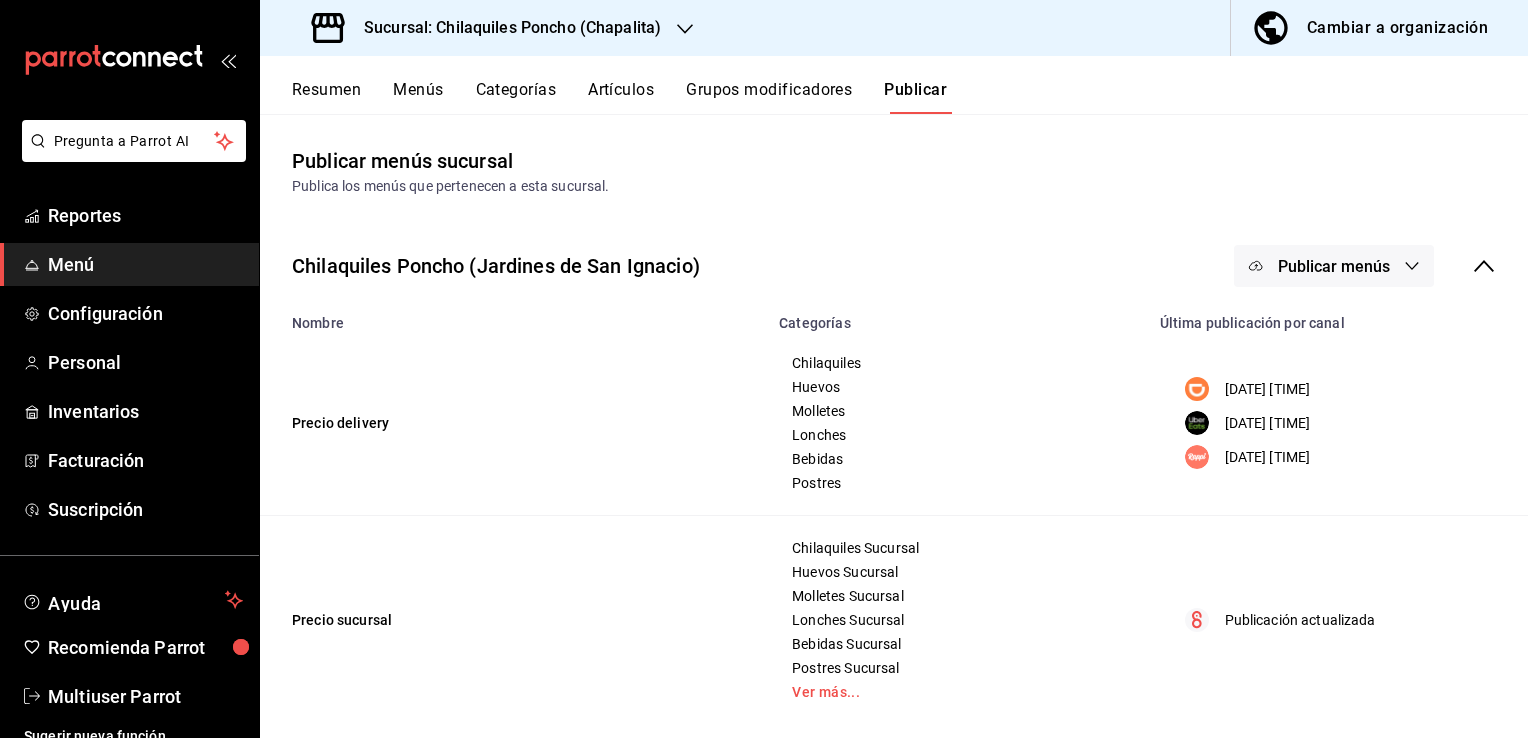 scroll, scrollTop: 0, scrollLeft: 0, axis: both 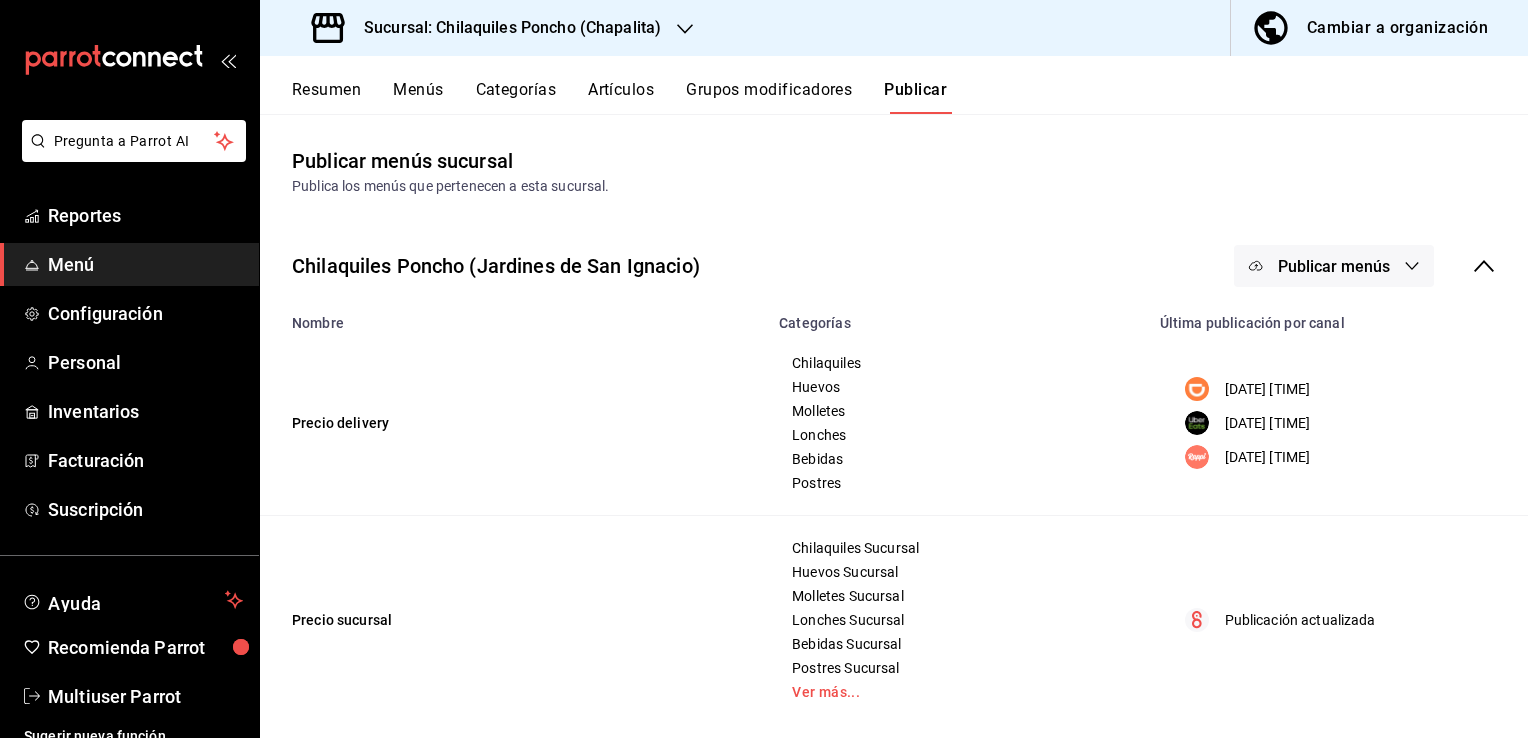 click on "Resumen Menús Categorías Artículos Grupos modificadores Publicar" at bounding box center [894, 85] 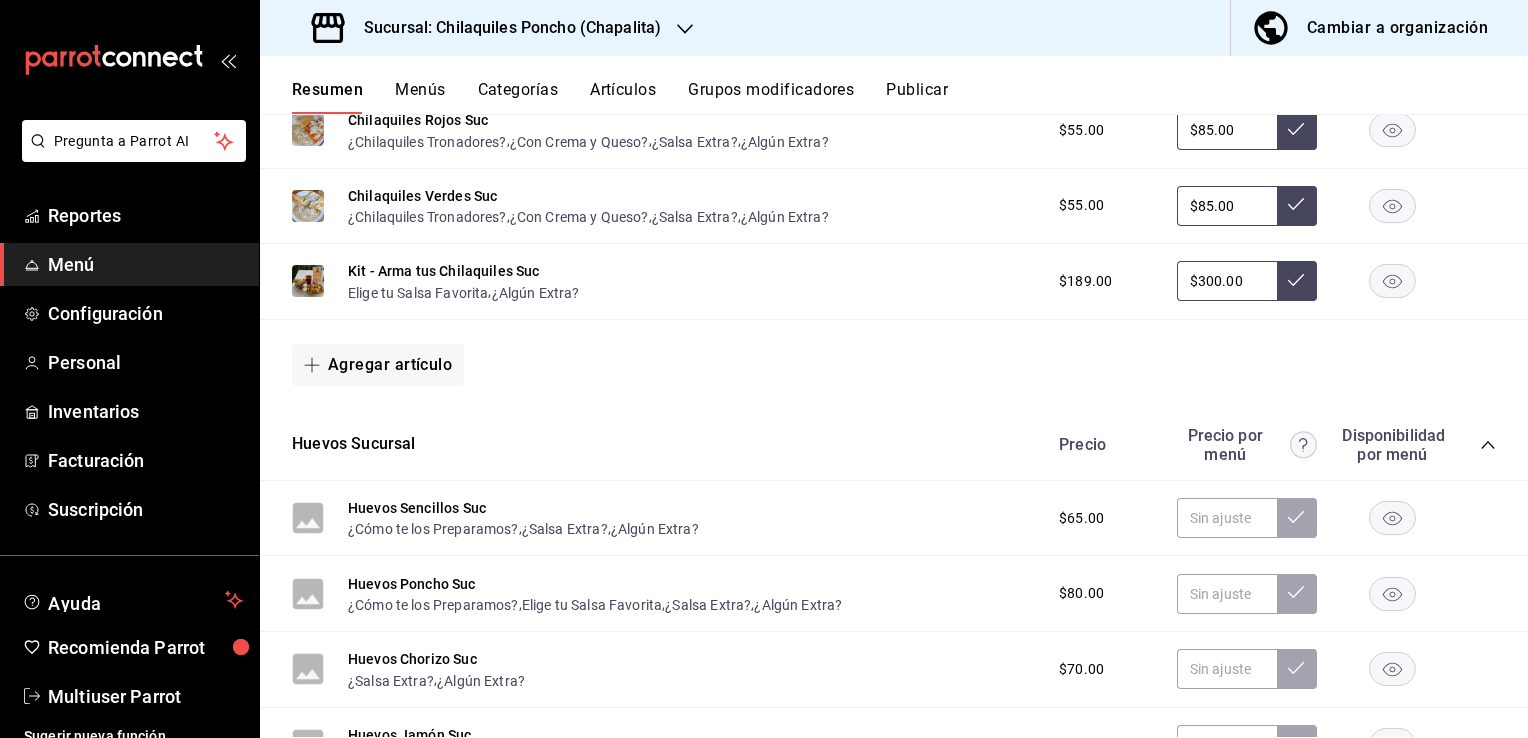 scroll, scrollTop: 800, scrollLeft: 0, axis: vertical 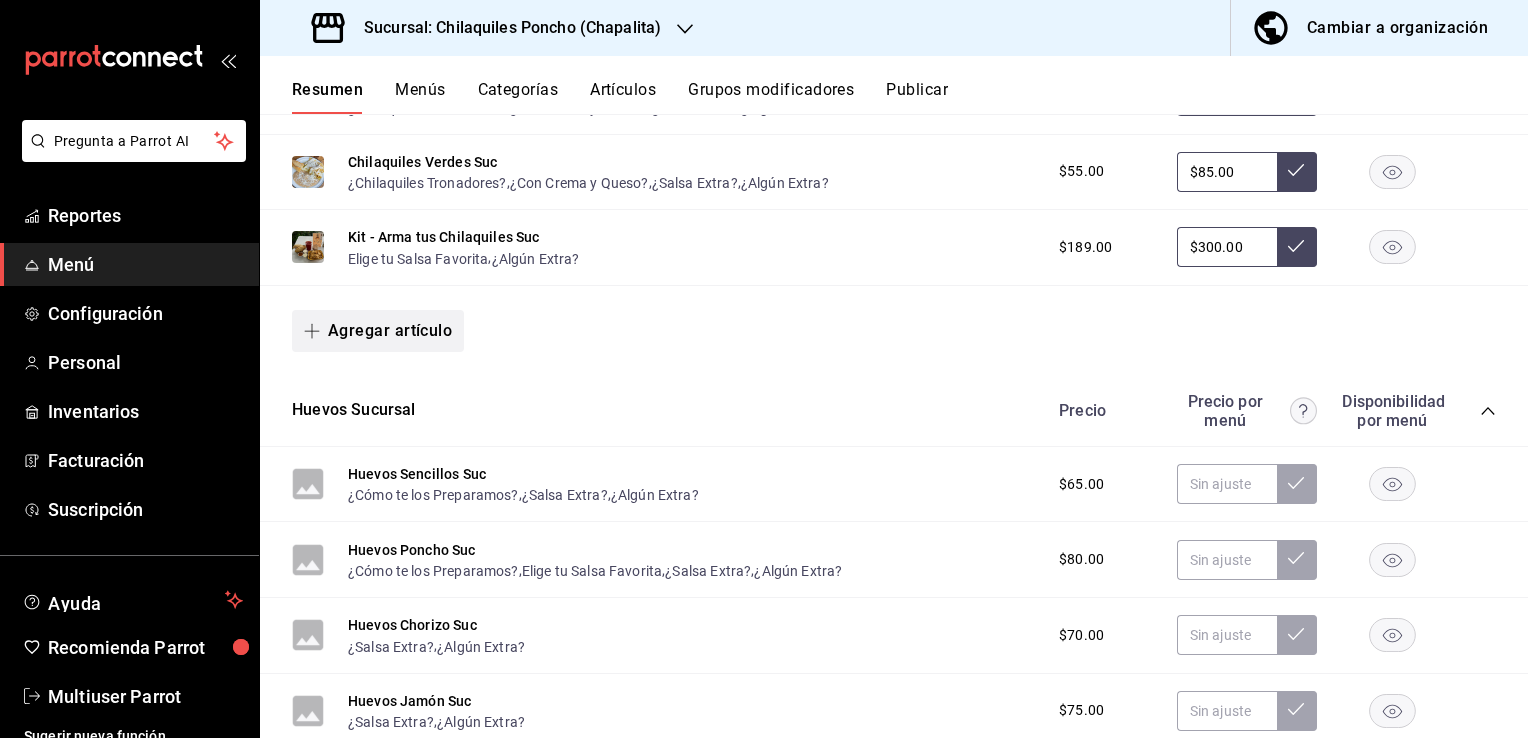 click on "Agregar artículo" at bounding box center [378, 331] 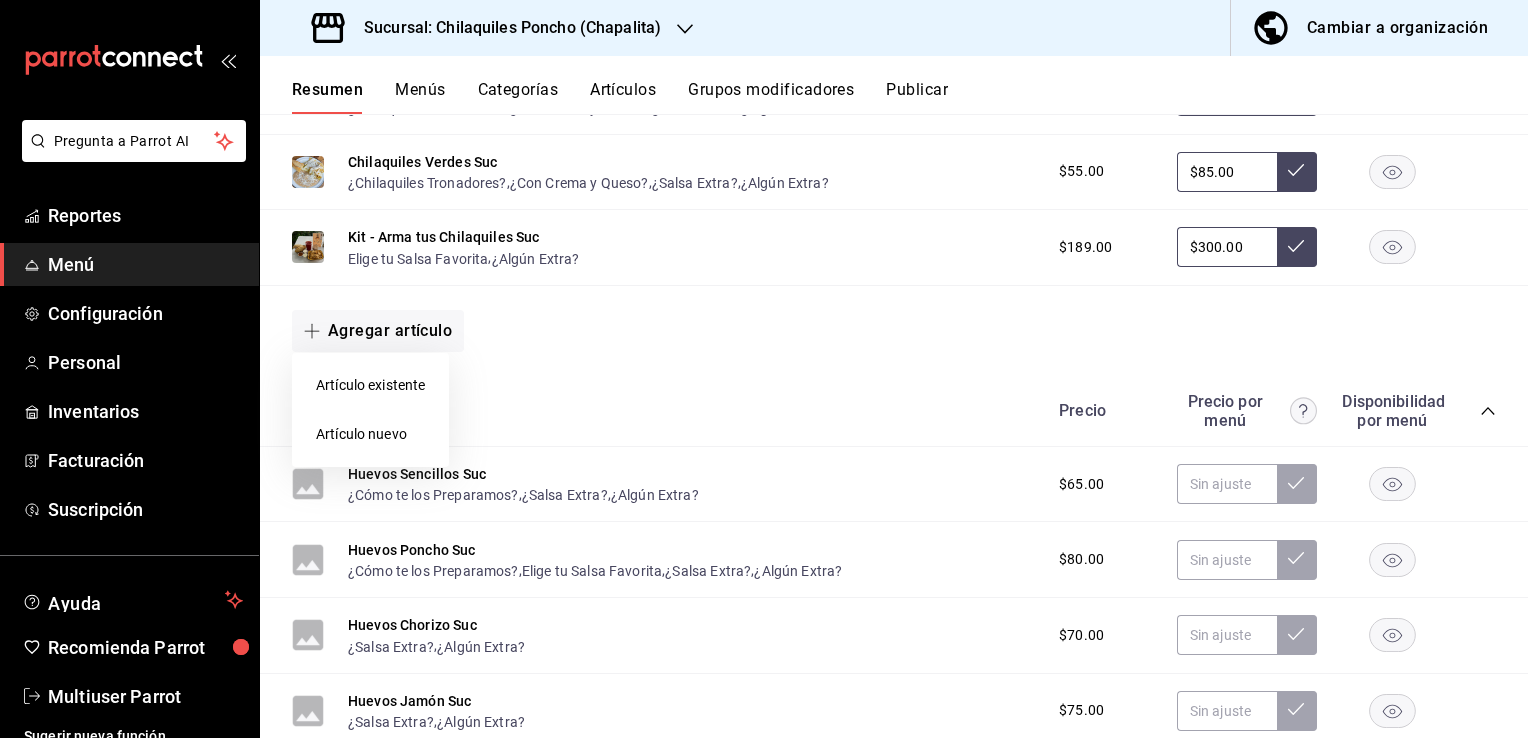 click on "Artículo nuevo" at bounding box center [370, 434] 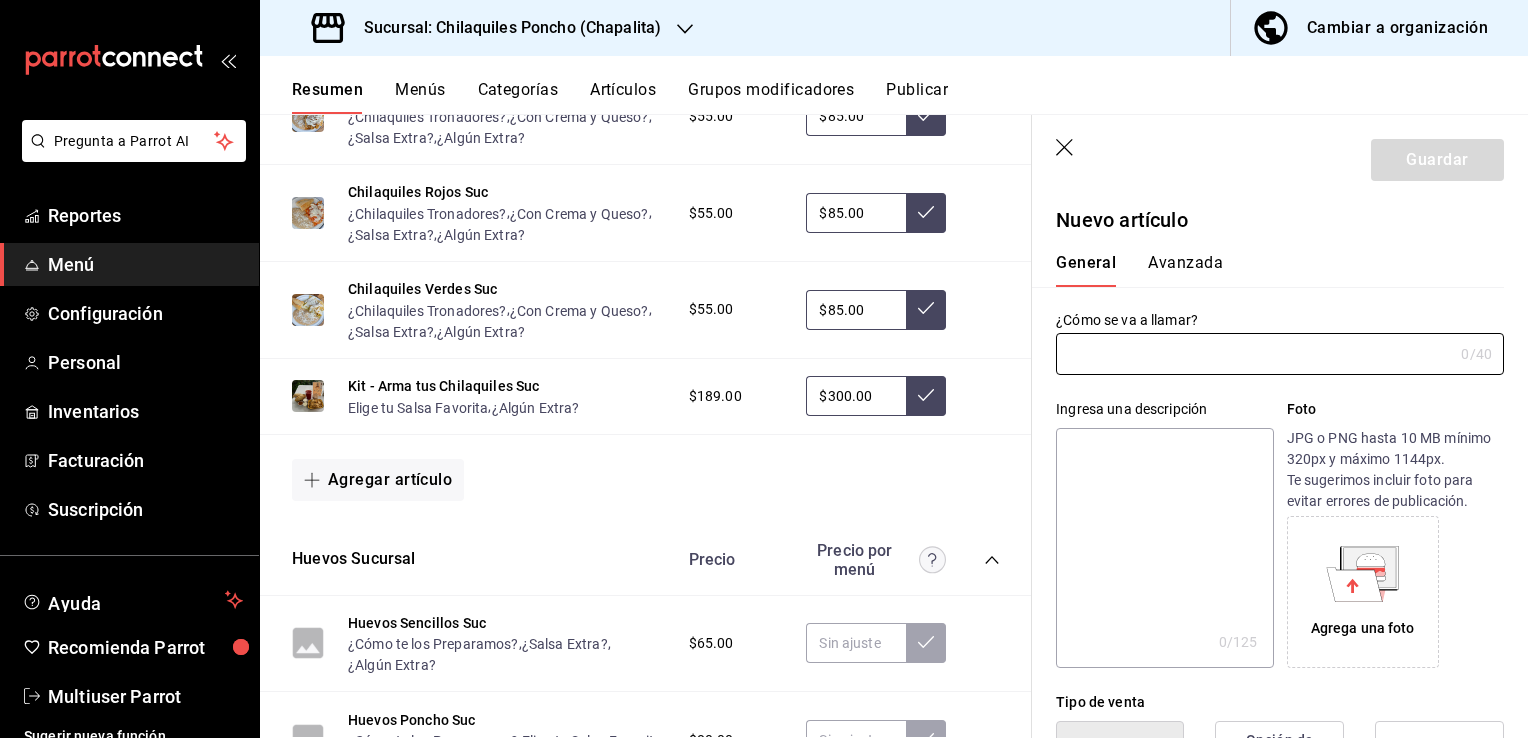 type on "AR-[NUMBER]" 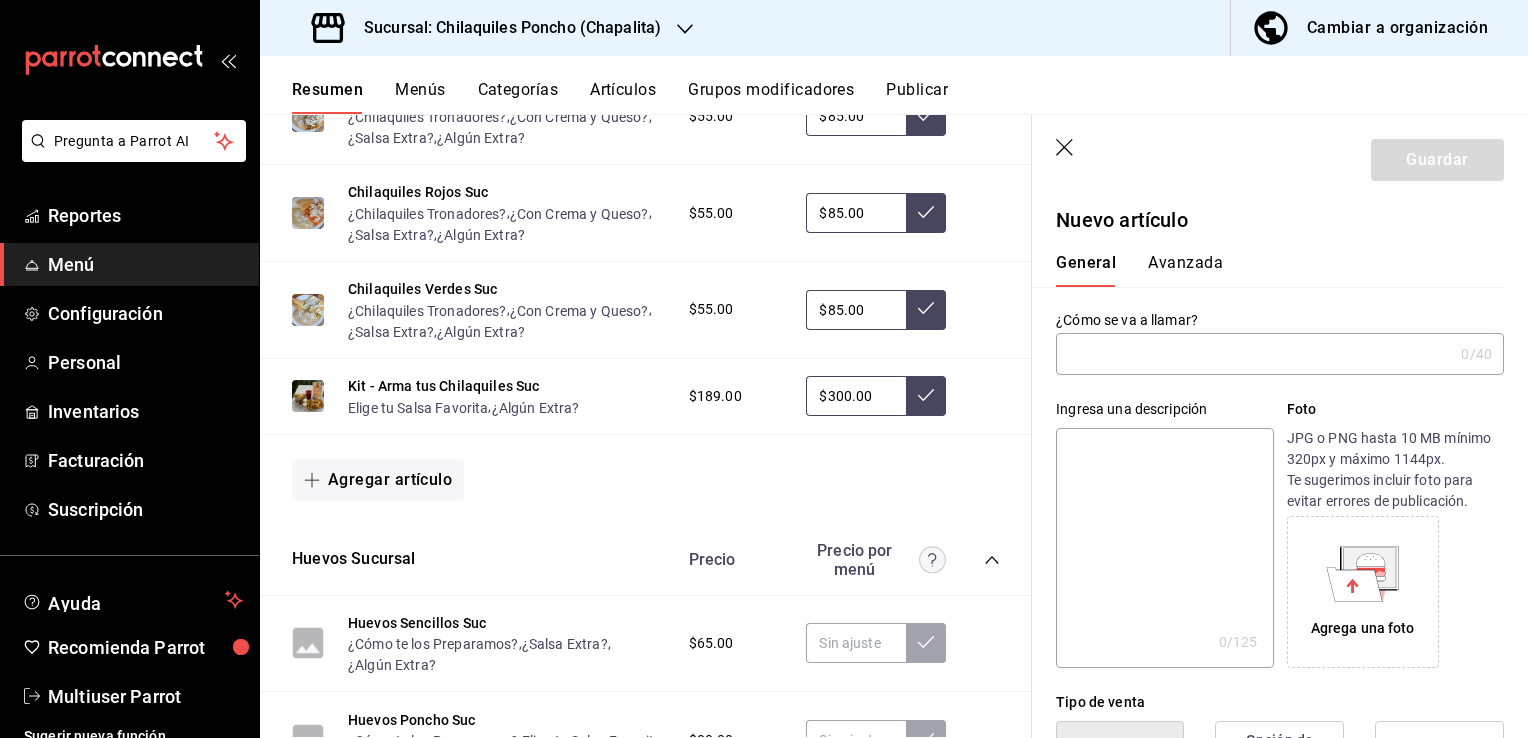 click at bounding box center [1254, 354] 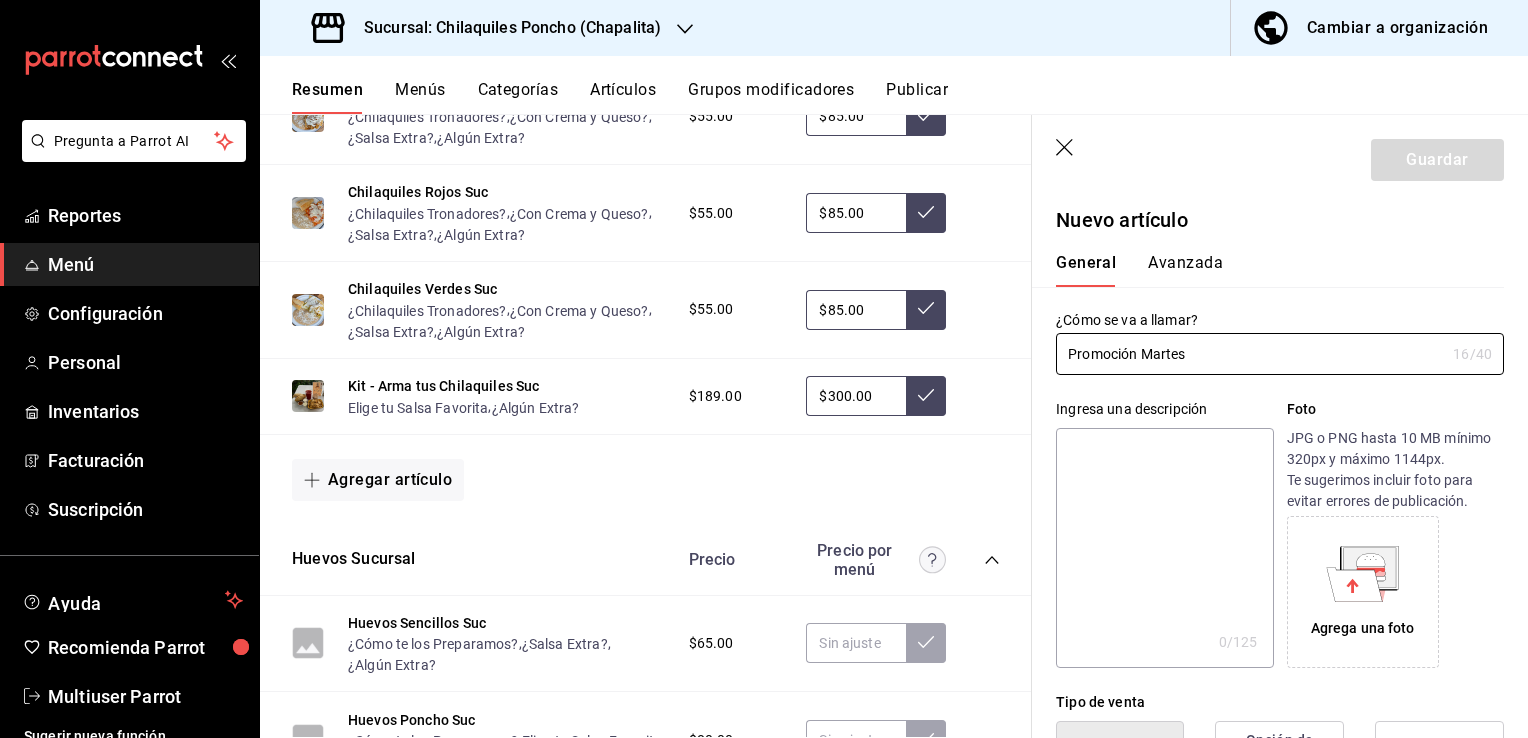 type on "Promoción Martes" 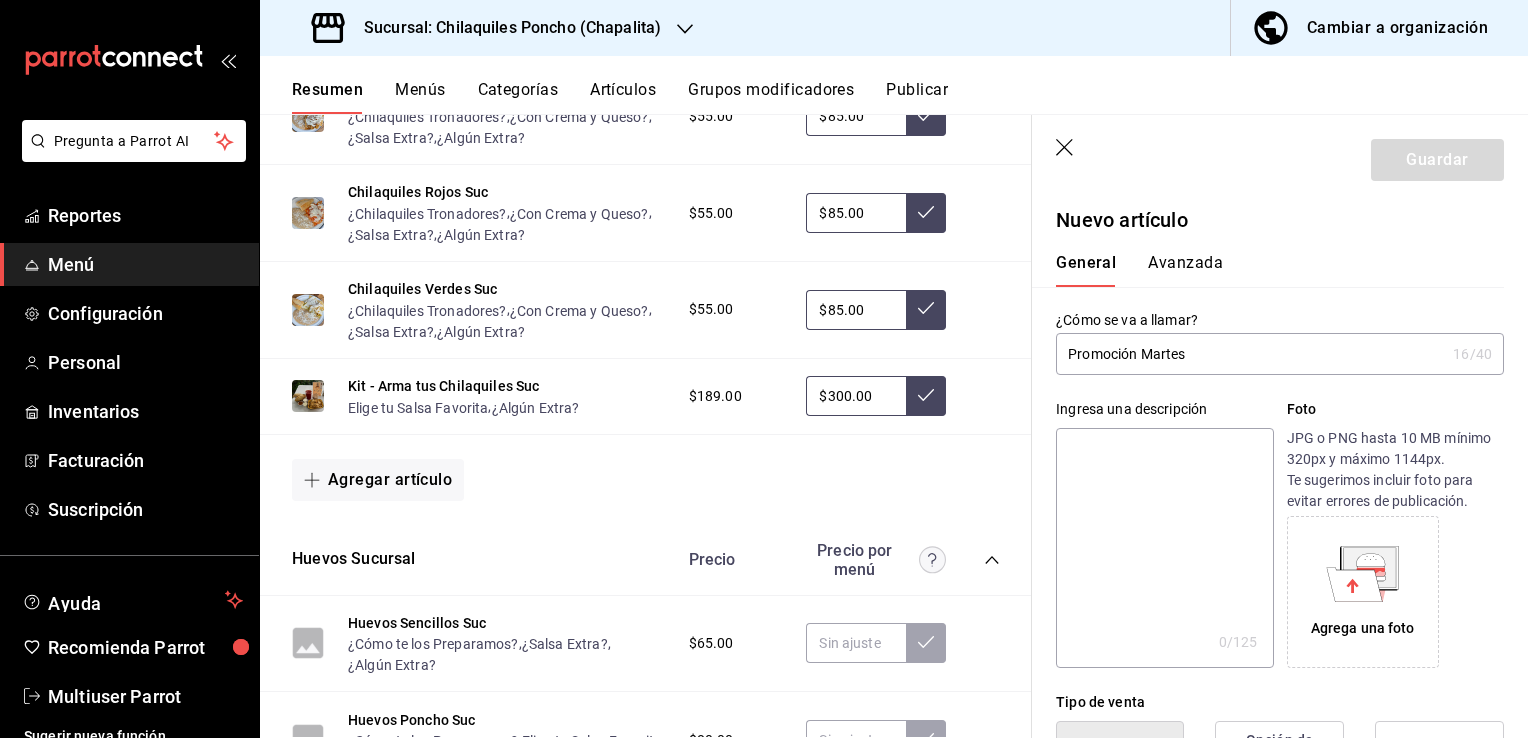 type on "2" 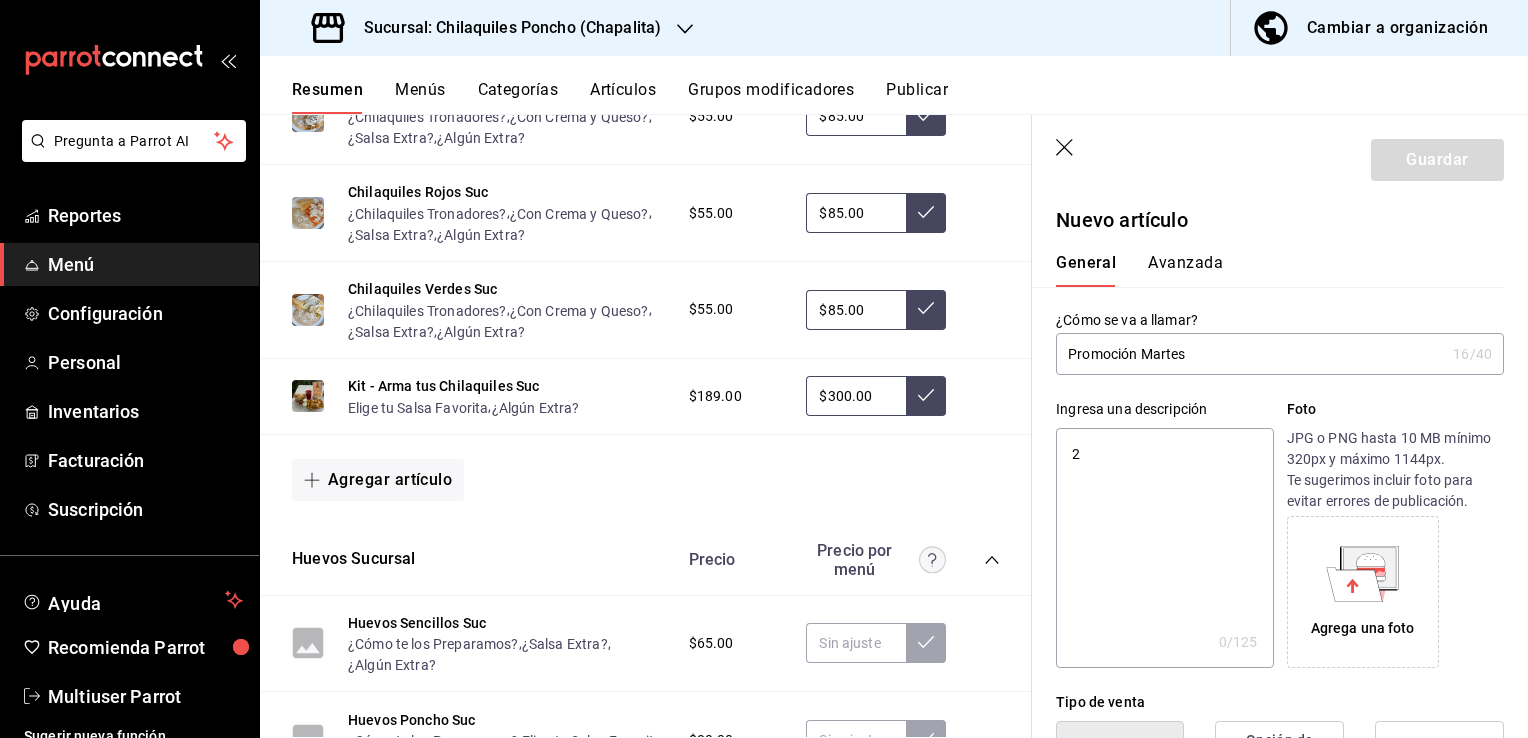 type on "x" 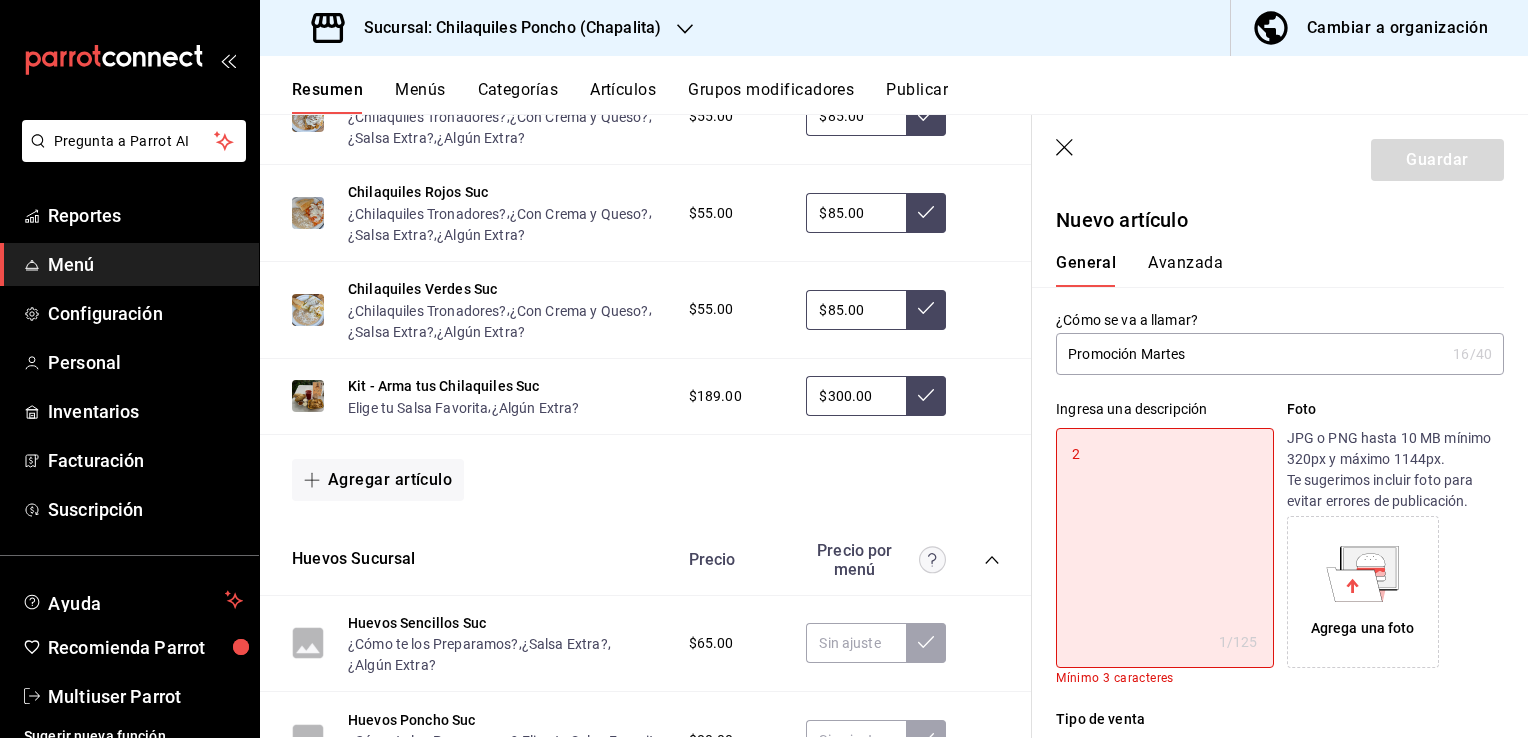 type on "2" 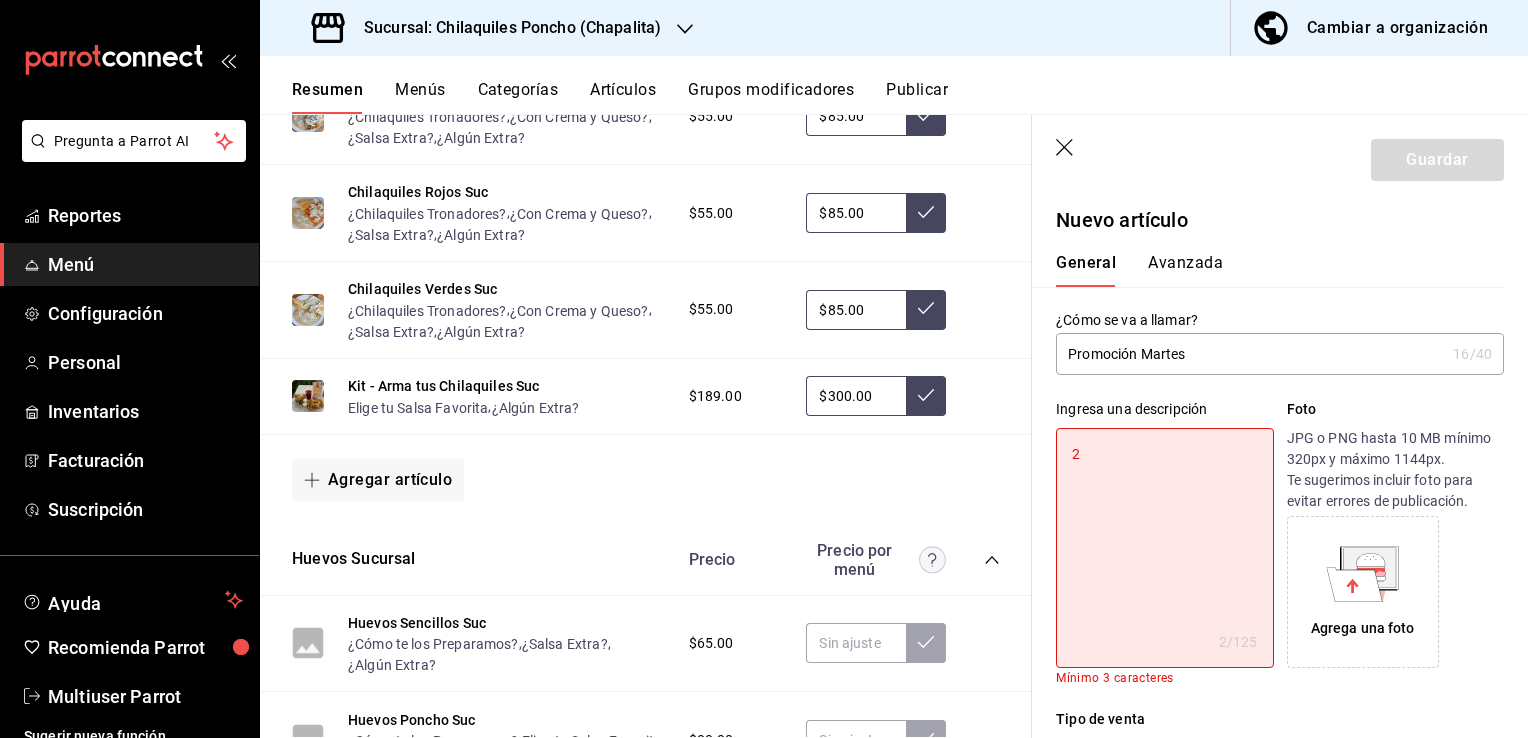 type on "[NUMBER] C" 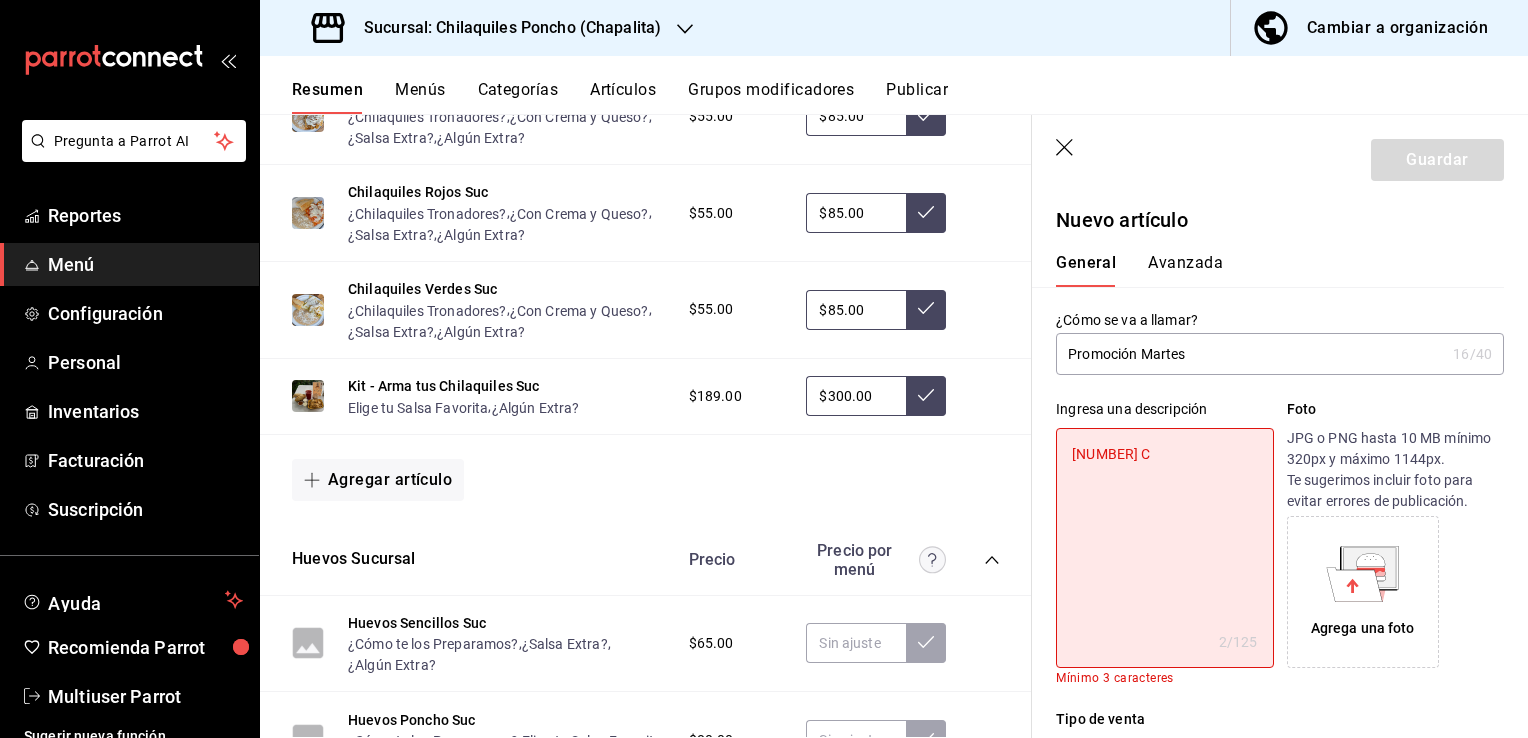 type on "x" 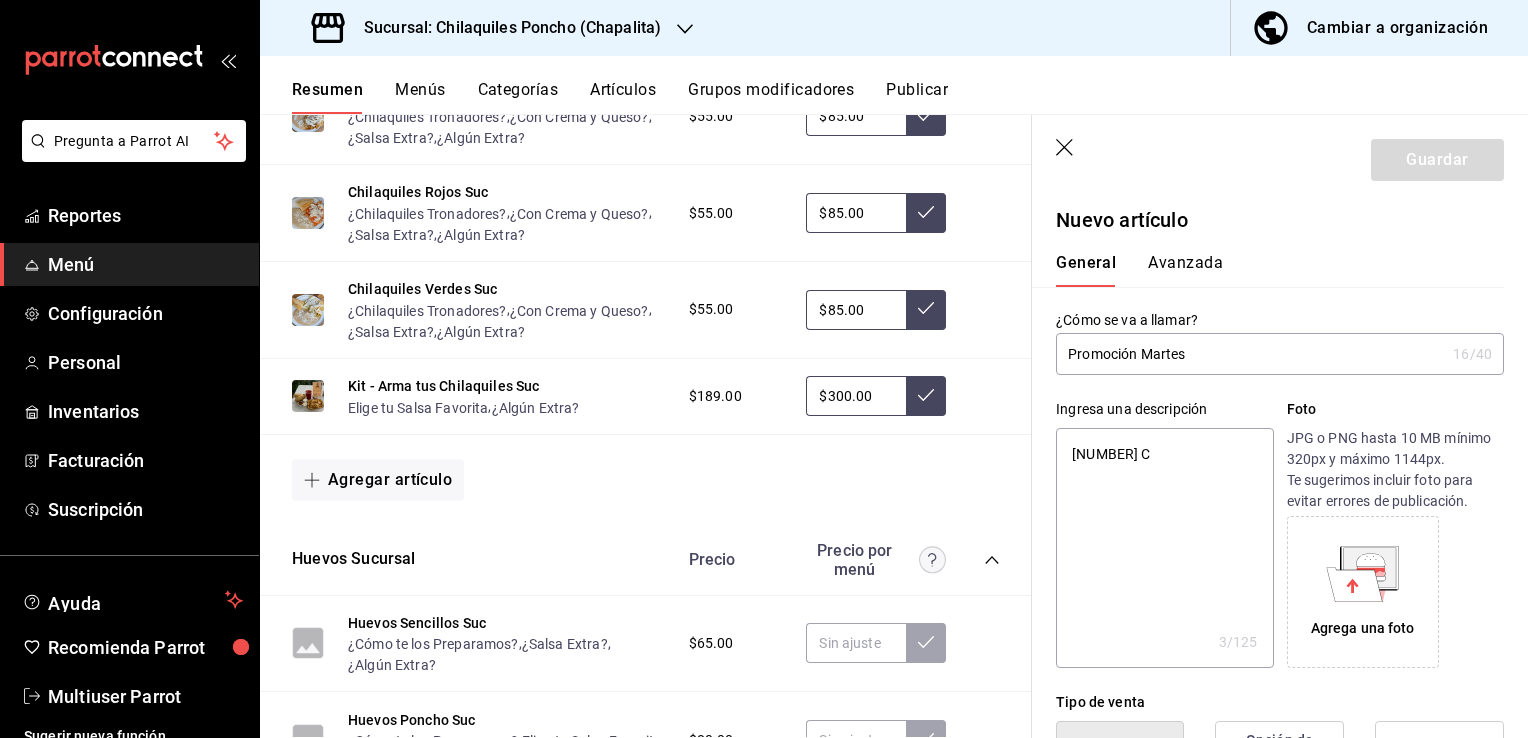 type on "[NUMBER] Ch" 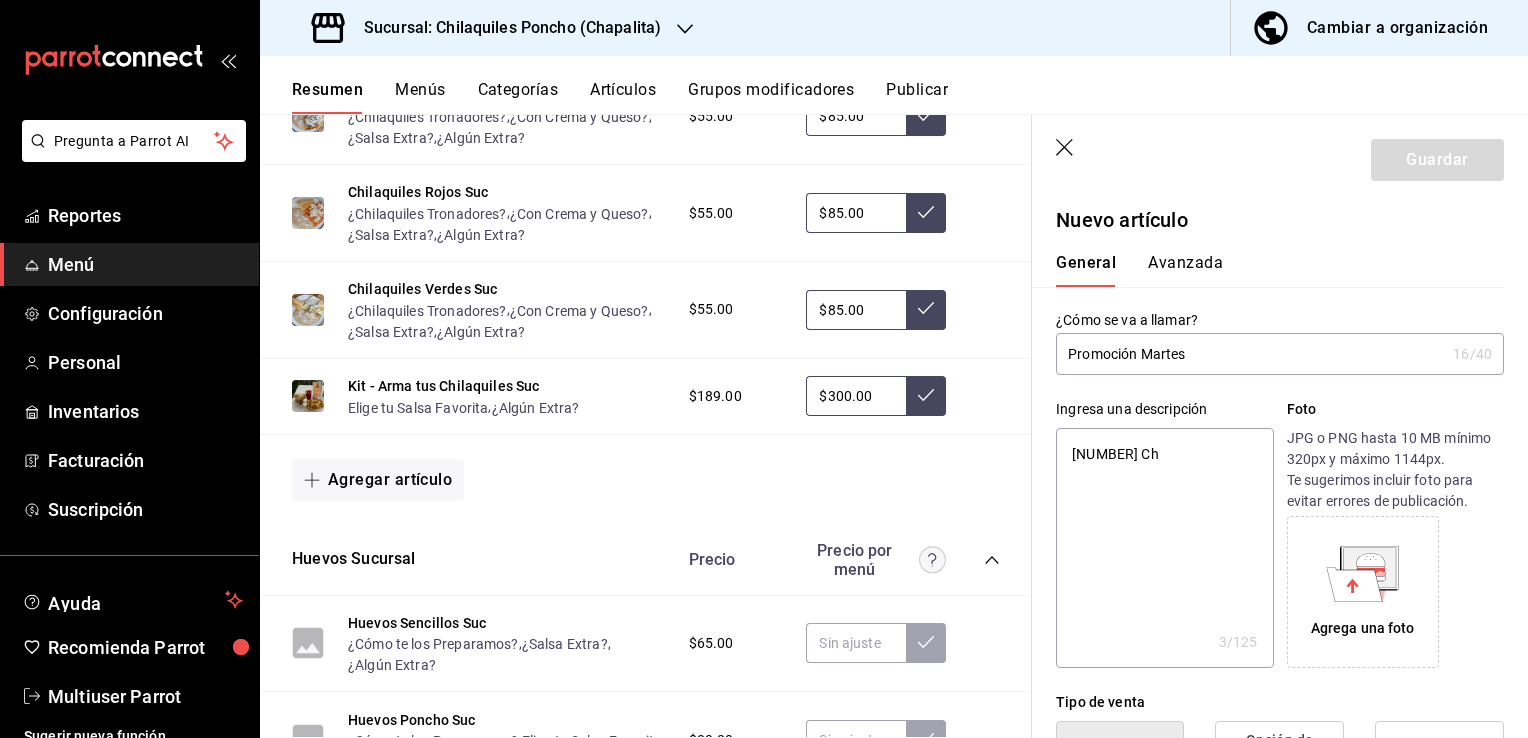 type on "x" 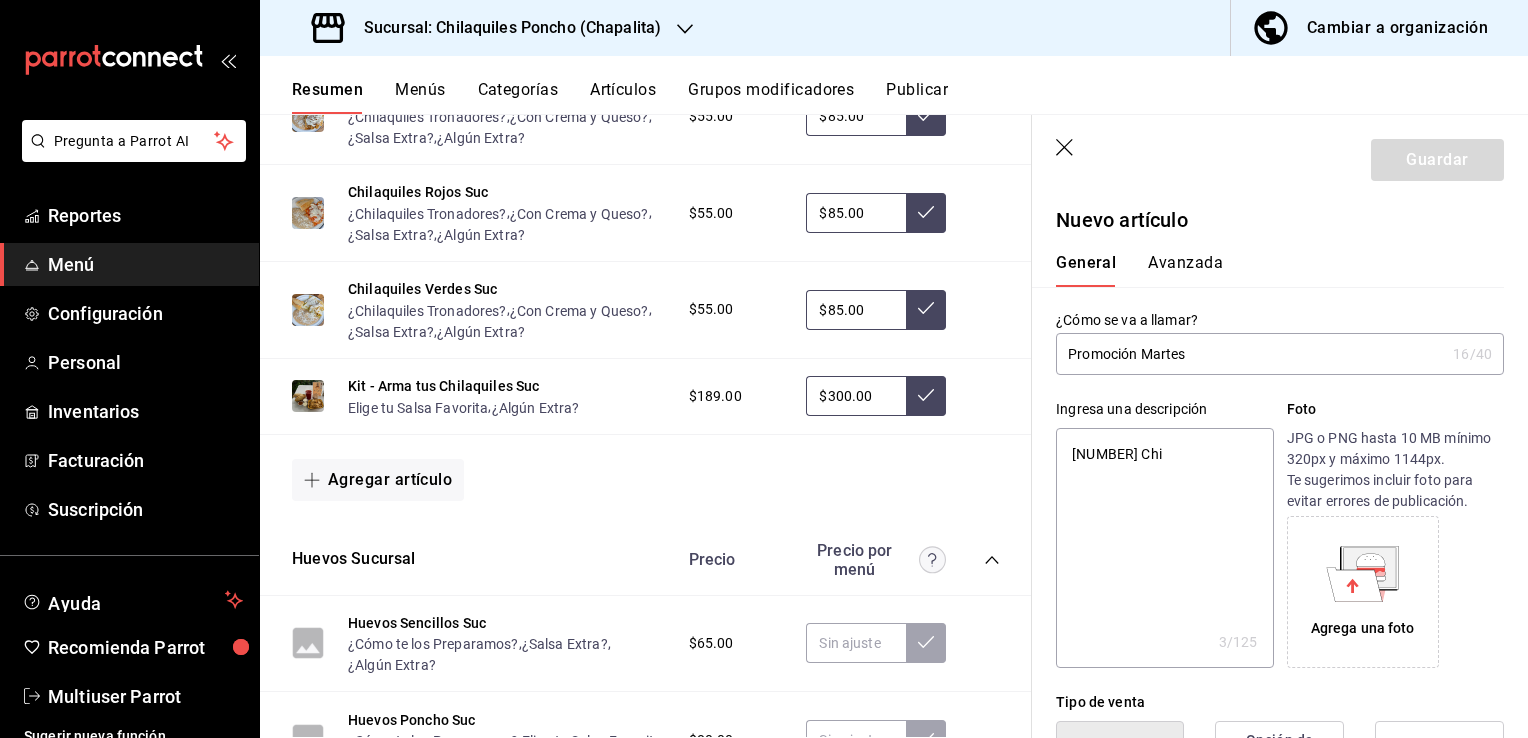 type on "x" 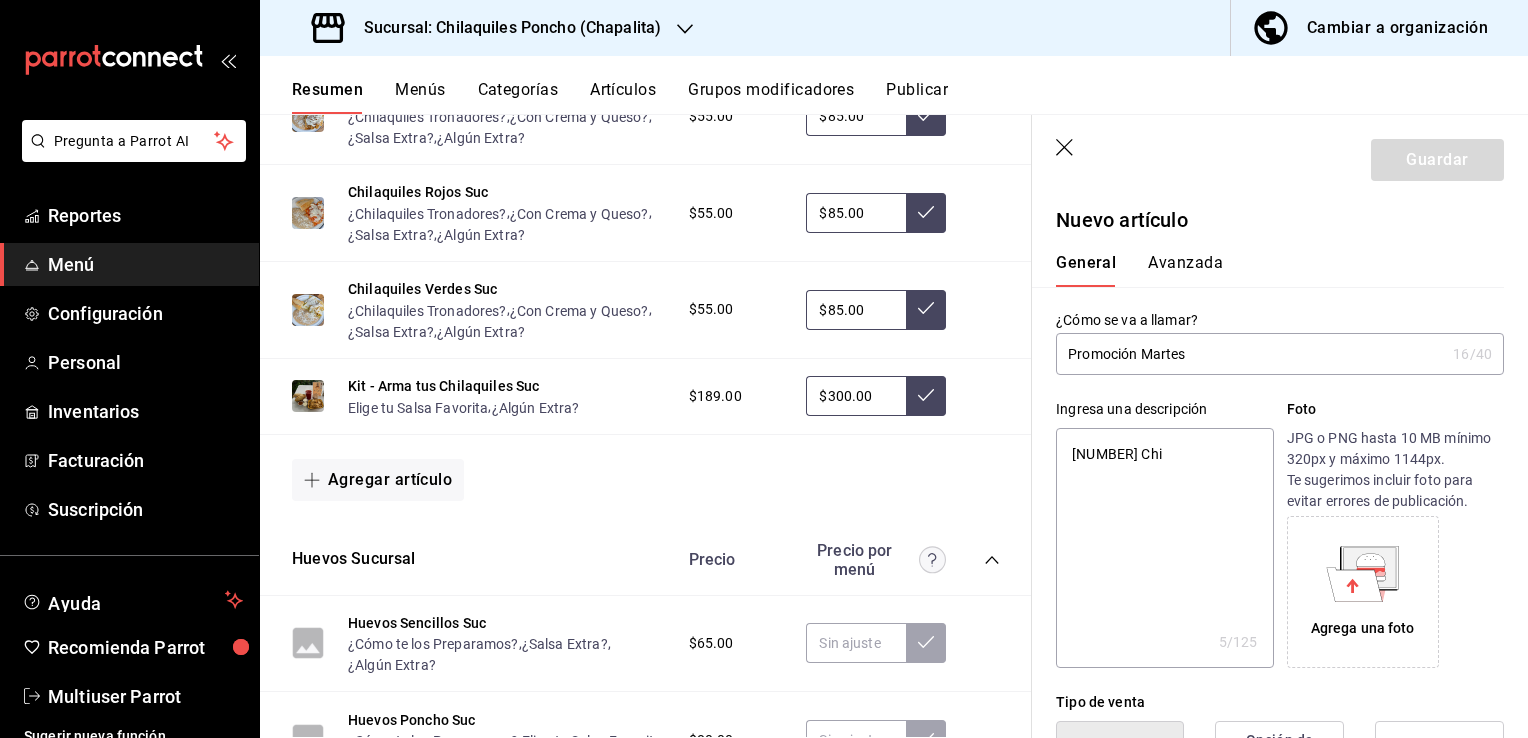 type on "[NUMBER] Chia" 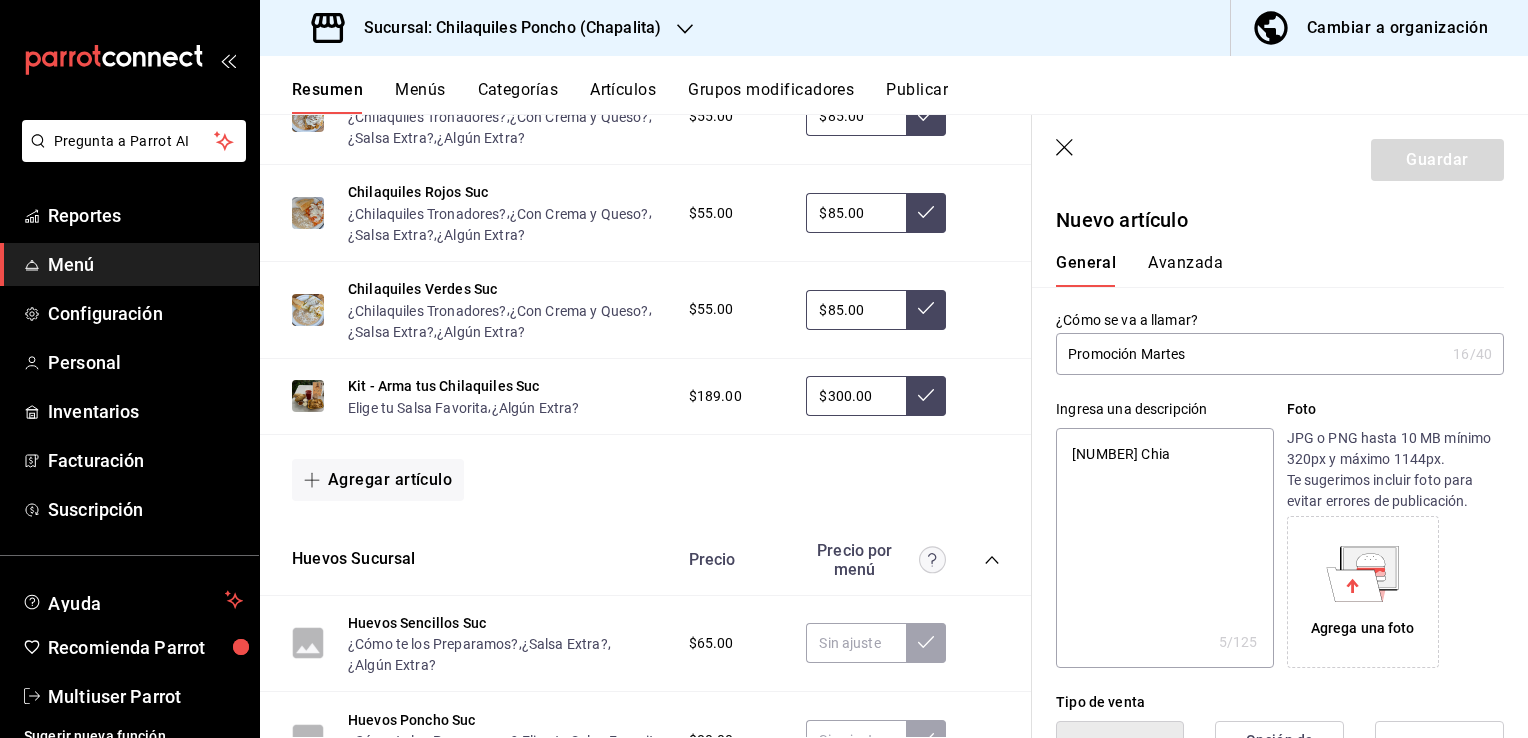 type on "x" 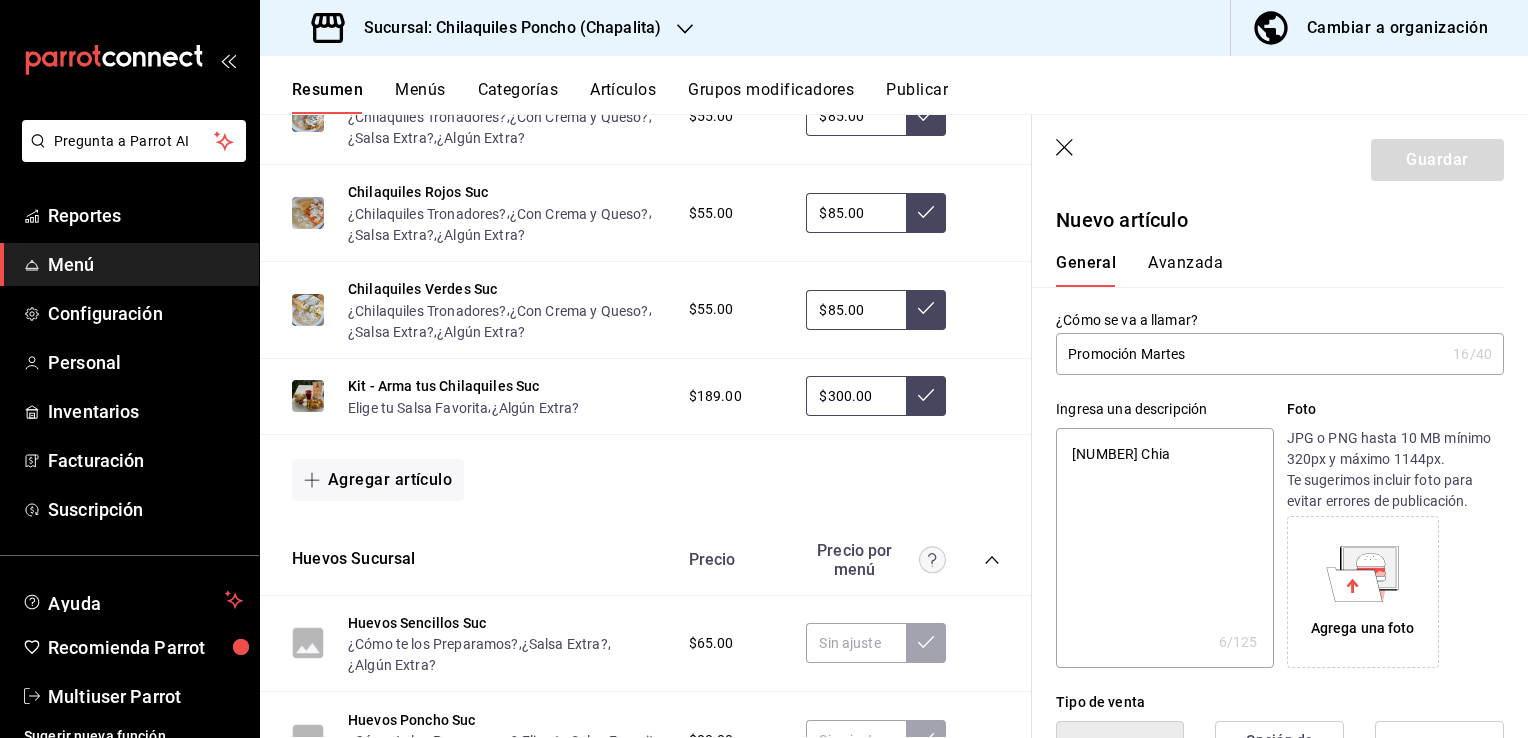 type on "[NUMBER] Chiaq" 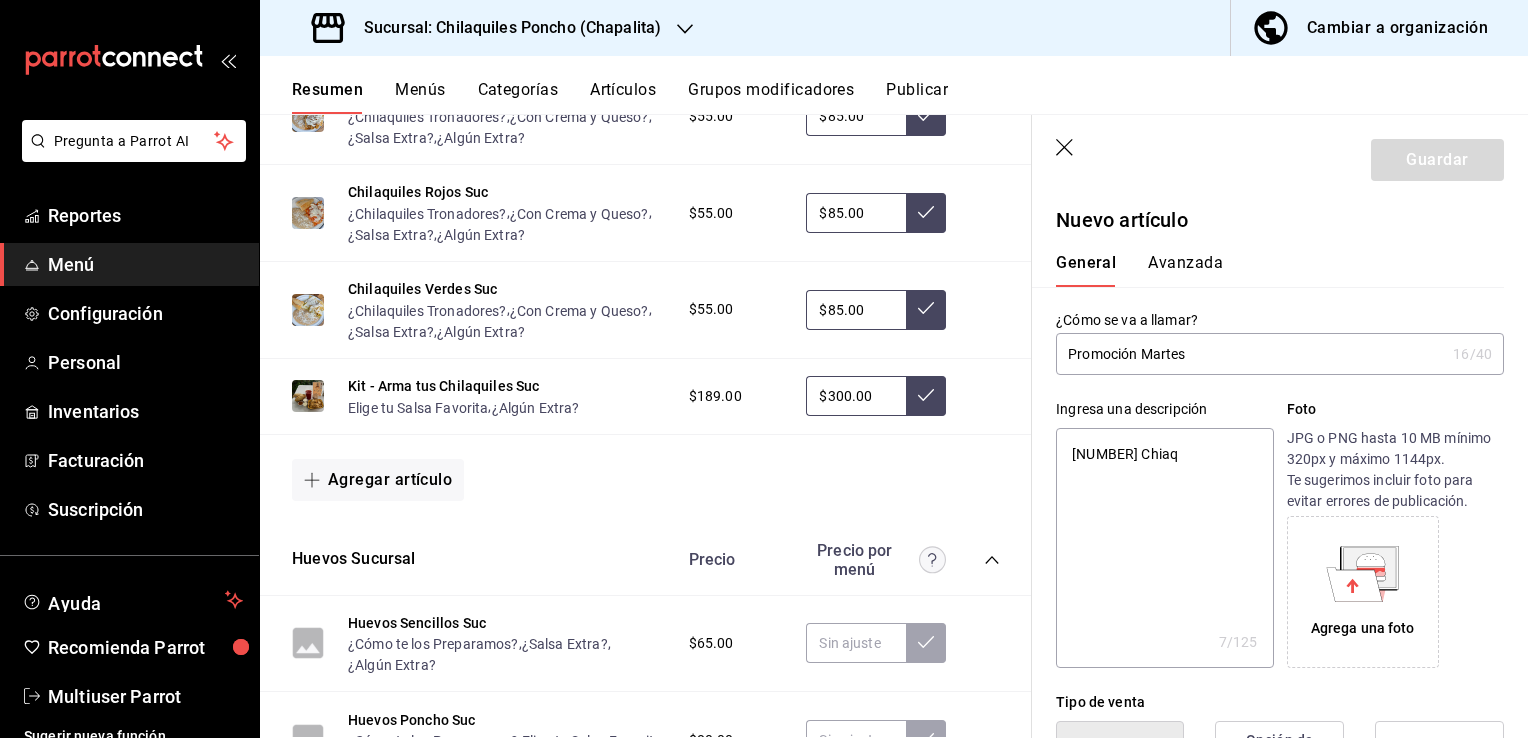 type on "[NUMBER] Chiaqu" 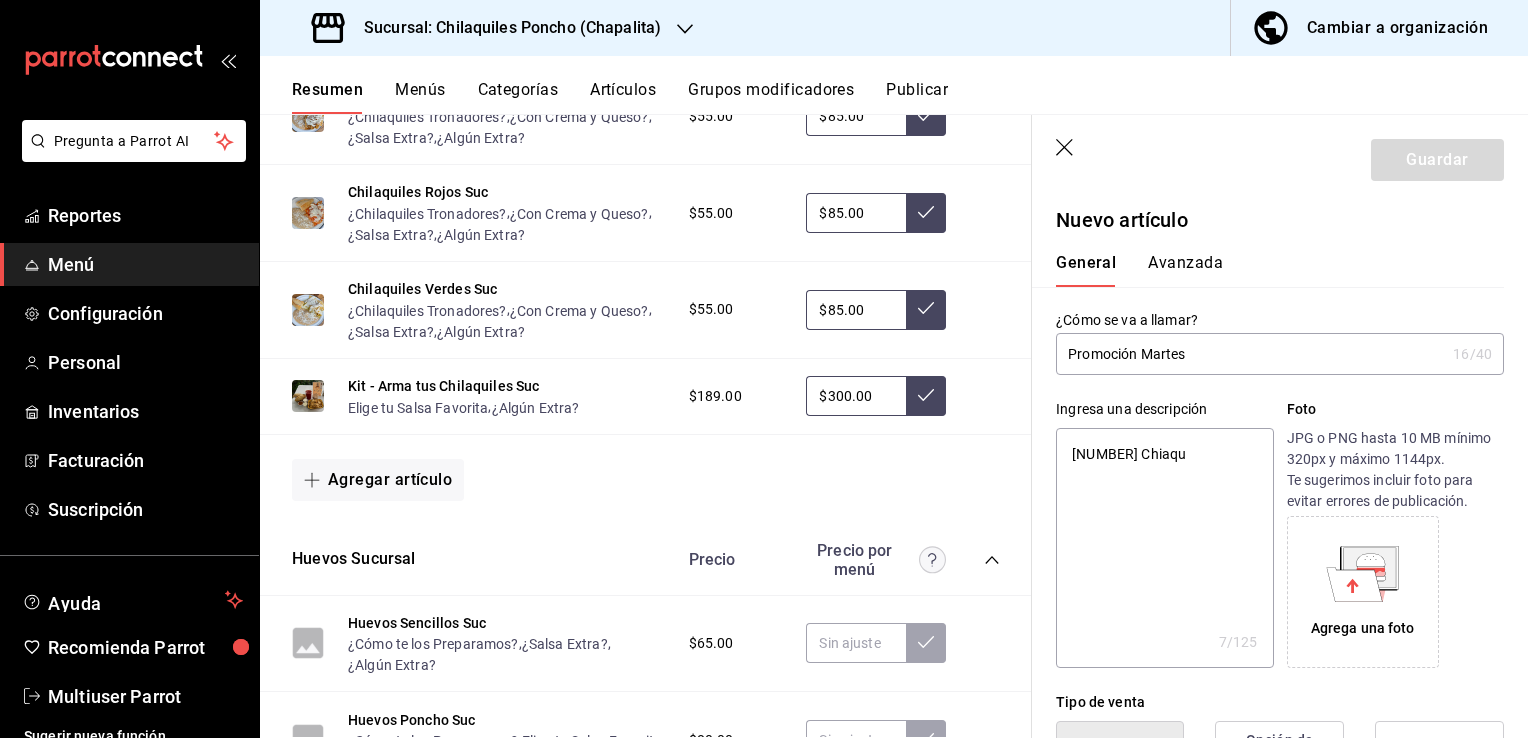 type on "x" 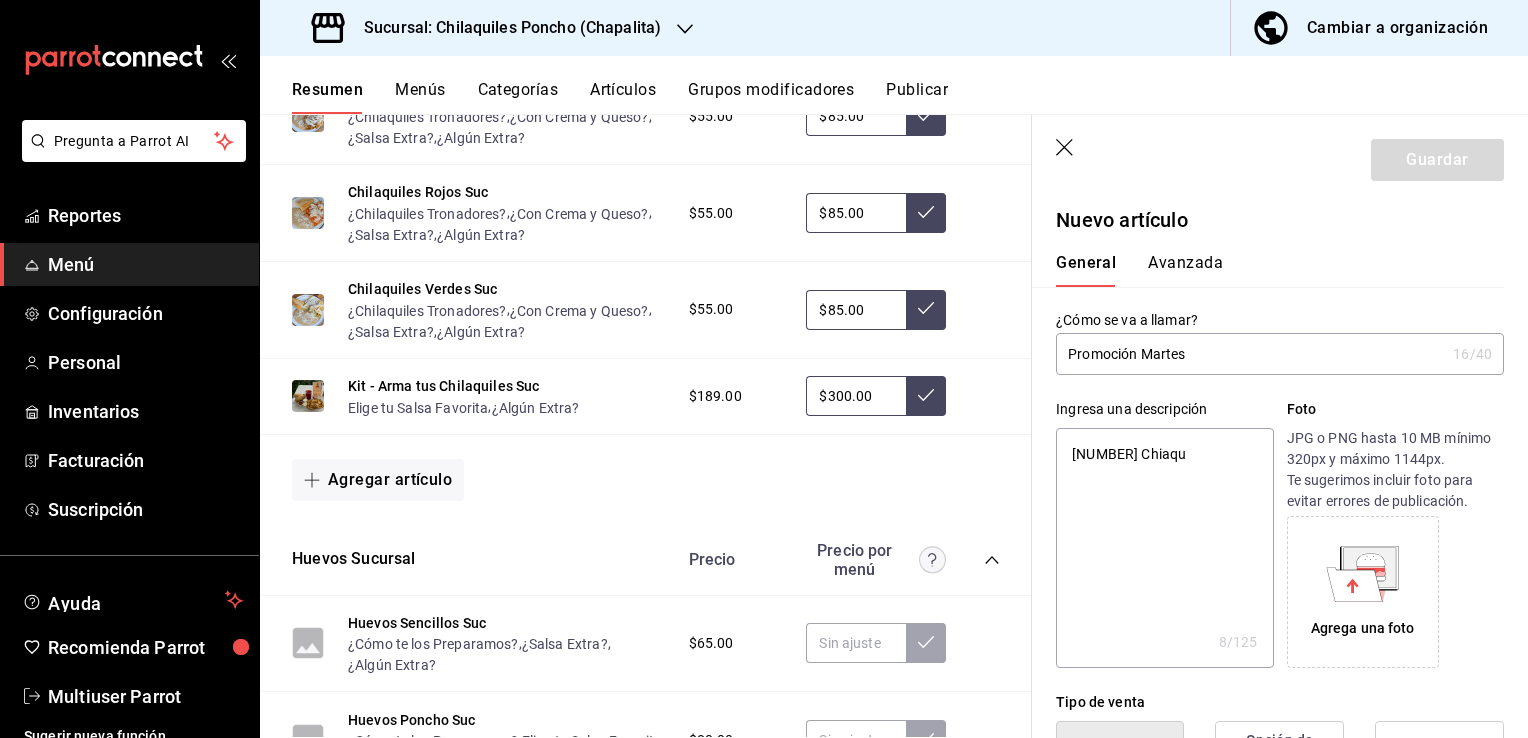 type on "[NUMBER] Chiaqui" 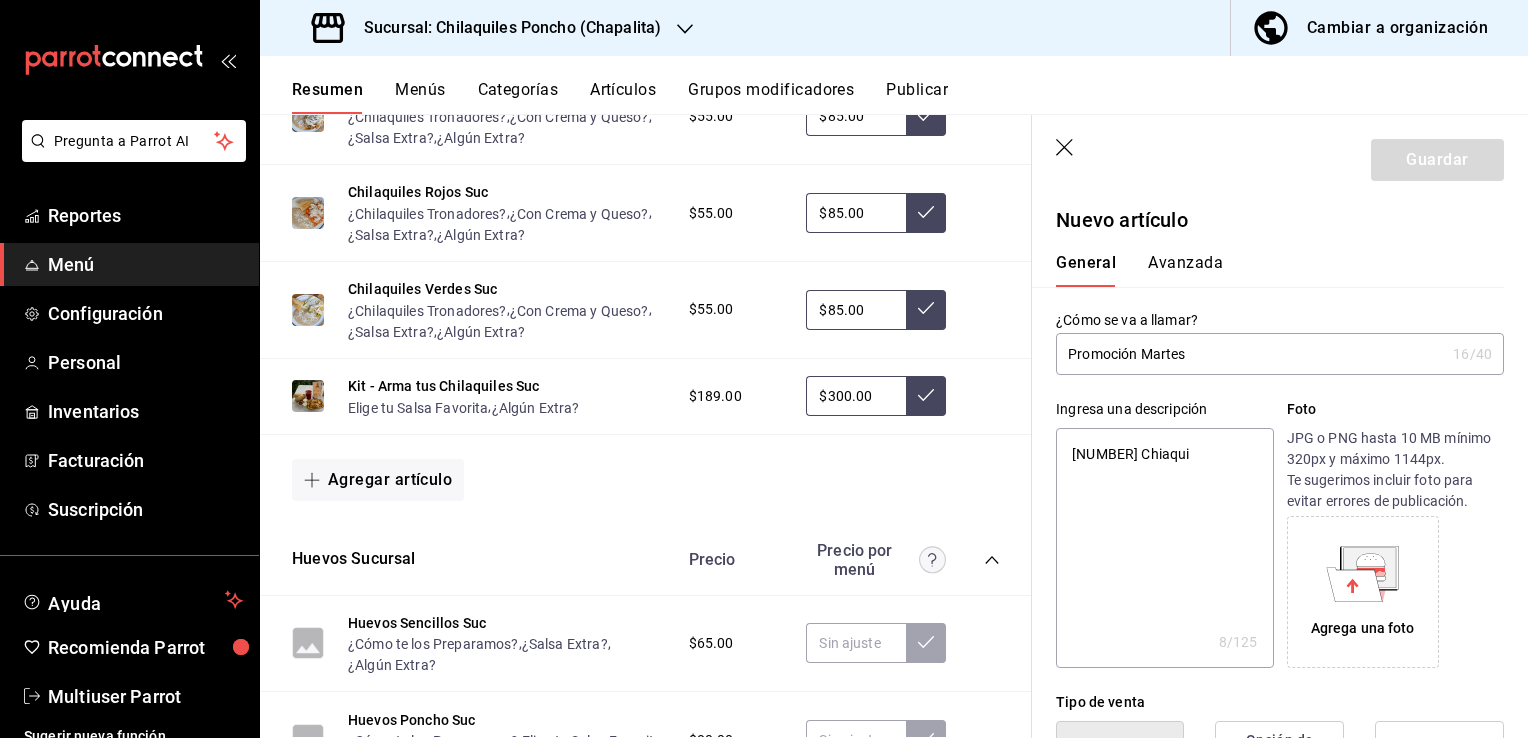 type on "x" 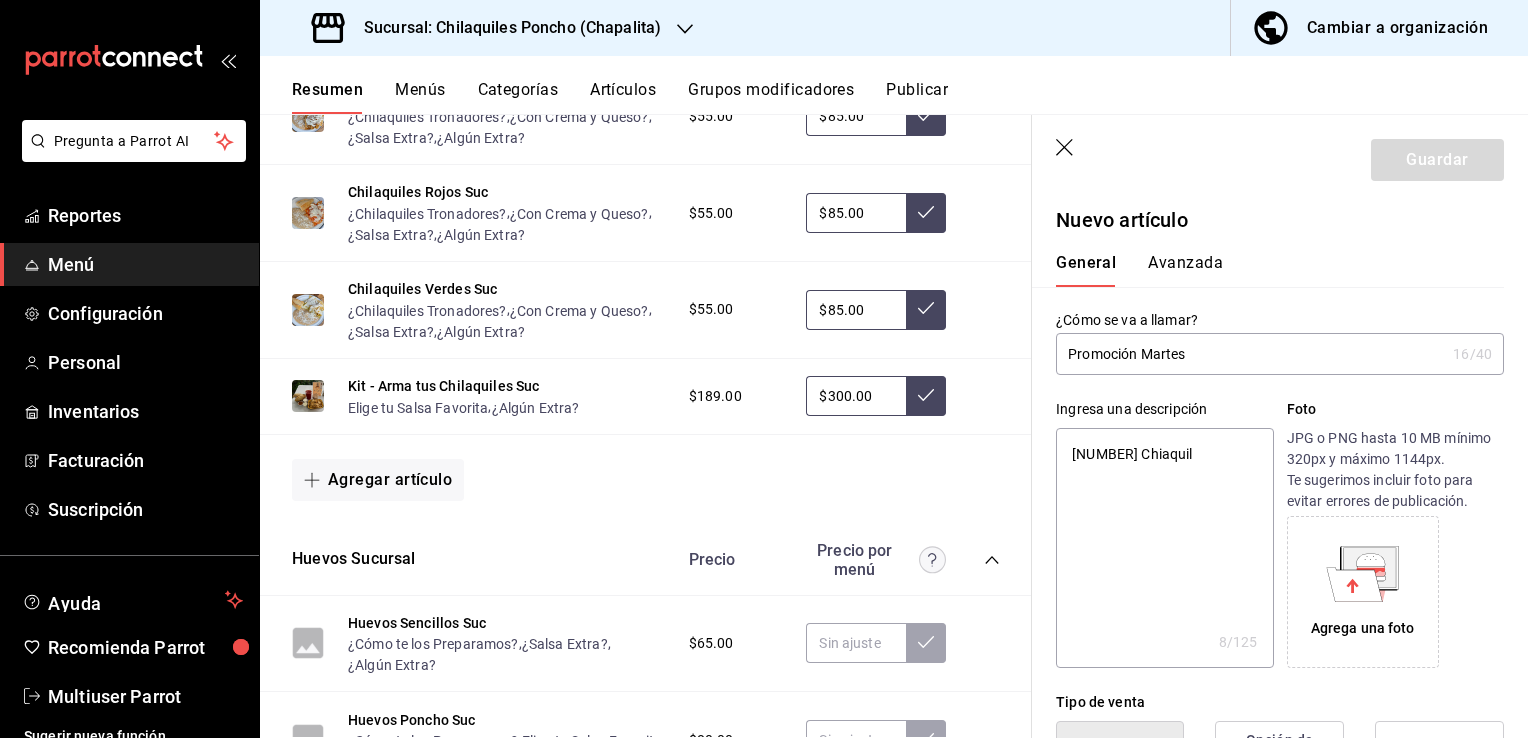 type on "[NUMBER] Chiaquile" 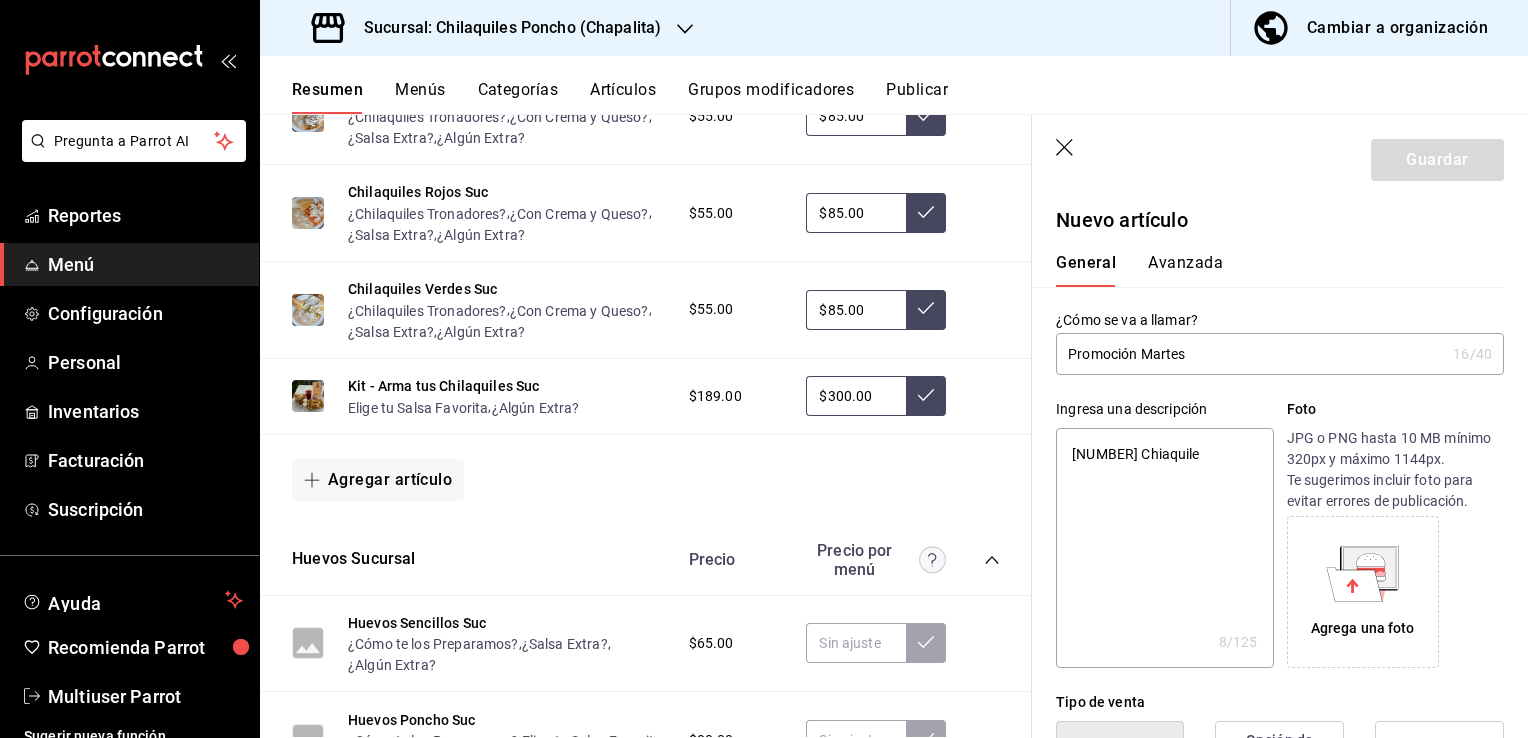 type on "x" 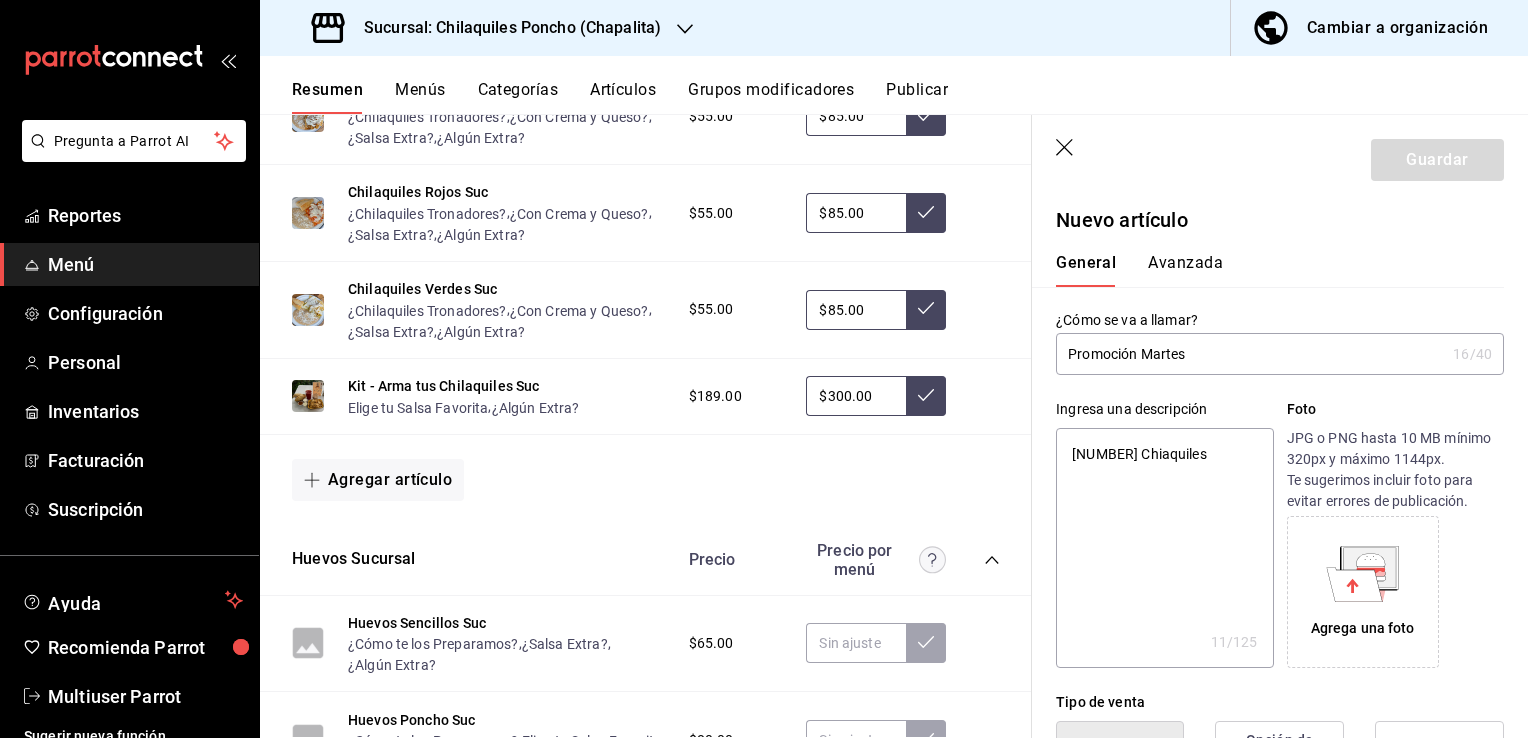 type on "[NUMBER] Chiaquiles" 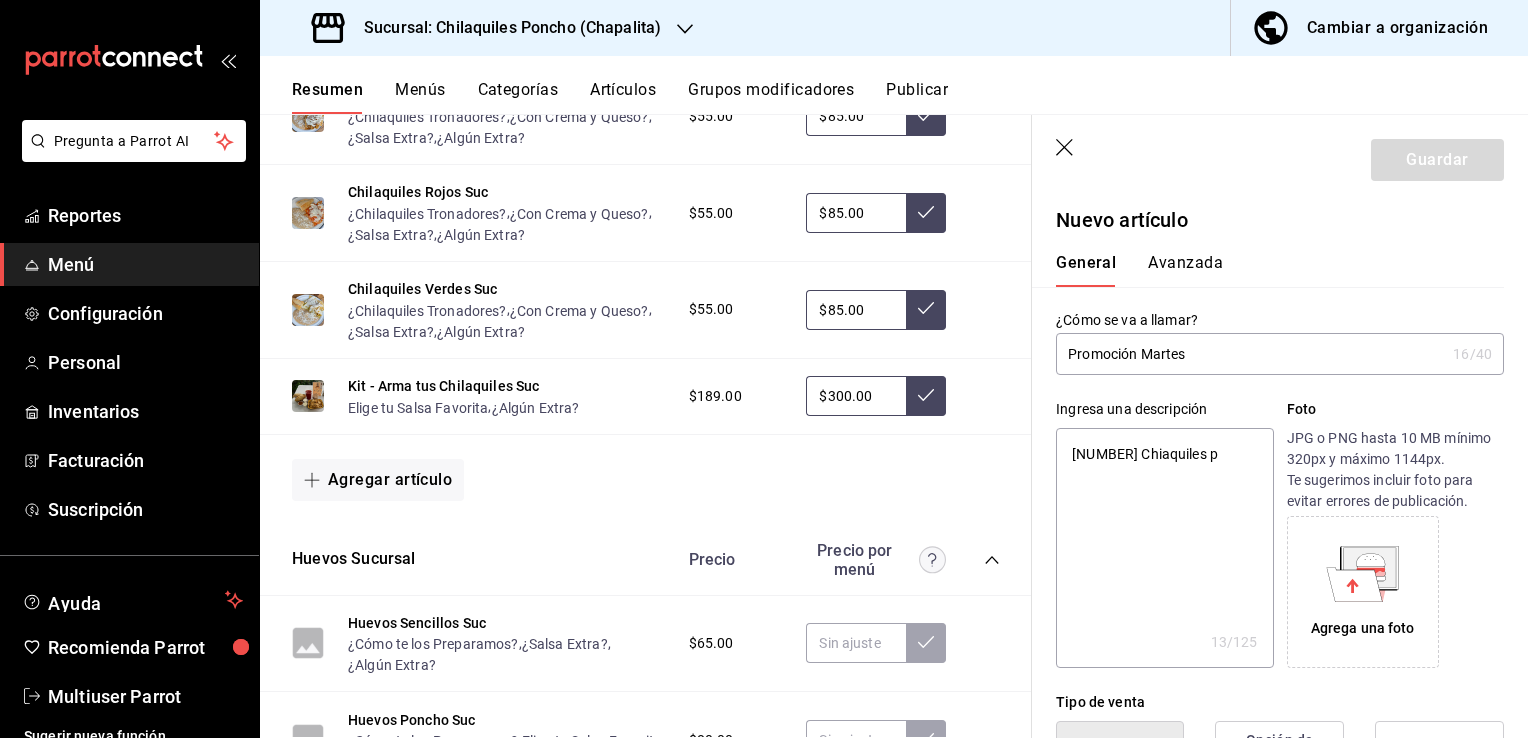 type on "[NUMBER] Chiaquiles po" 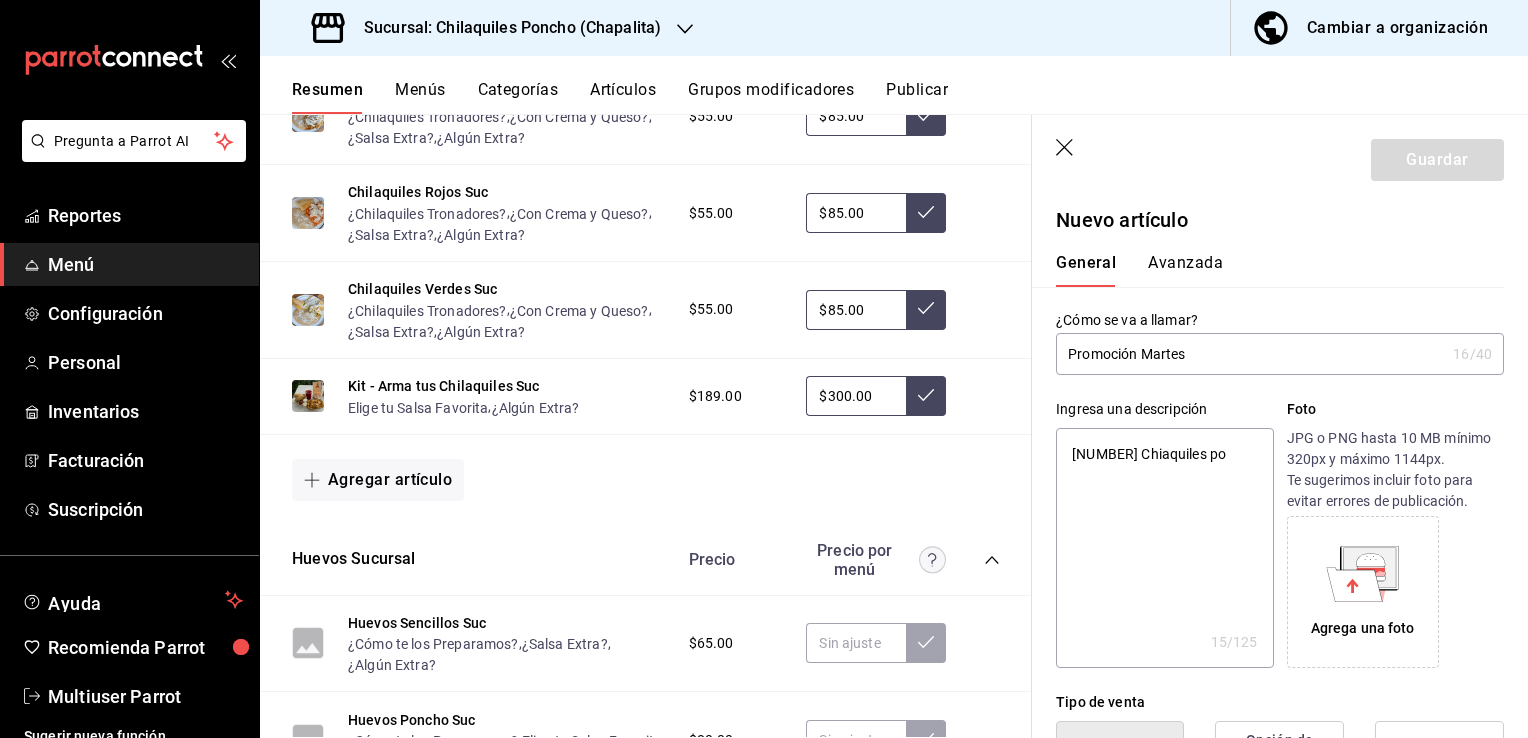 type on "[NUMBER] Chiaquiles por" 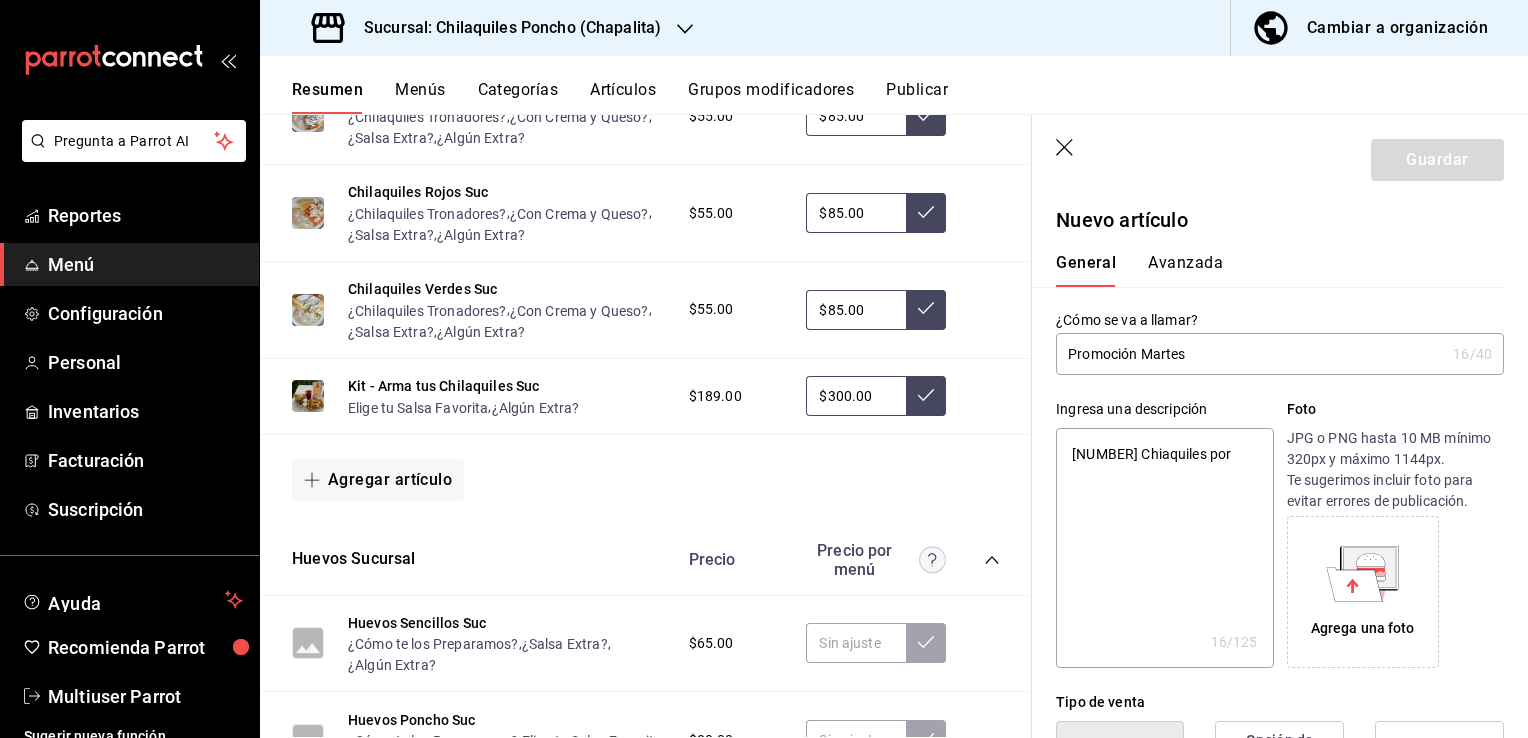 type on "x" 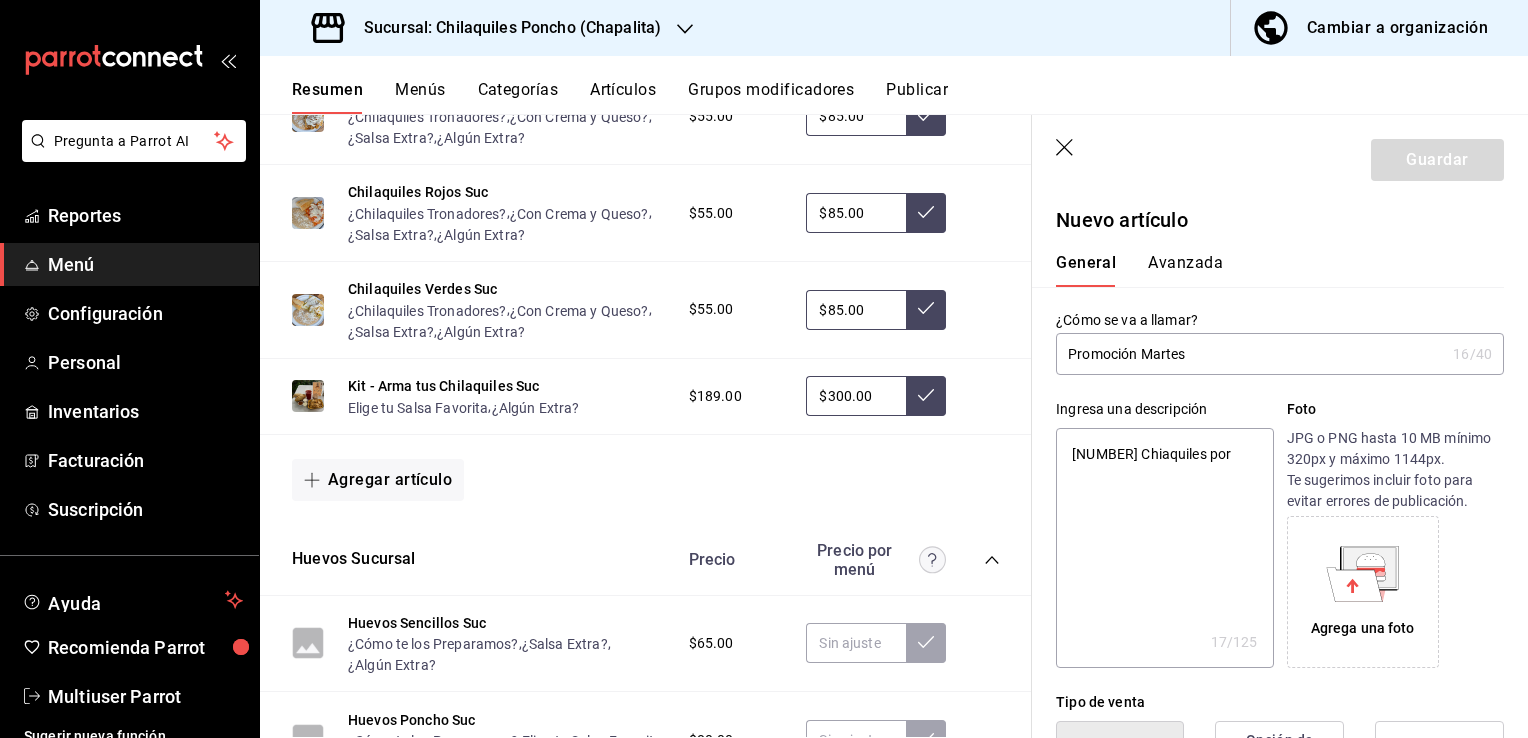 type on "[NUMBER] Chiaquiles por [NUMBER]" 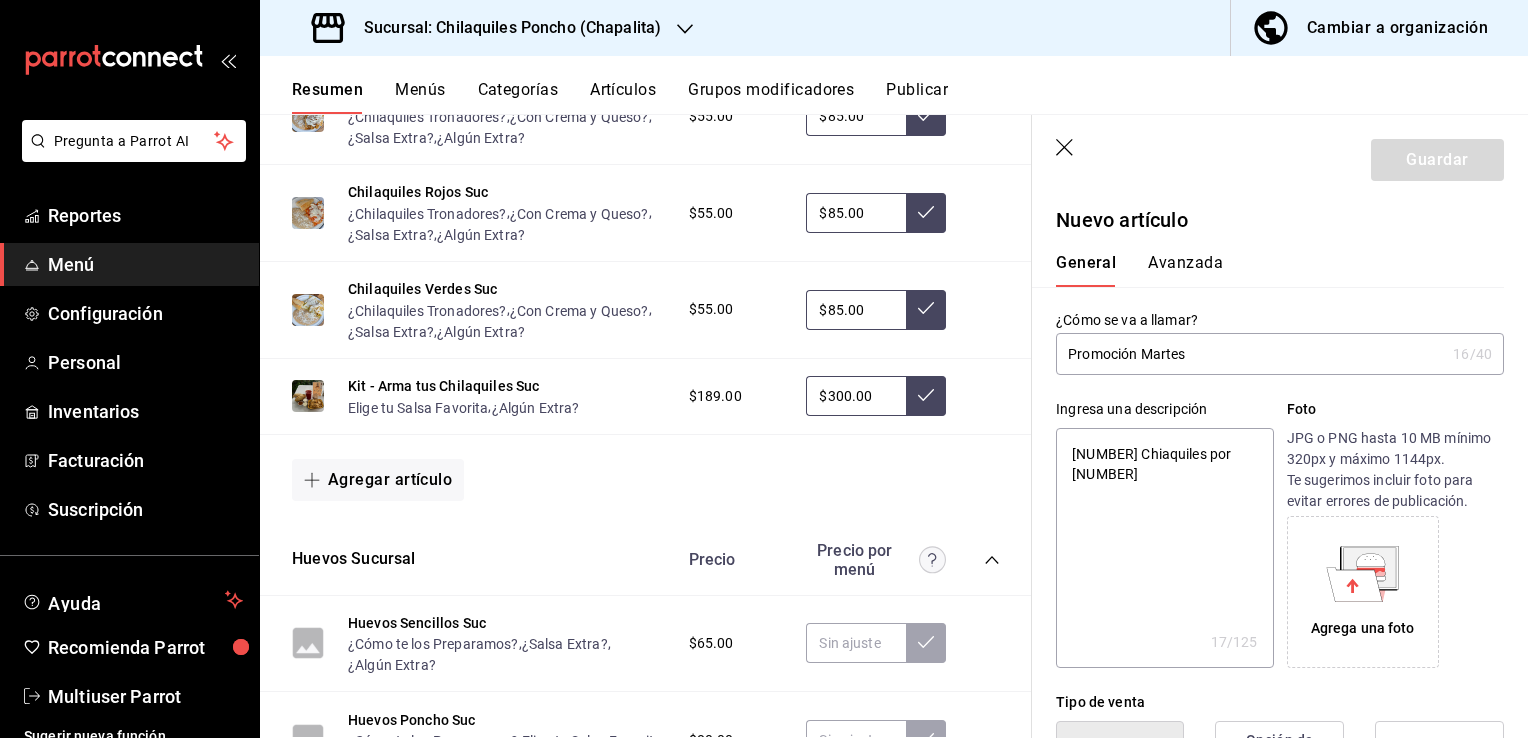 type on "x" 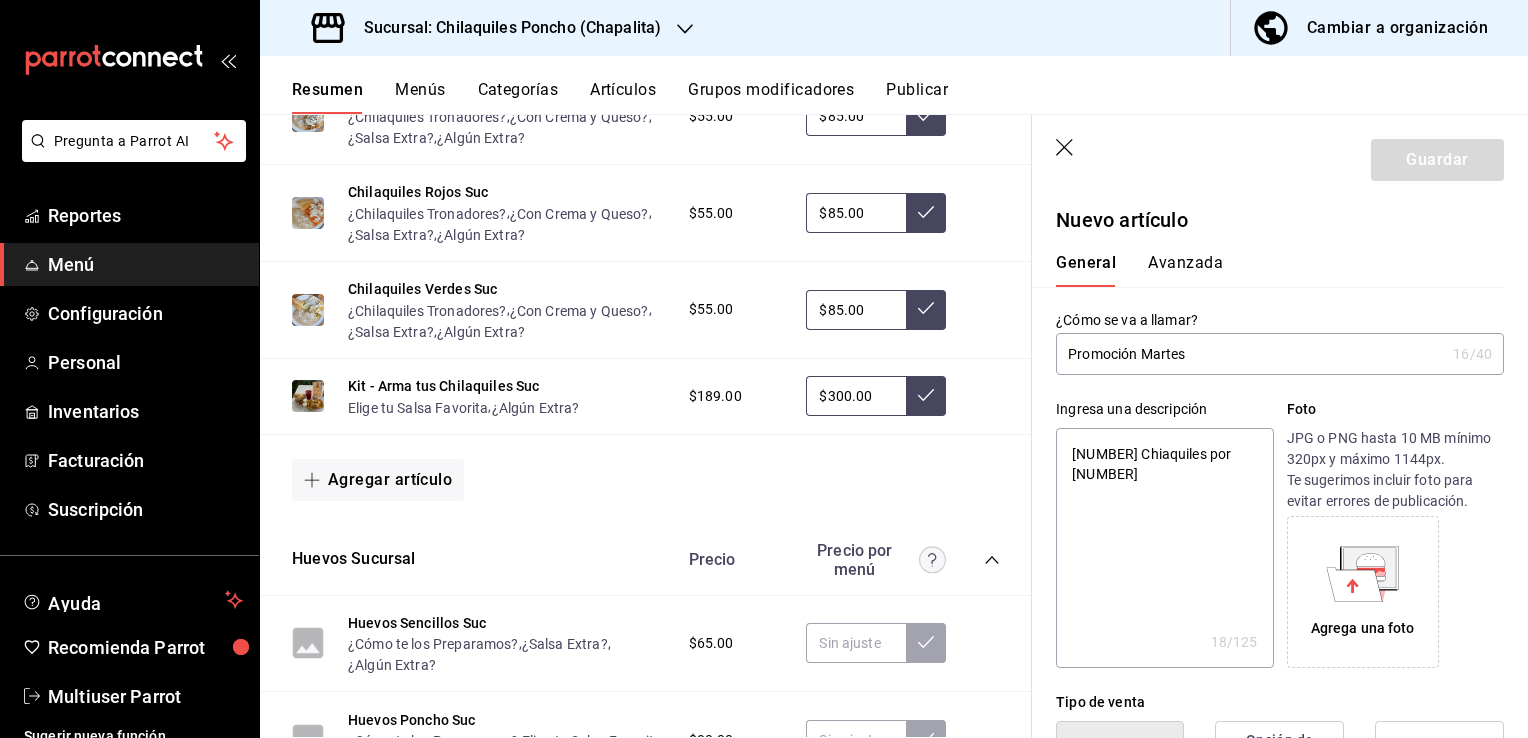 type on "[NUMBER] Chiaquiles por [NUMBER]" 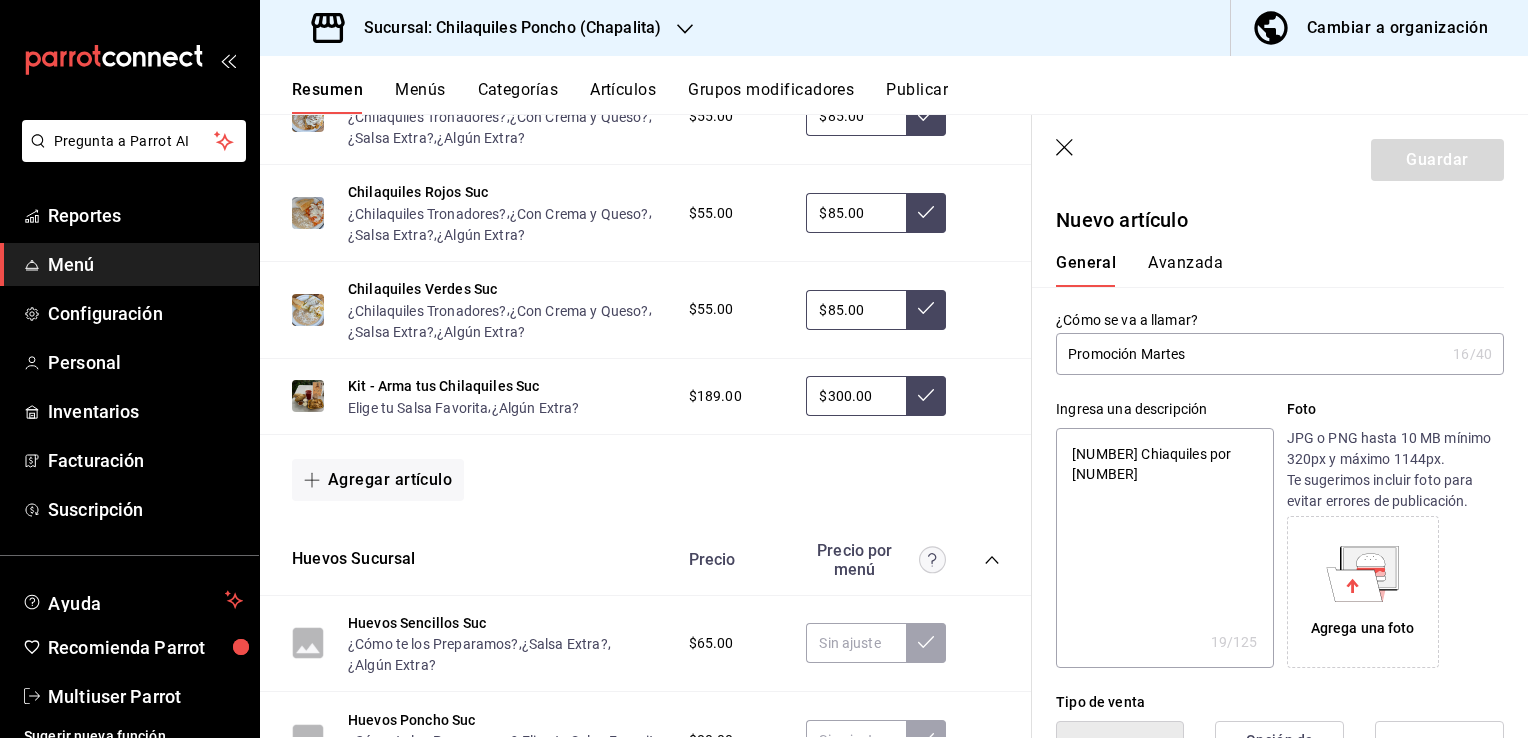 type on "[NUMBER] Chiaquiles por [NUMBER]" 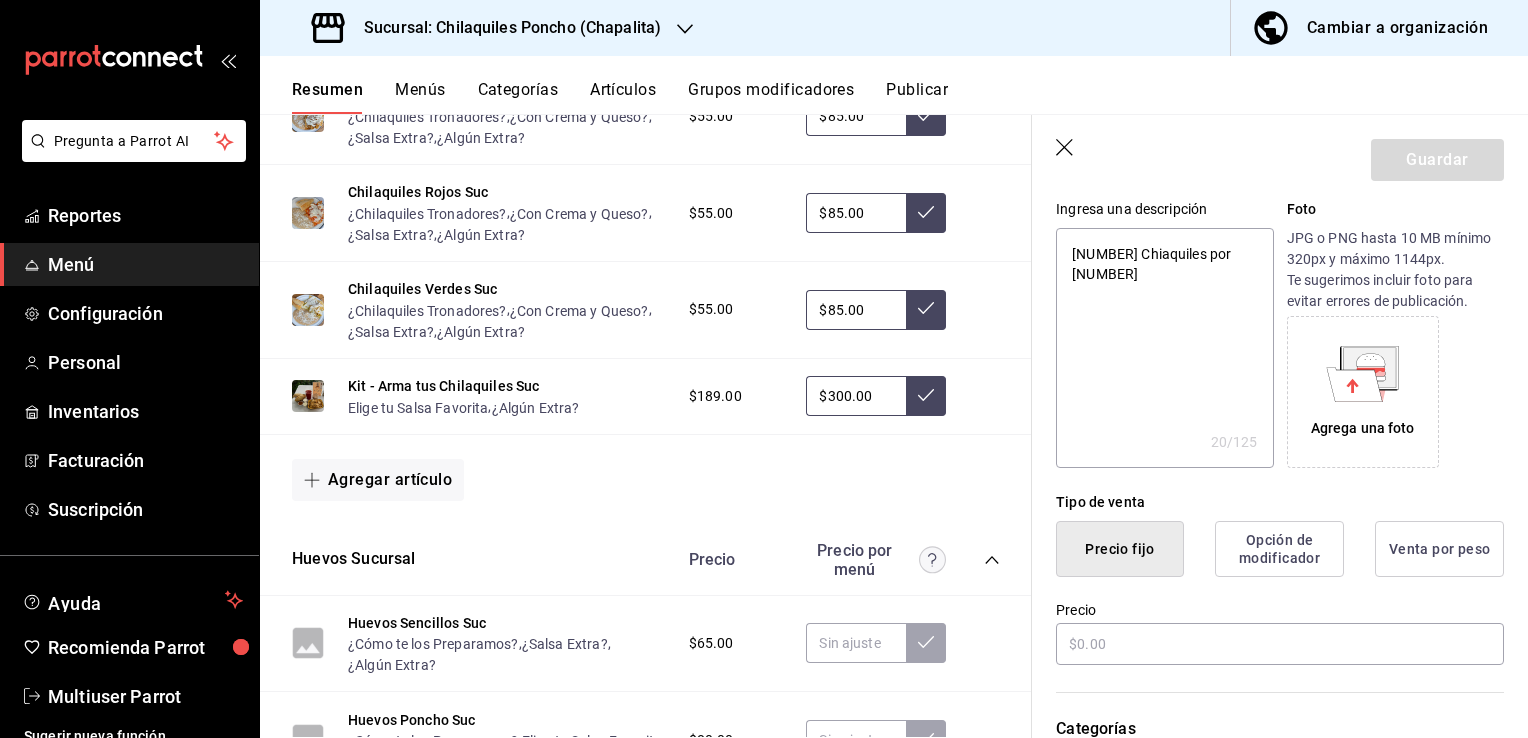 scroll, scrollTop: 300, scrollLeft: 0, axis: vertical 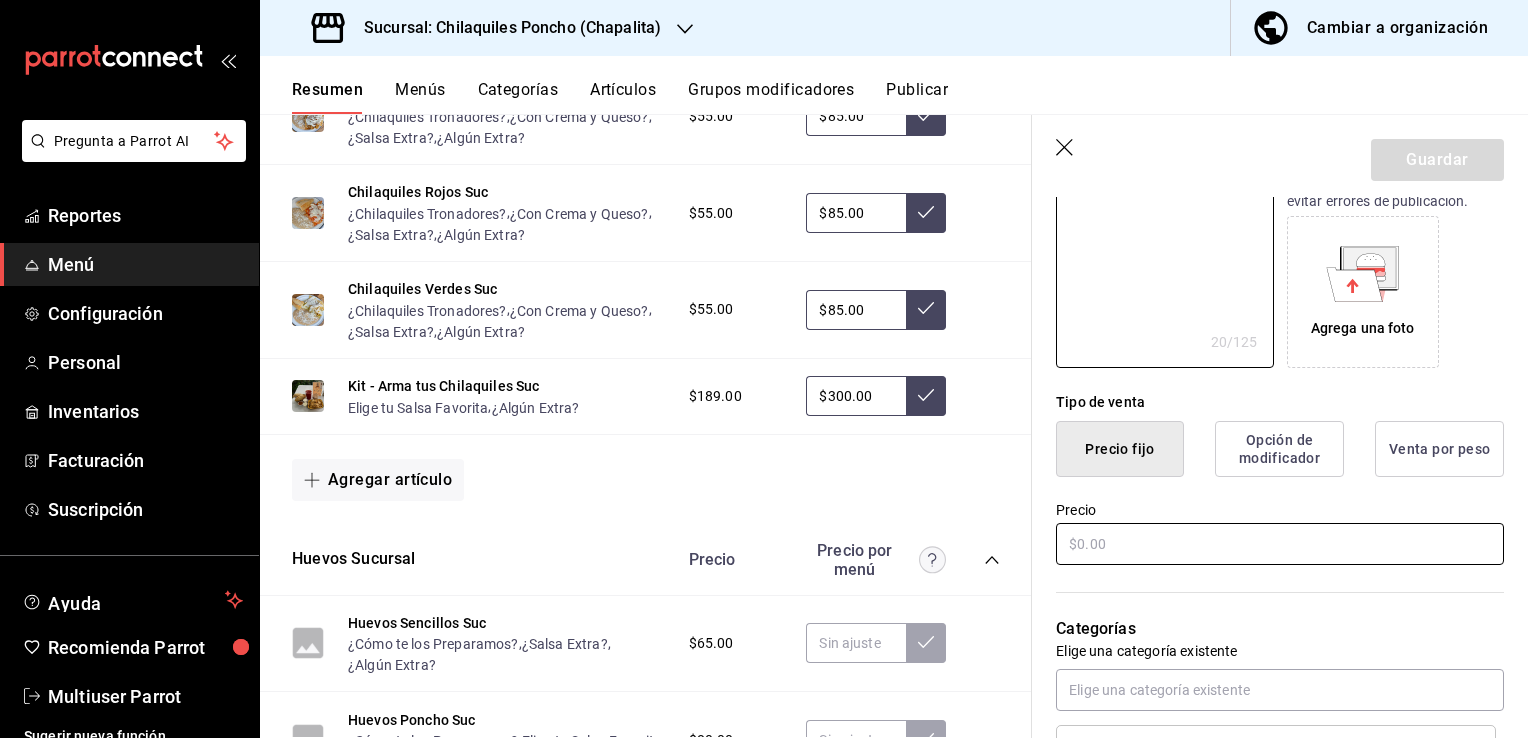 type on "[NUMBER] Chiaquiles por [NUMBER]" 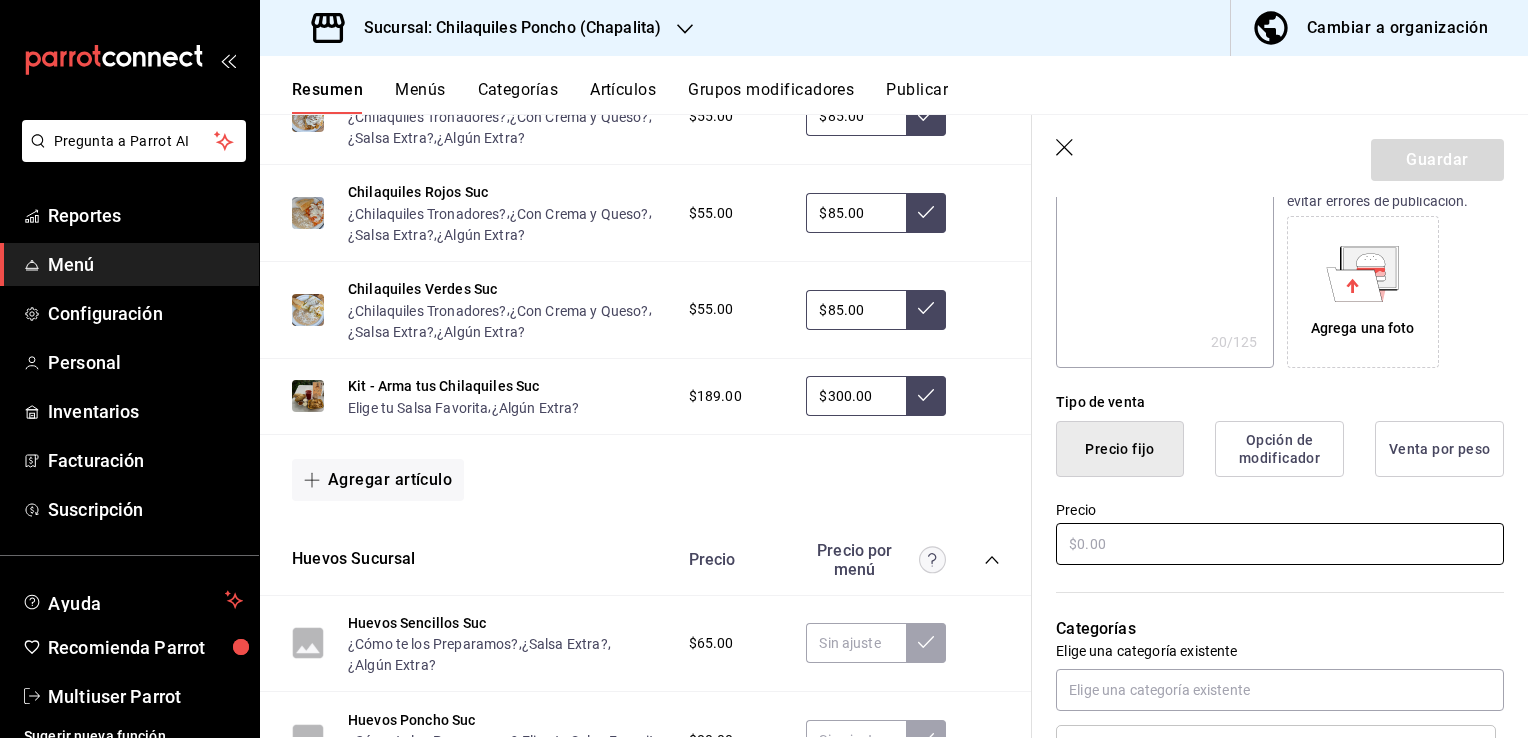 click at bounding box center [1280, 544] 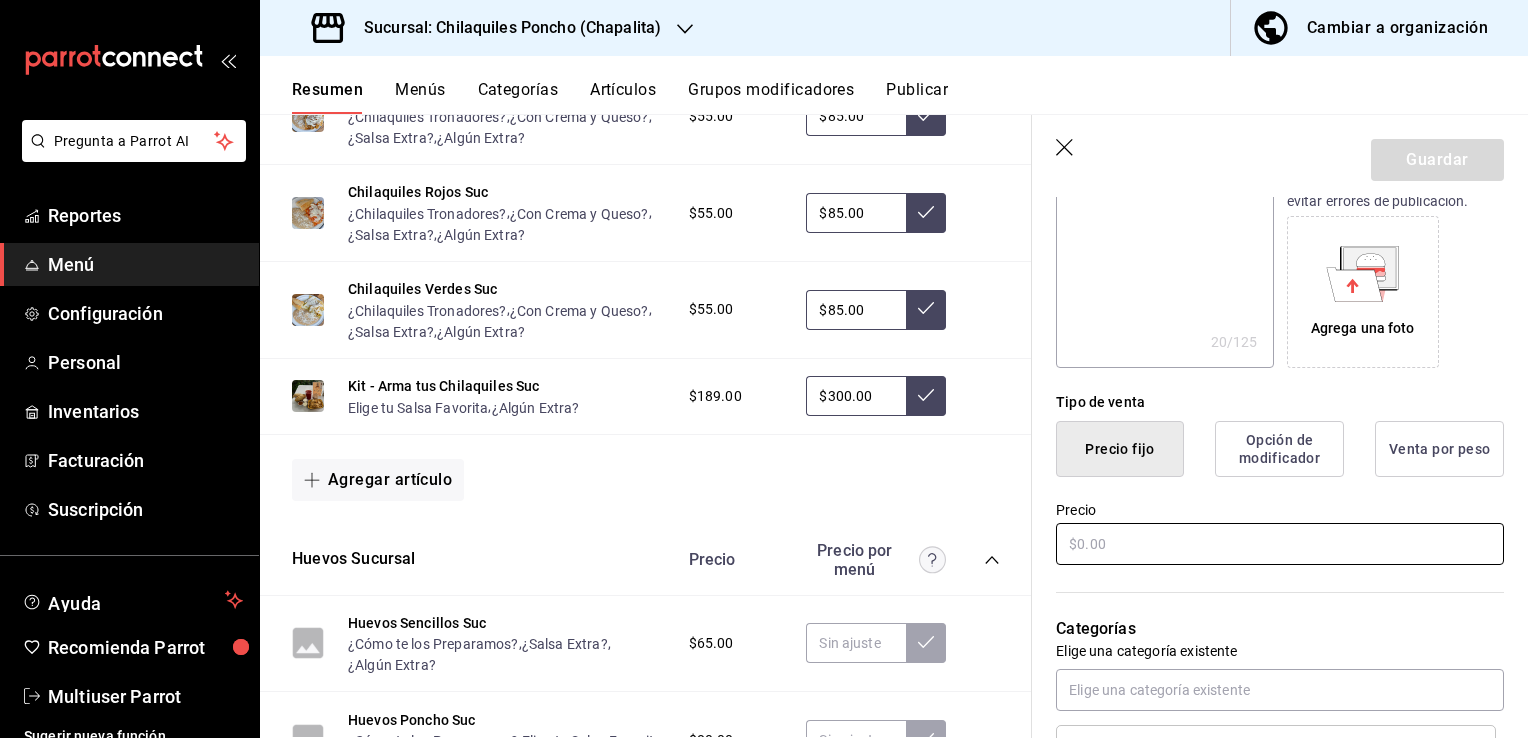 type on "$1.00" 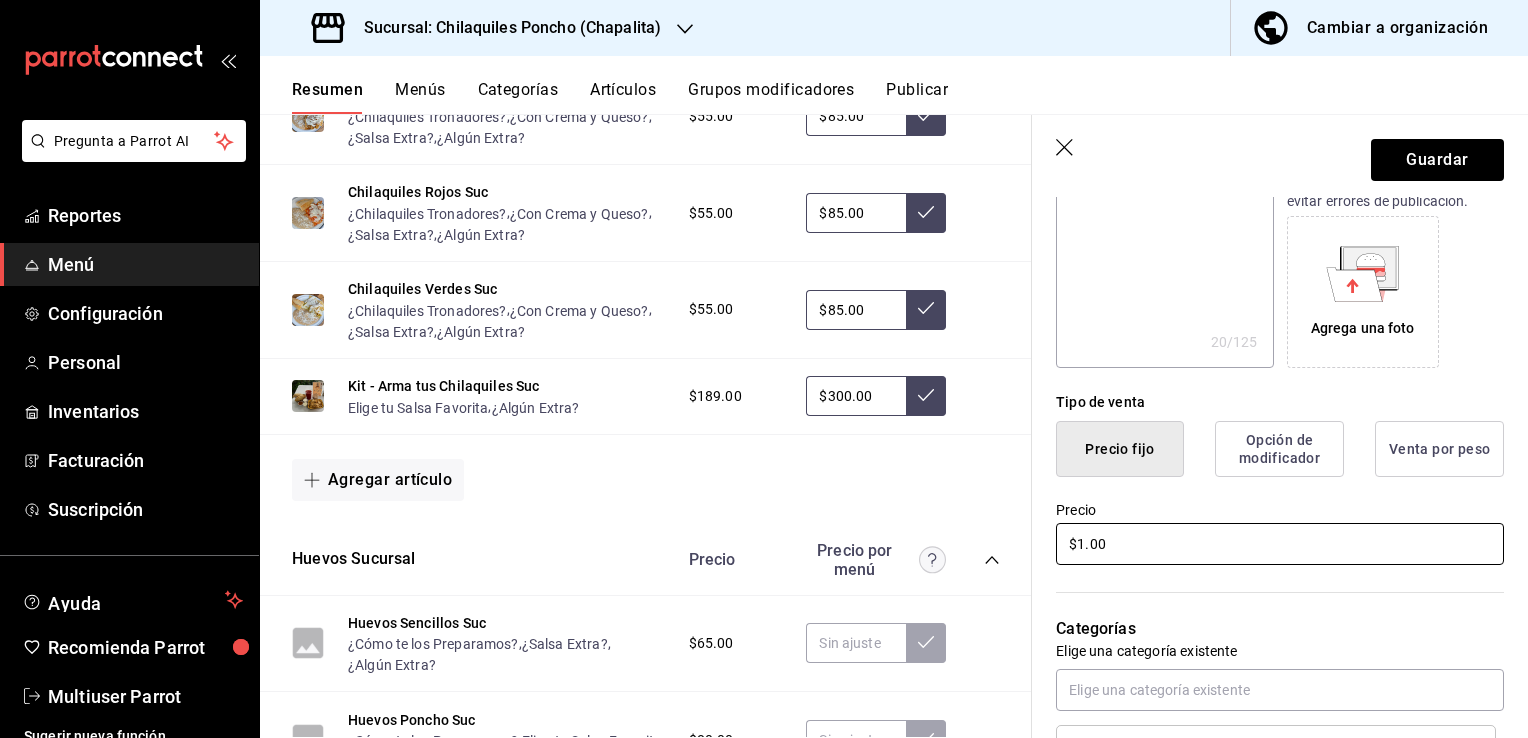 type on "x" 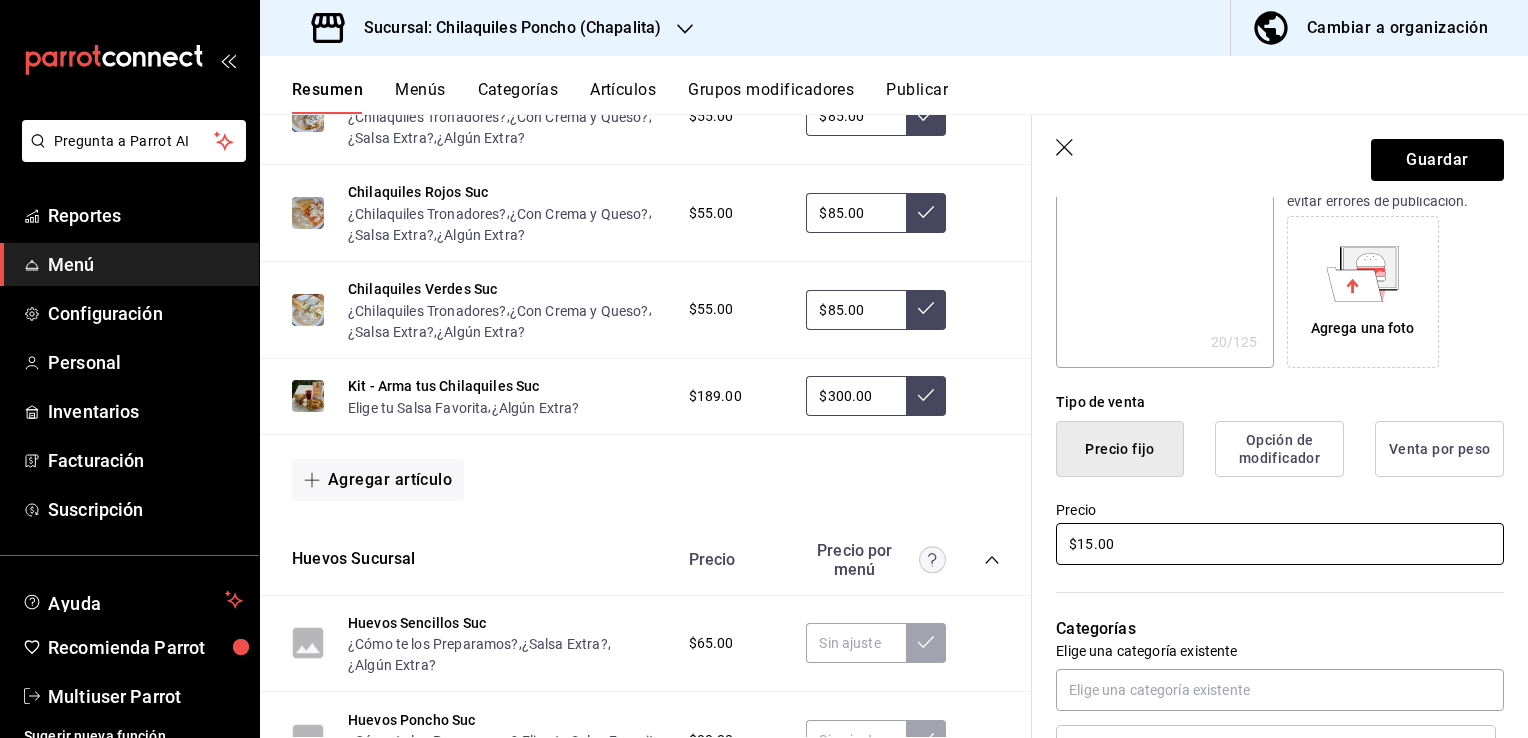 type on "x" 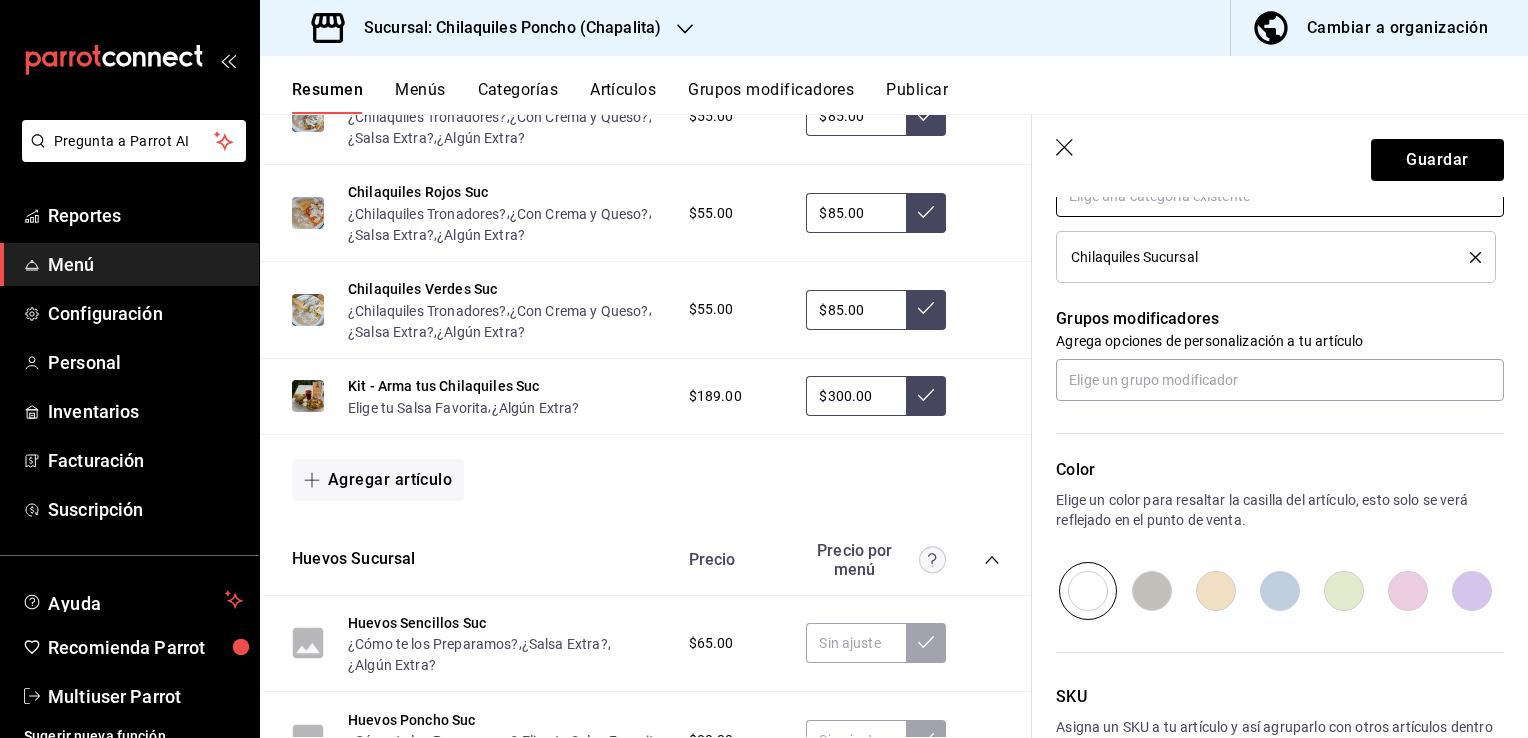 scroll, scrollTop: 800, scrollLeft: 0, axis: vertical 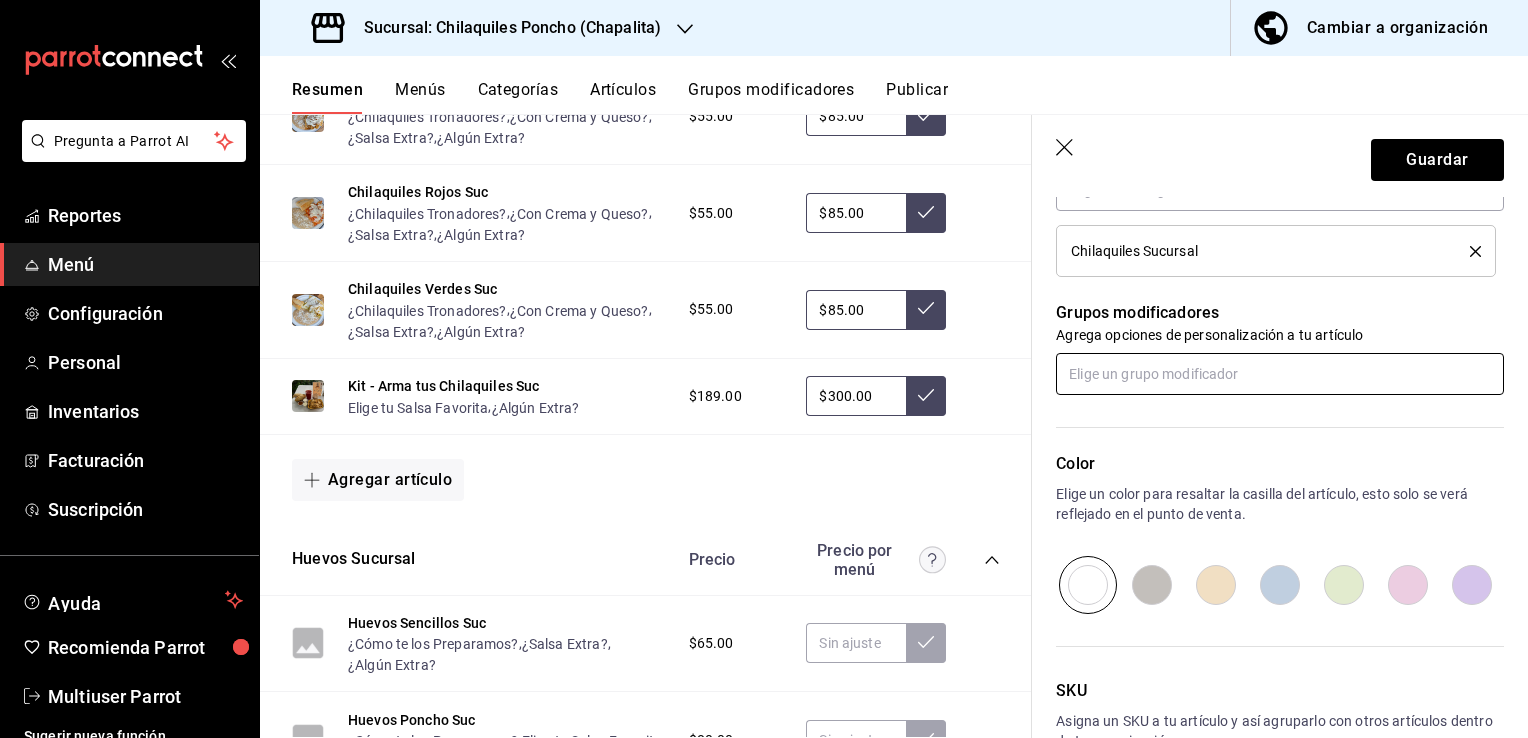 type on "$150.00" 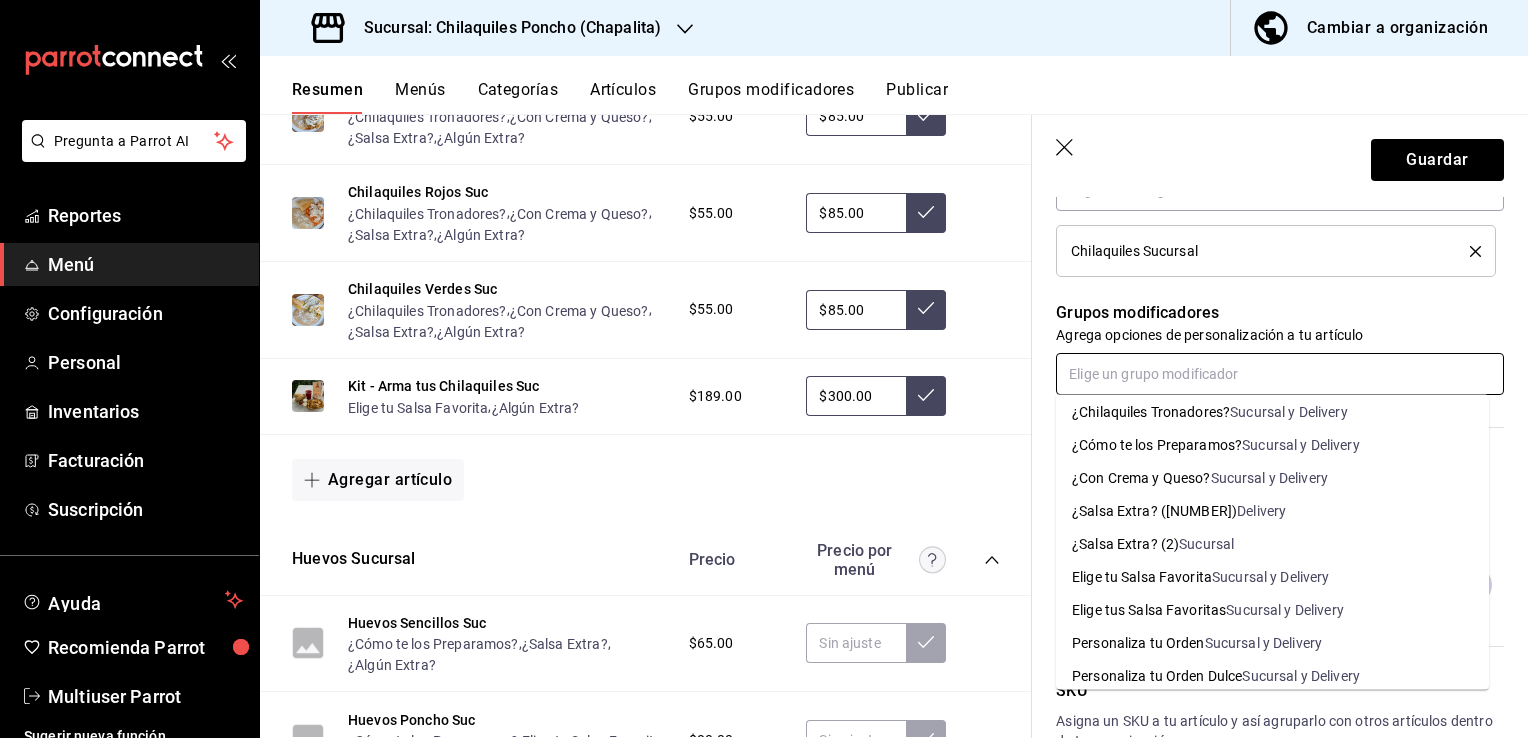 scroll, scrollTop: 100, scrollLeft: 0, axis: vertical 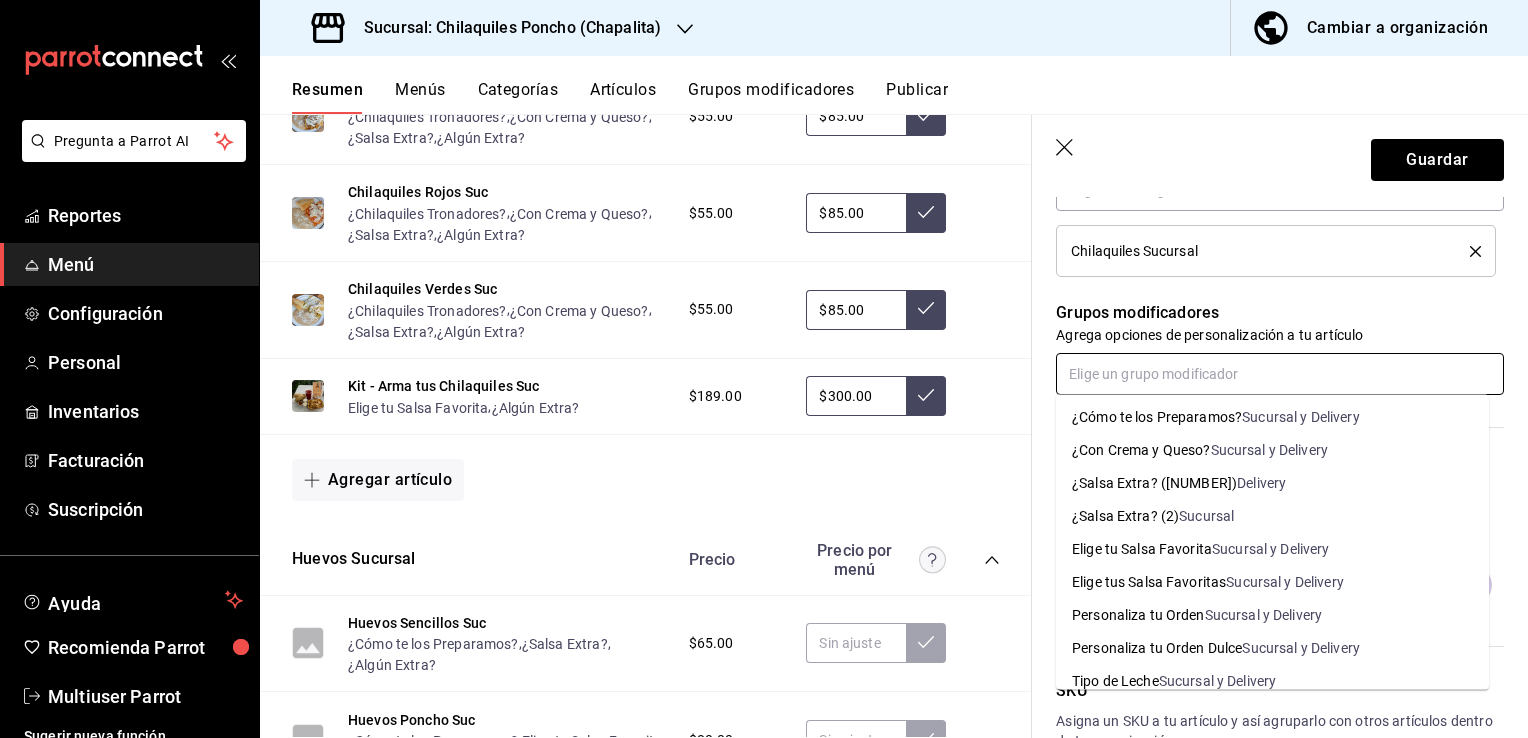 click on "Sucursal y Delivery" at bounding box center (1271, 549) 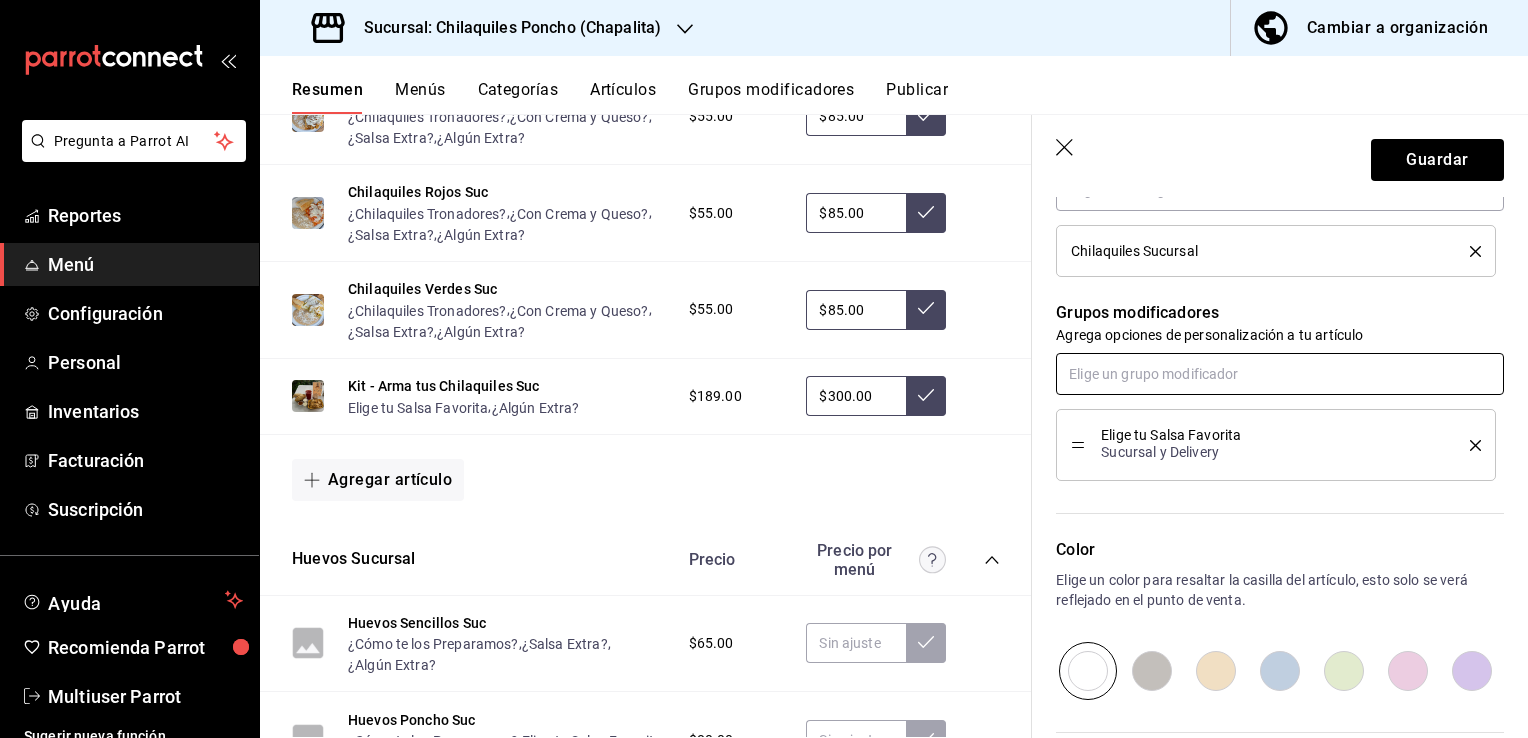 click at bounding box center (1280, 374) 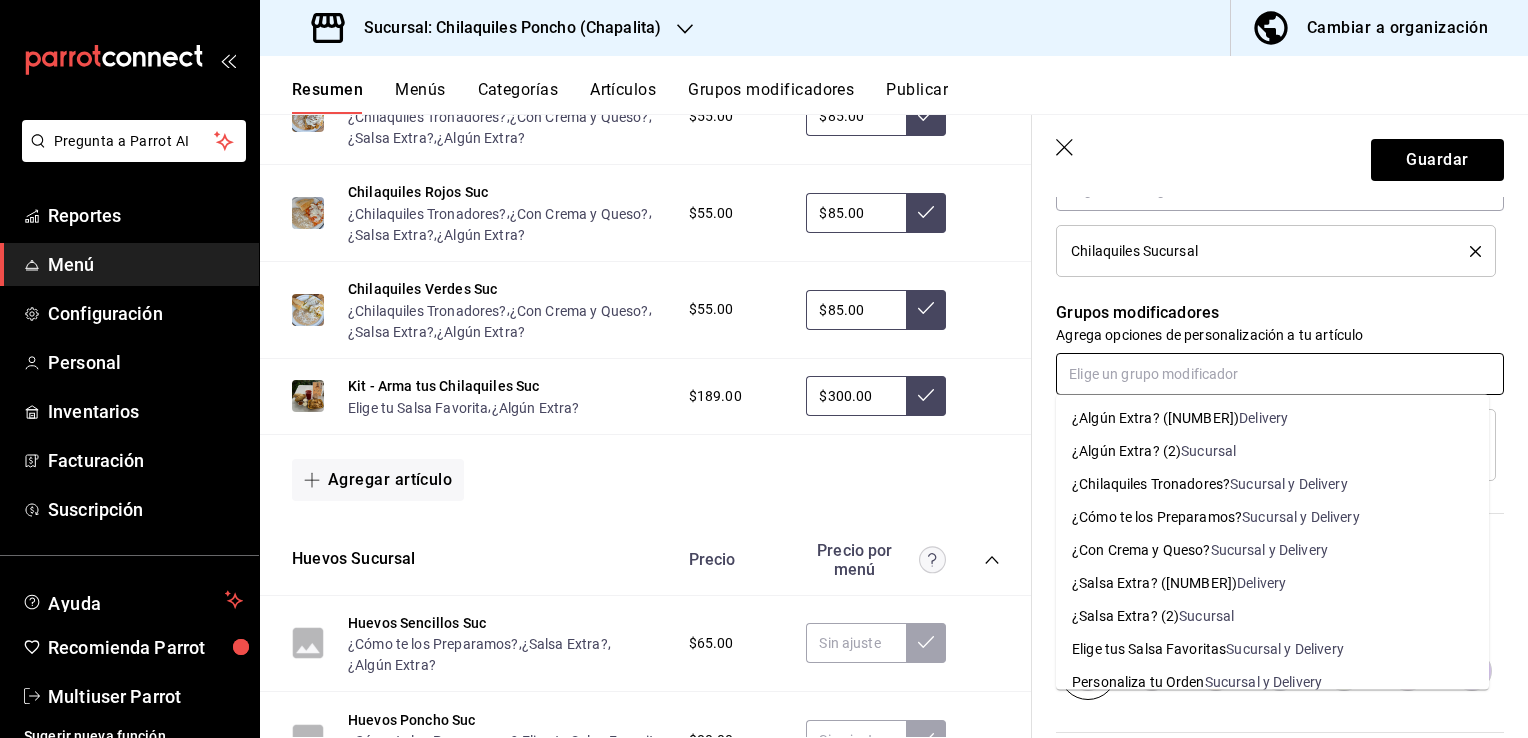 click on "Sucursal y Delivery" at bounding box center (1270, 550) 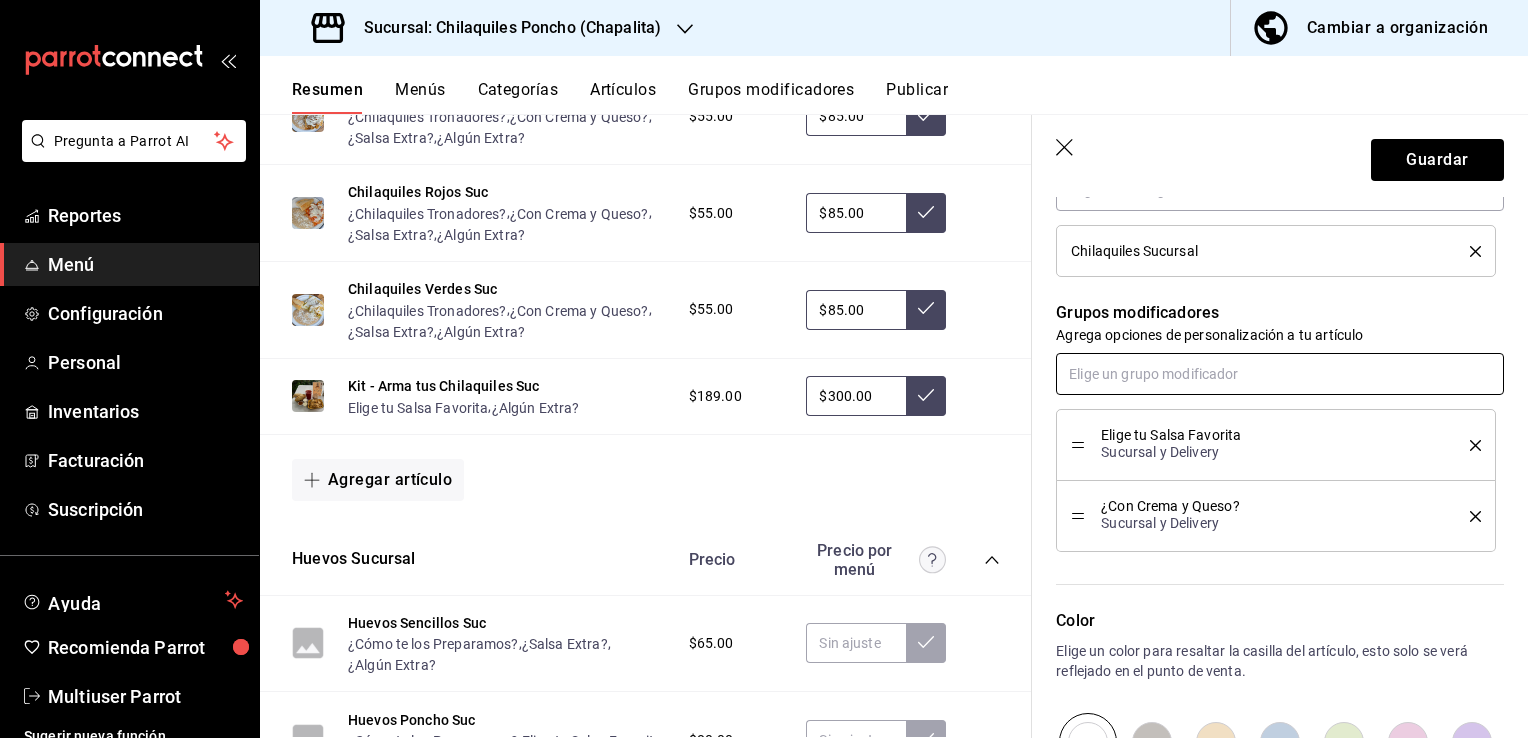 click at bounding box center (1280, 374) 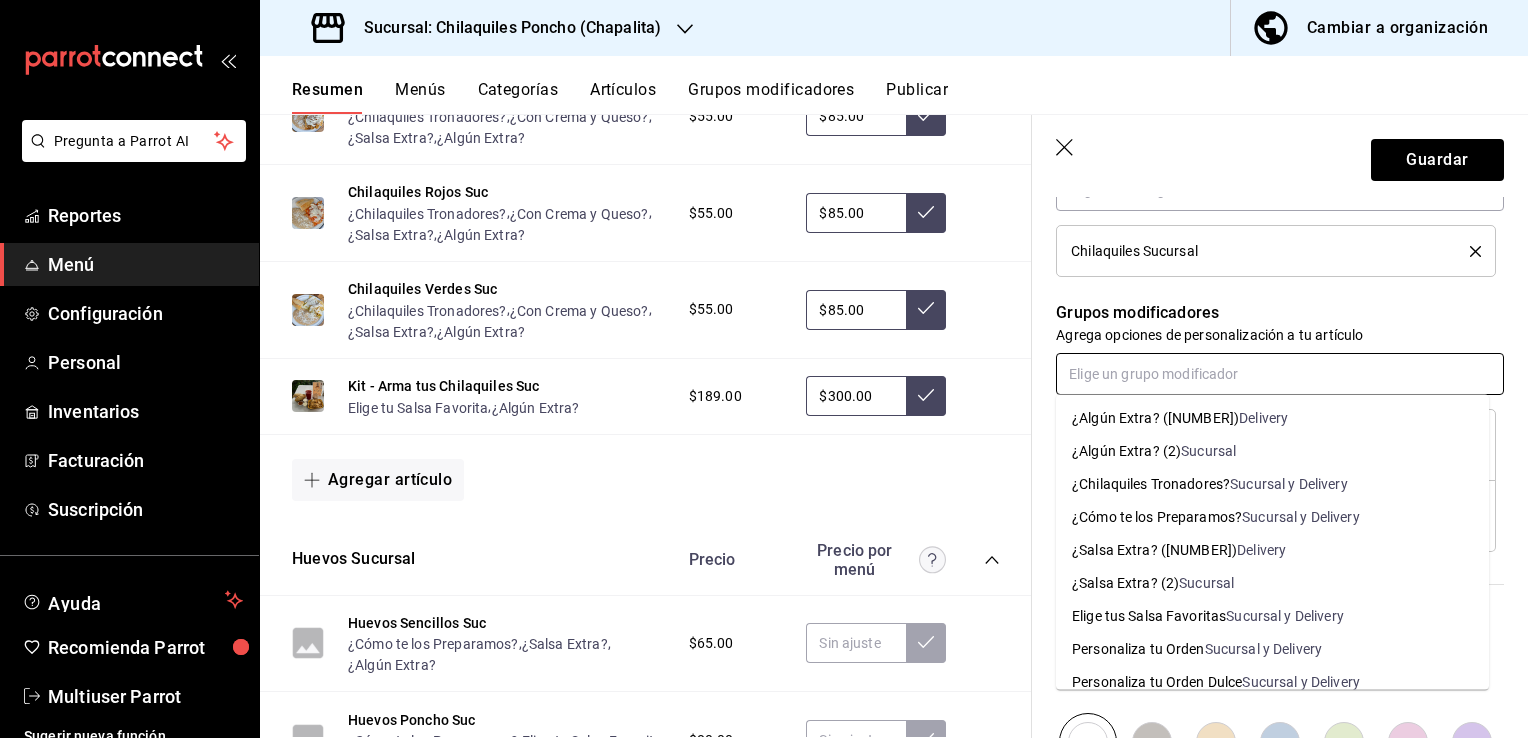 click on "¿Algún Extra? ([NUMBER]) Sucursal" at bounding box center (1272, 451) 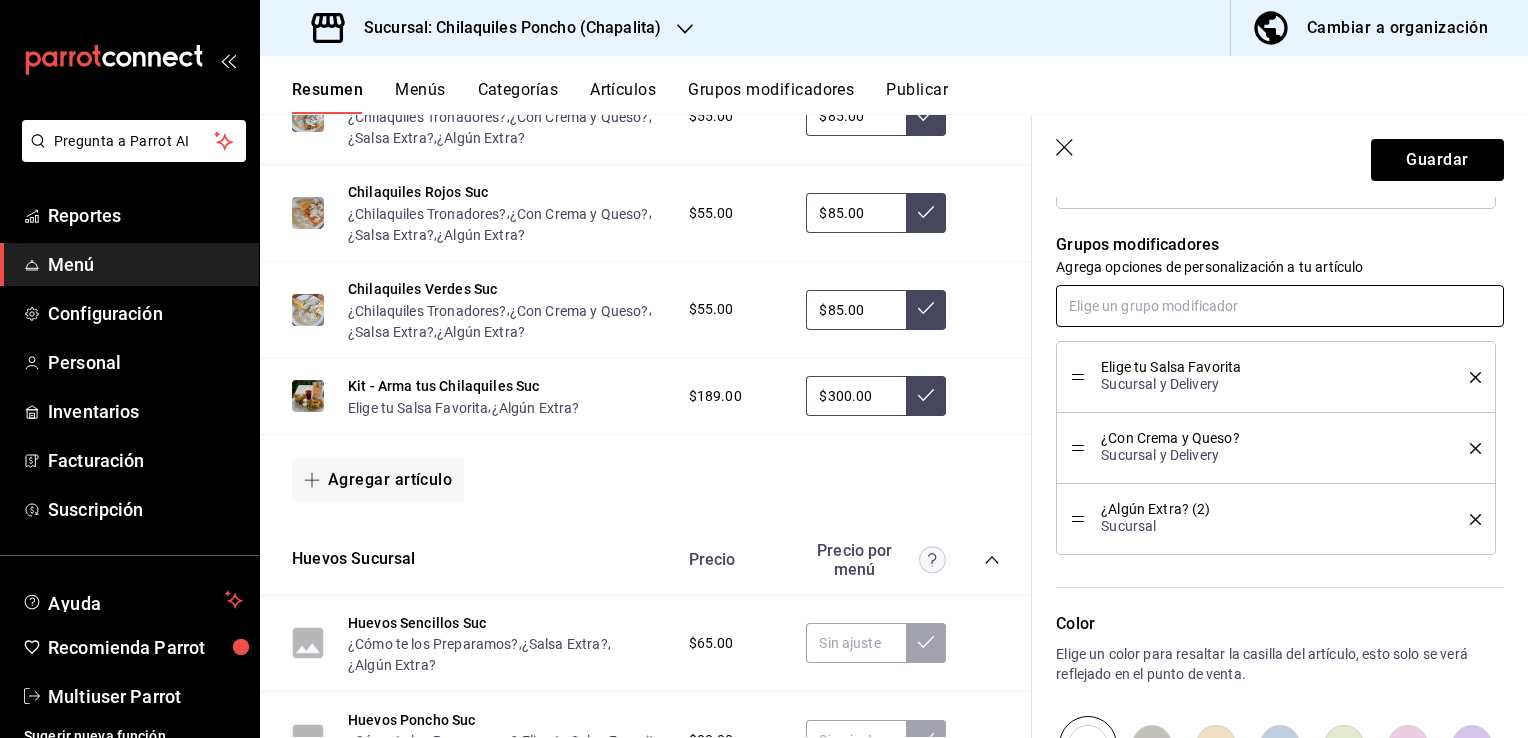 scroll, scrollTop: 800, scrollLeft: 0, axis: vertical 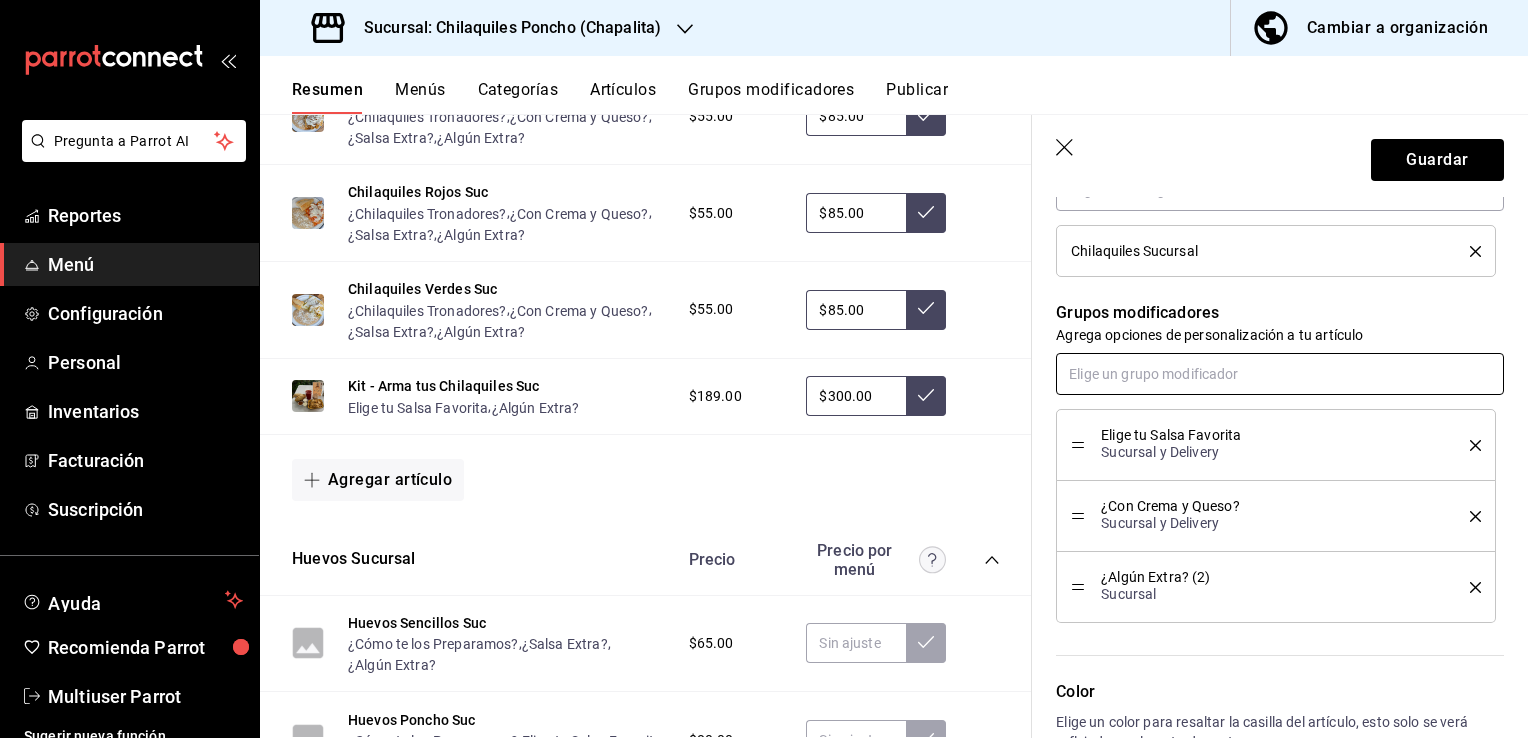 click at bounding box center (1280, 374) 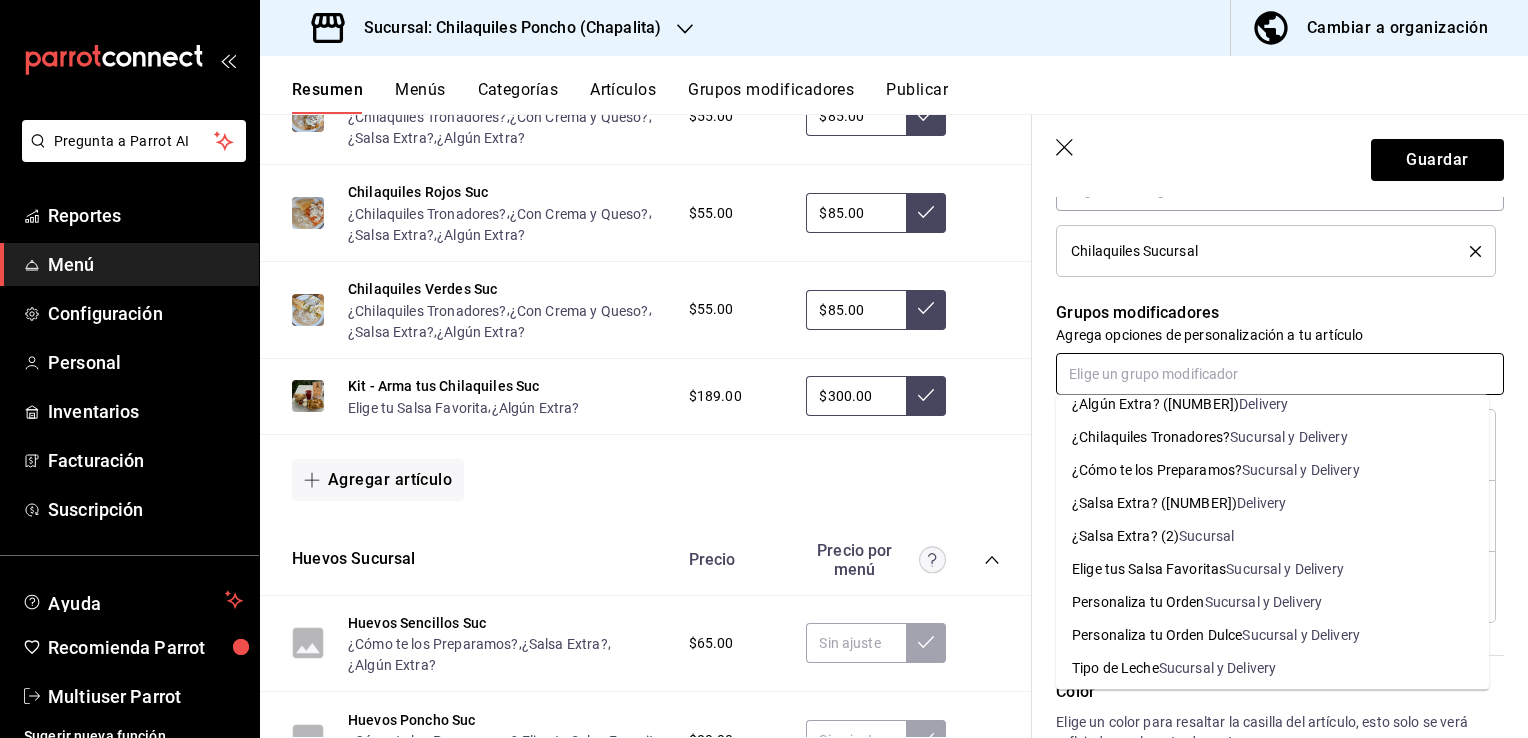 scroll, scrollTop: 17, scrollLeft: 0, axis: vertical 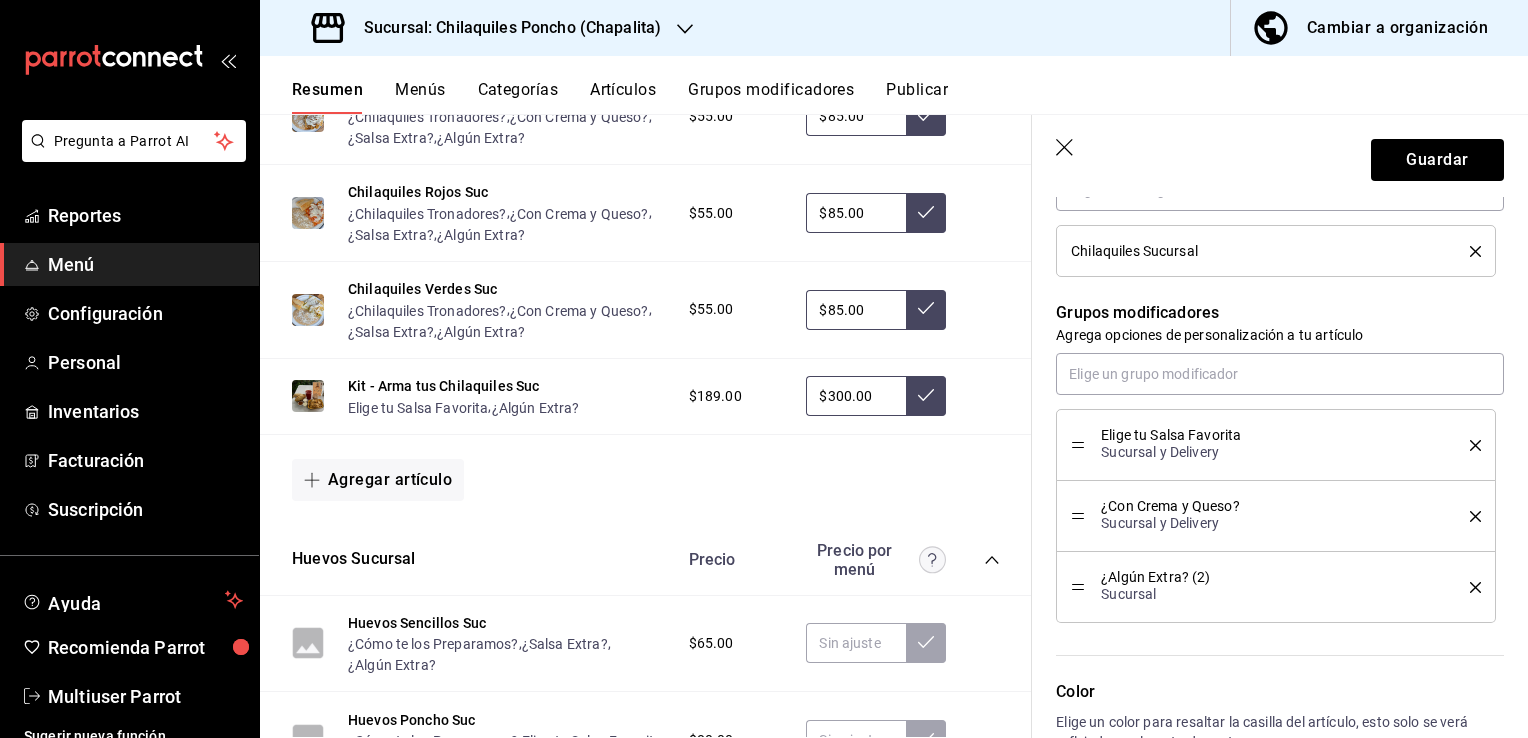 click on "Agrega opciones de personalización a tu artículo" at bounding box center [1280, 335] 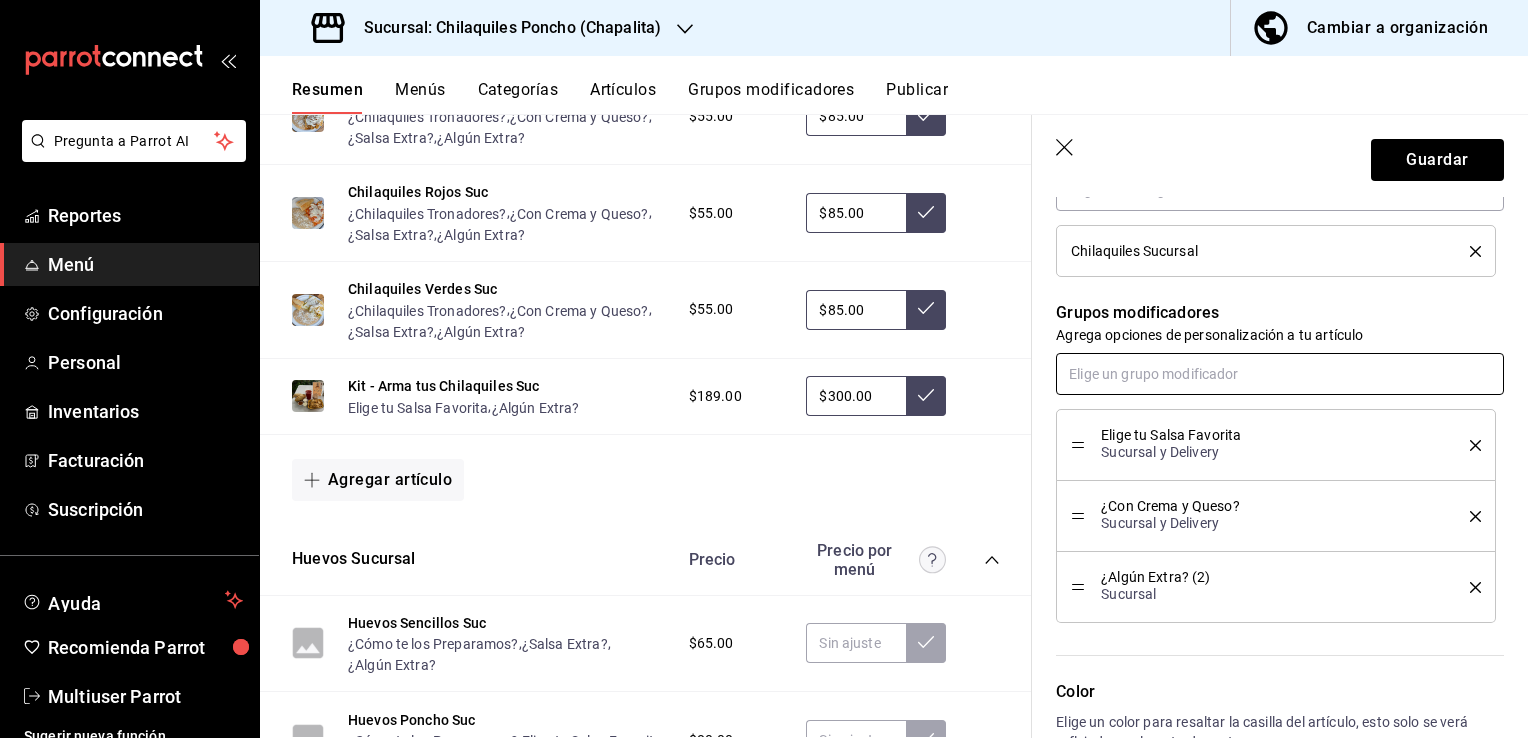 click at bounding box center [1280, 374] 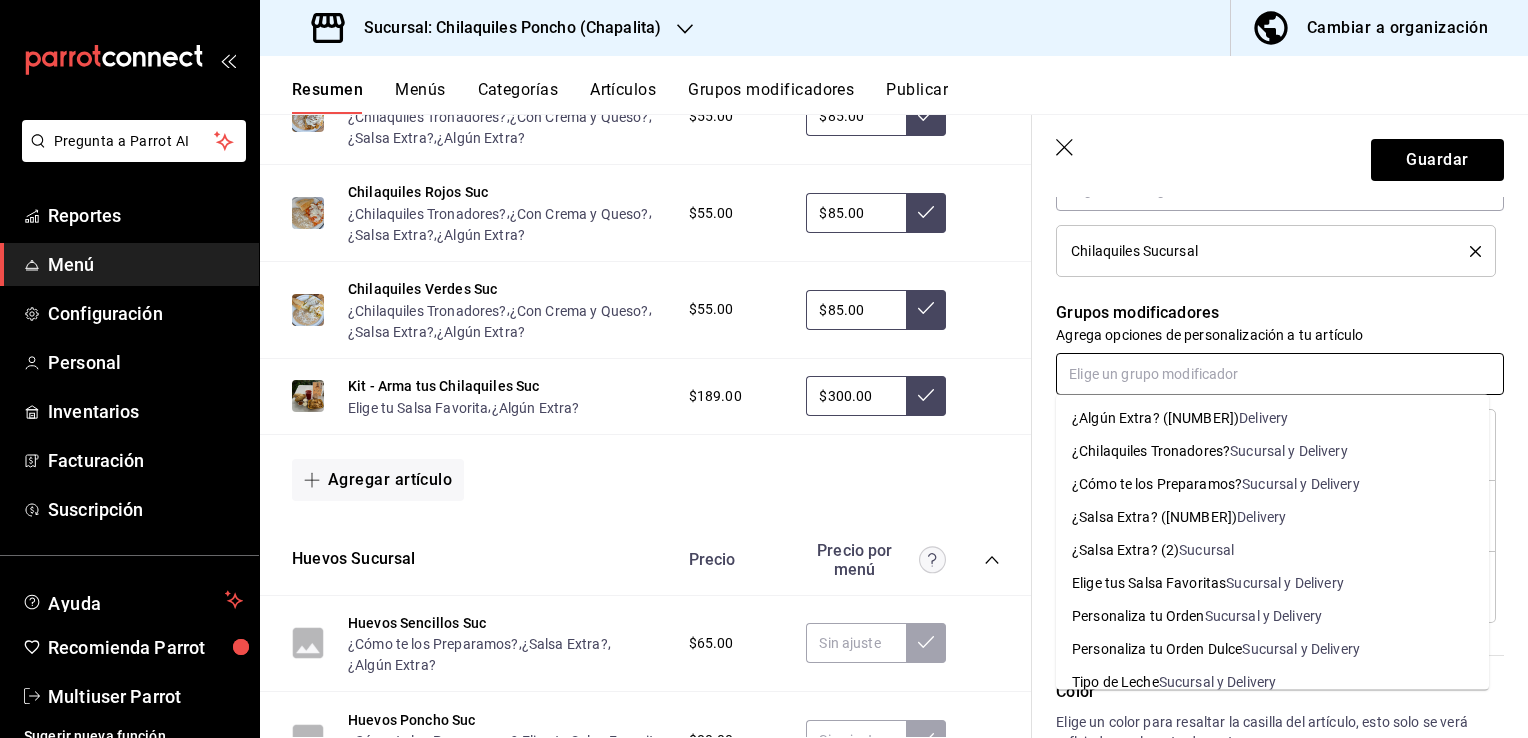 click on "Sucursal y Delivery" at bounding box center [1289, 451] 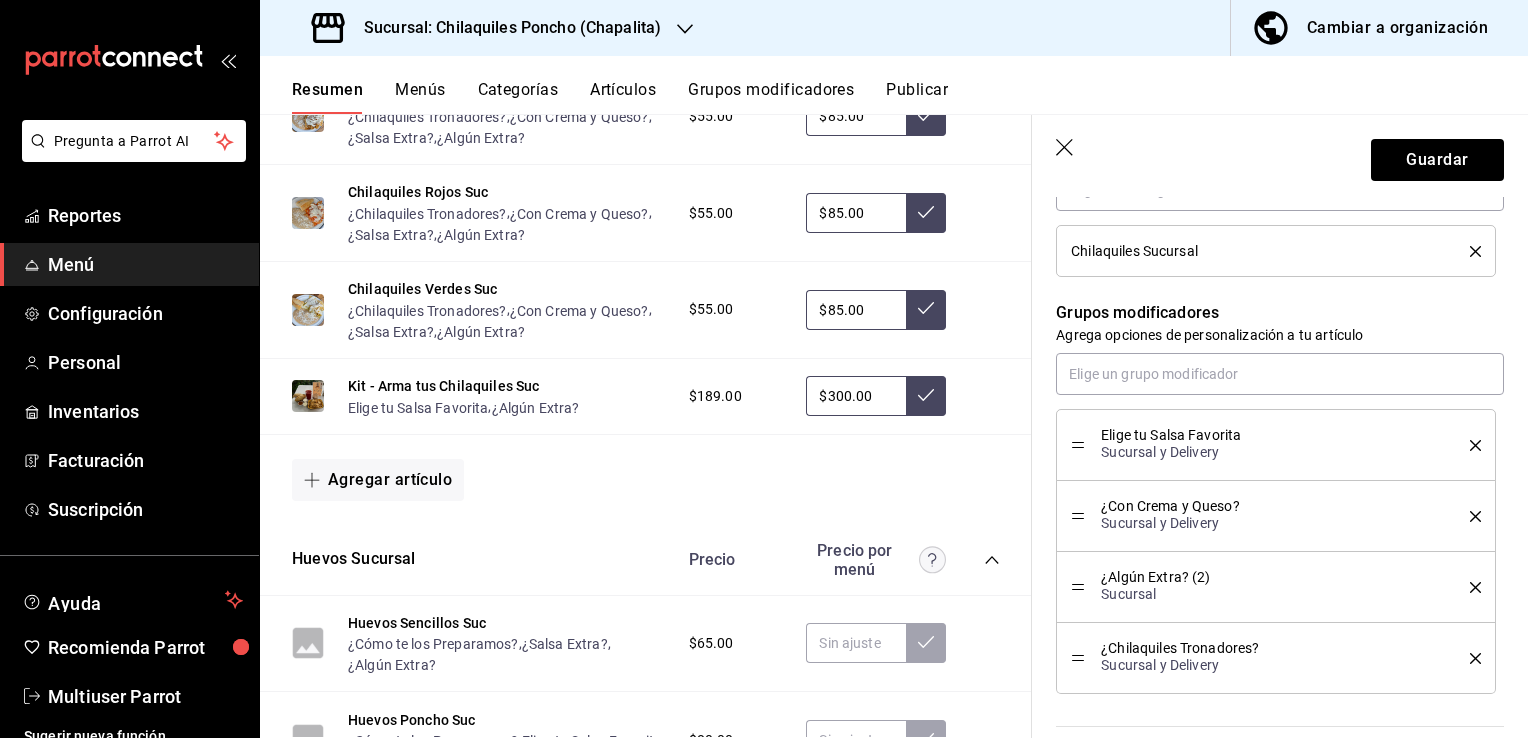 click on "Sucursal y Delivery" at bounding box center (1270, 665) 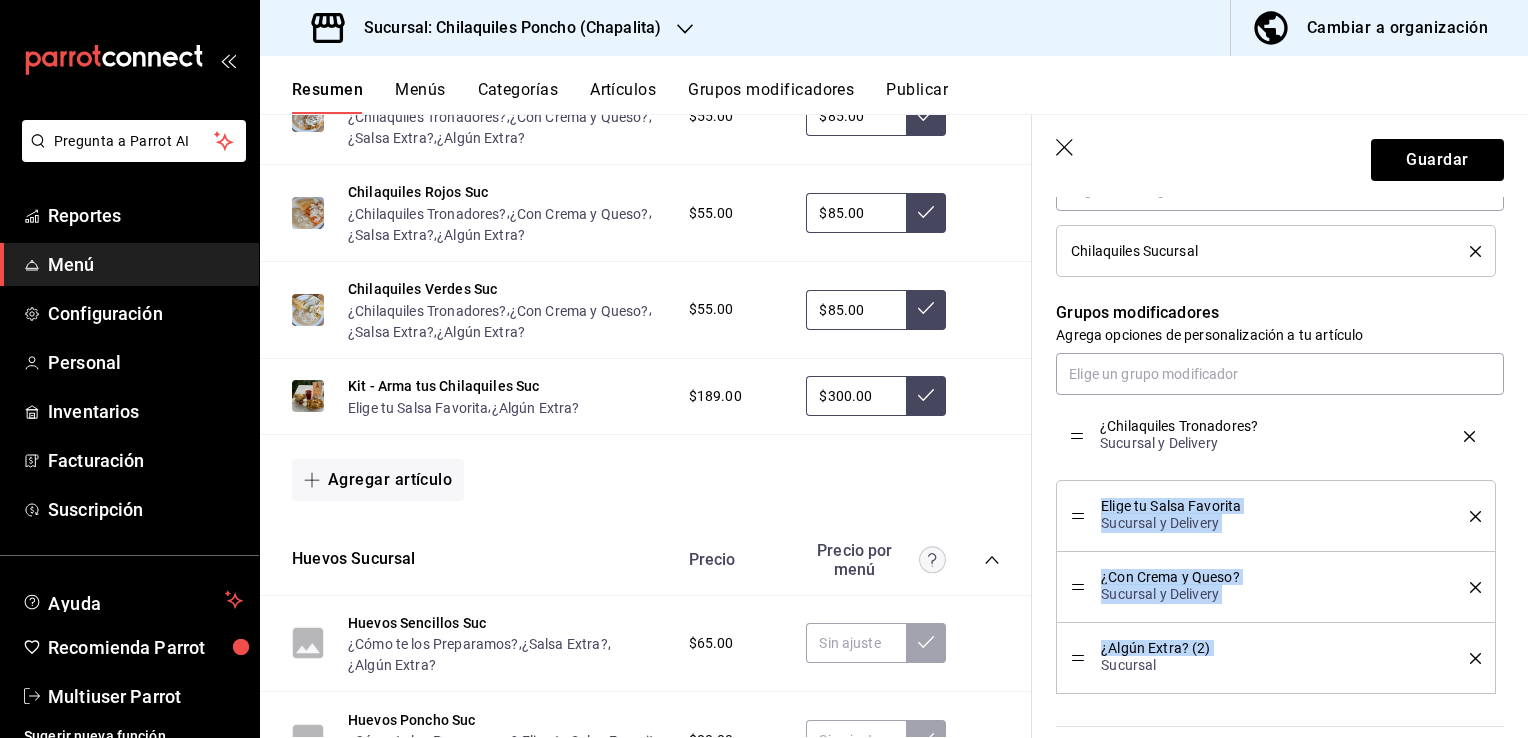 drag, startPoint x: 1080, startPoint y: 659, endPoint x: 1069, endPoint y: 438, distance: 221.27359 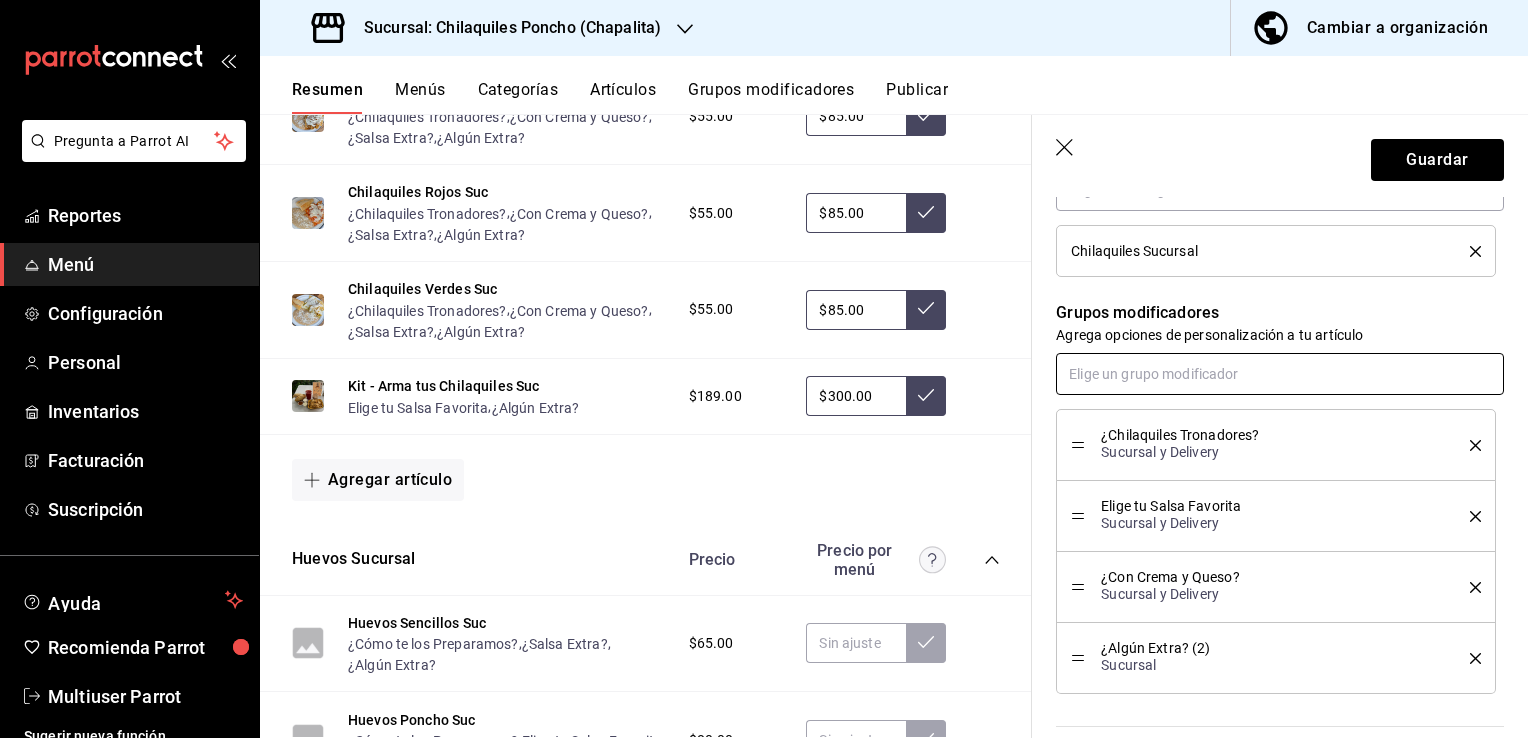 click at bounding box center (1280, 374) 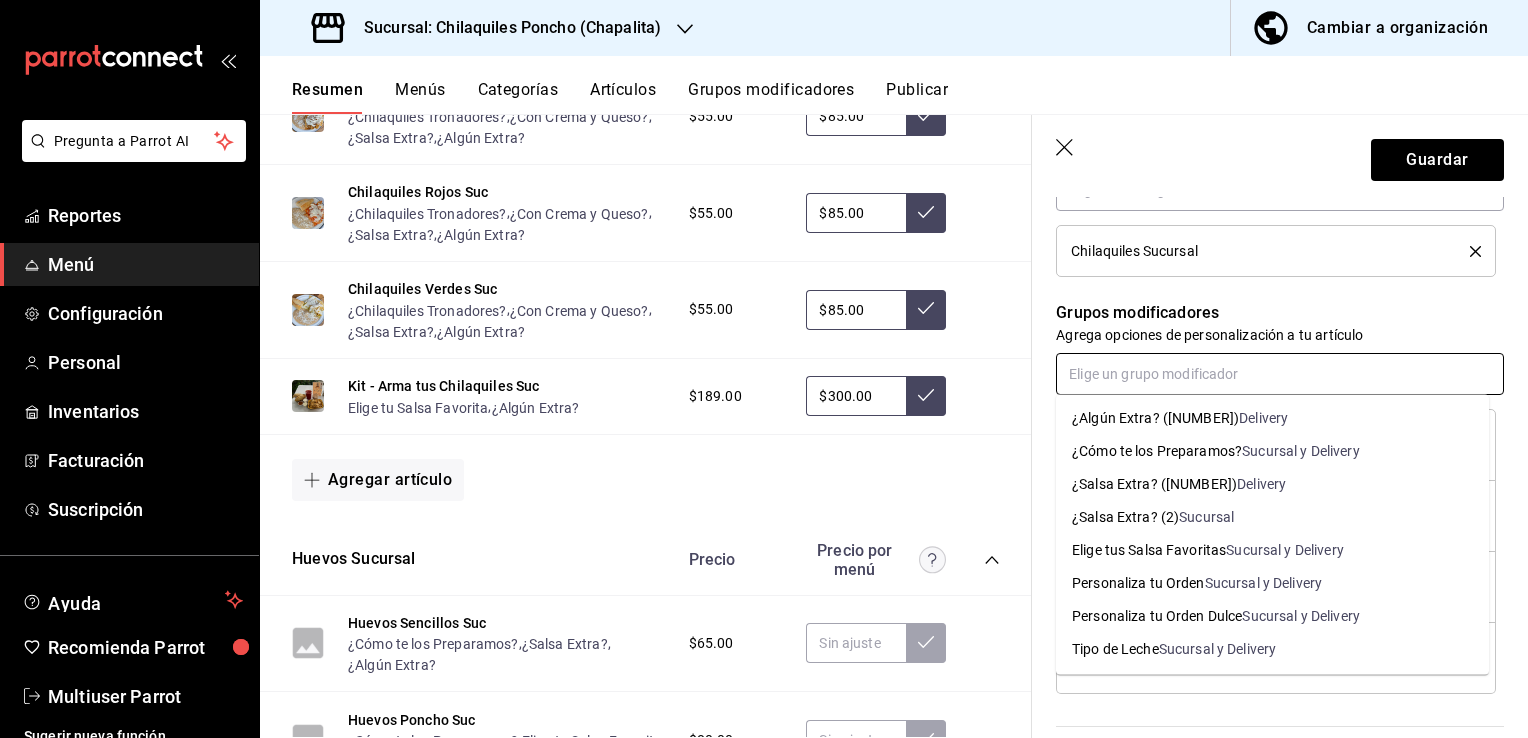 click on "Sucursal y Delivery" at bounding box center [1301, 451] 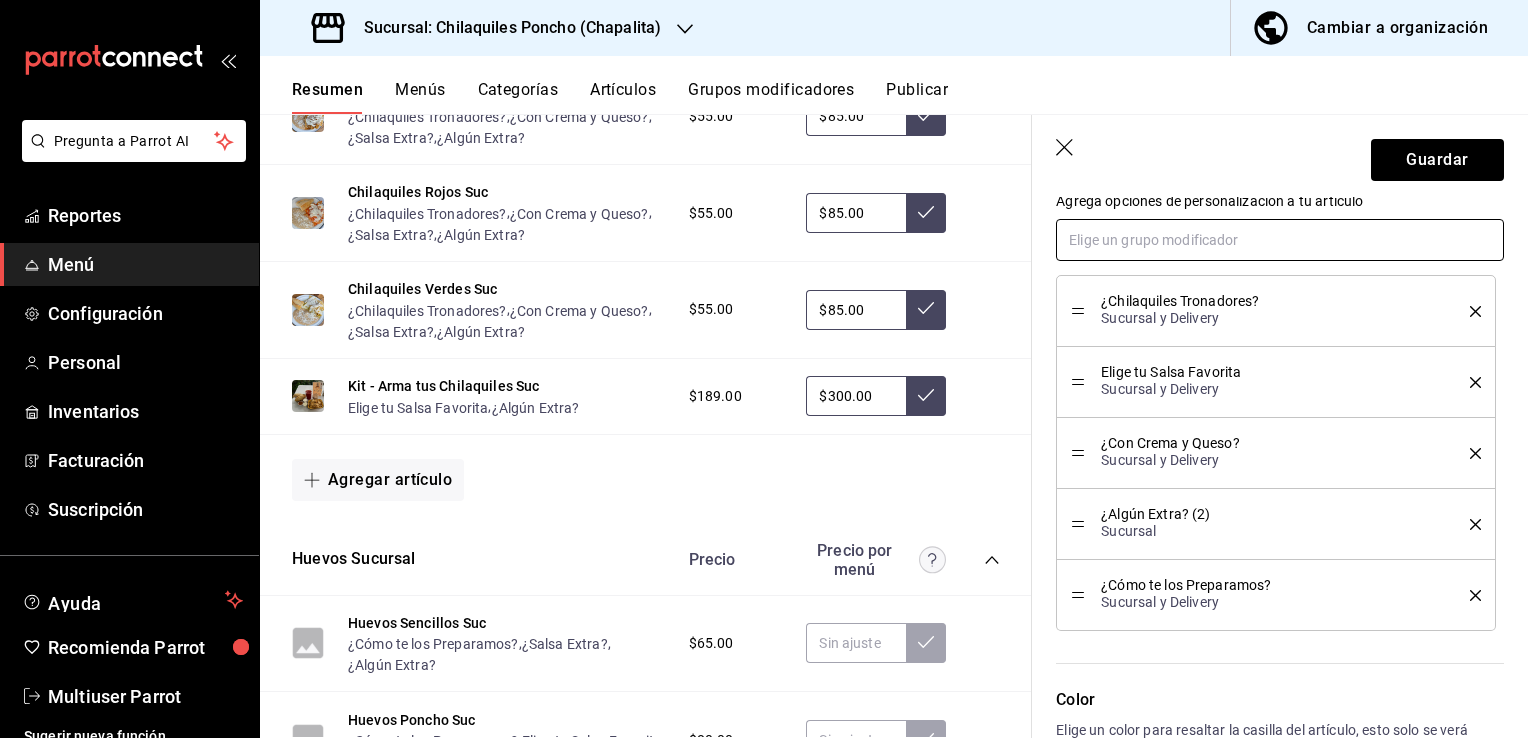 scroll, scrollTop: 900, scrollLeft: 0, axis: vertical 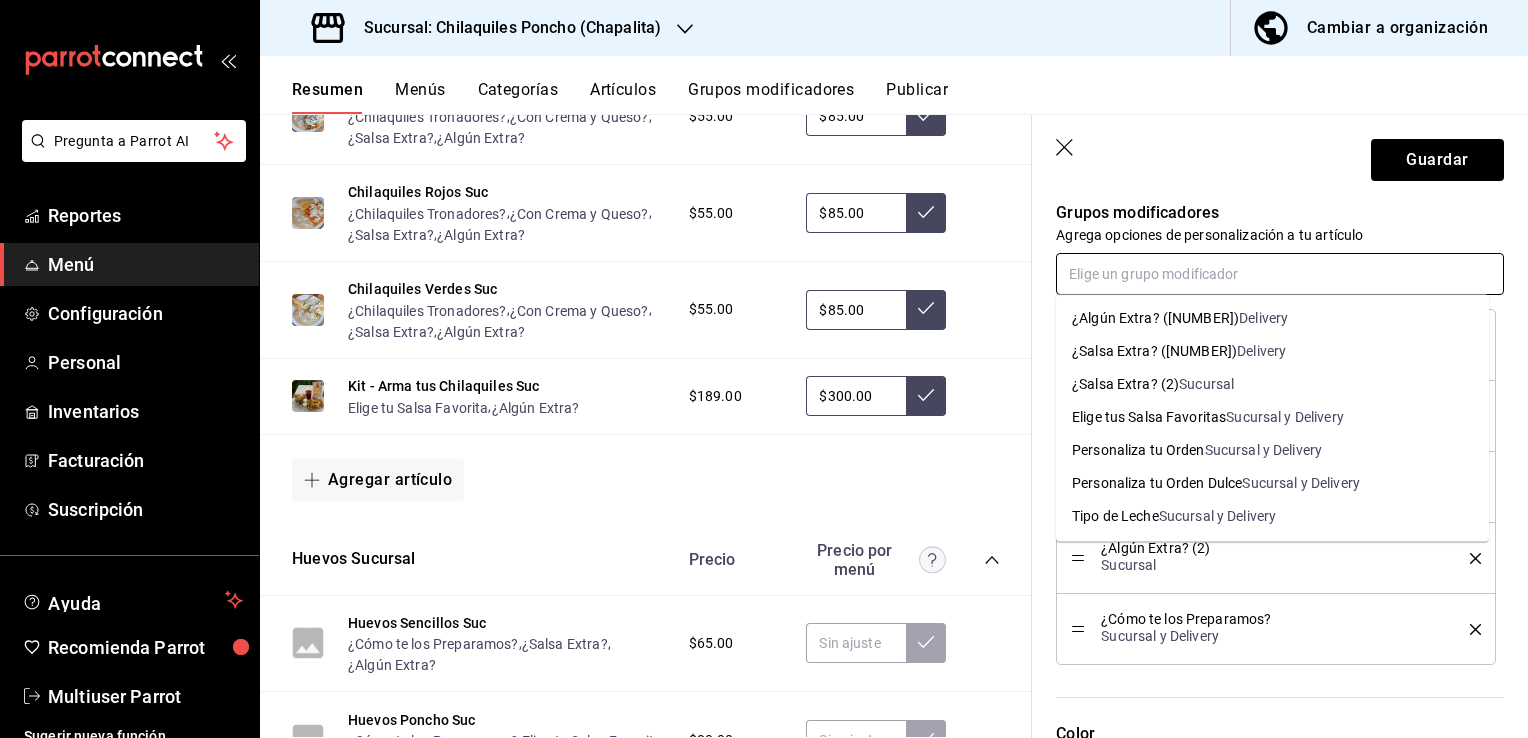 click at bounding box center (1280, 274) 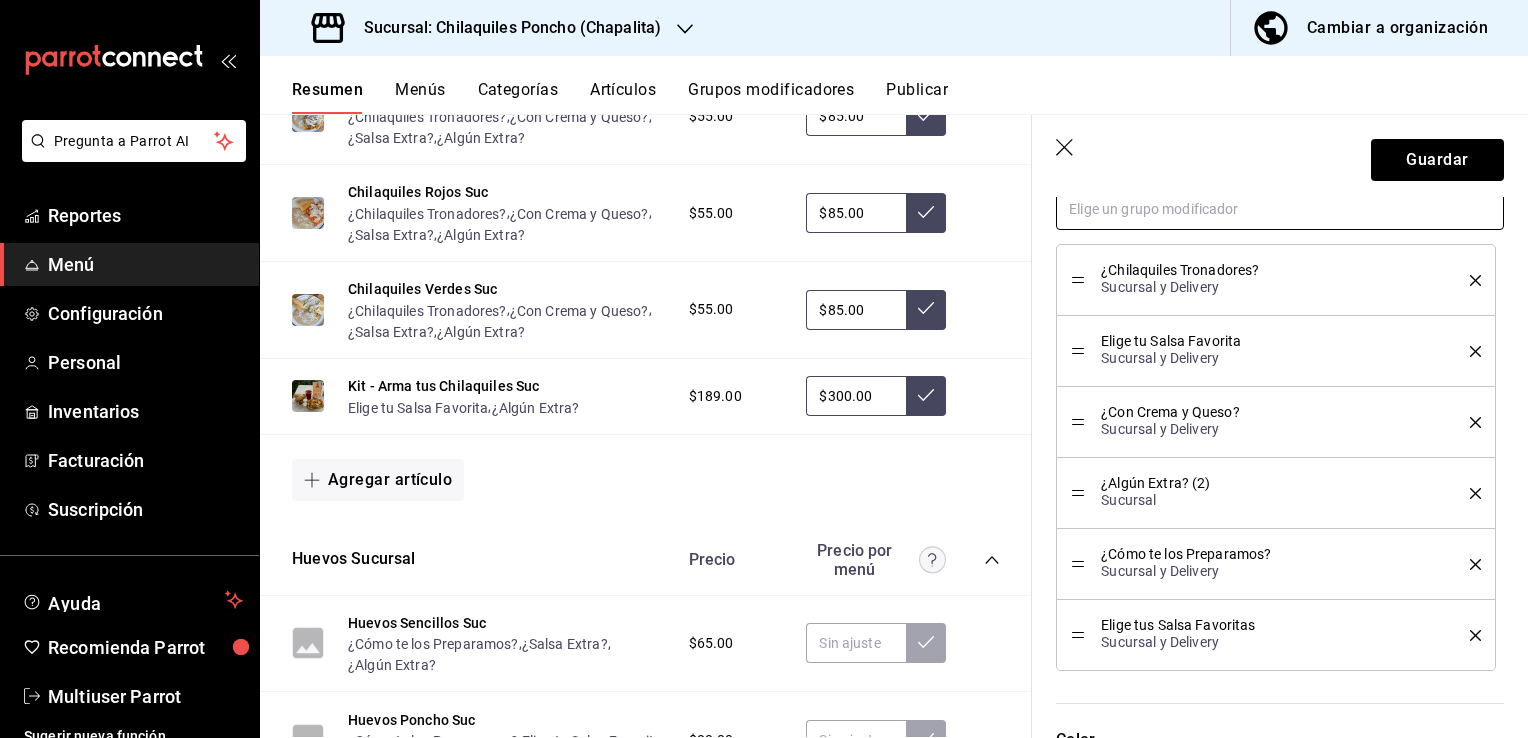 scroll, scrollTop: 1000, scrollLeft: 0, axis: vertical 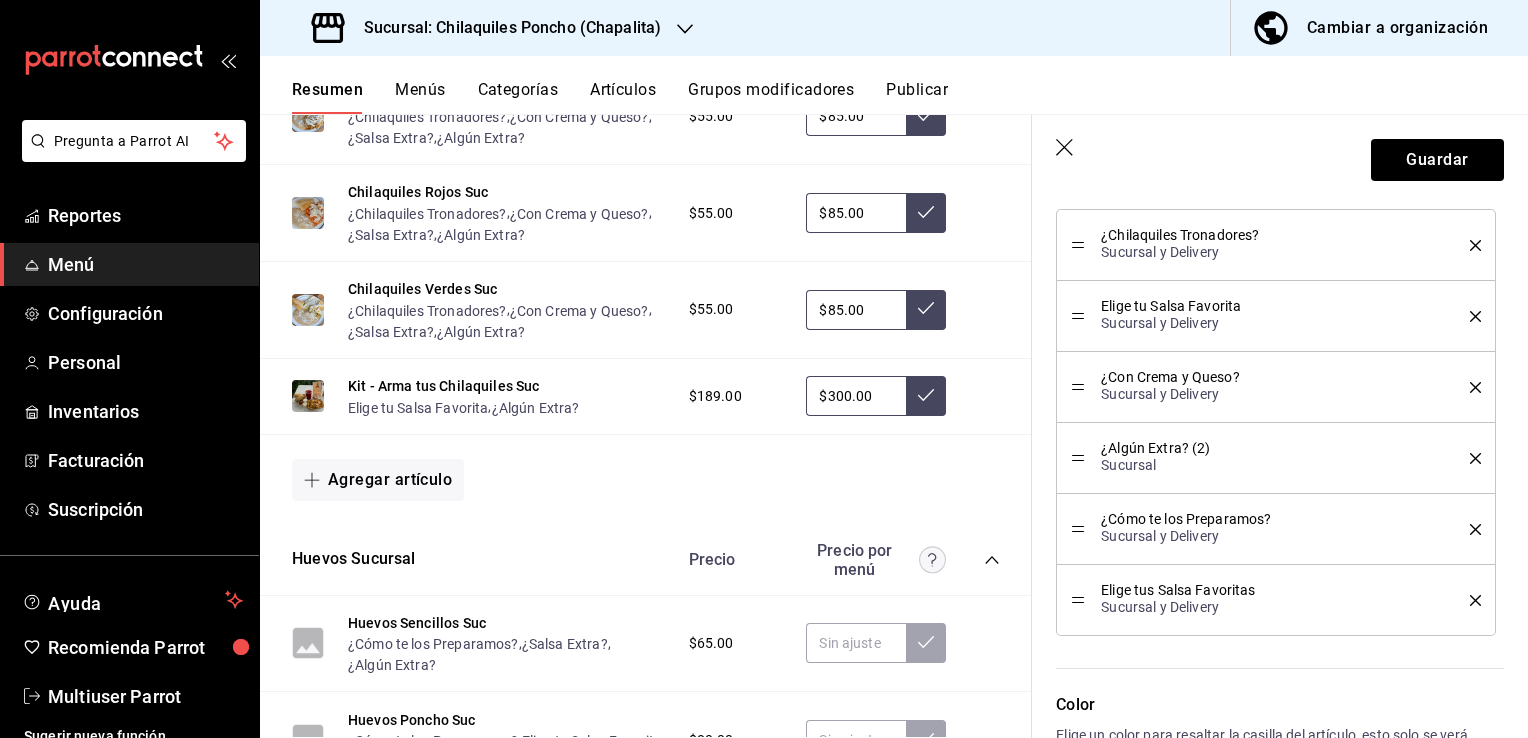 click 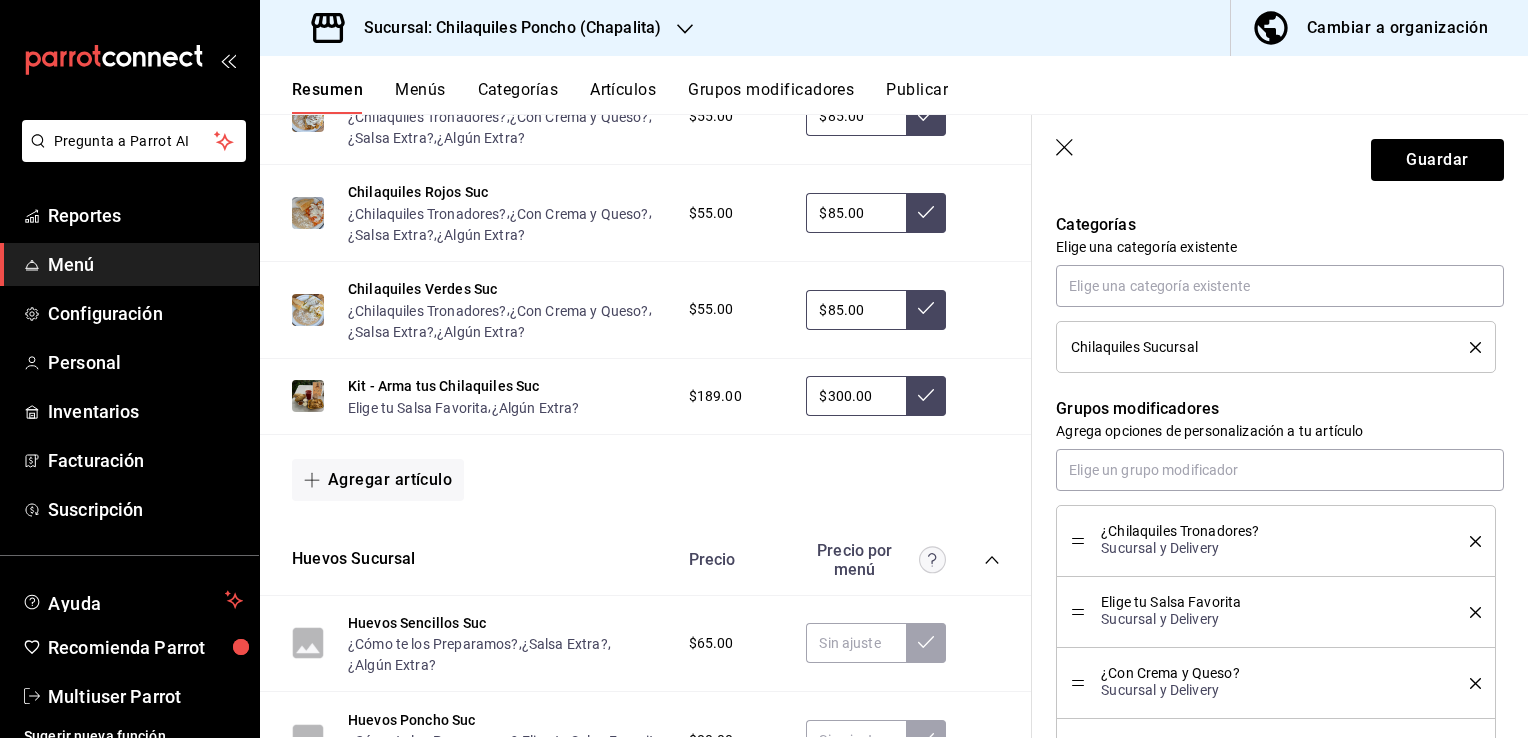 scroll, scrollTop: 700, scrollLeft: 0, axis: vertical 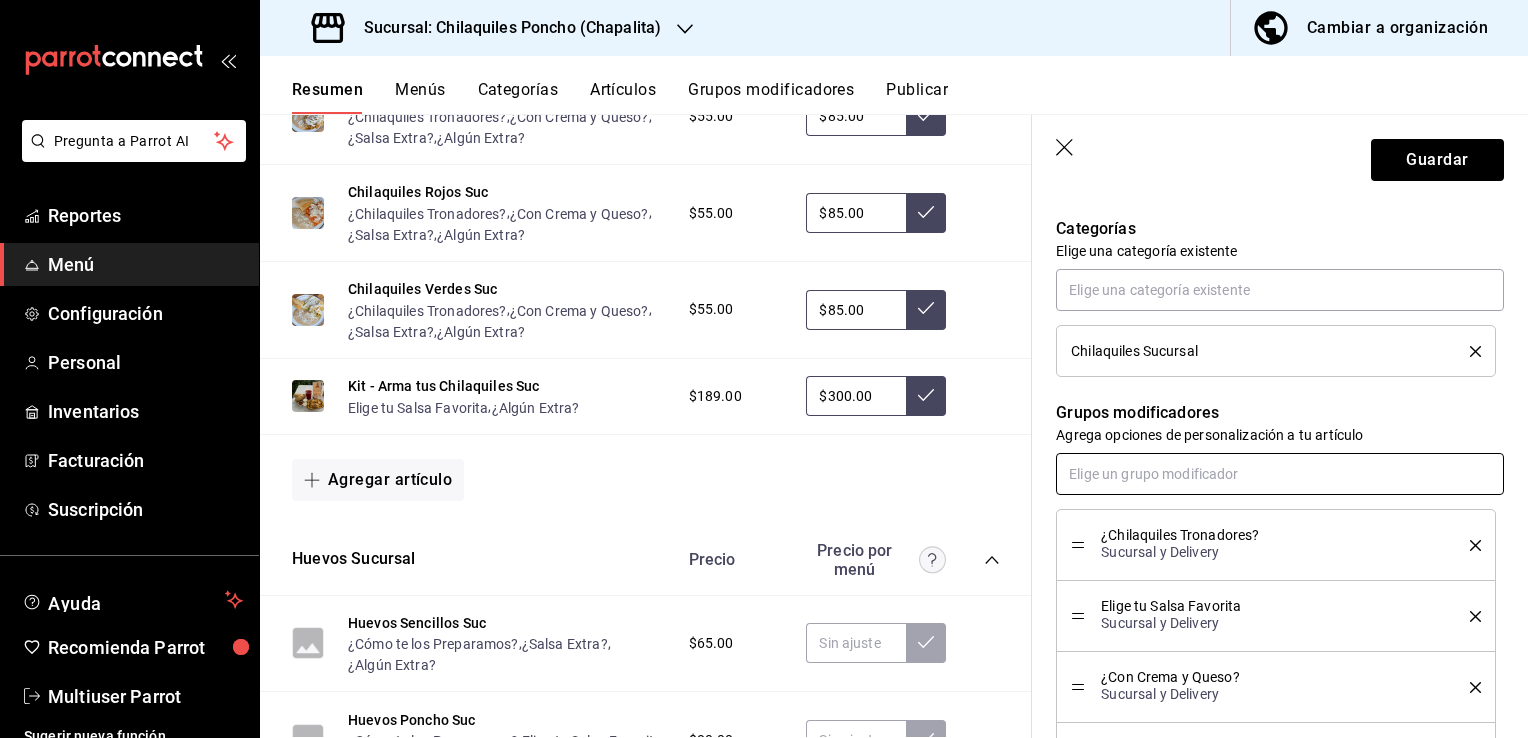 click at bounding box center (1280, 474) 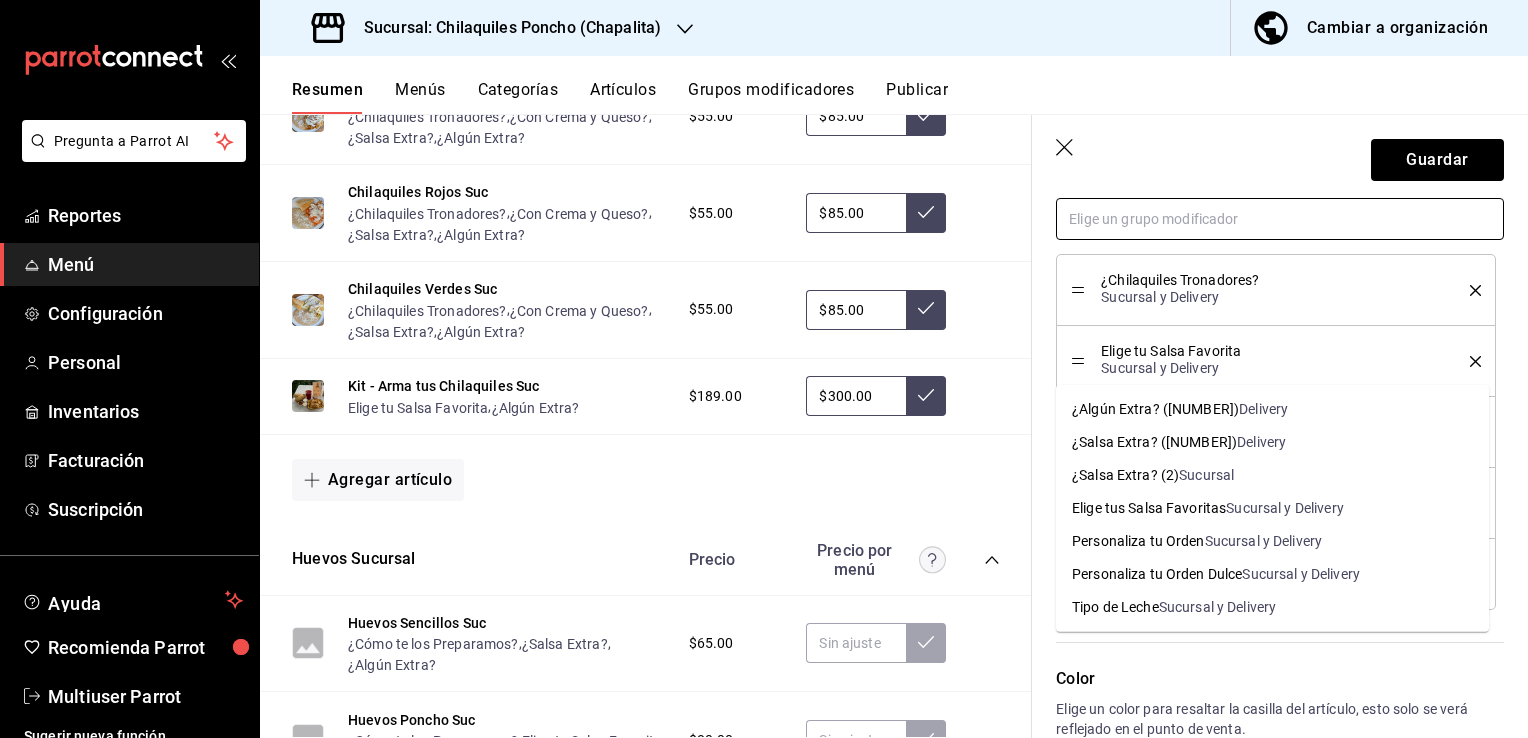 scroll, scrollTop: 800, scrollLeft: 0, axis: vertical 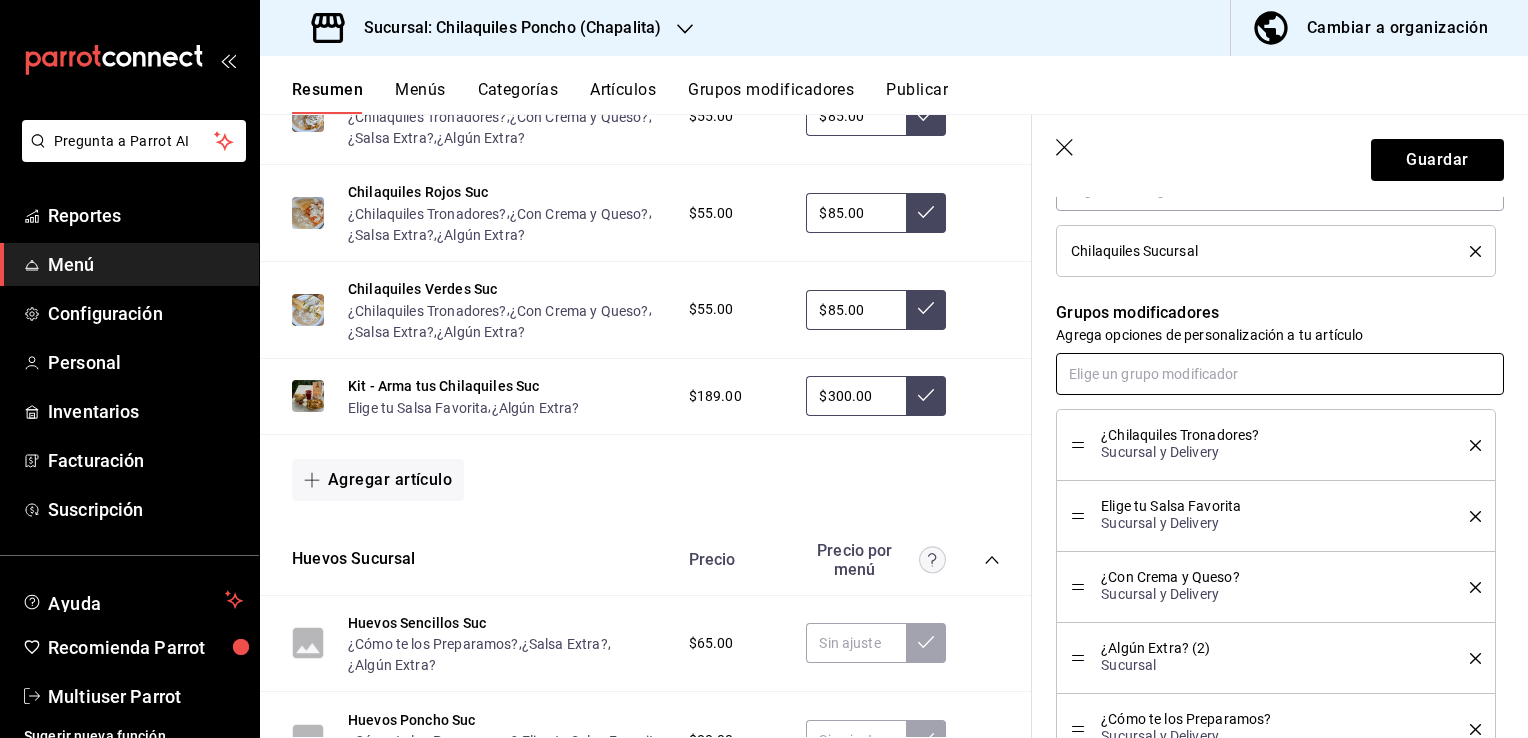 click at bounding box center (1280, 374) 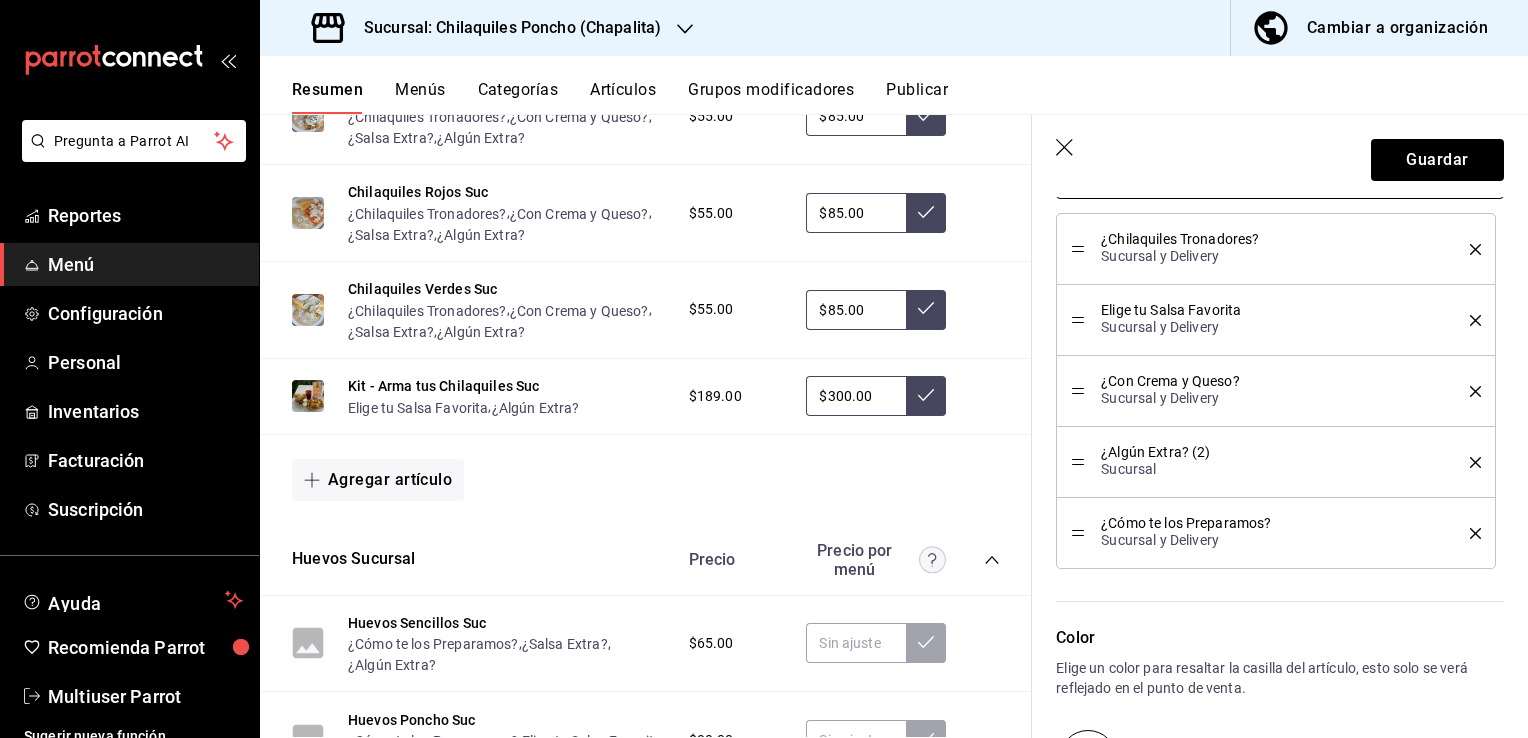 scroll, scrollTop: 1000, scrollLeft: 0, axis: vertical 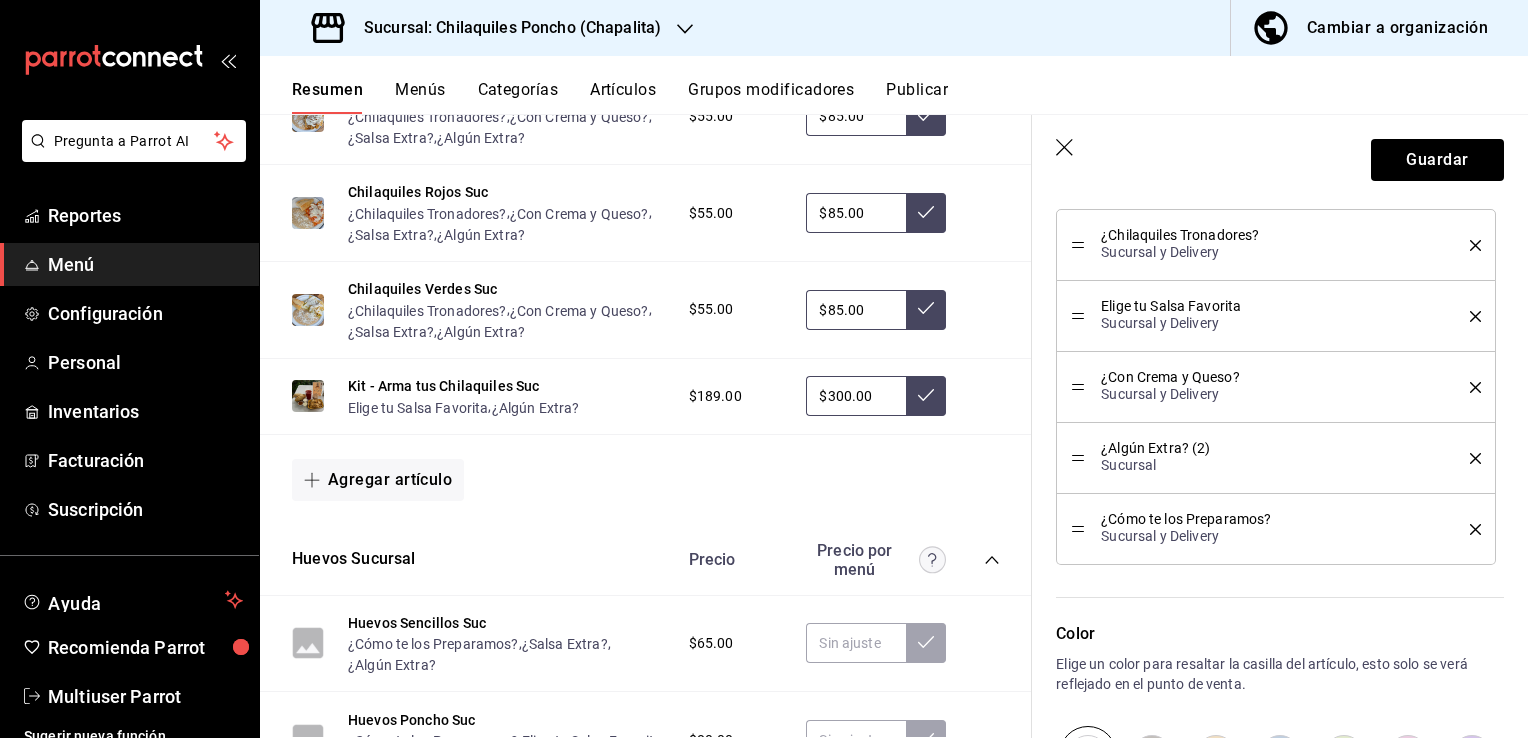 click 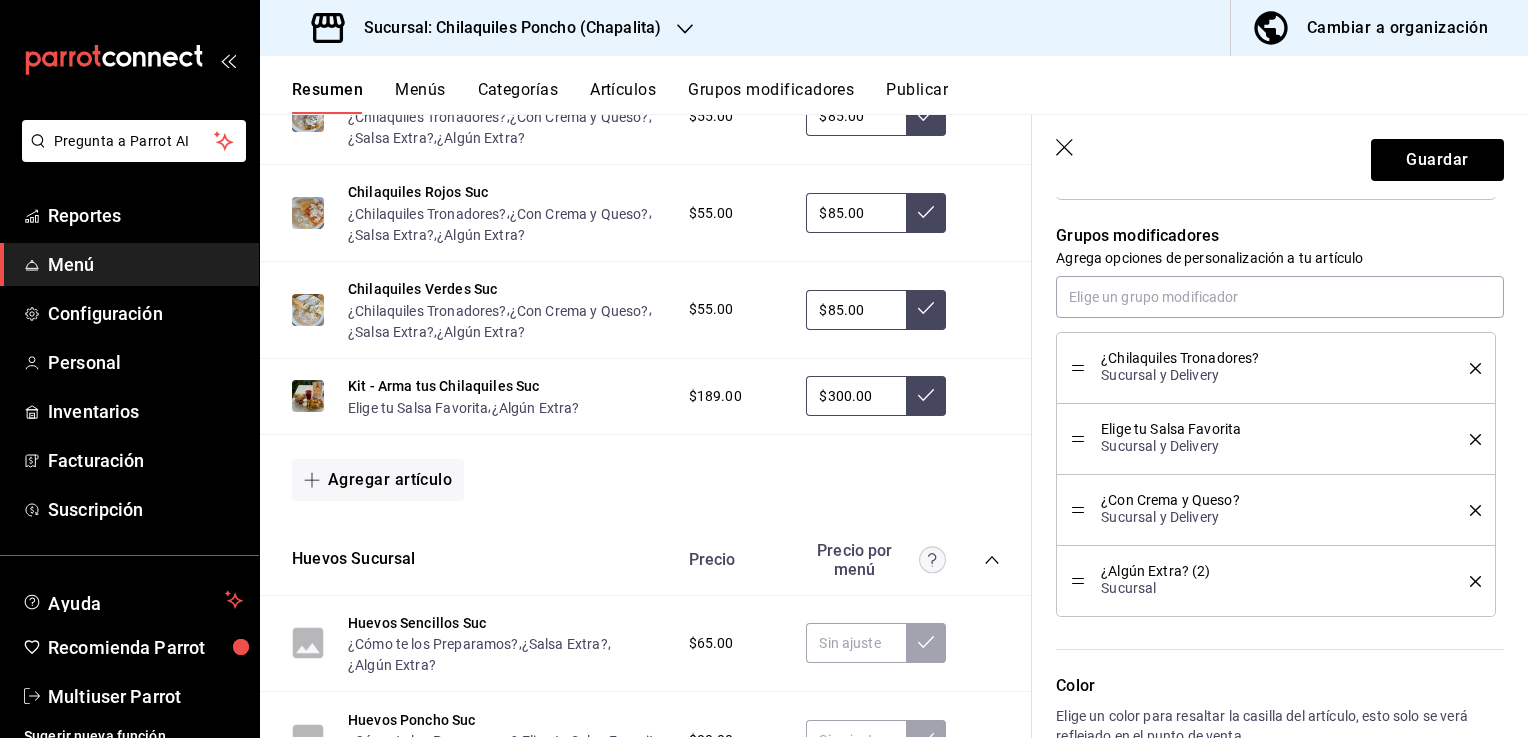 scroll, scrollTop: 800, scrollLeft: 0, axis: vertical 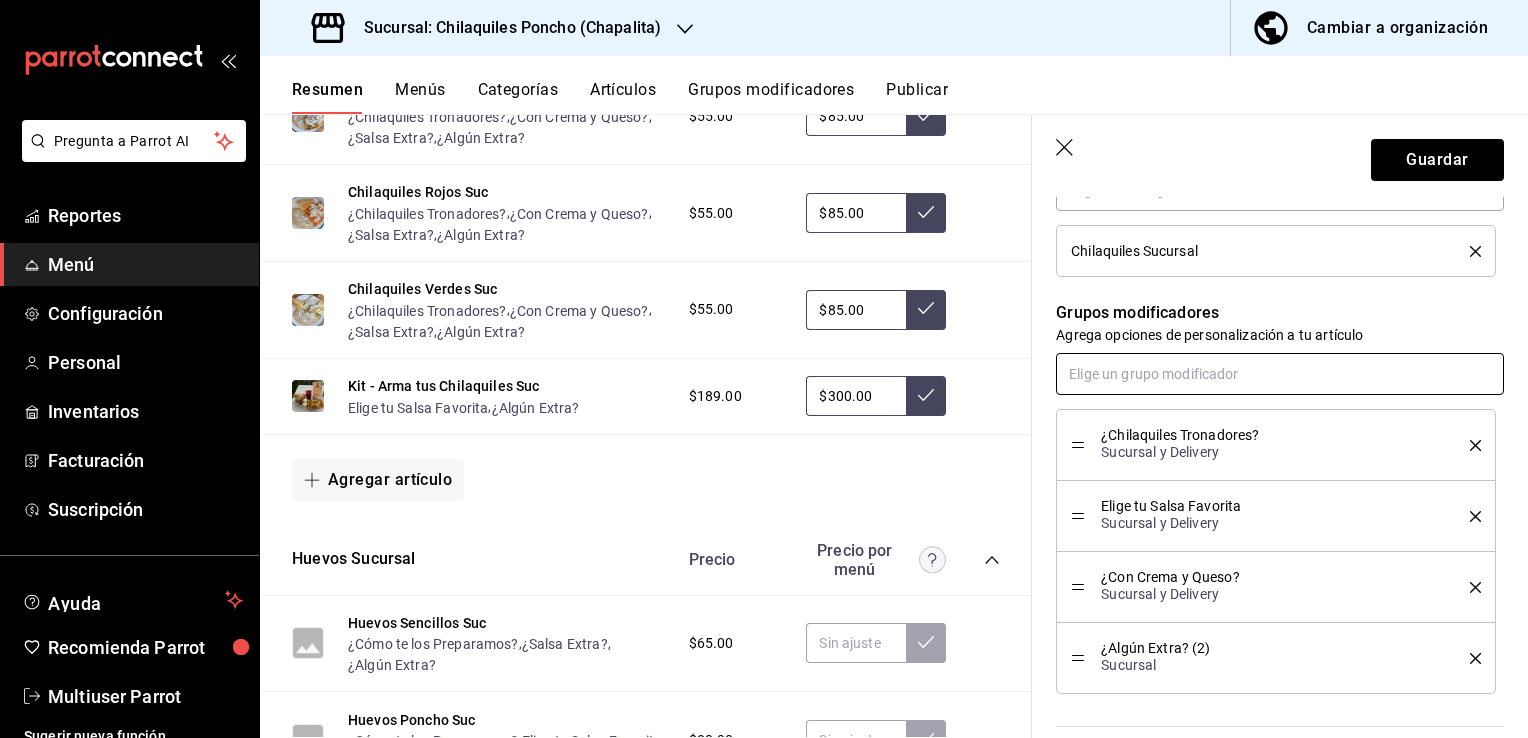 click at bounding box center (1280, 374) 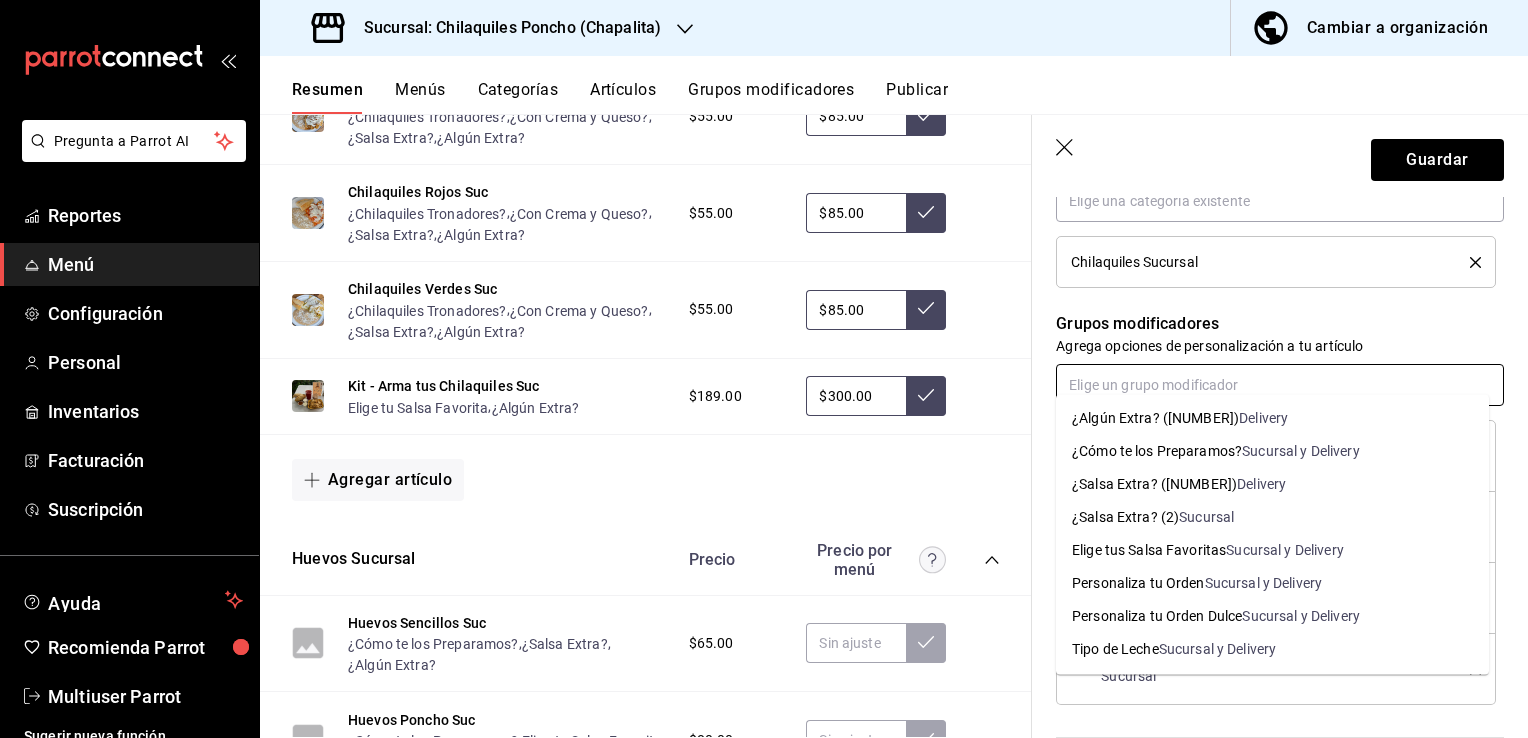 scroll, scrollTop: 800, scrollLeft: 0, axis: vertical 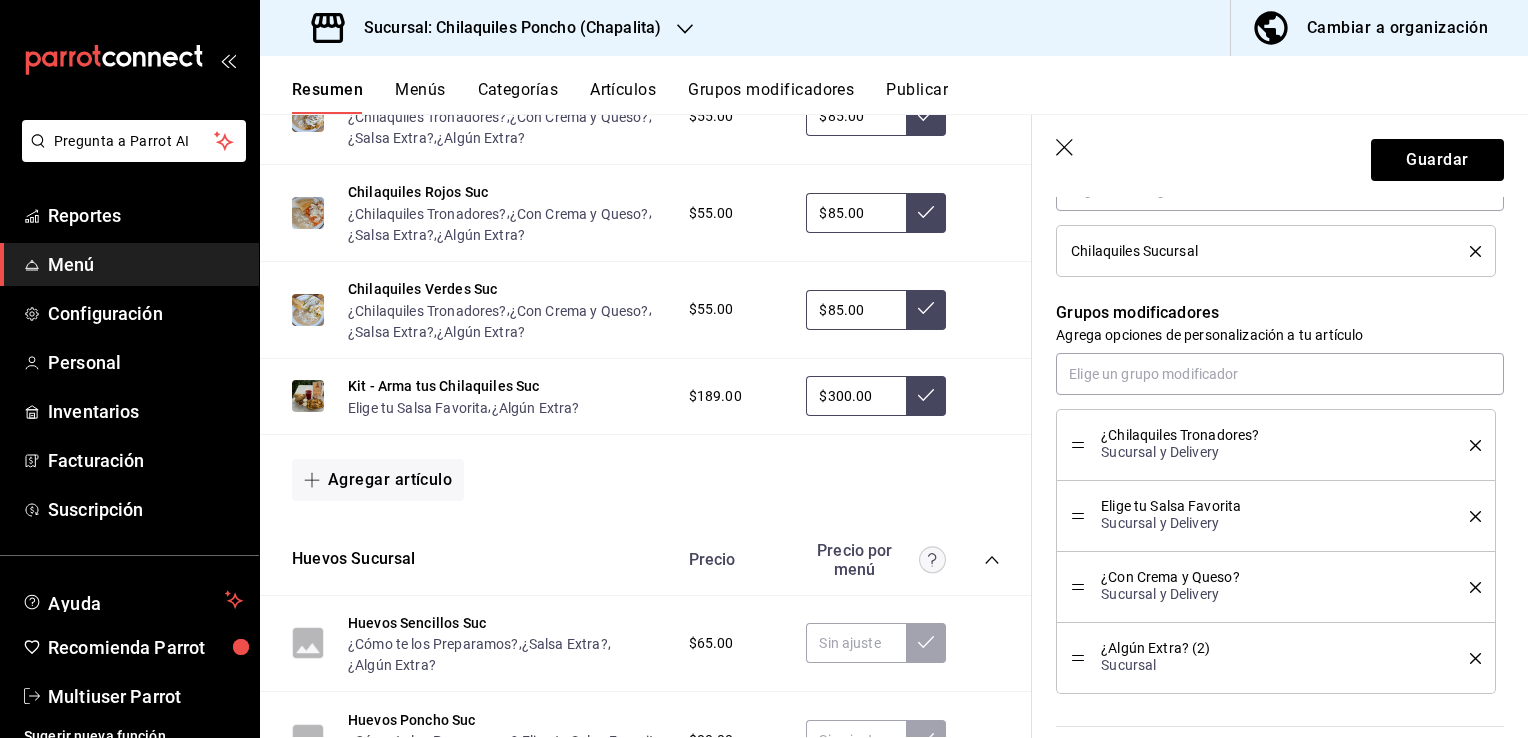 click on "Grupos modificadores" at bounding box center [1280, 313] 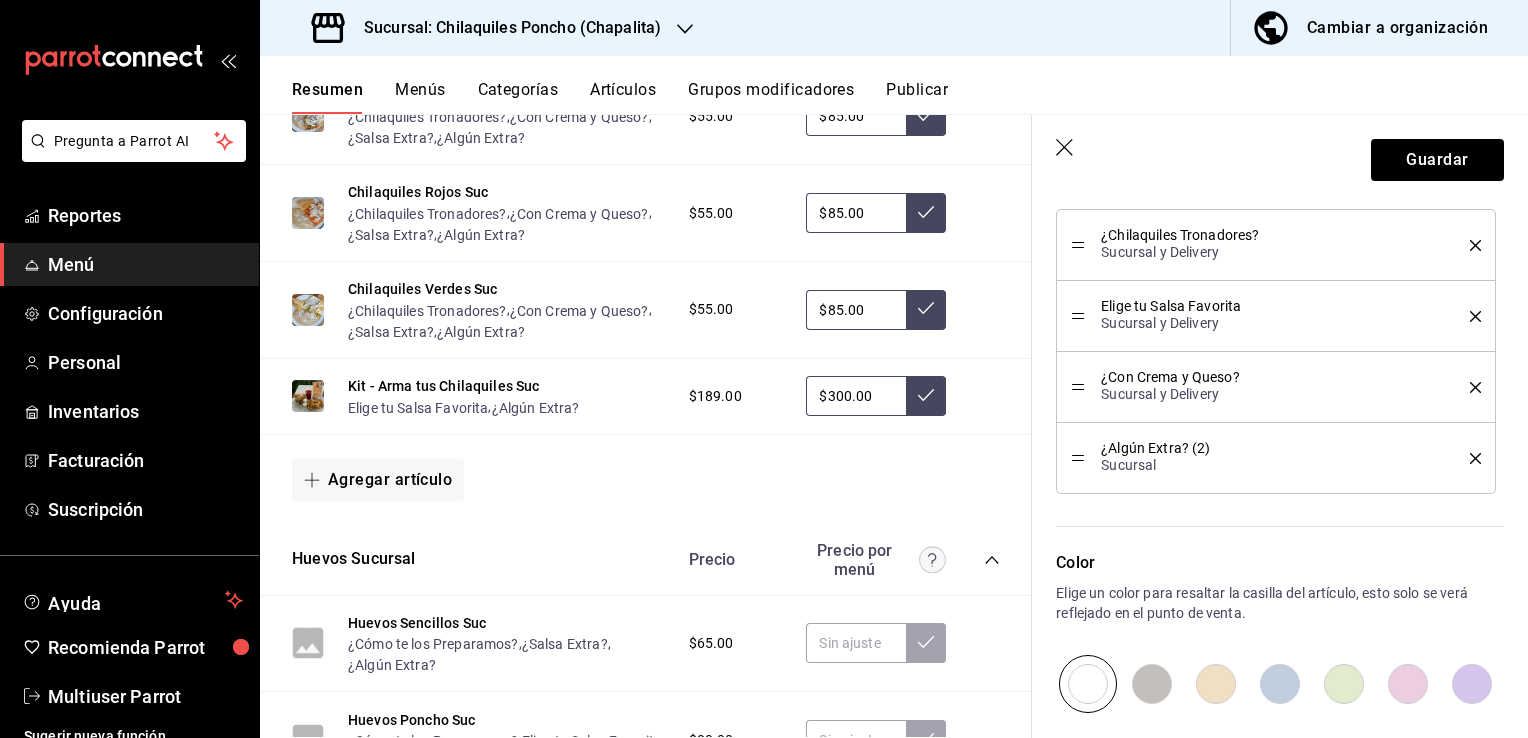 scroll, scrollTop: 900, scrollLeft: 0, axis: vertical 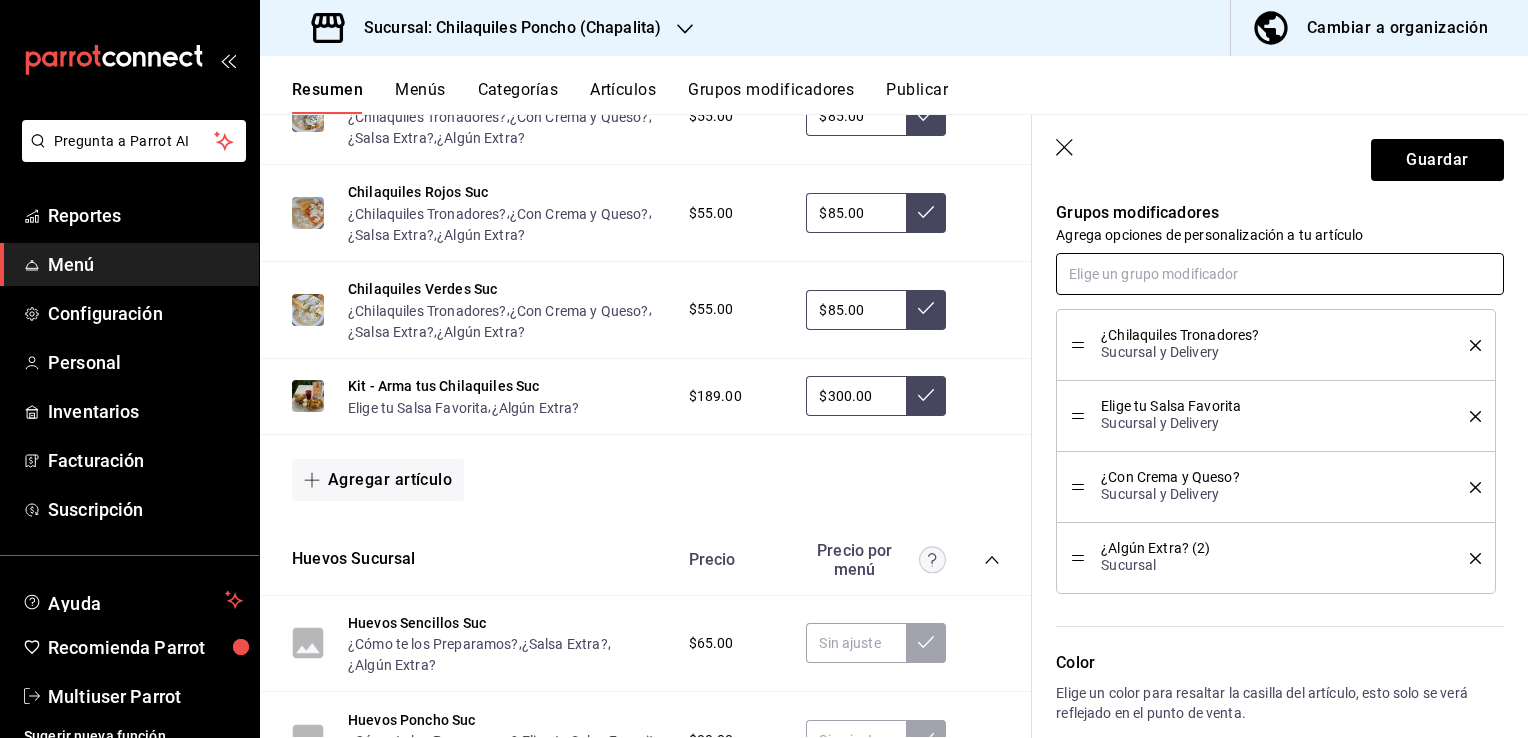 click at bounding box center [1280, 274] 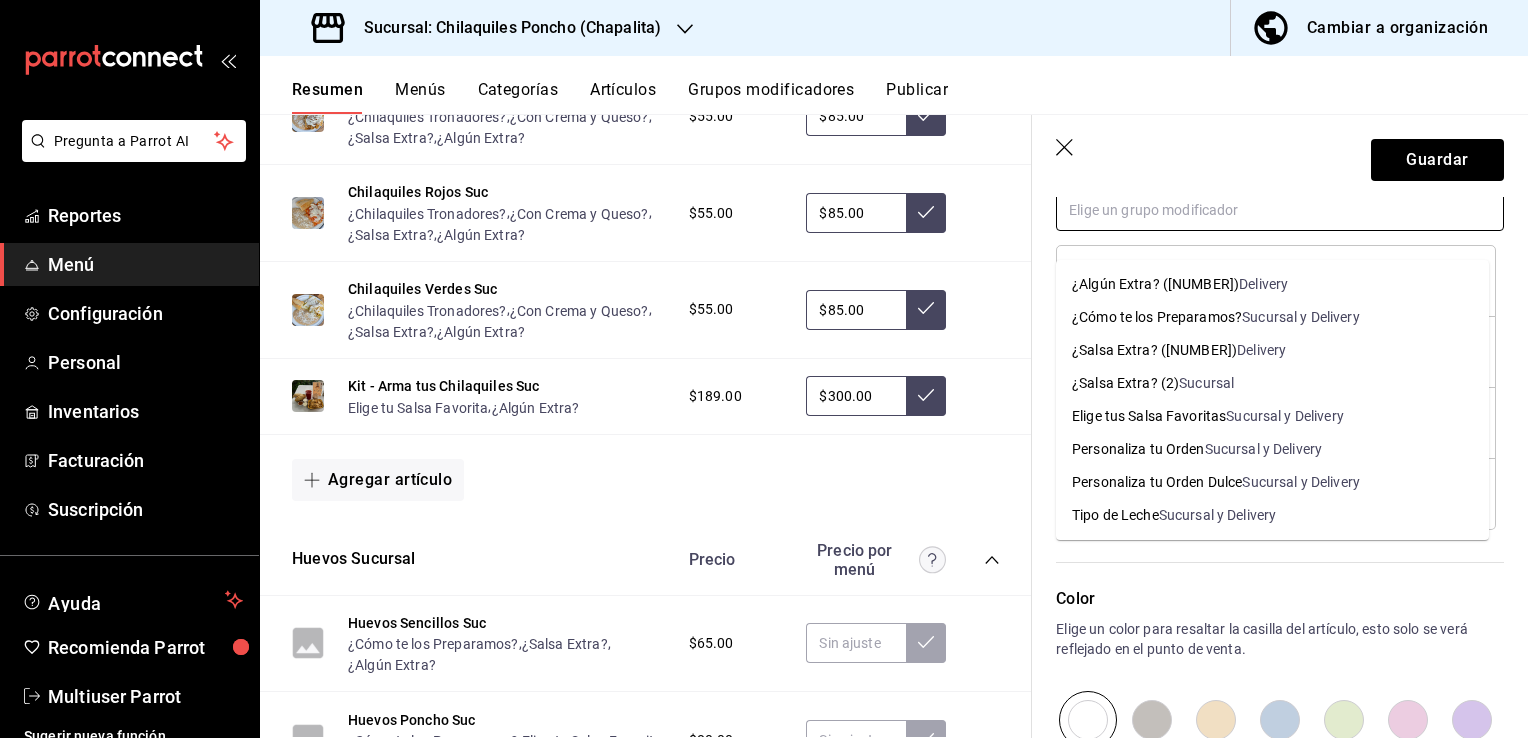 scroll, scrollTop: 924, scrollLeft: 0, axis: vertical 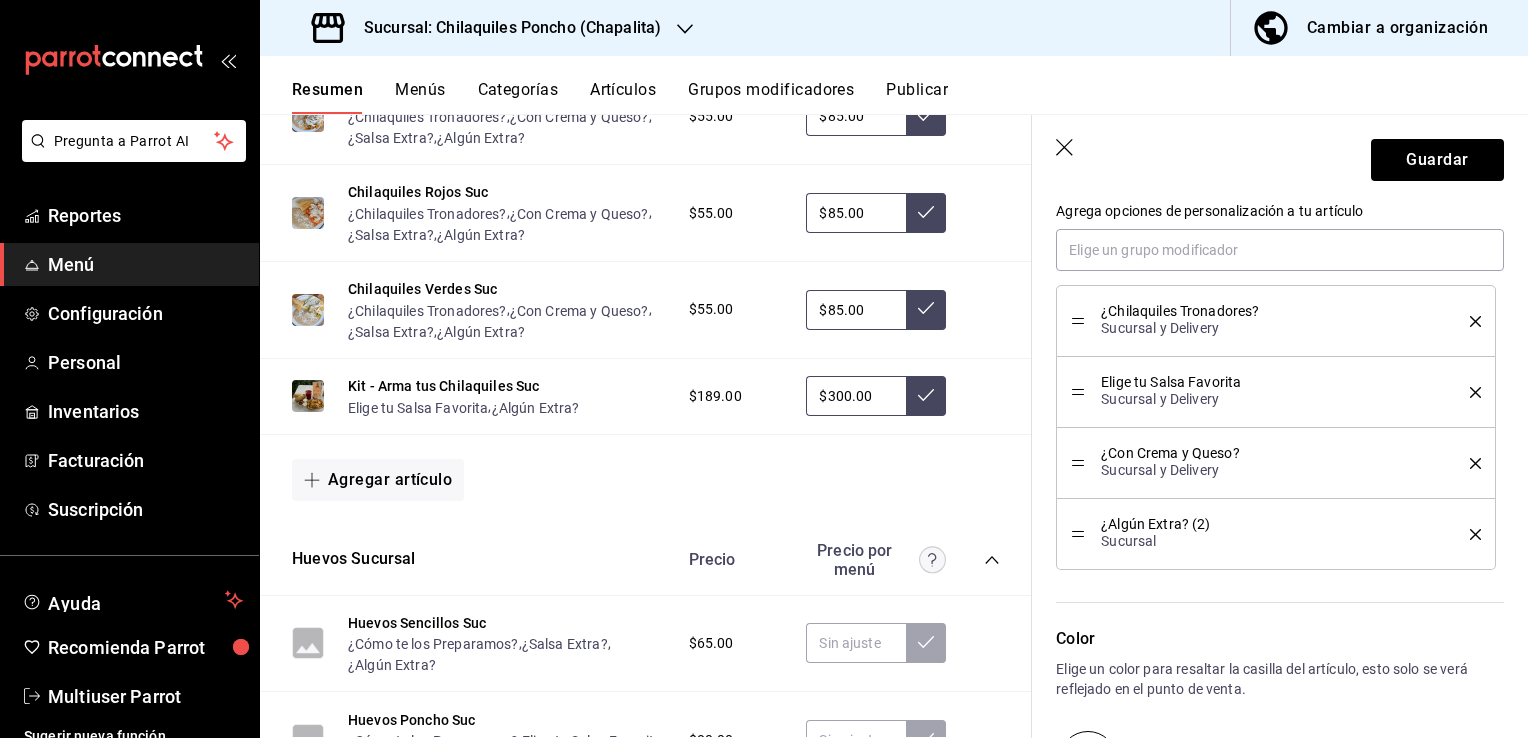 click on "Grupos modificadores Agrega opciones de personalización a tu artículo ¿Chilaquiles Tronadores? Sucursal y Delivery Elige tu Salsa Favorita Sucursal y Delivery ¿Con Crema y Queso? Sucursal y Delivery ¿Algún Extra? ([NUMBER]) Sucursal" at bounding box center (1268, 361) 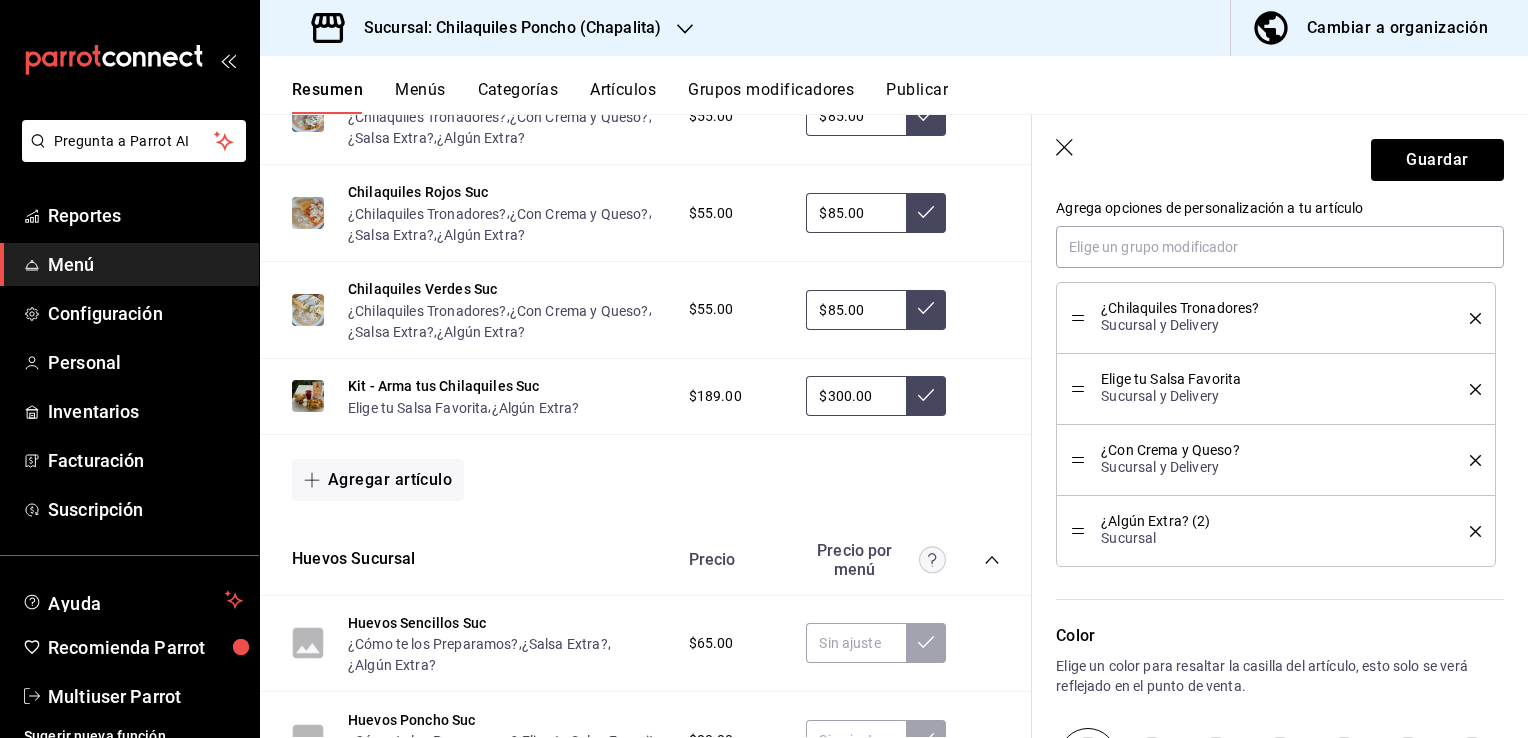 scroll, scrollTop: 924, scrollLeft: 0, axis: vertical 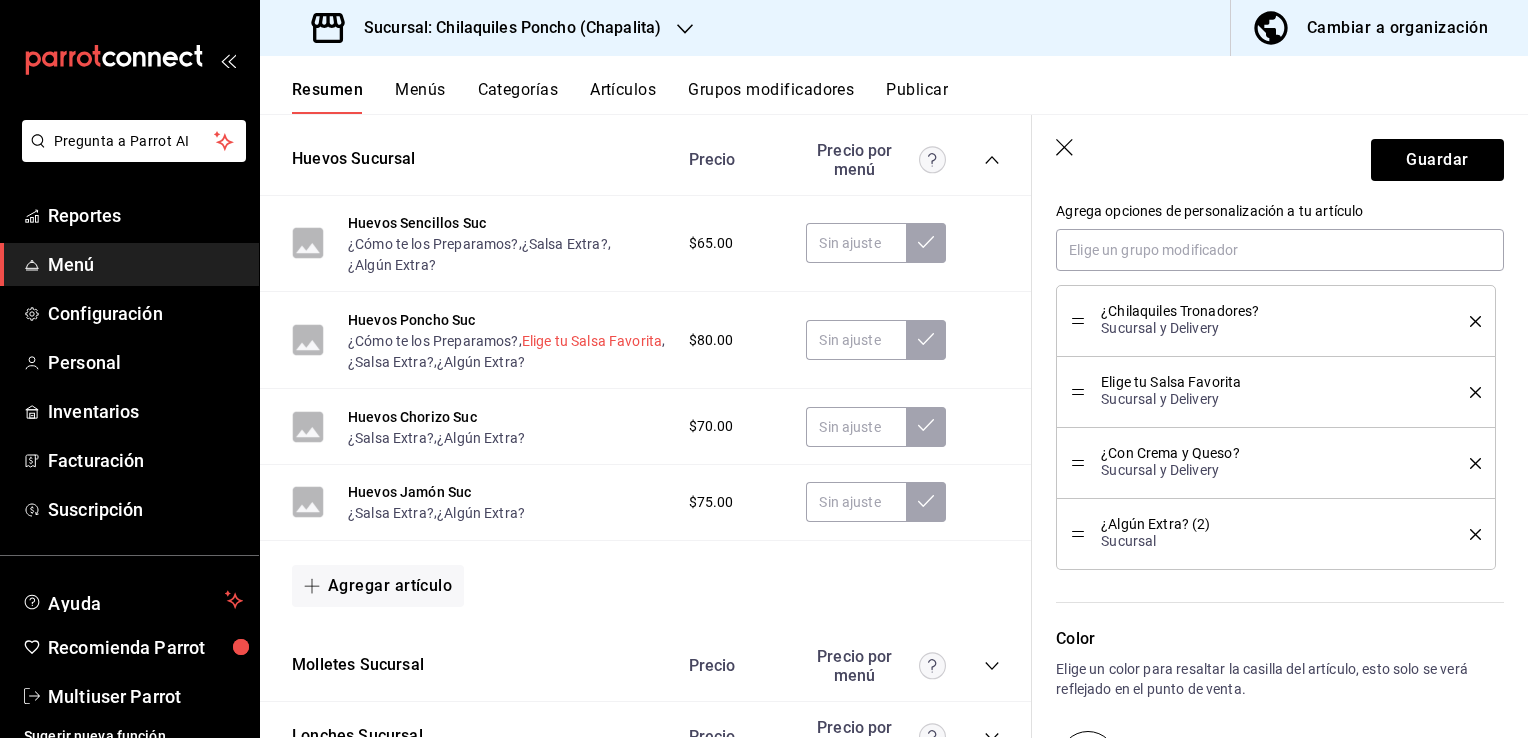 click on "Elige tu Salsa Favorita" at bounding box center [592, 341] 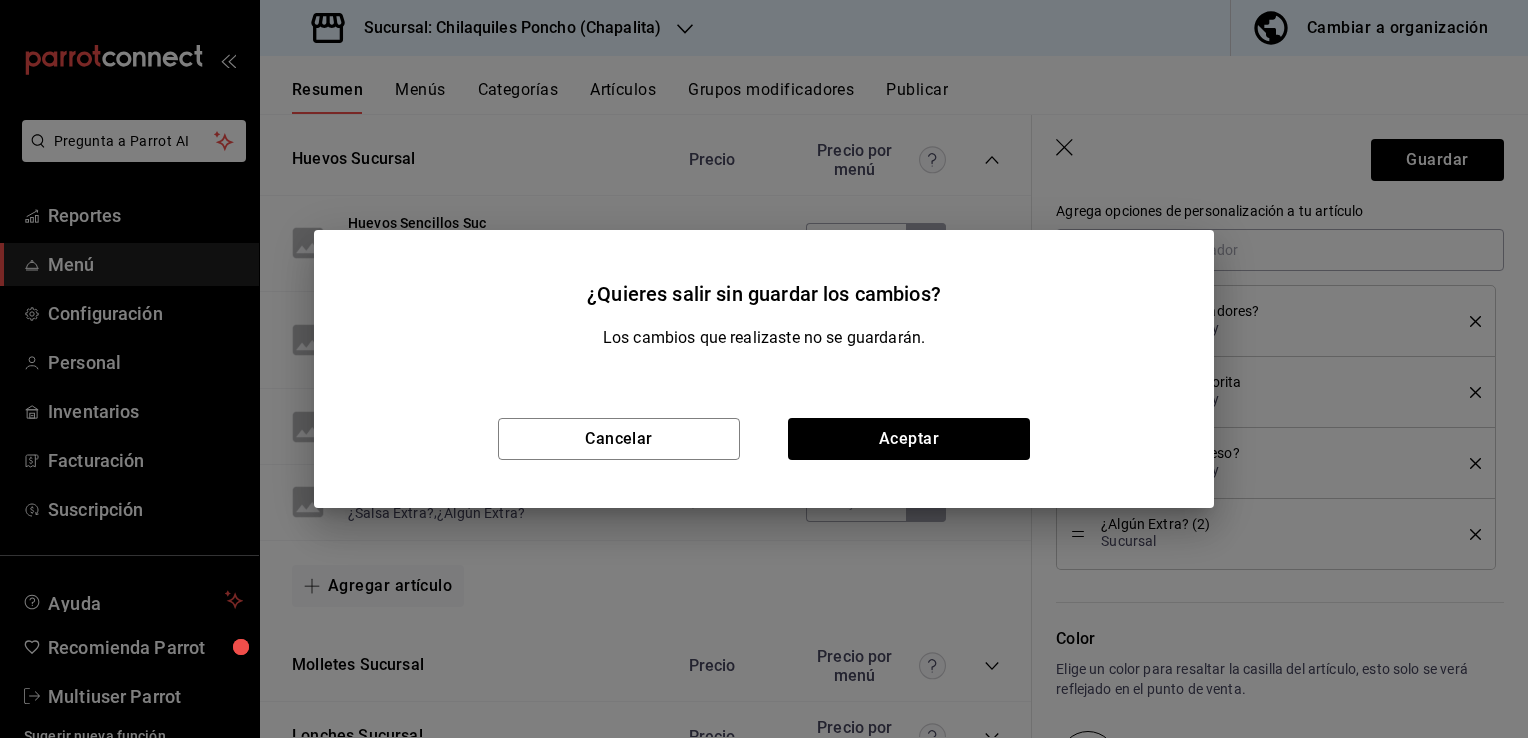 type on "x" 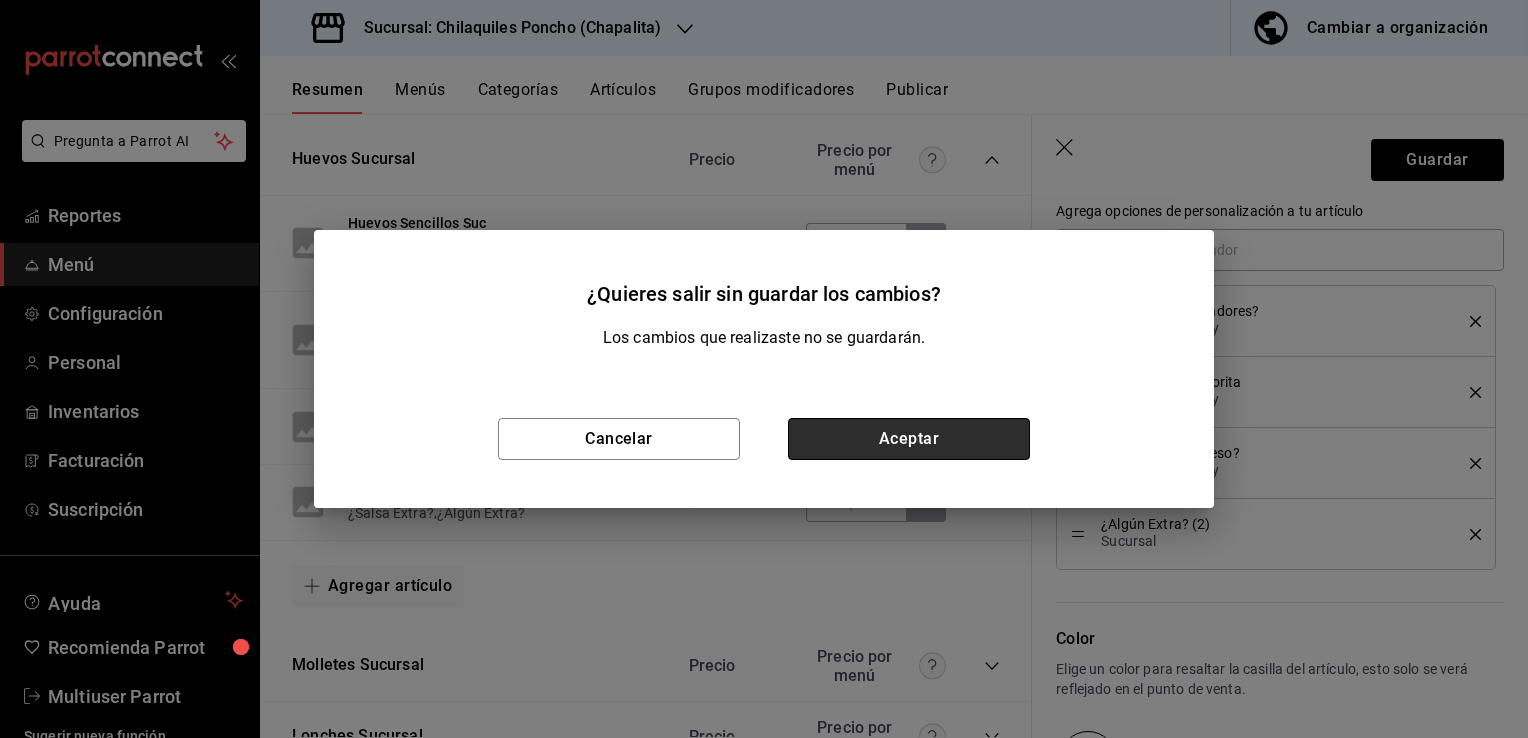 click on "Aceptar" at bounding box center [909, 439] 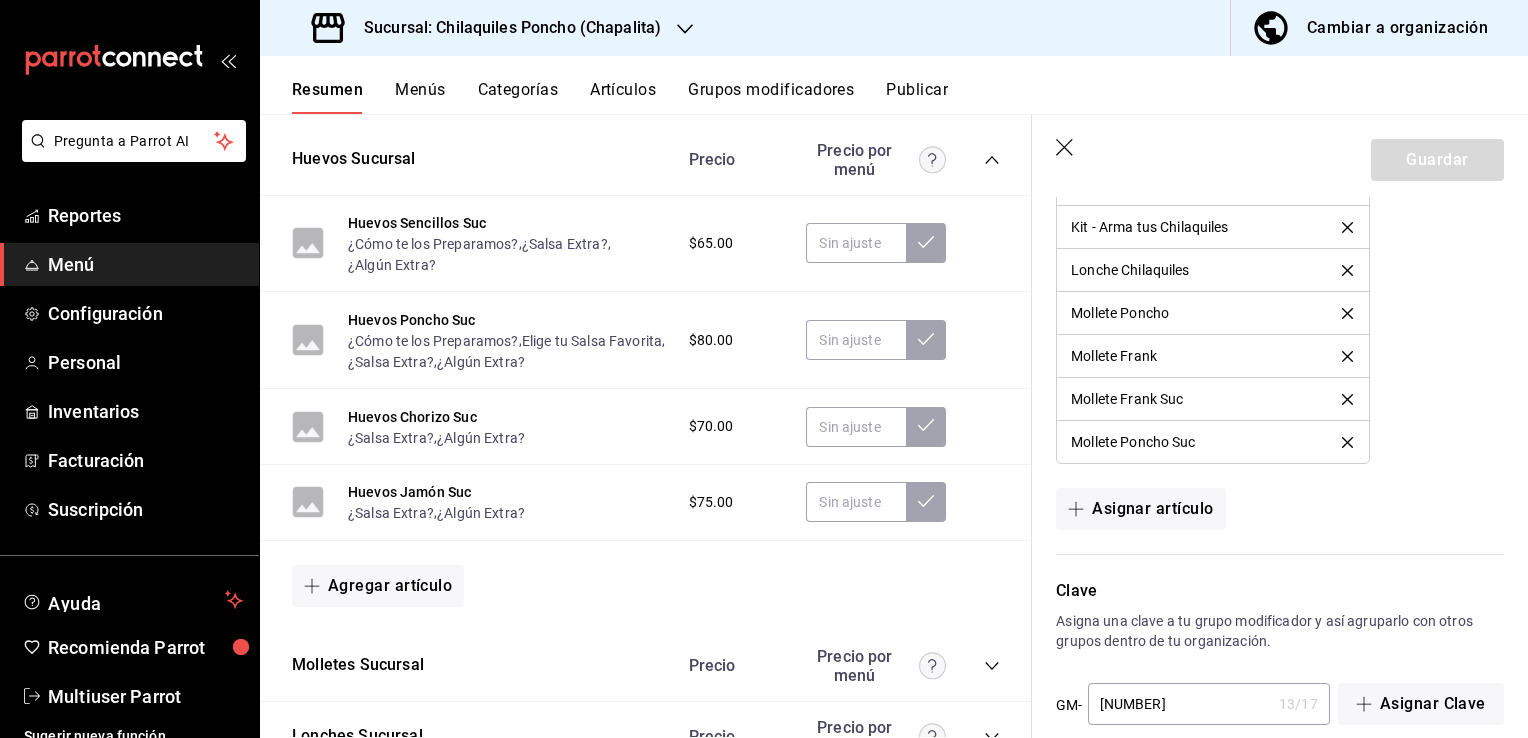 scroll, scrollTop: 1868, scrollLeft: 0, axis: vertical 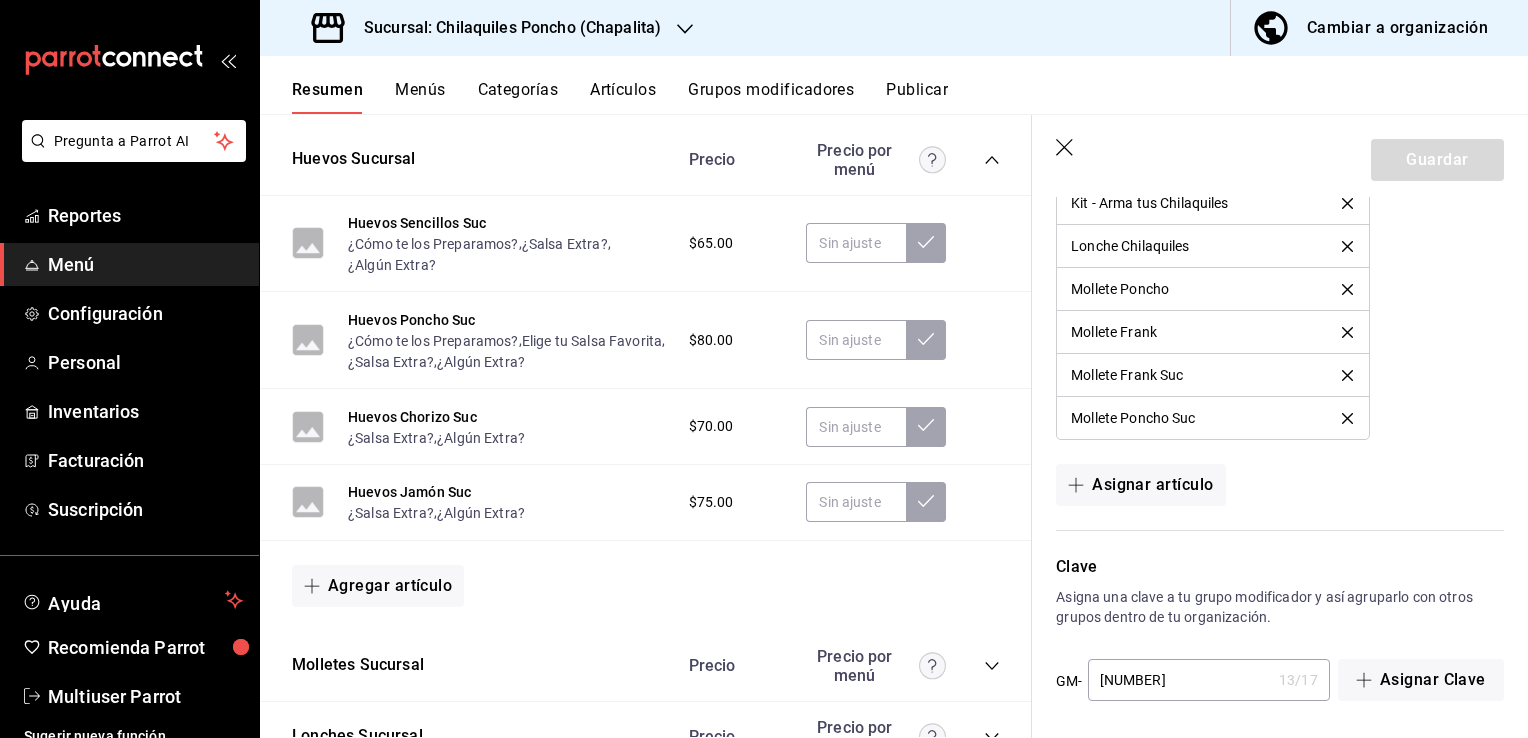 click on "Guardar" at bounding box center [1280, 156] 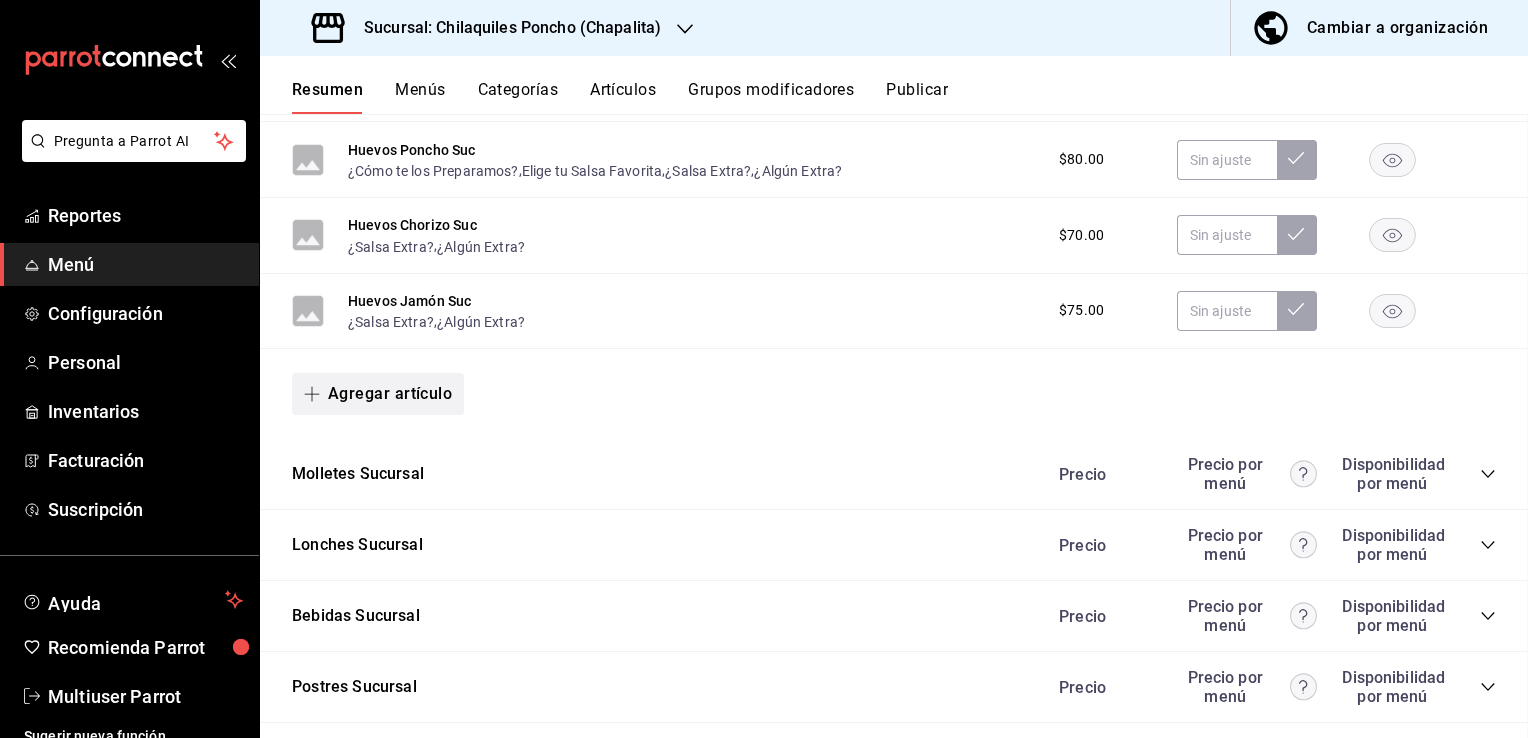 scroll, scrollTop: 0, scrollLeft: 0, axis: both 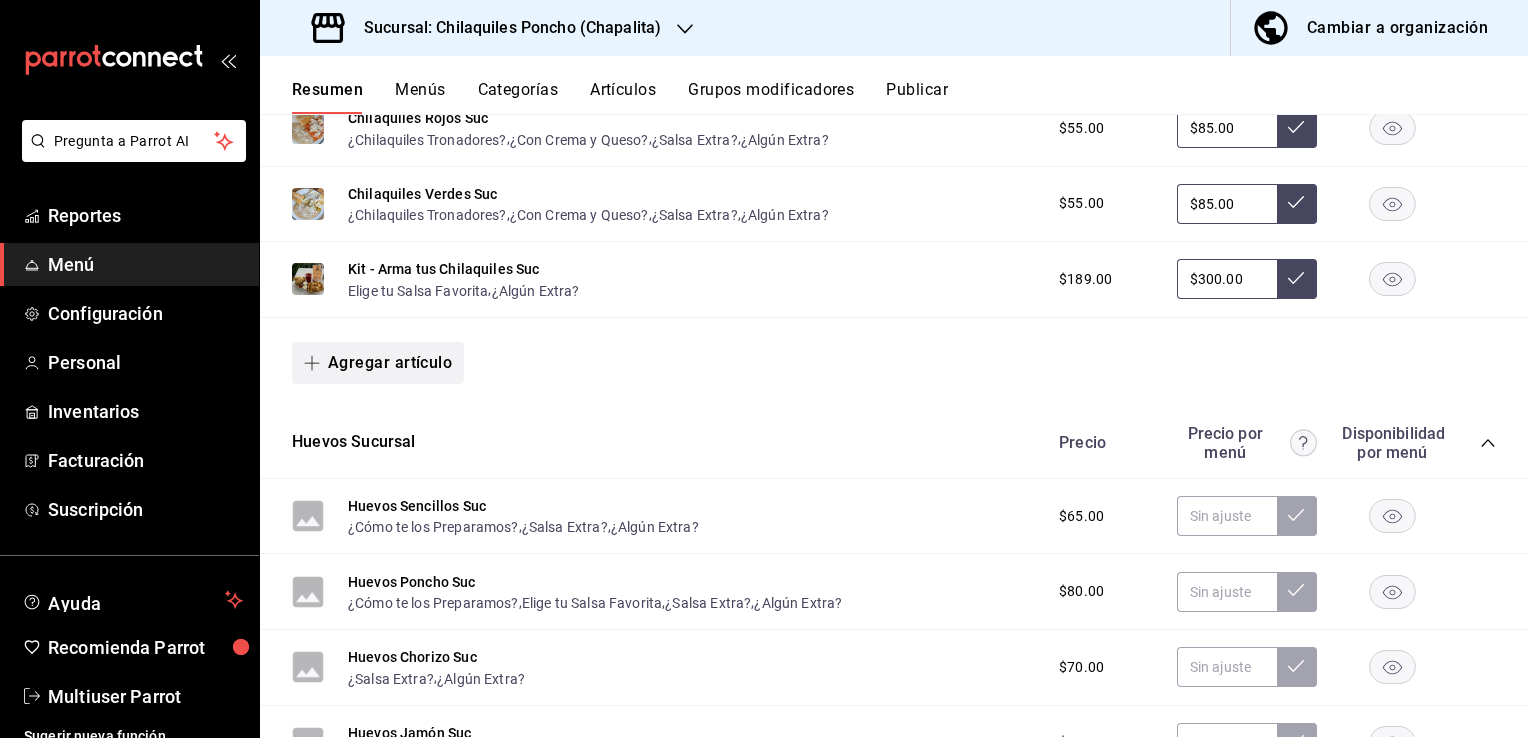 click on "Agregar artículo" at bounding box center (378, 363) 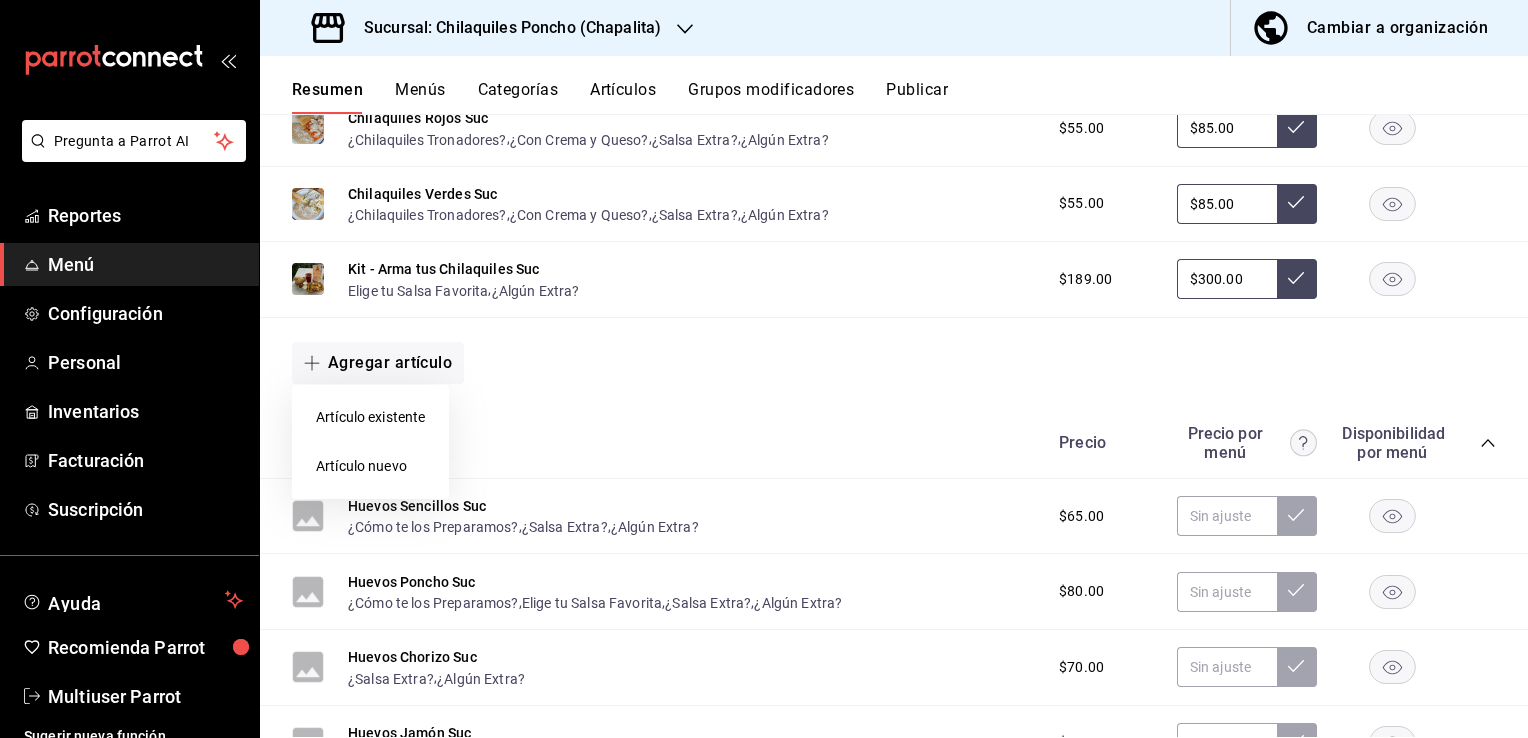 click on "Artículo nuevo" at bounding box center (370, 466) 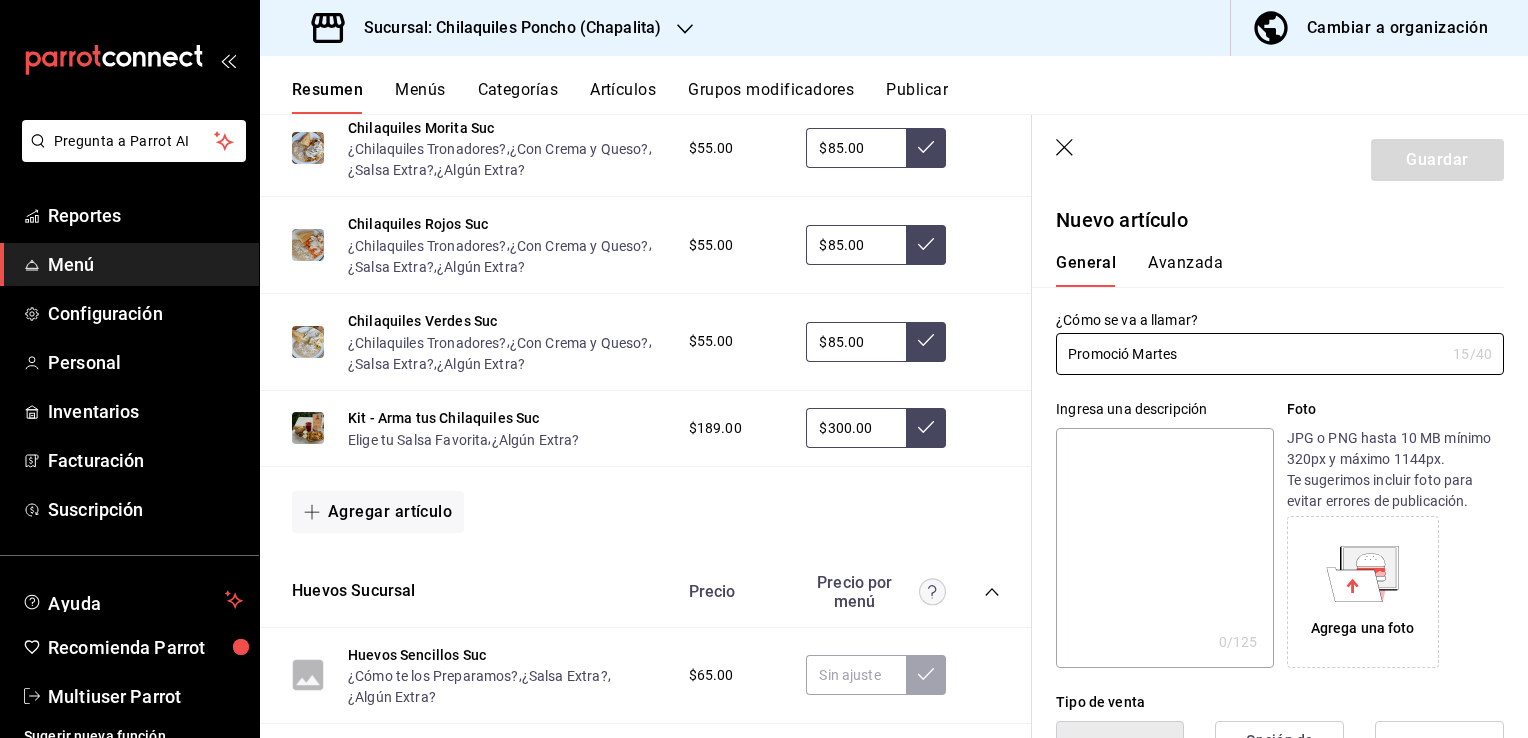 type on "Promoció Martes" 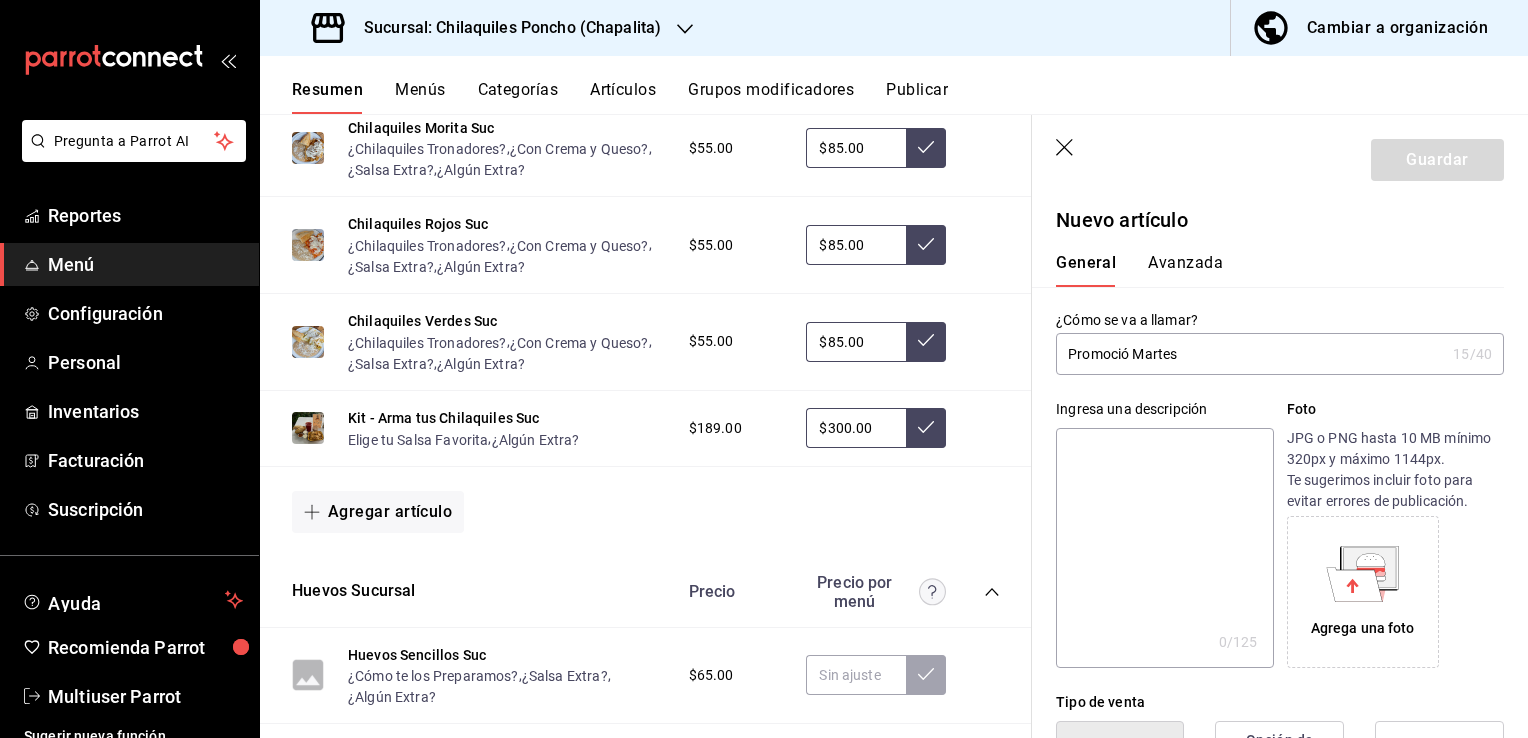 type on "2" 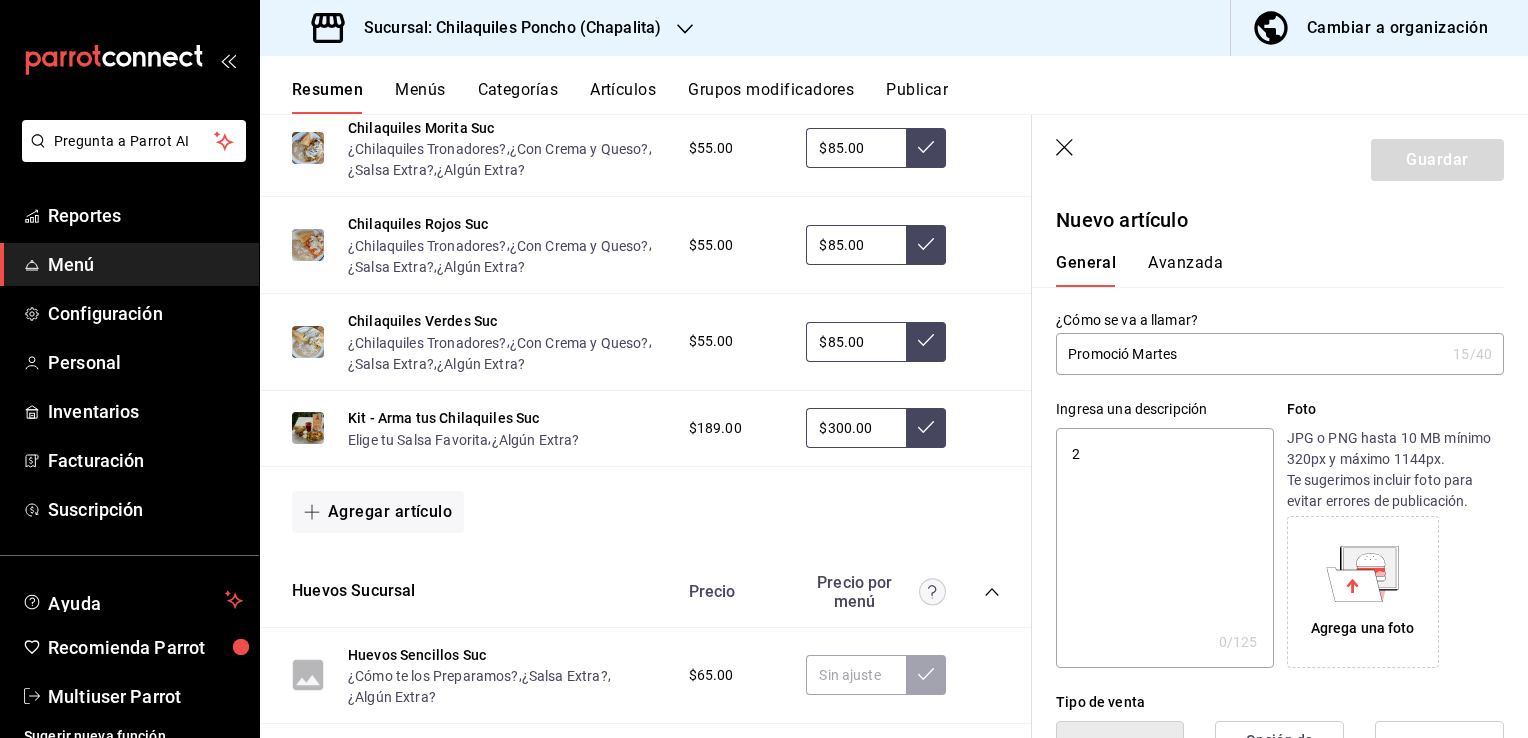 type on "x" 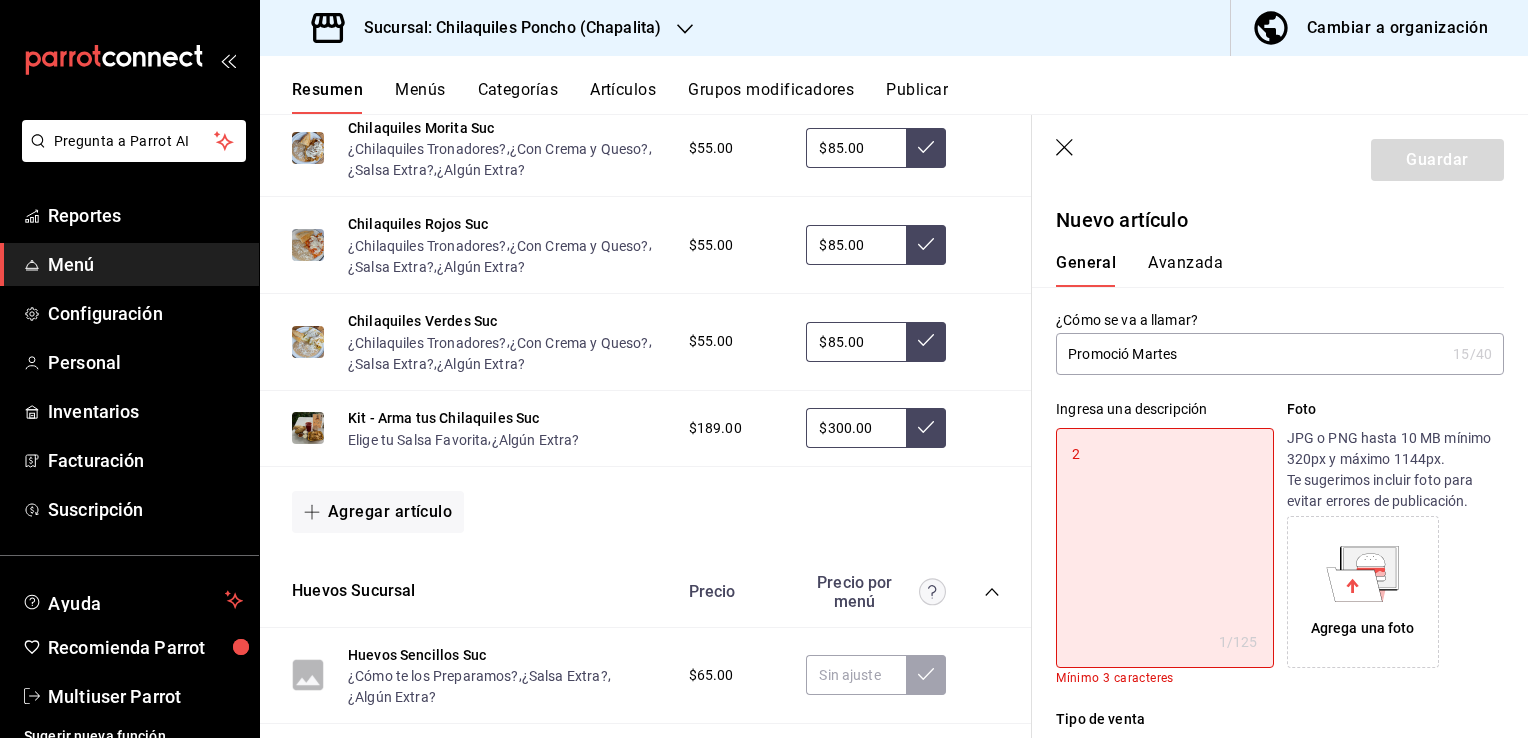 type on "2" 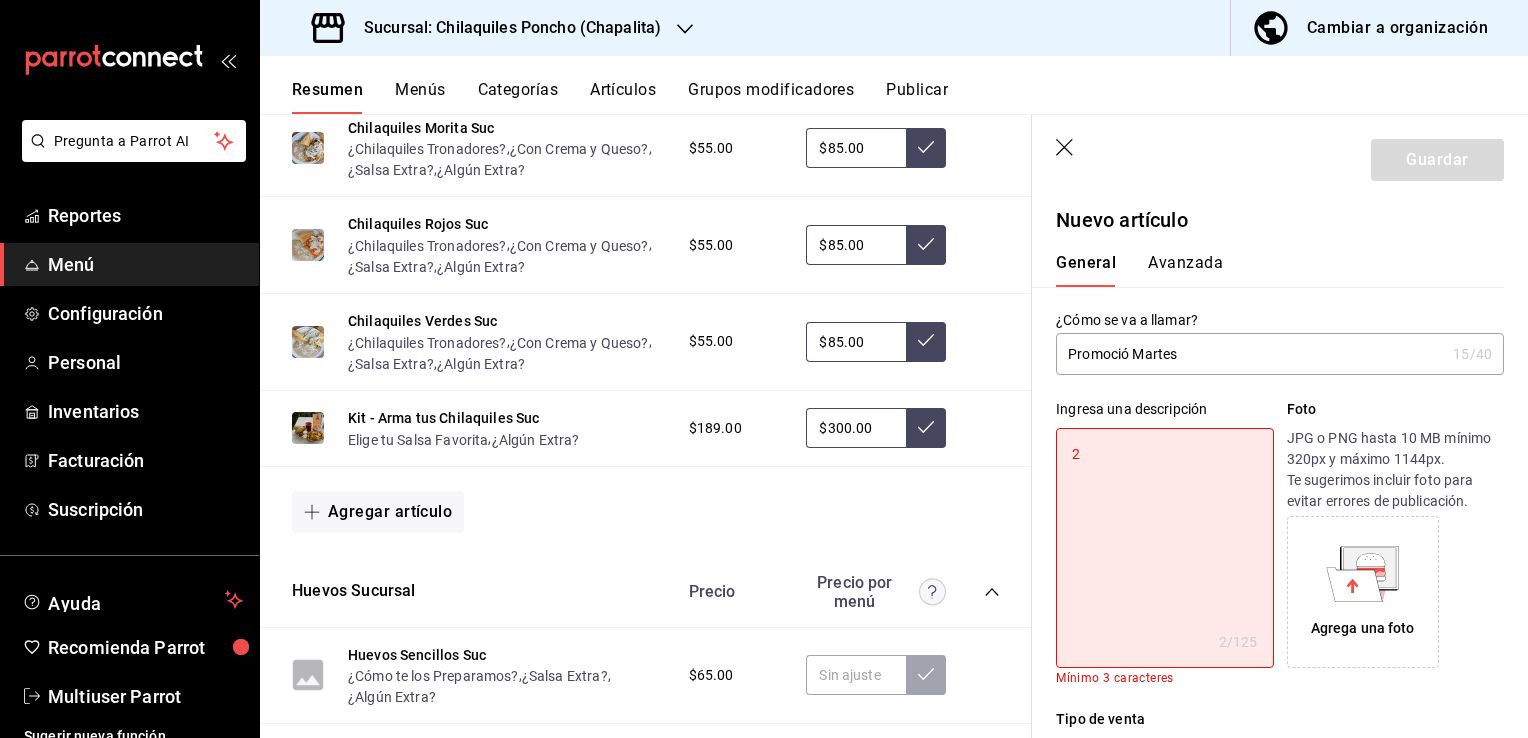 type on "2 c" 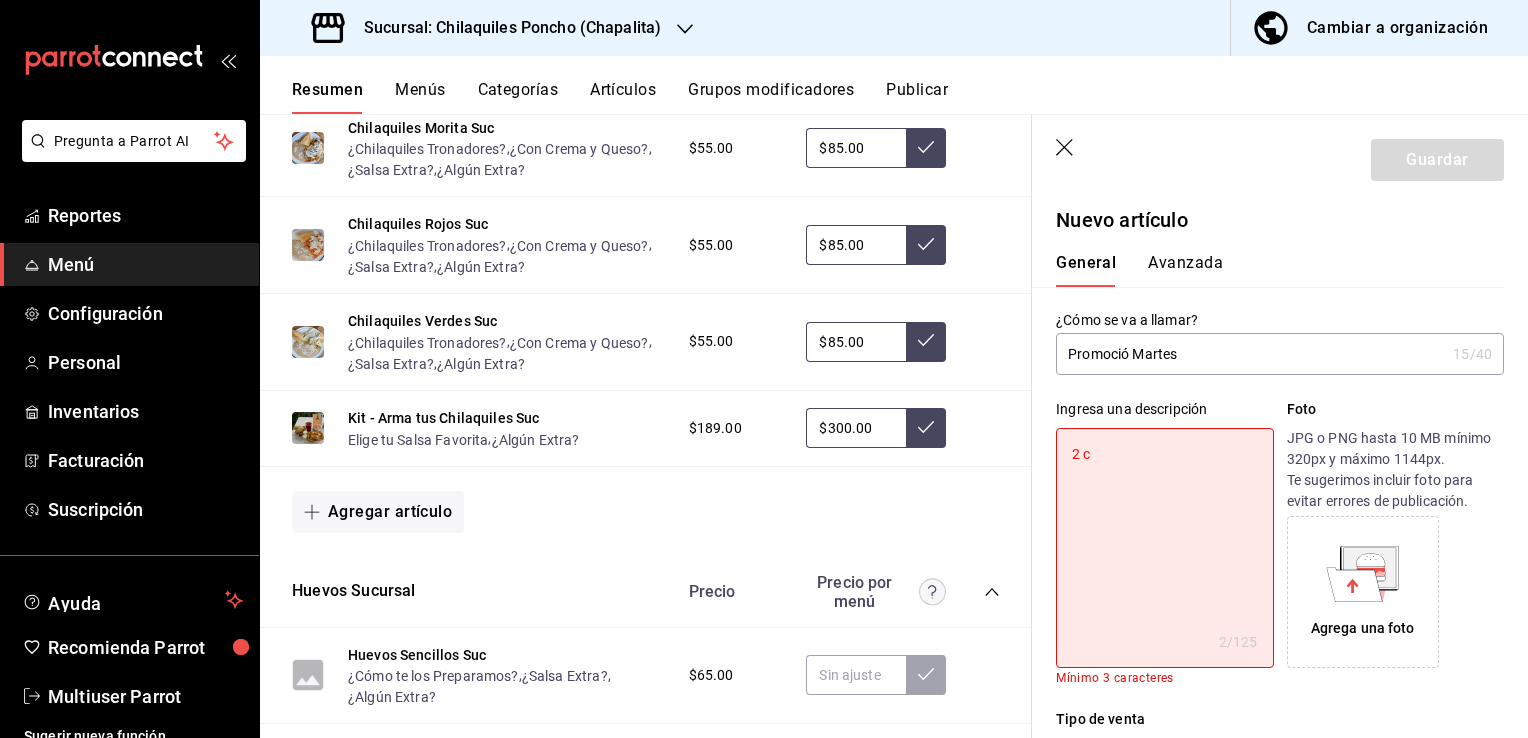 type on "x" 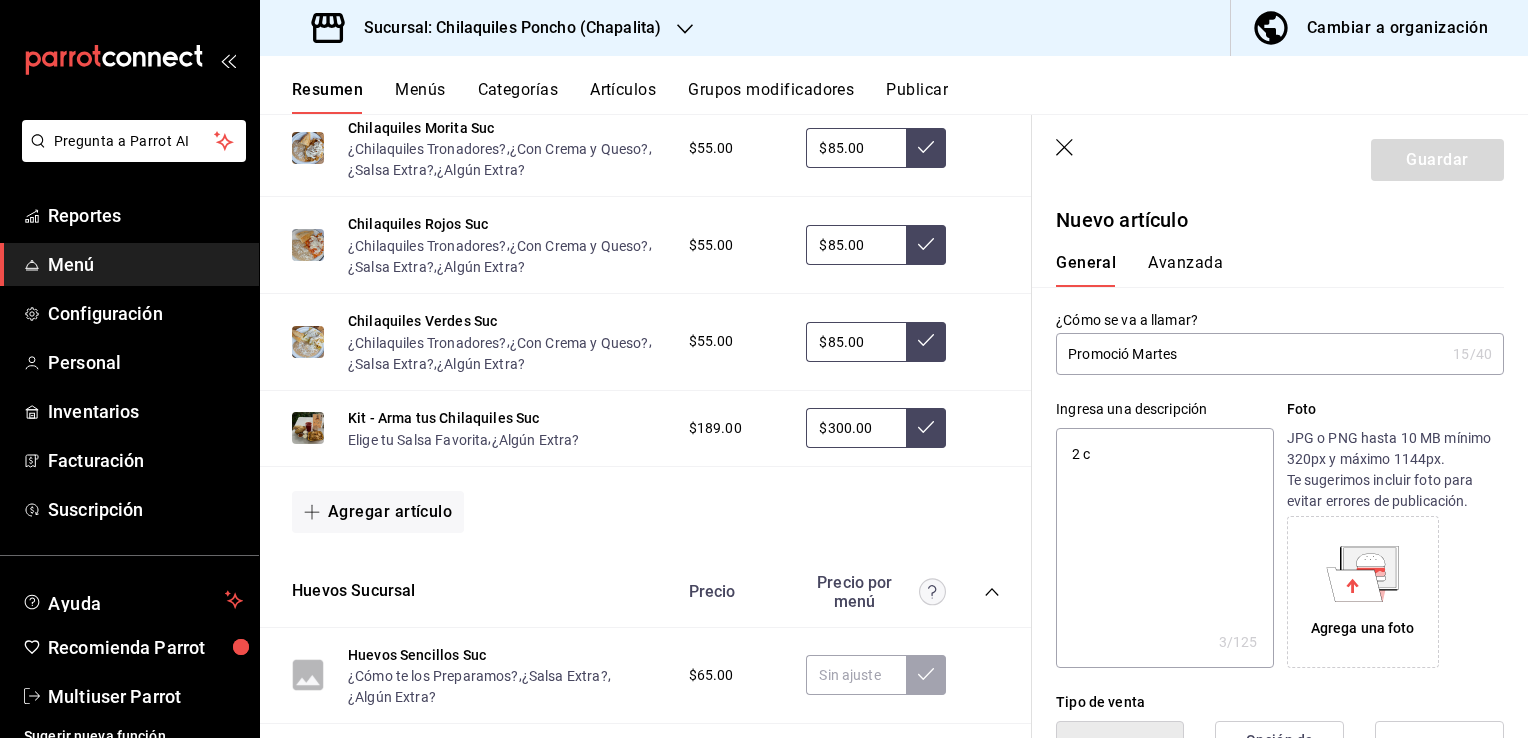 type on "[NUMBER] ch" 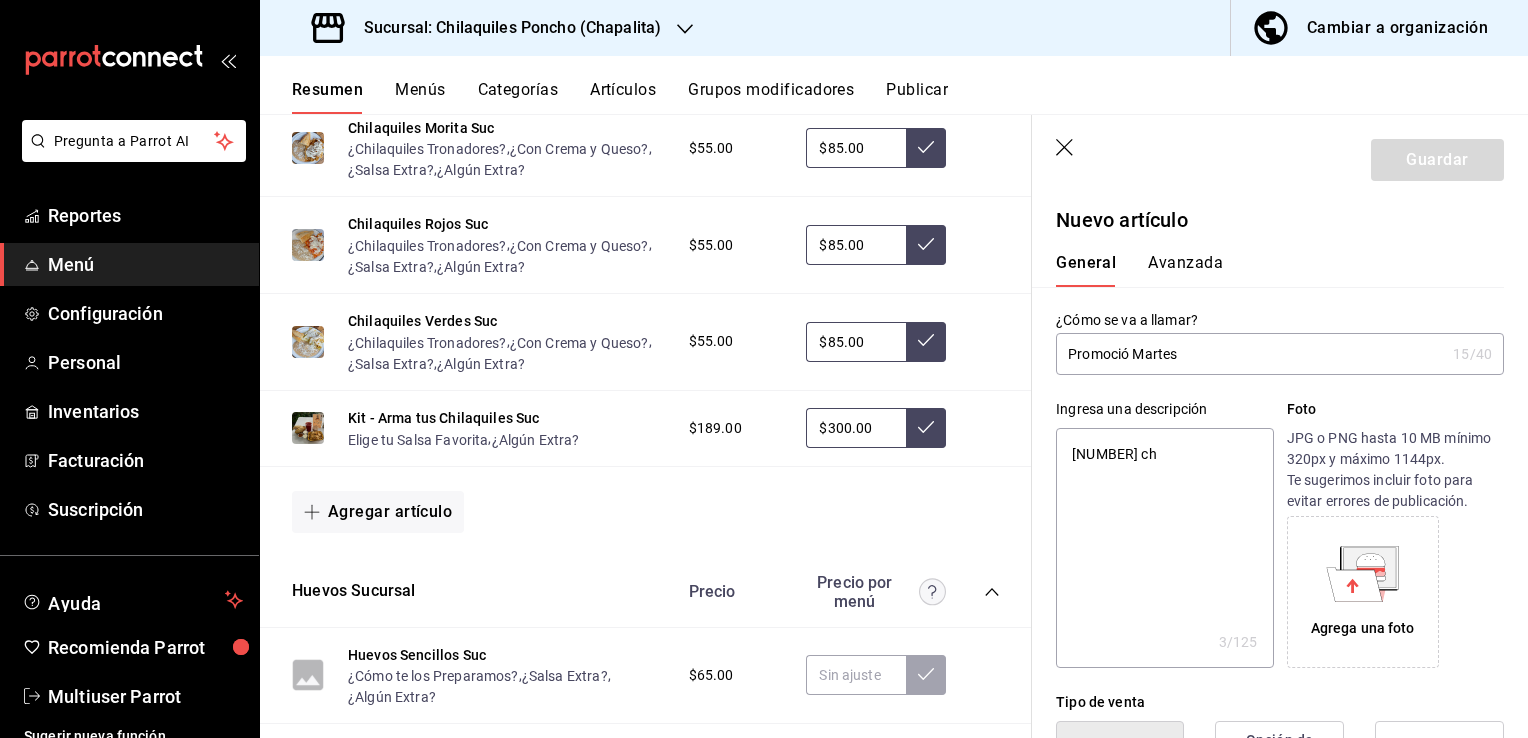 type on "x" 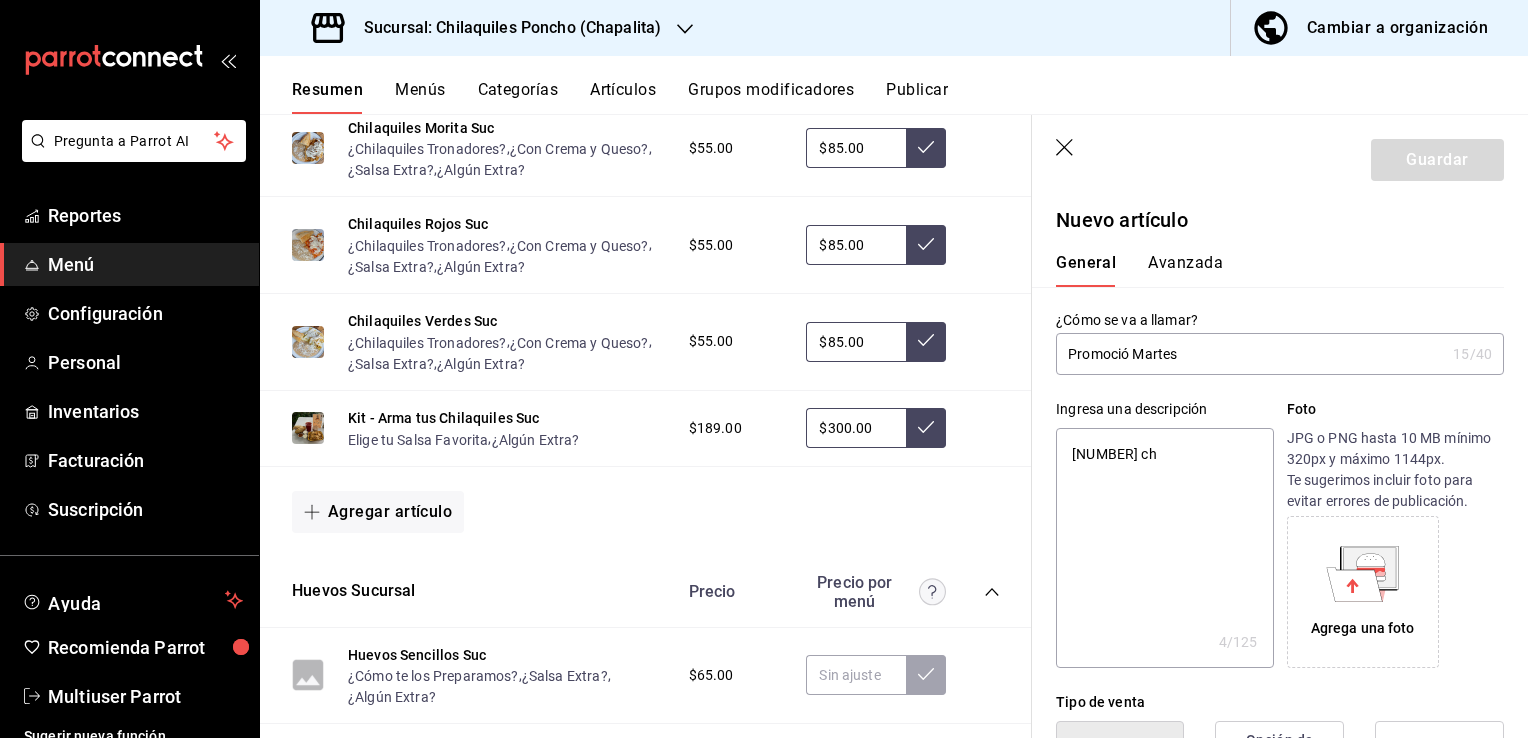 type on "[NUMBER] chi" 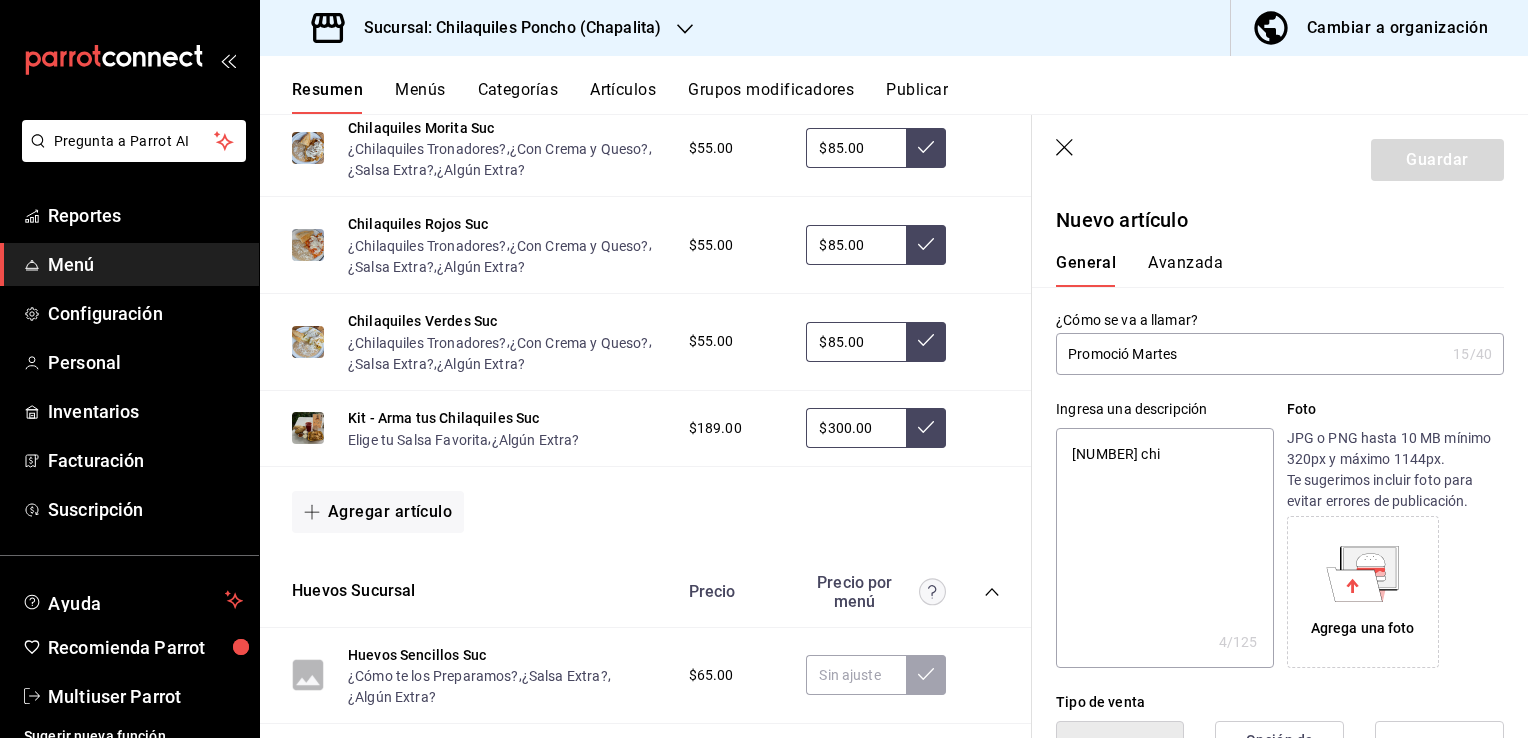 type on "x" 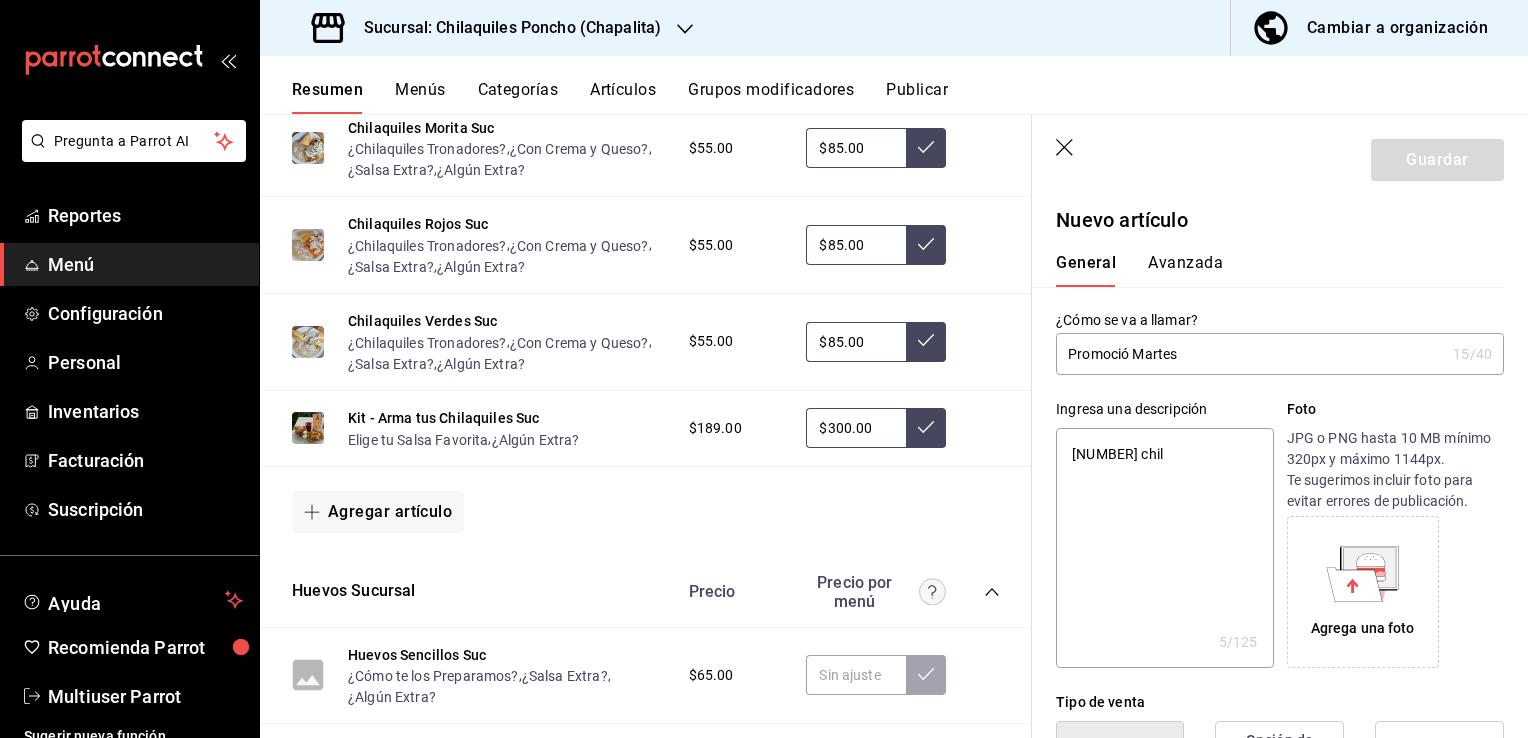 type on "[NUMBER] chila" 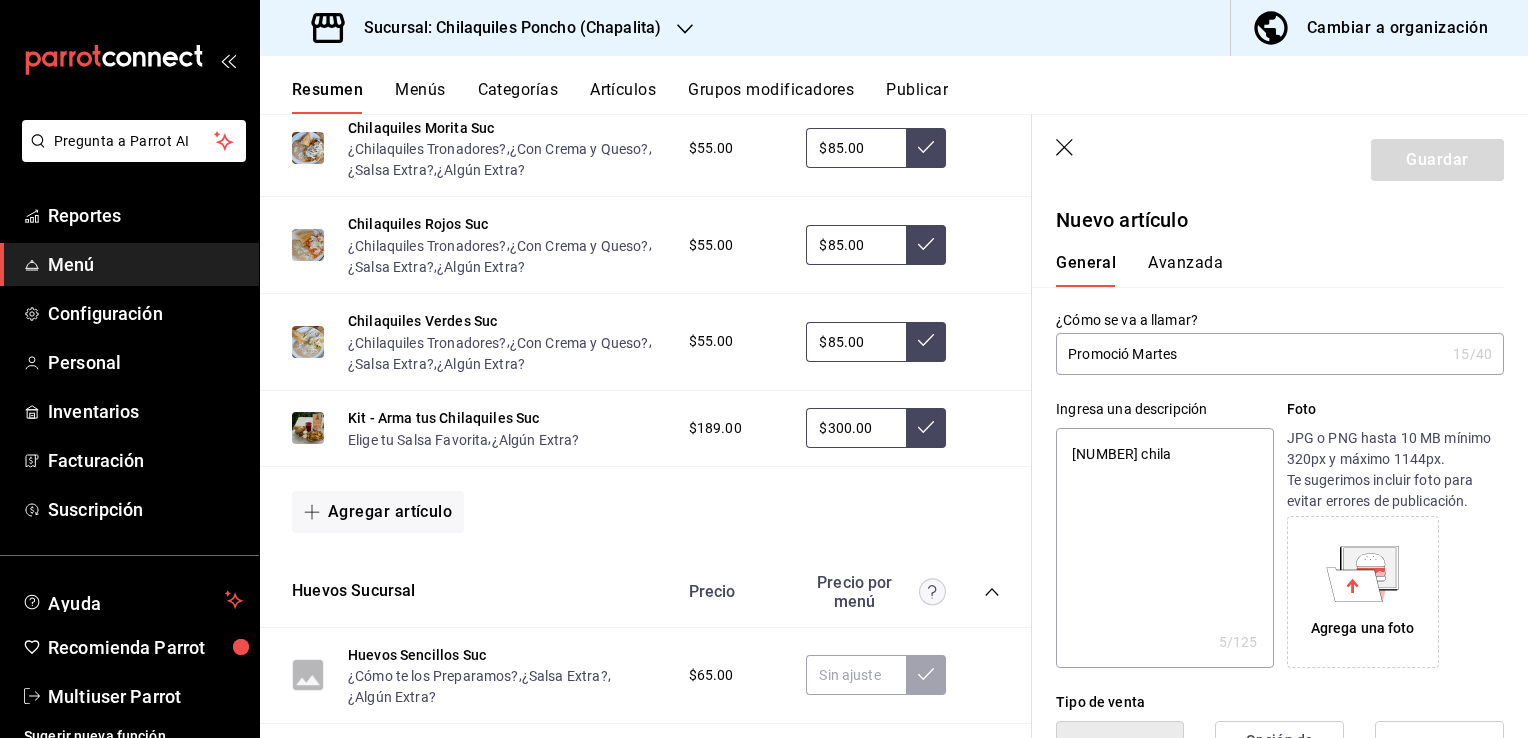 type on "x" 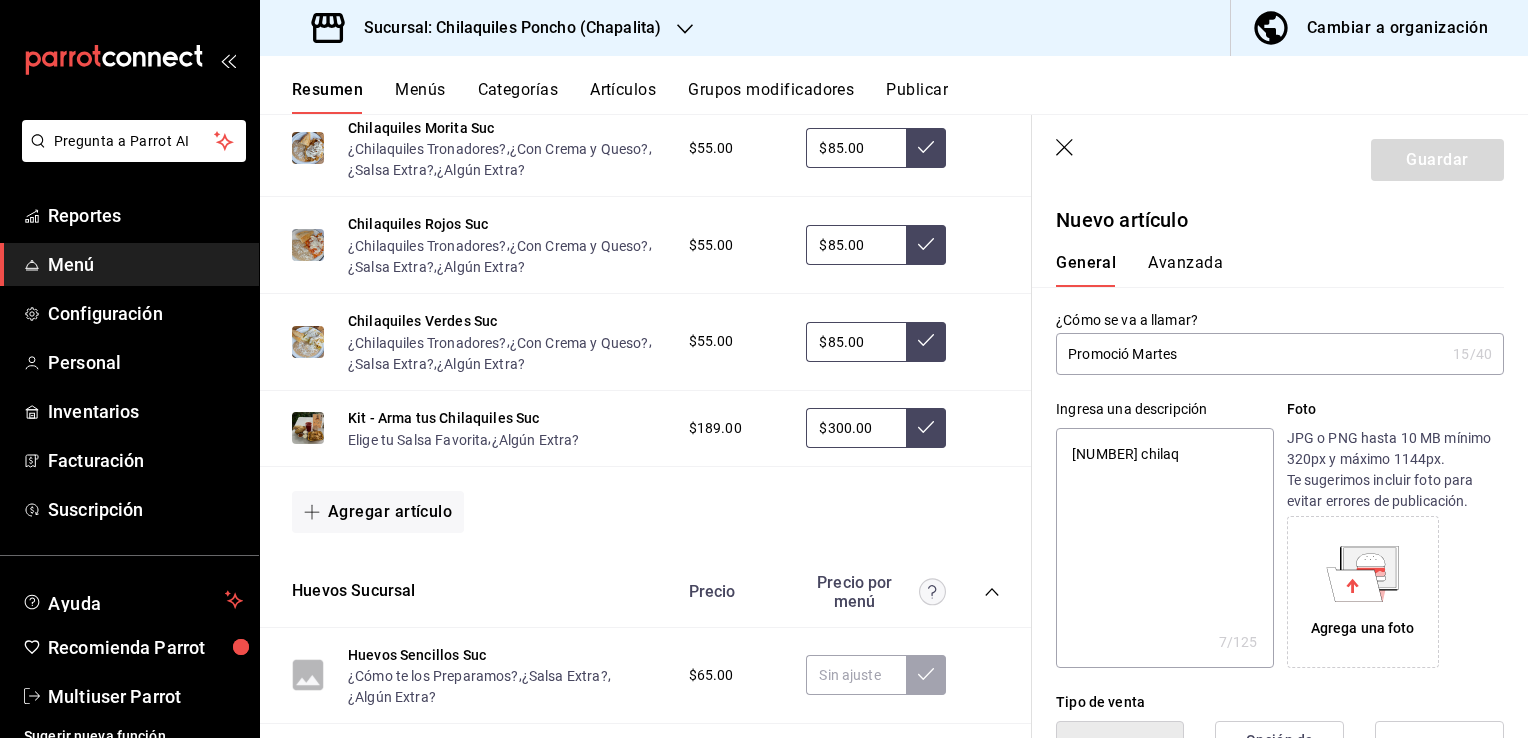 type on "[NUMBER] chilaqu" 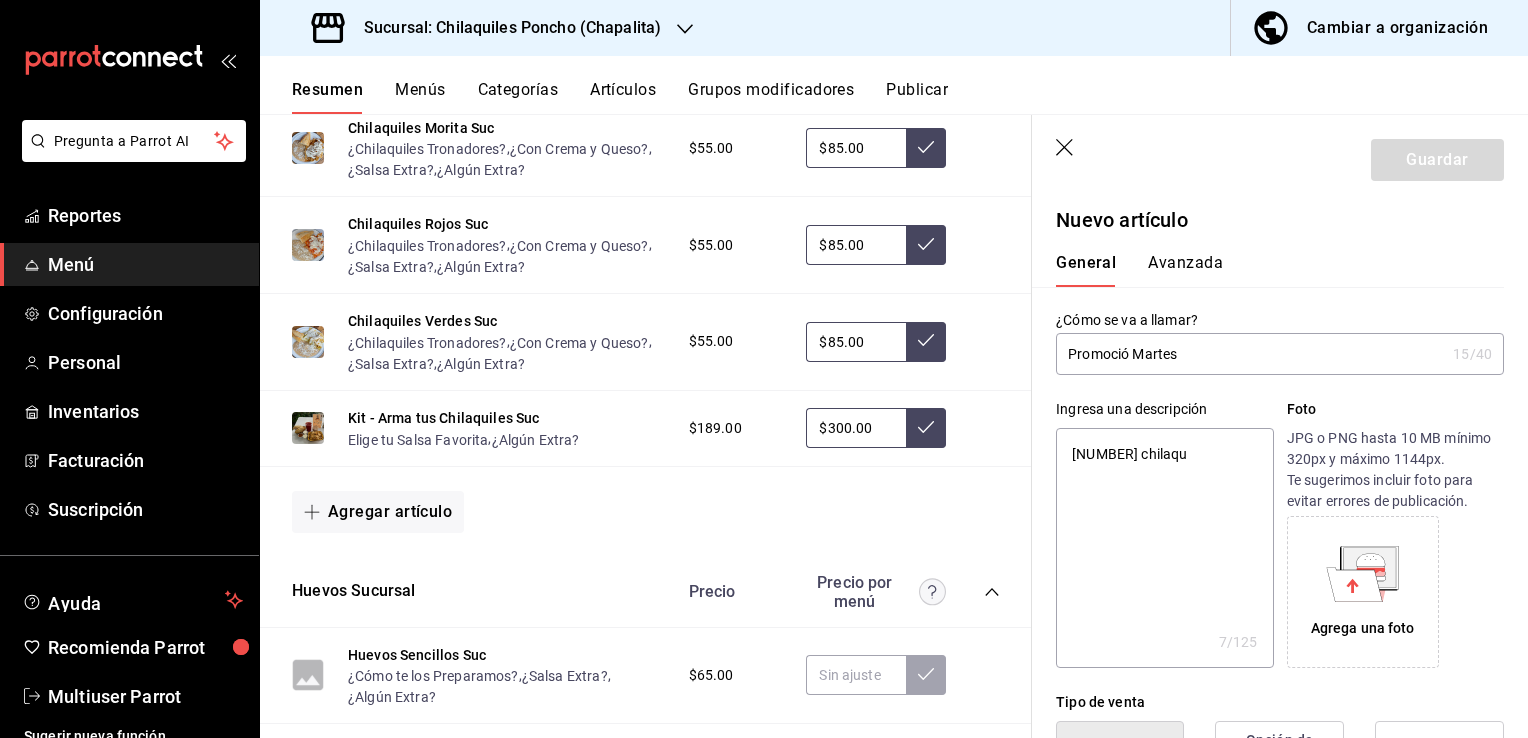type on "x" 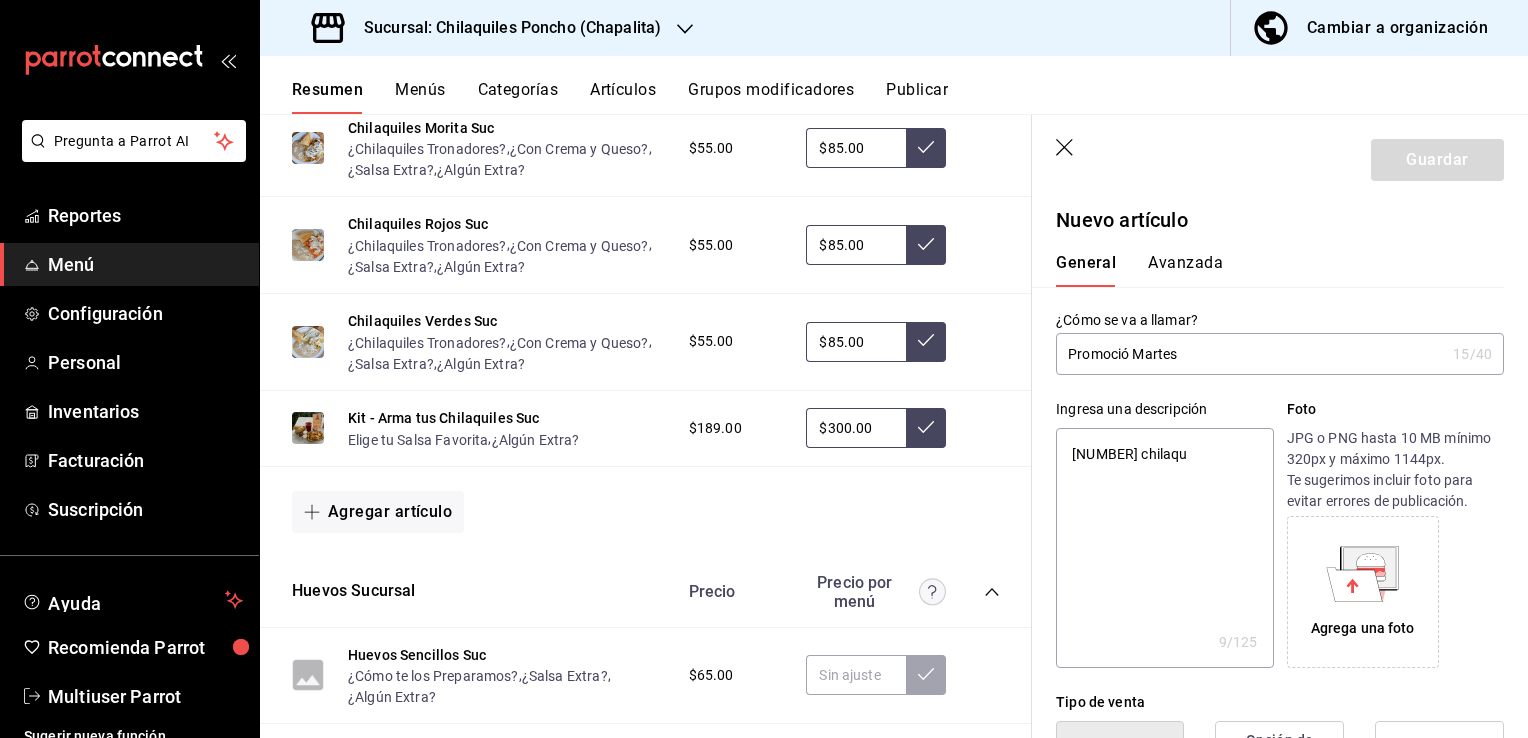 type on "[NUMBER] chilaqui" 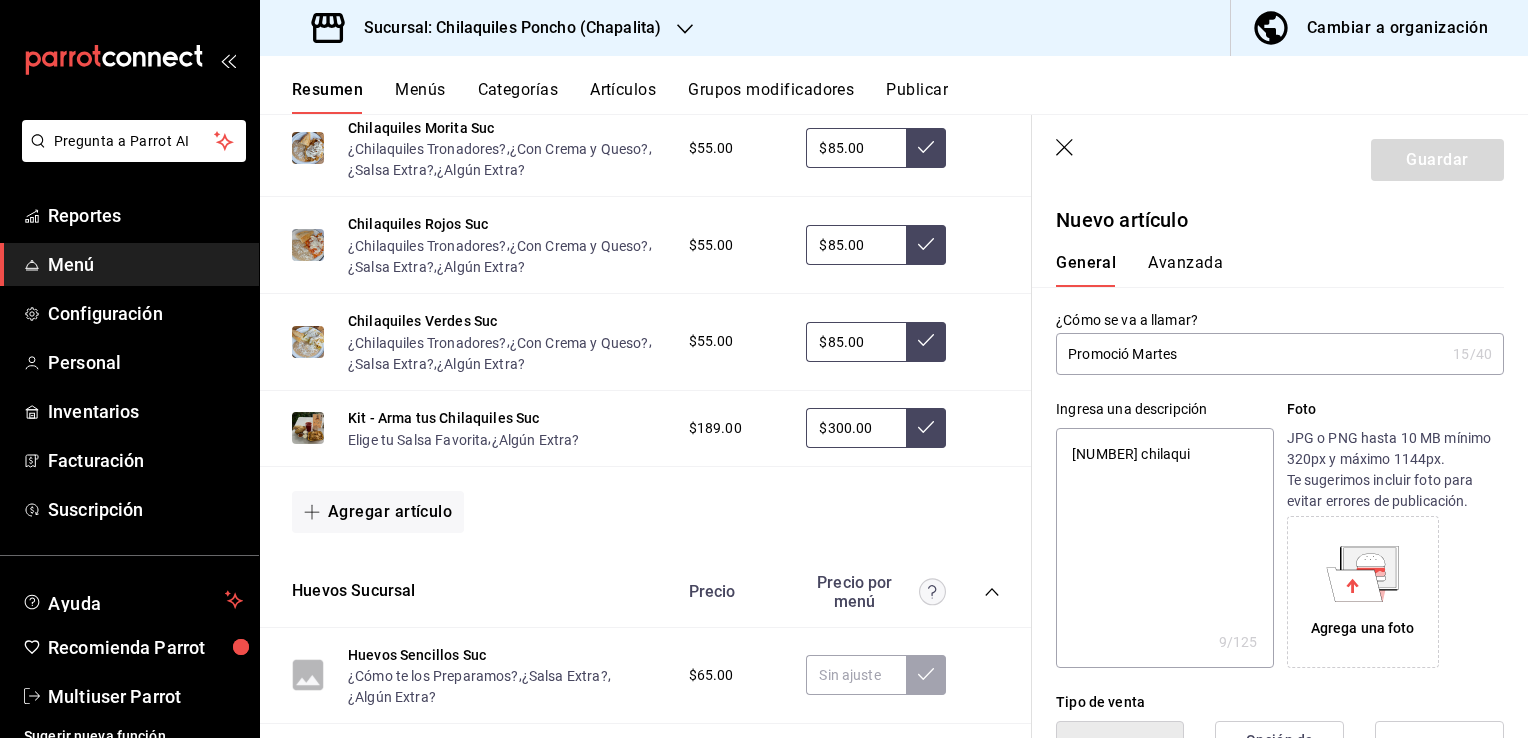 type on "x" 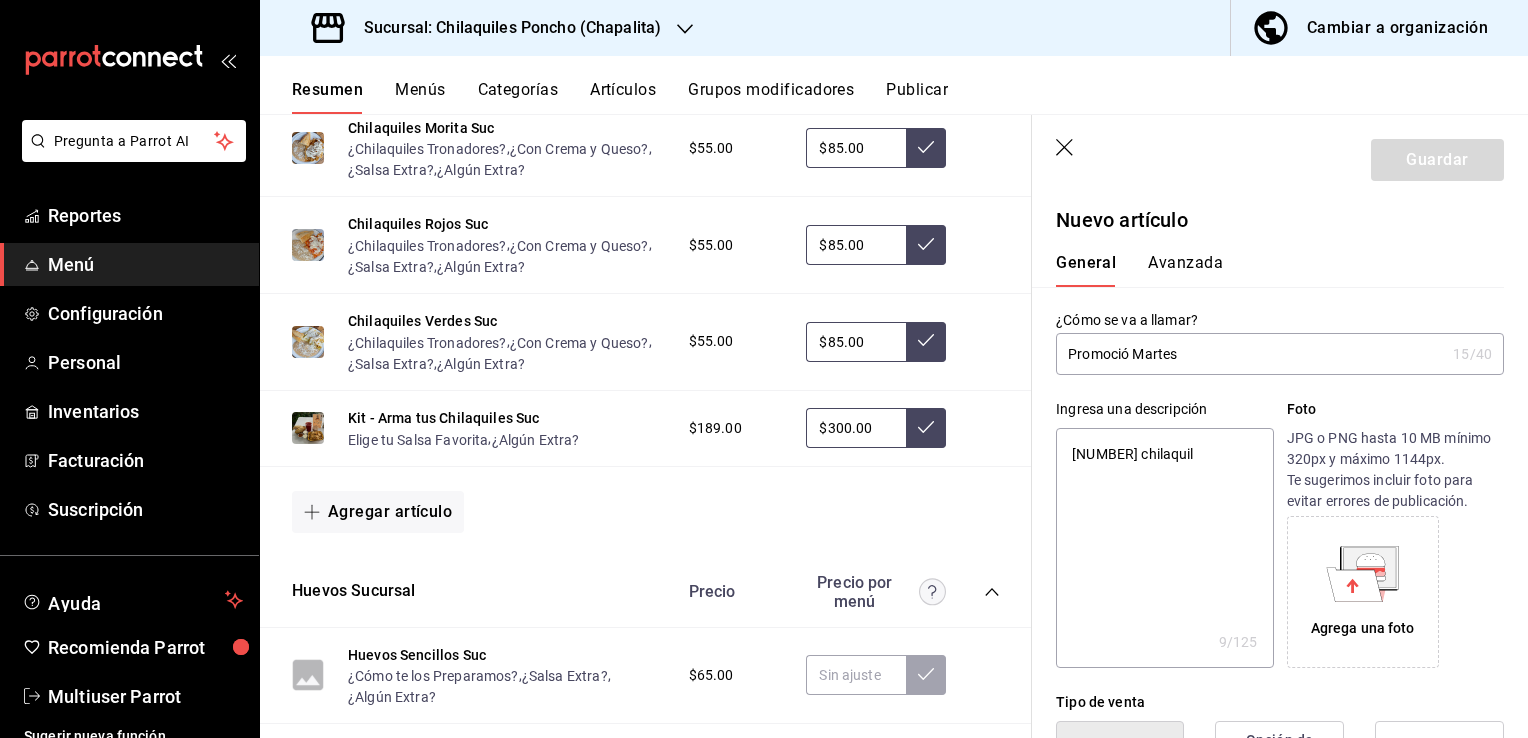 type on "[NUMBER] chilaquile" 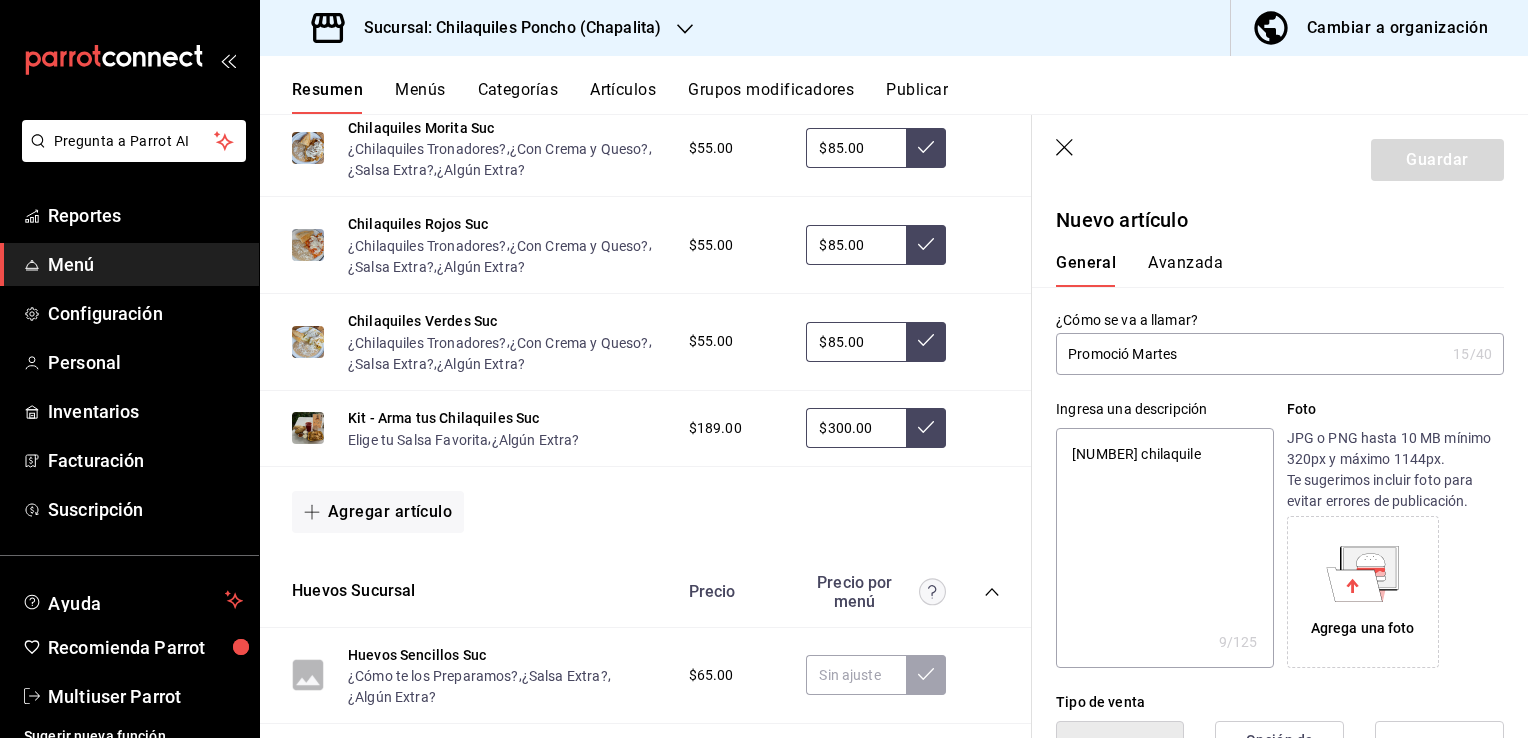 type on "x" 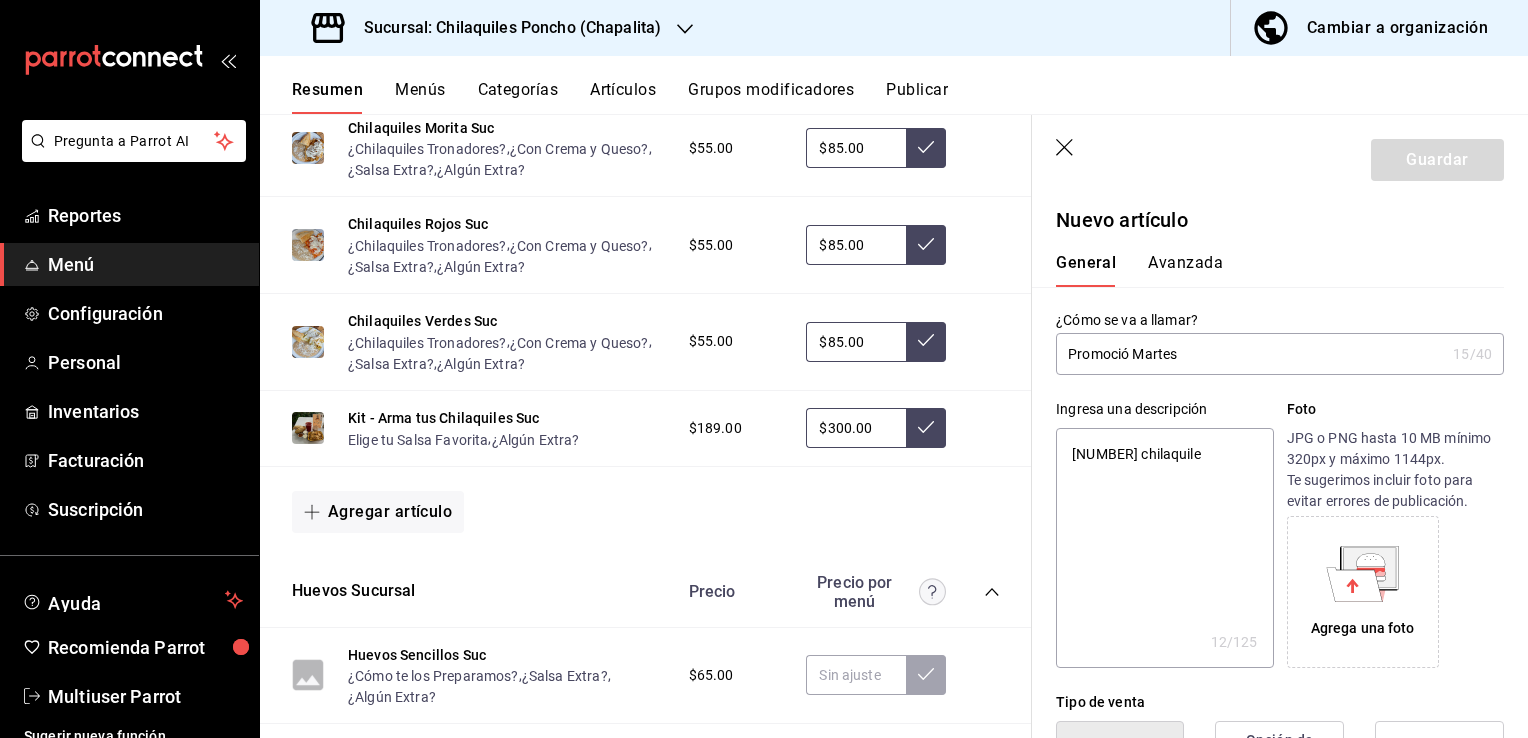 type on "[NUMBER] chilaquiles" 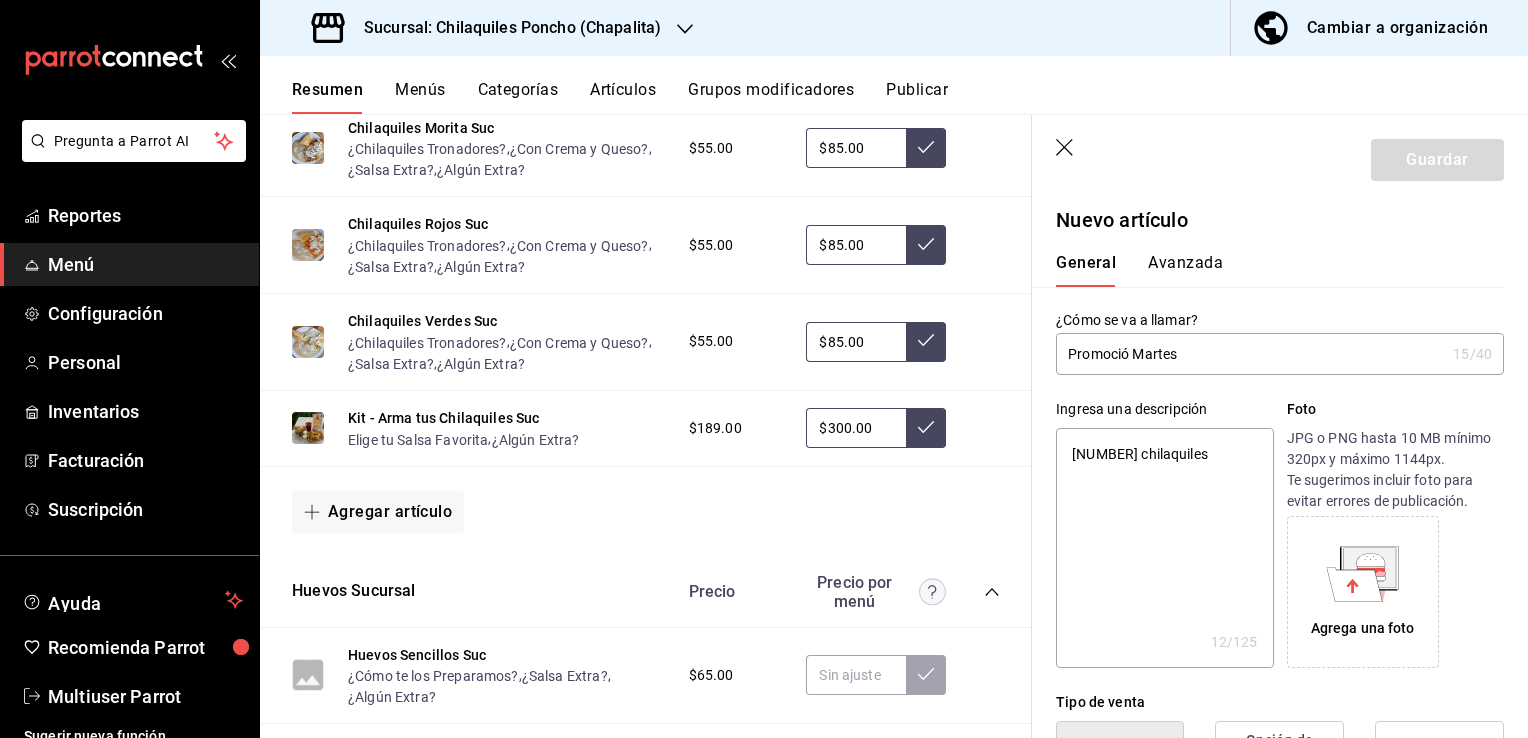 type on "x" 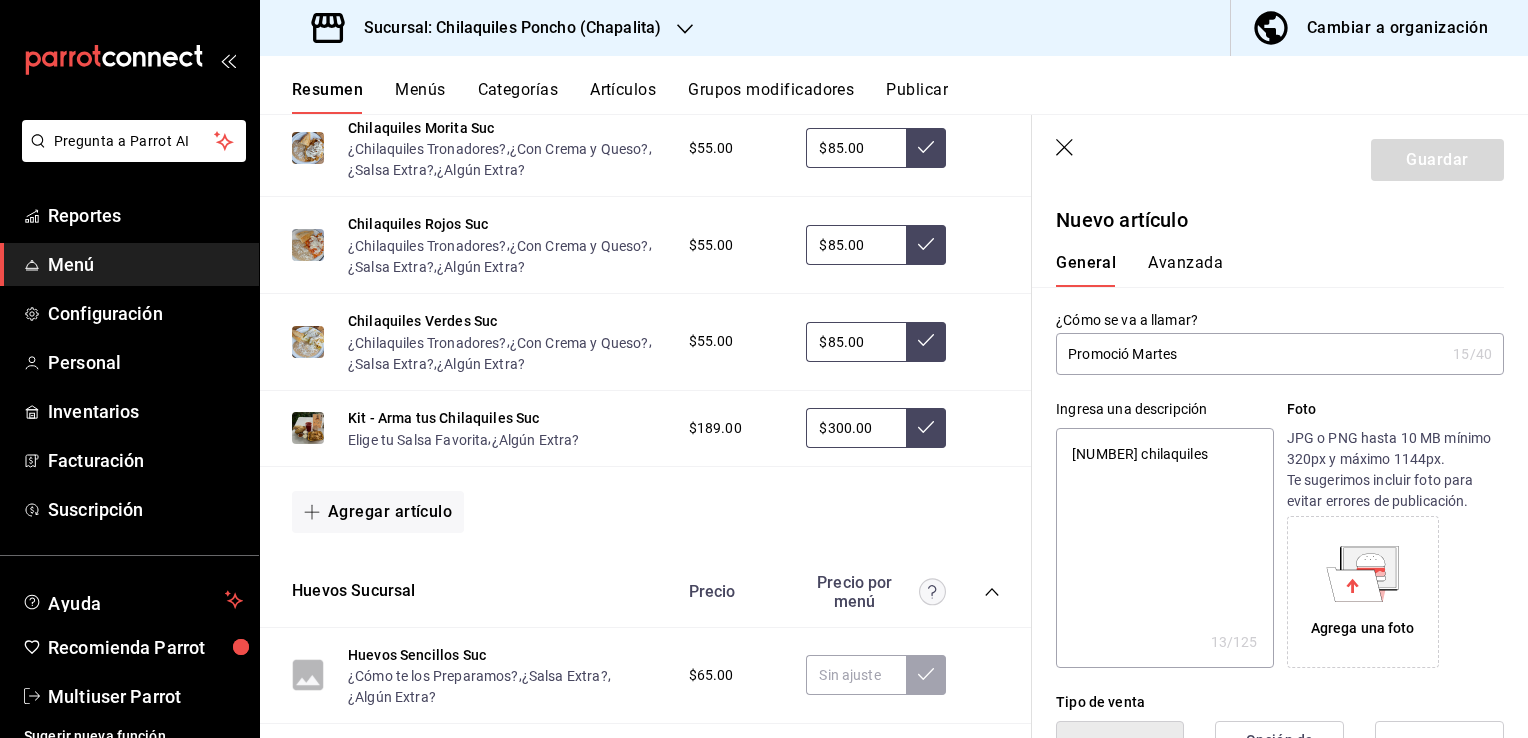 type on "[NUMBER] chilaquiles" 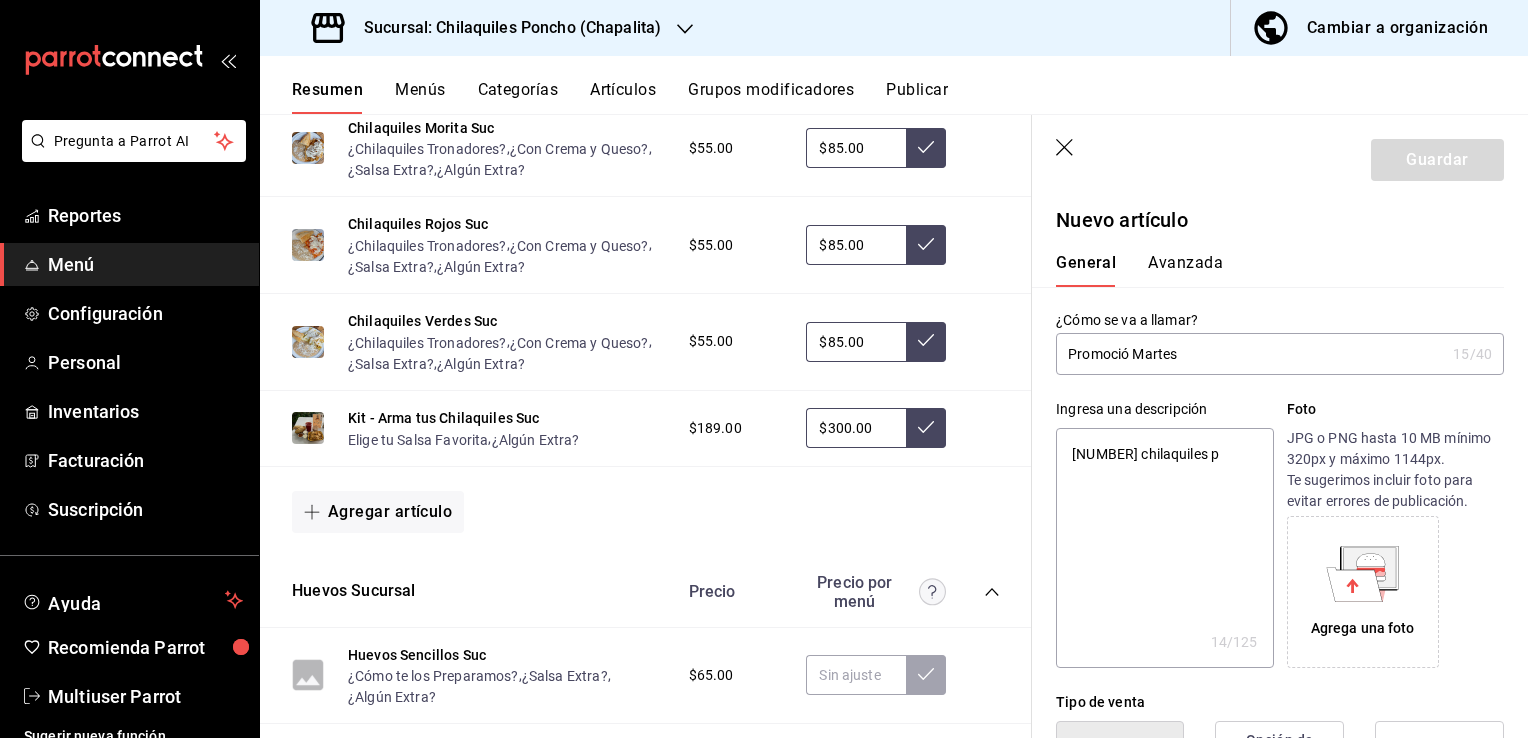 type on "[NUMBER] chilaquiles po" 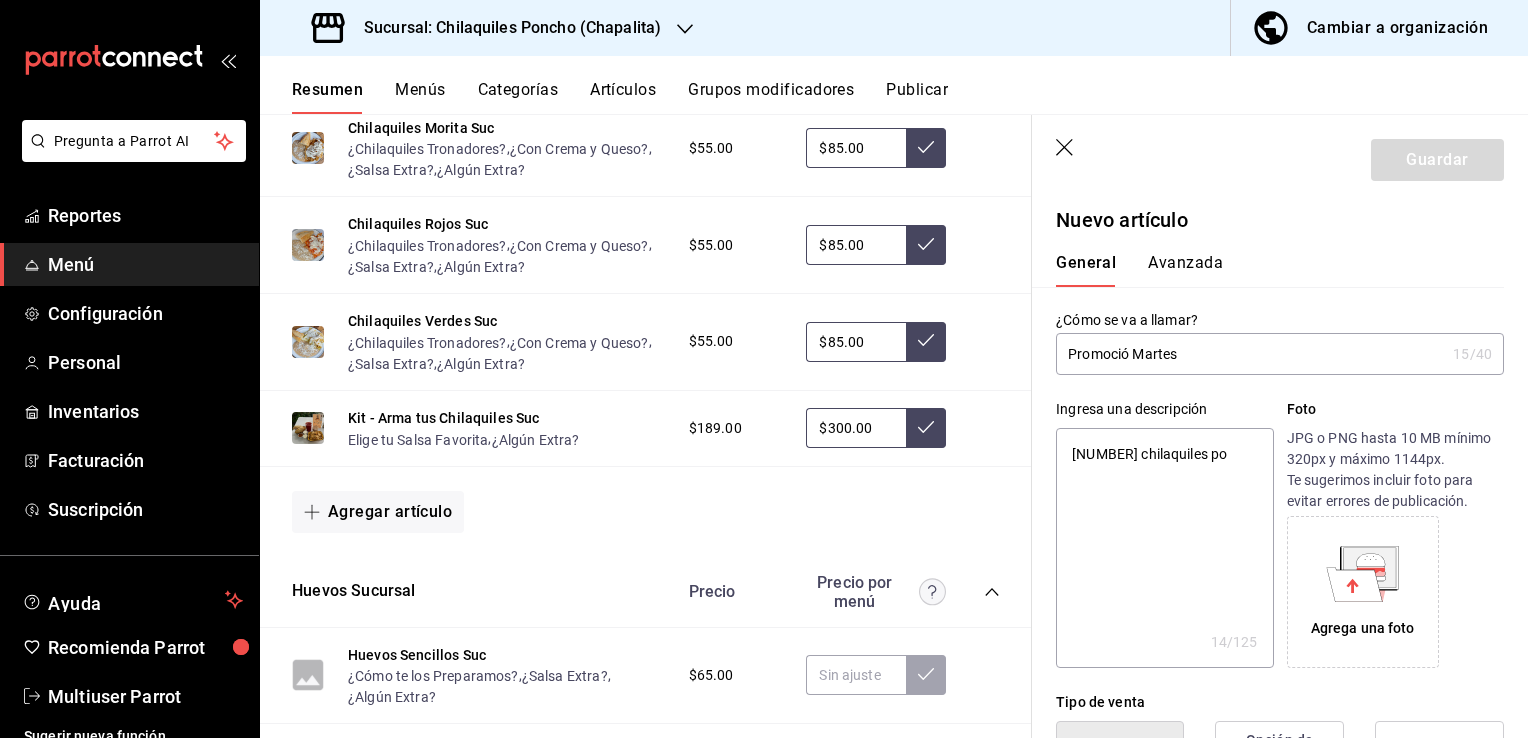 type on "[NUMBER] chilaquiles por" 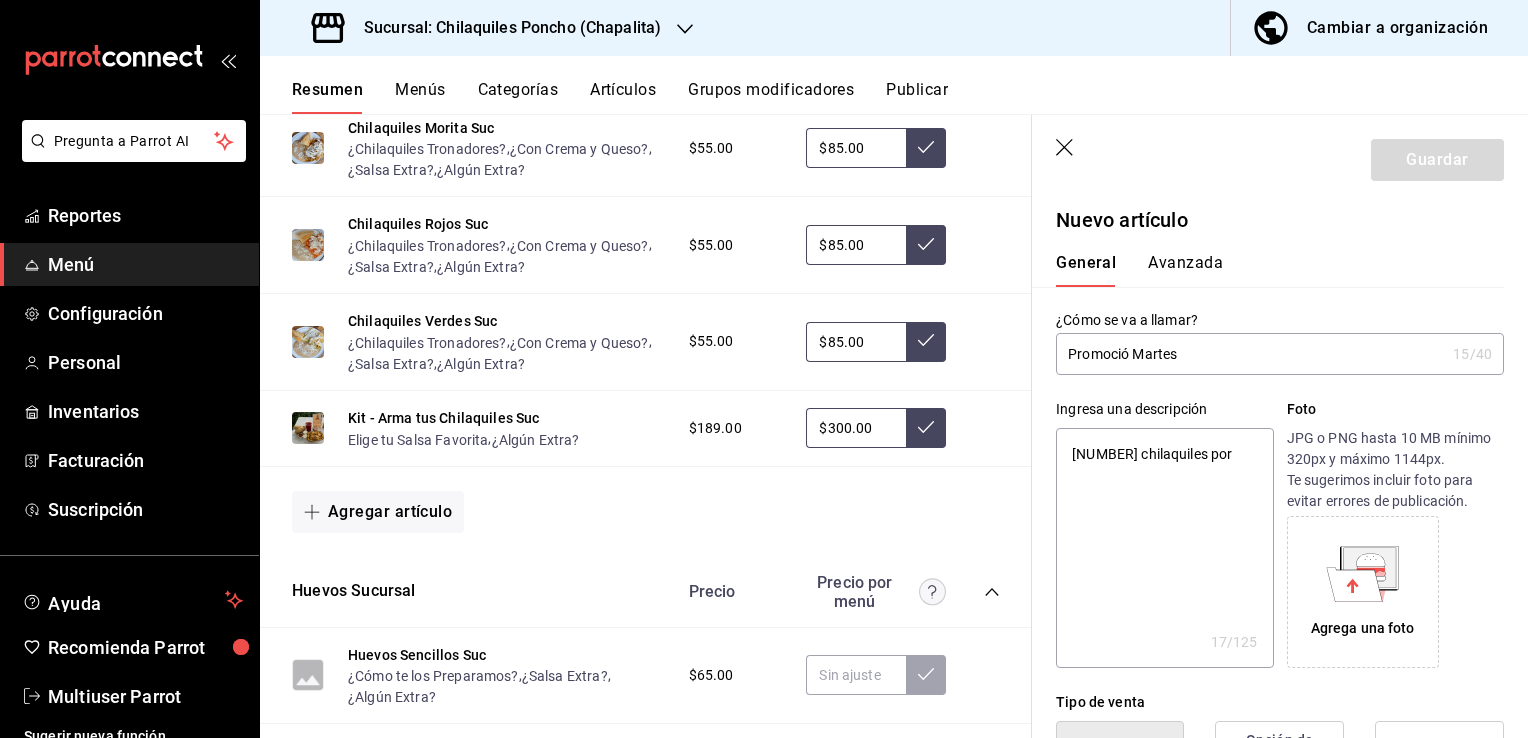 type on "x" 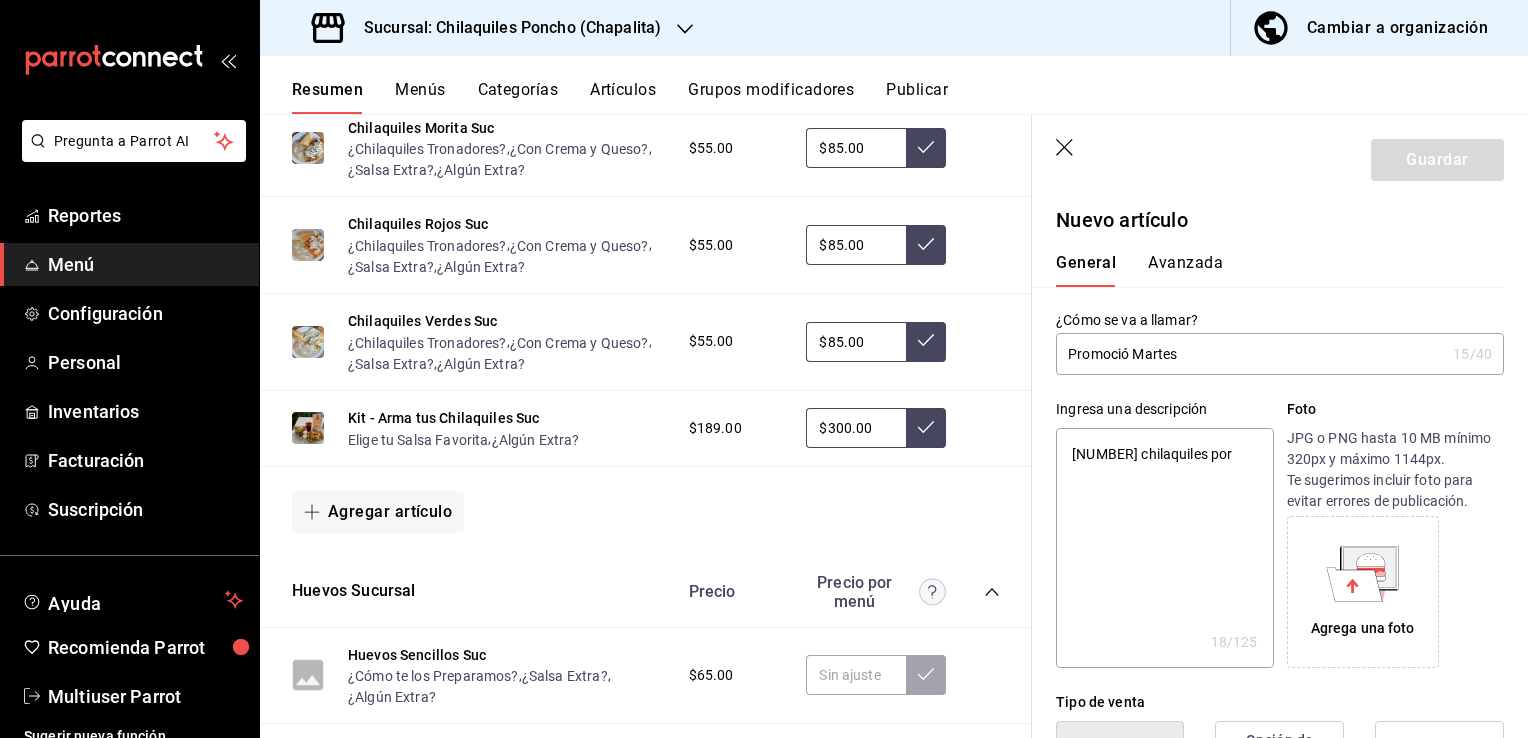 type on "[NUMBER] chilaquiles por [NUMBER]" 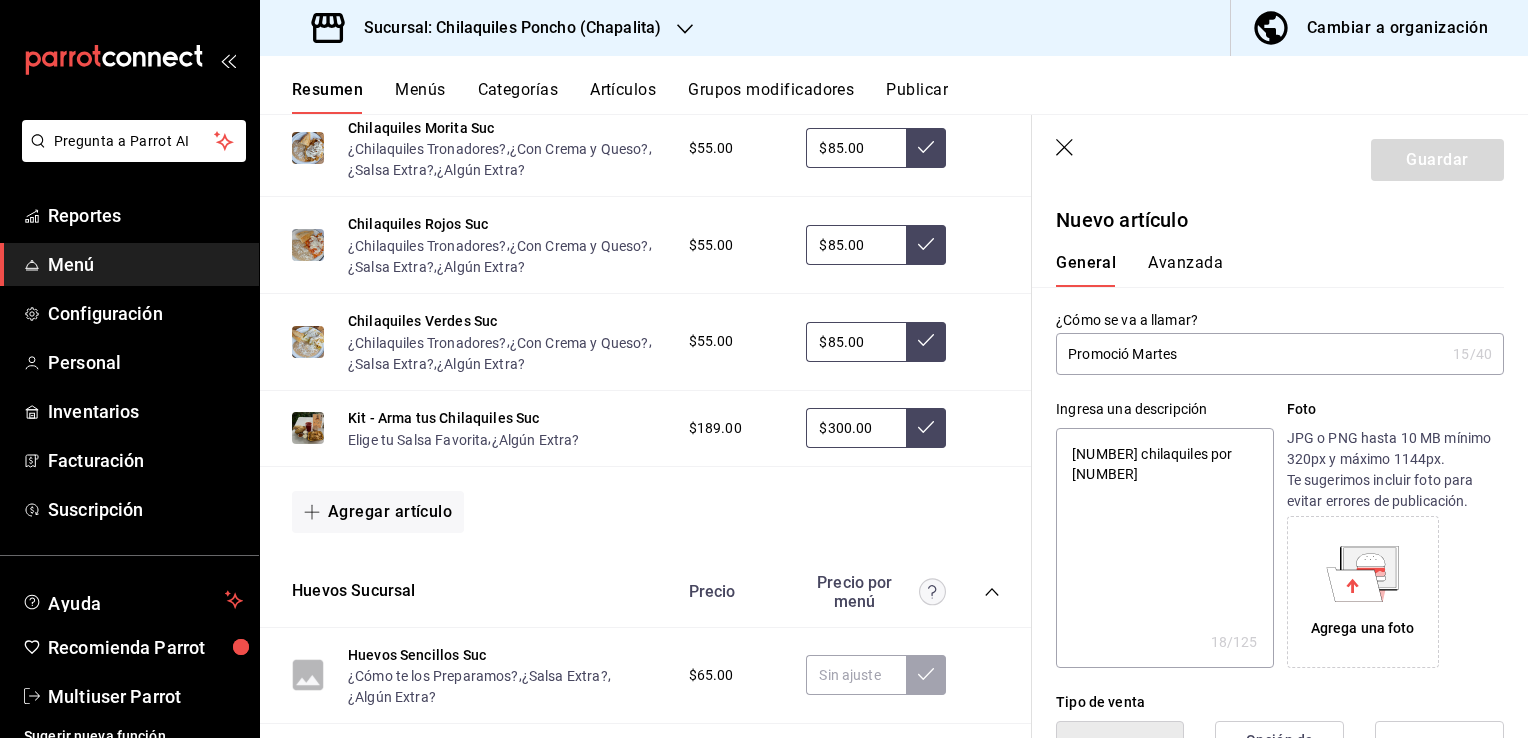 type on "x" 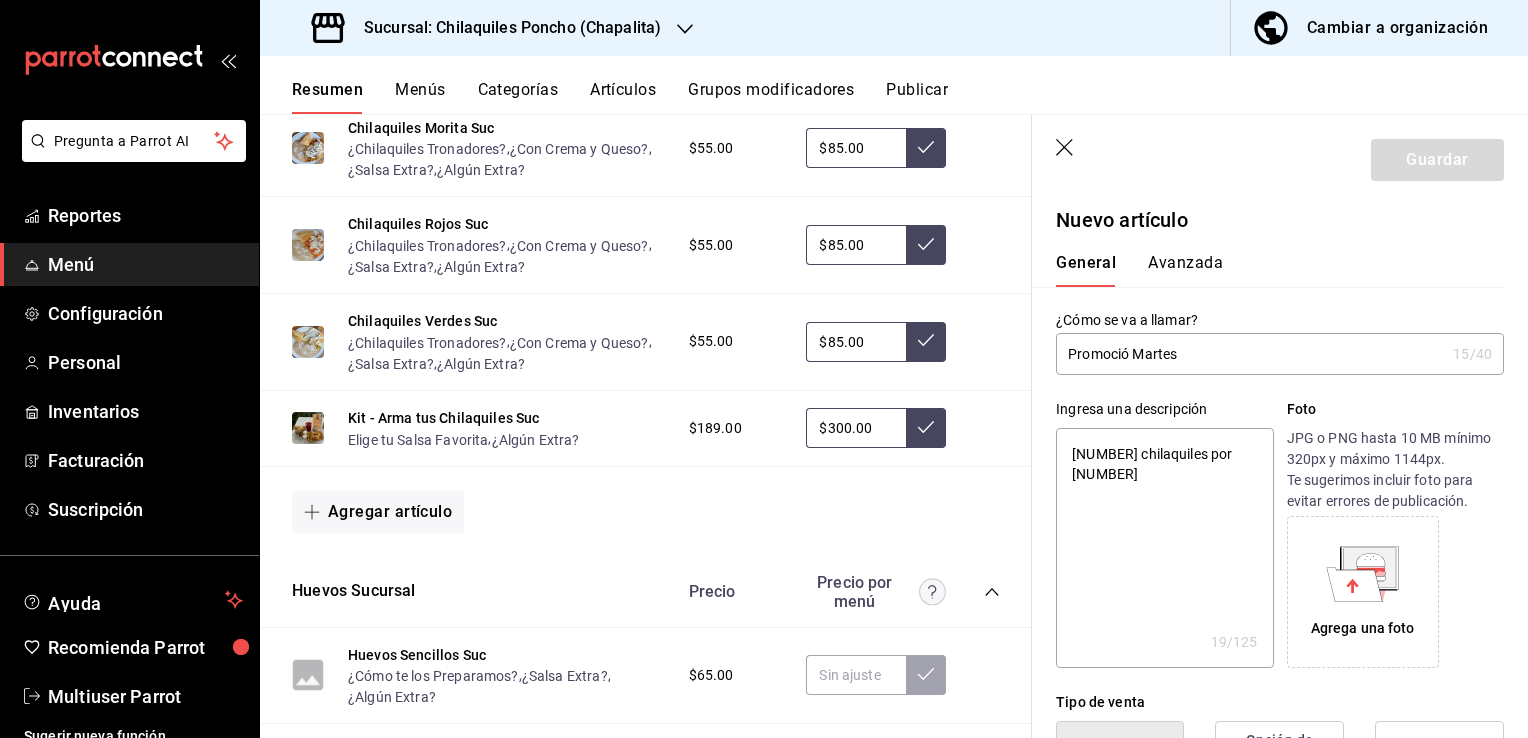 type on "[NUMBER] chilaquiles por" 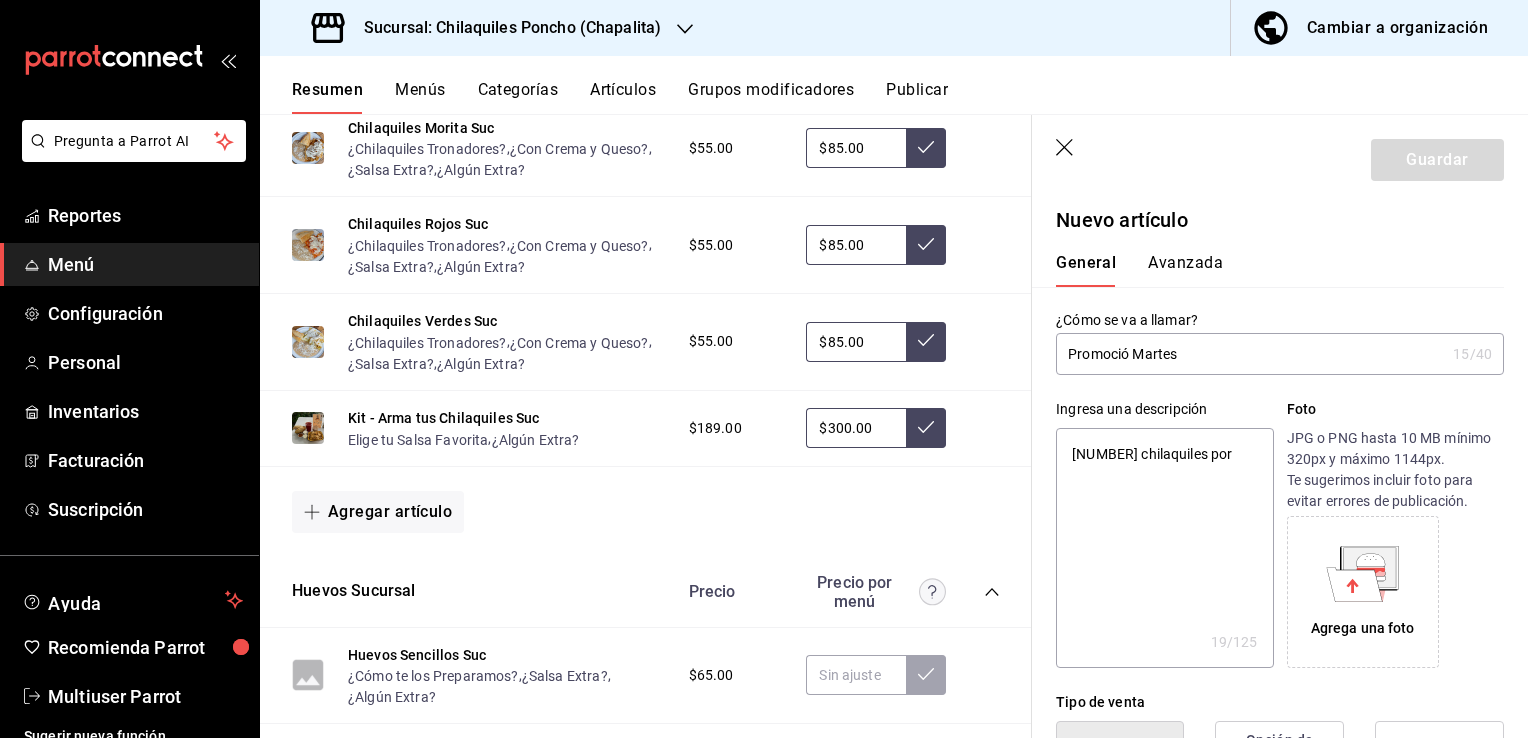 type on "x" 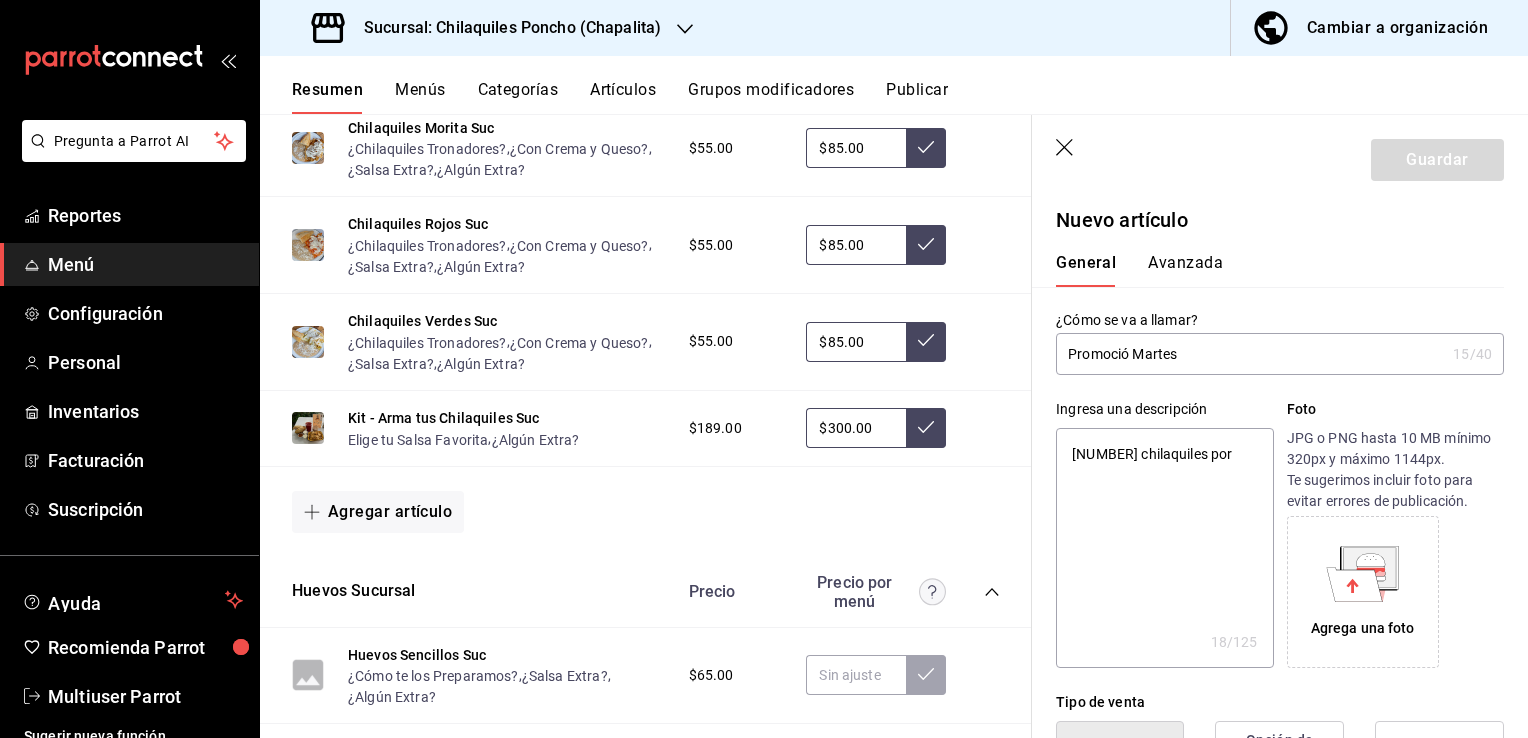 type on "[NUMBER] chilaquiles por" 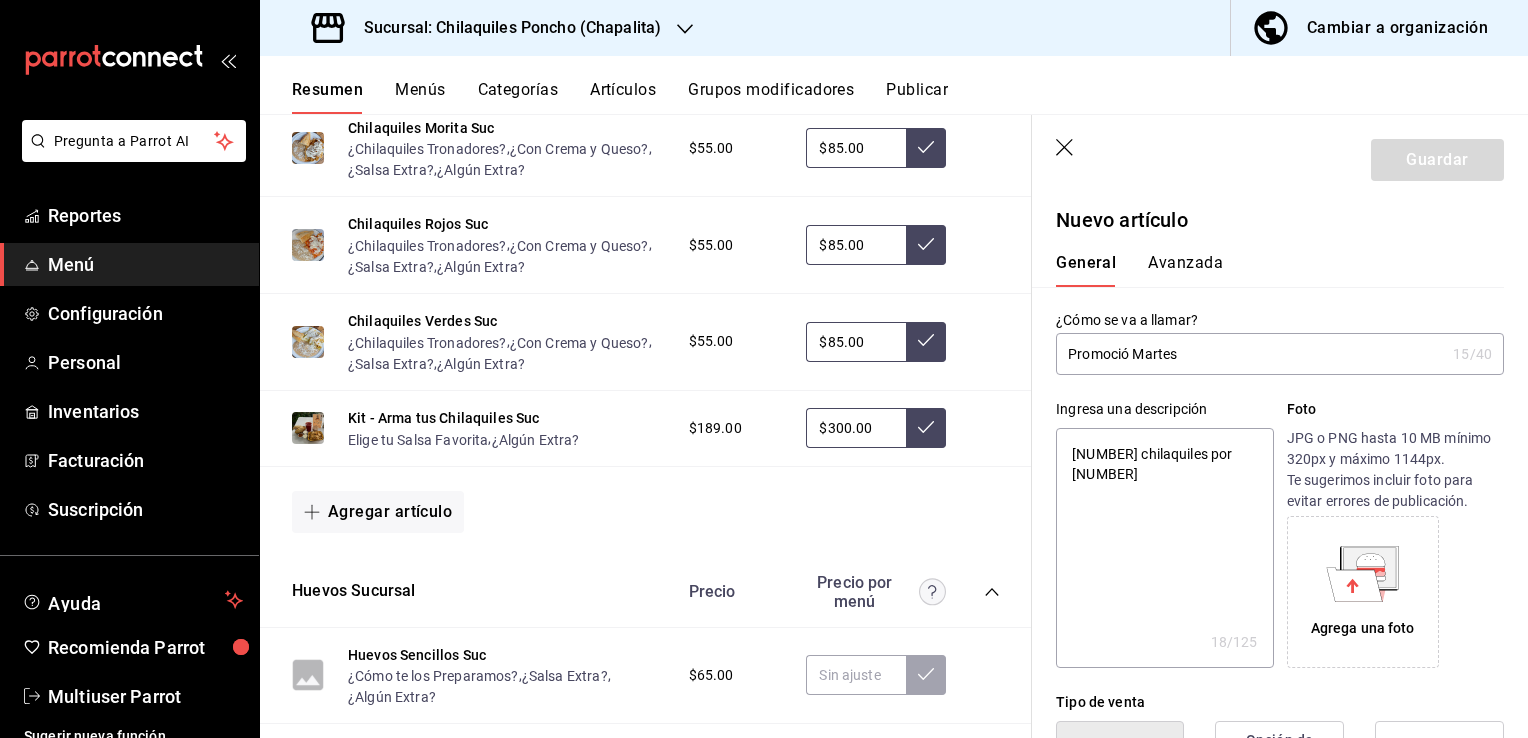 type on "x" 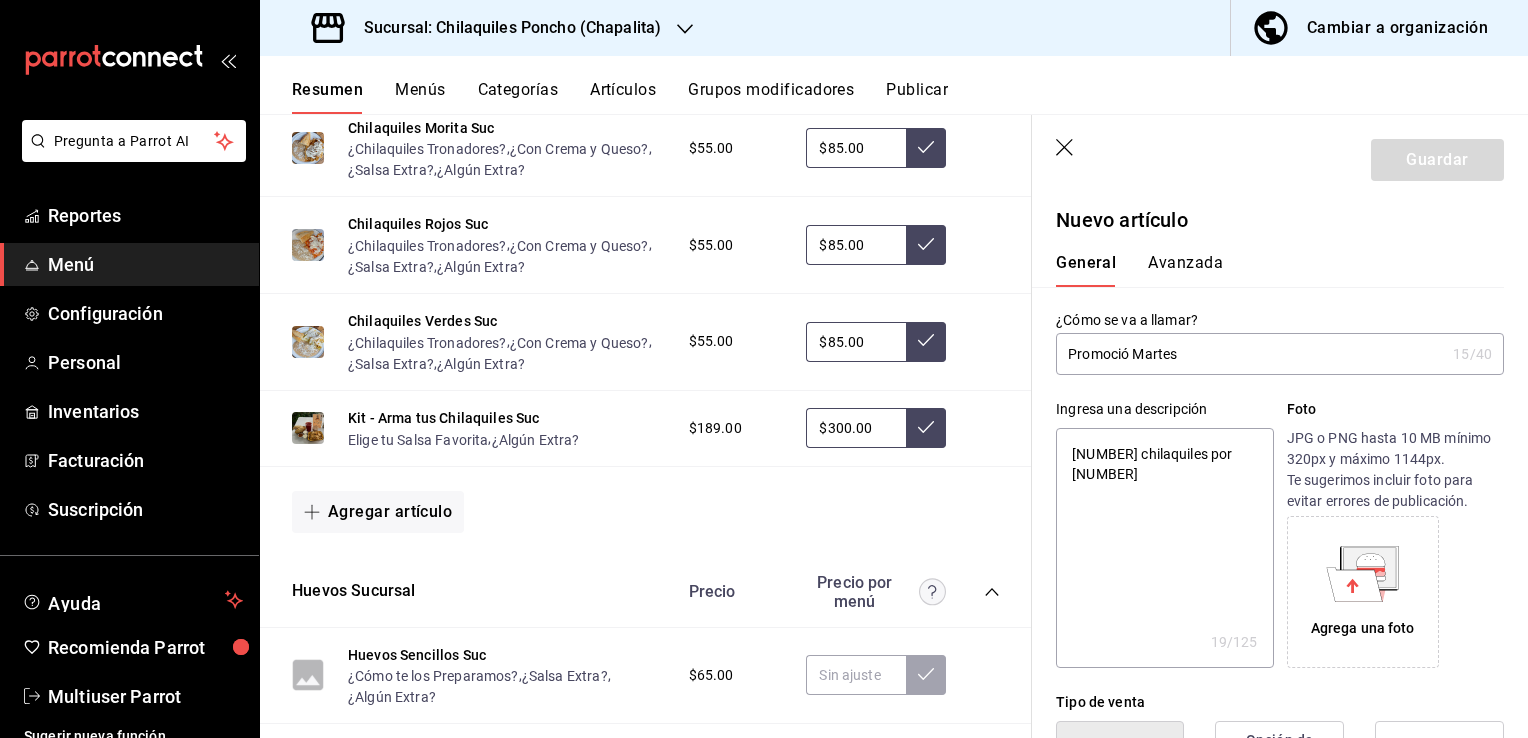 type on "[NUMBER] chilaquiles por [NUMBER]" 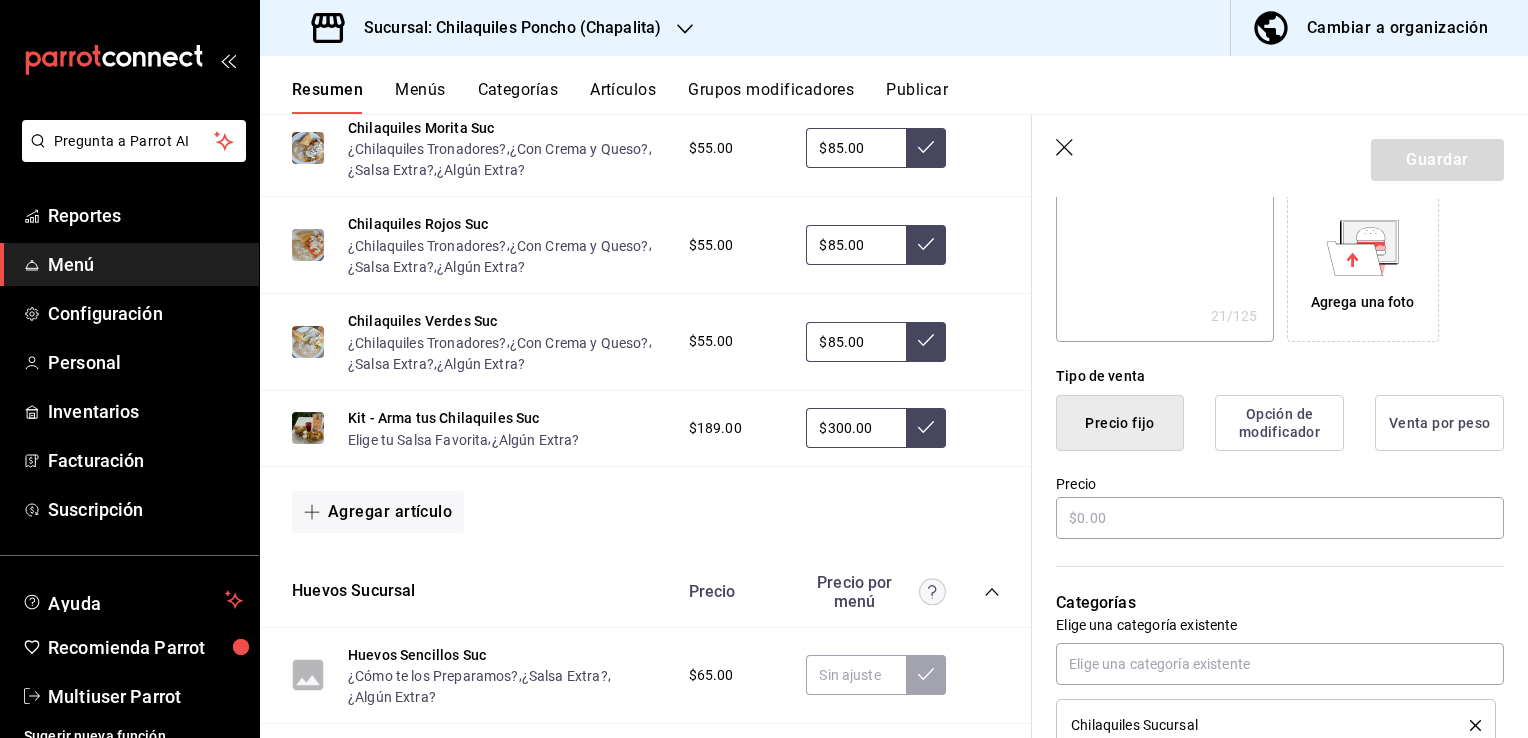 scroll, scrollTop: 329, scrollLeft: 0, axis: vertical 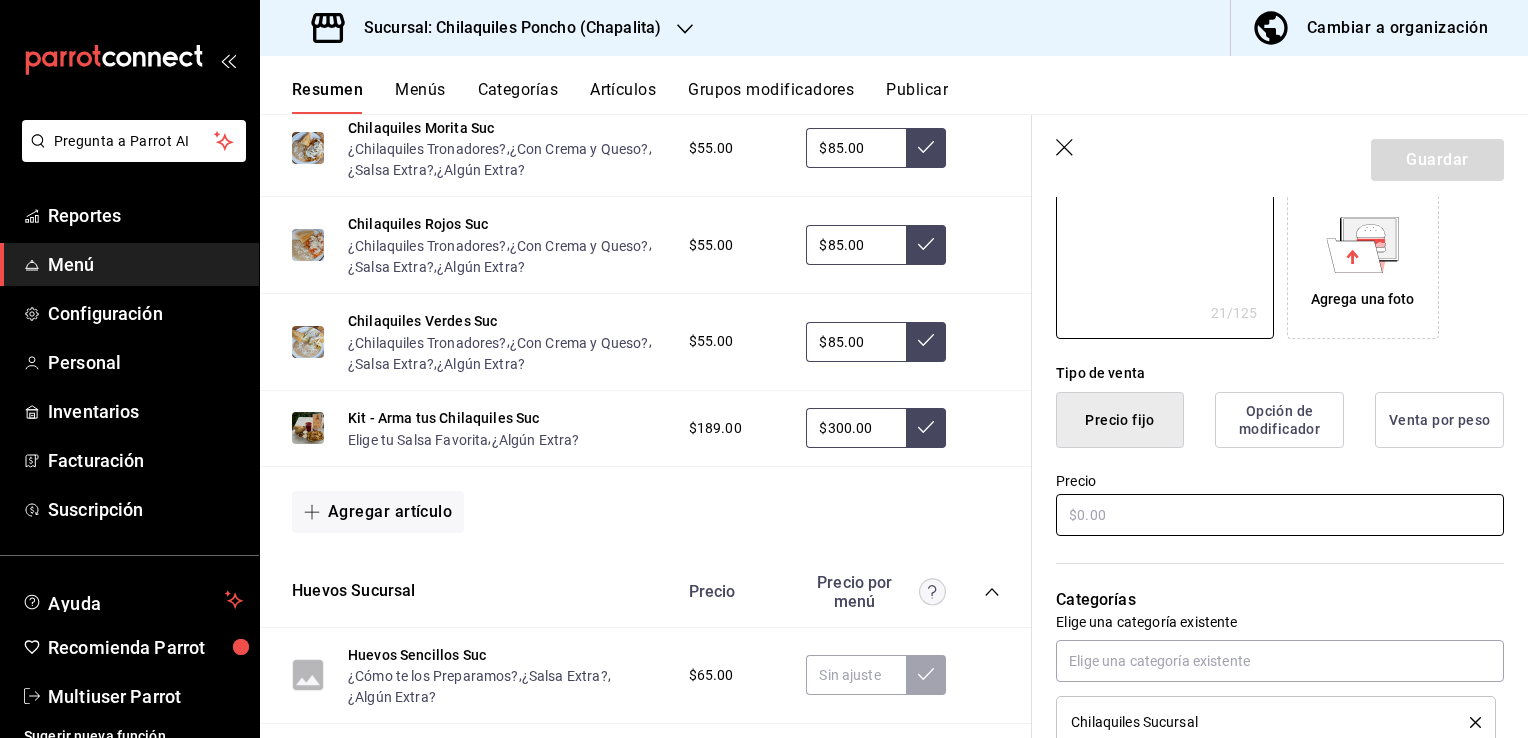 type on "[NUMBER] chilaquiles por [NUMBER]" 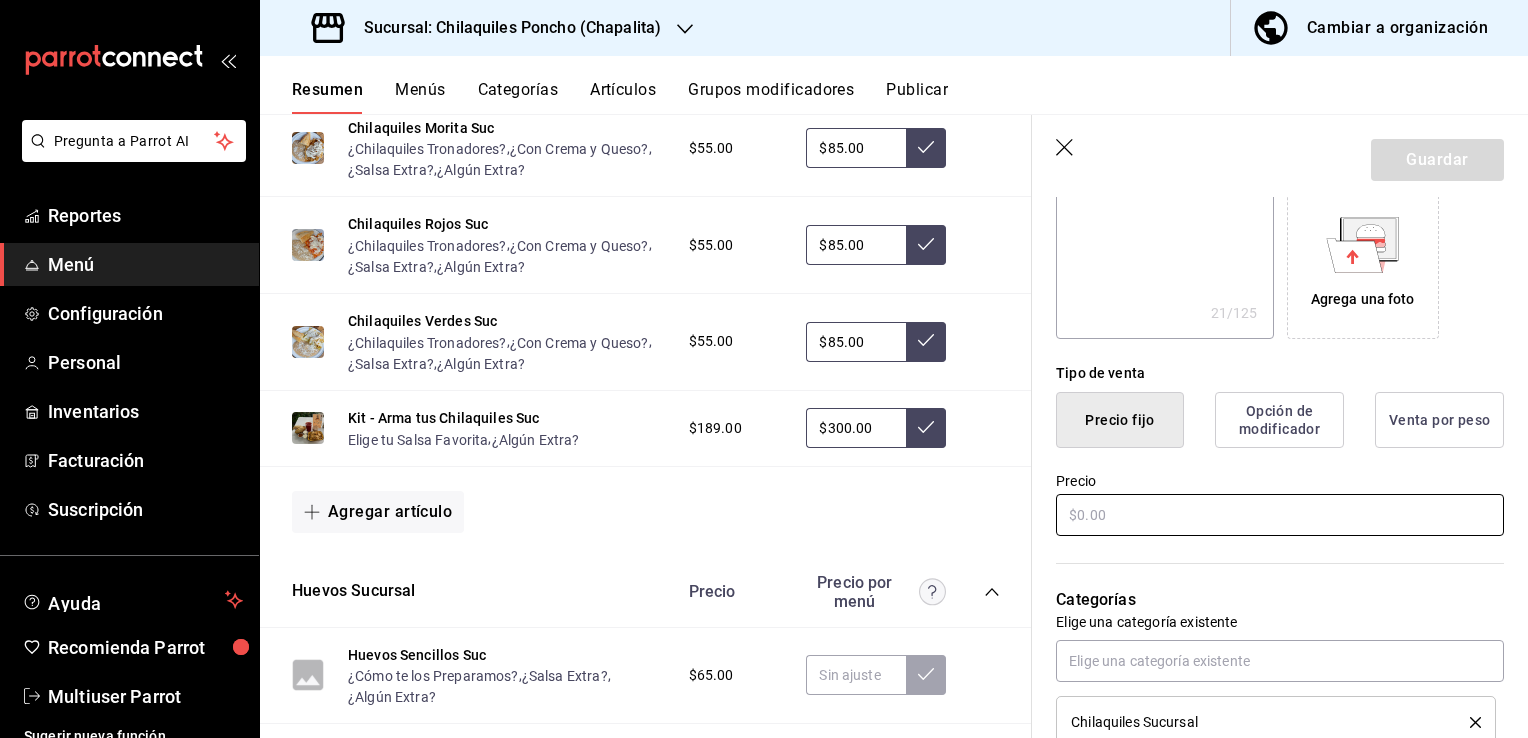 type on "$1.00" 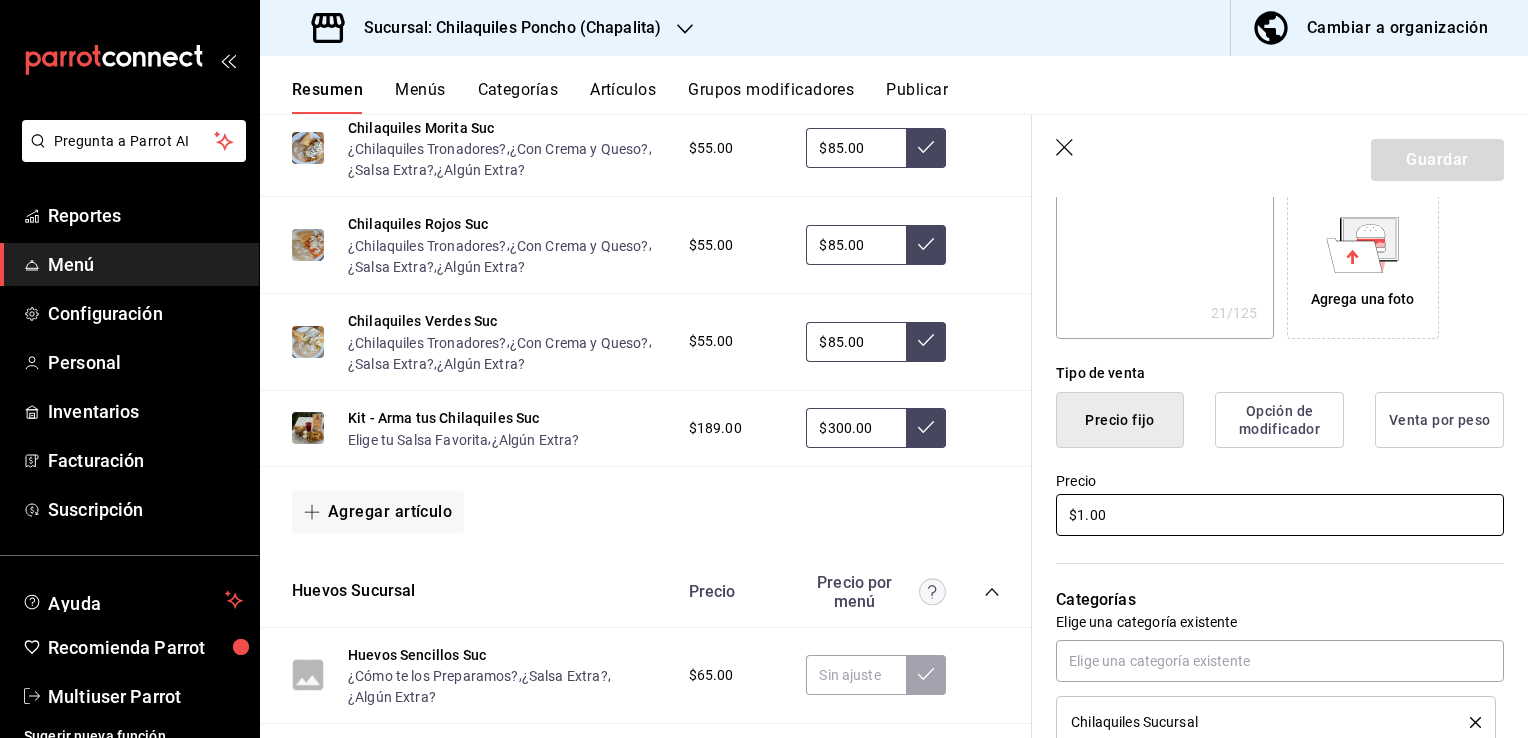 type on "x" 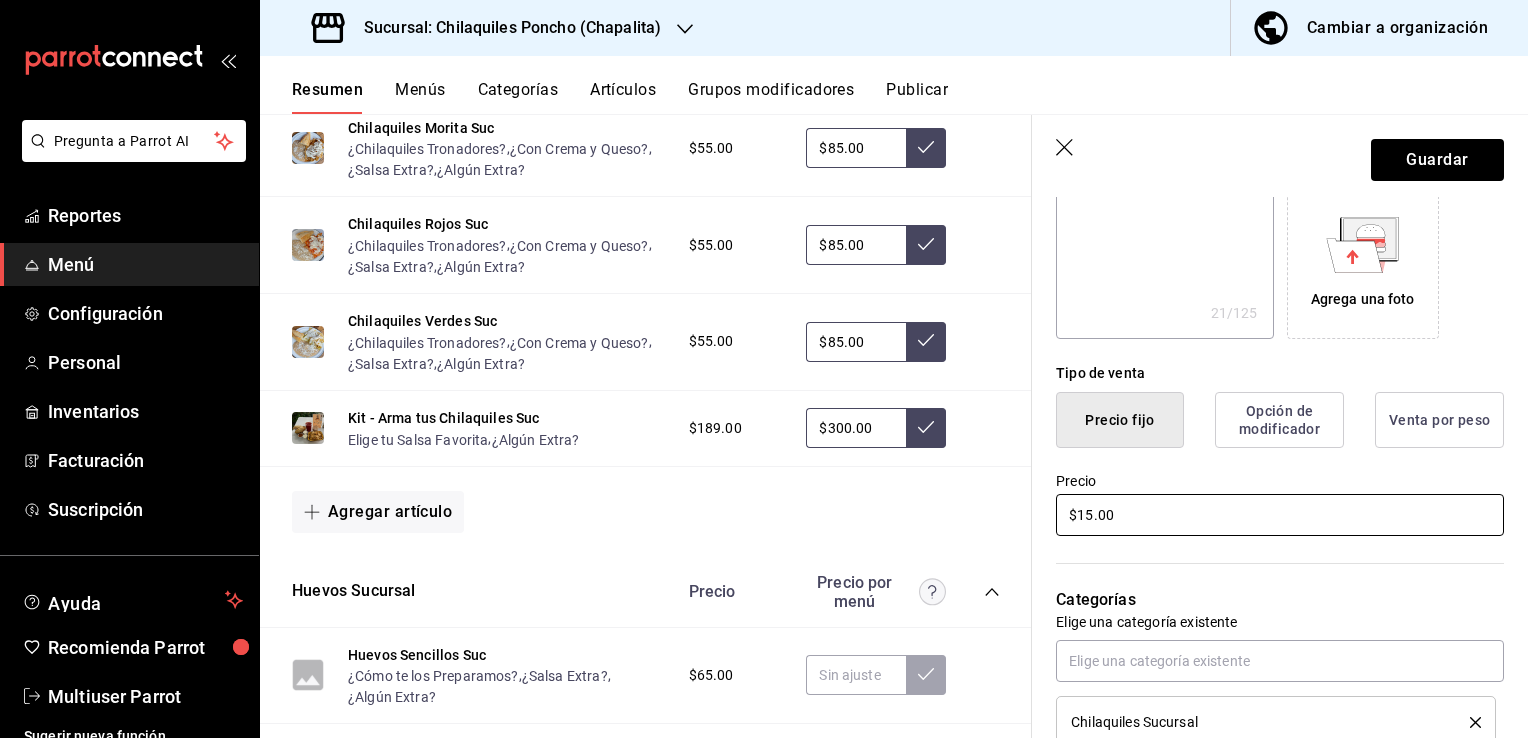 type on "$150.00" 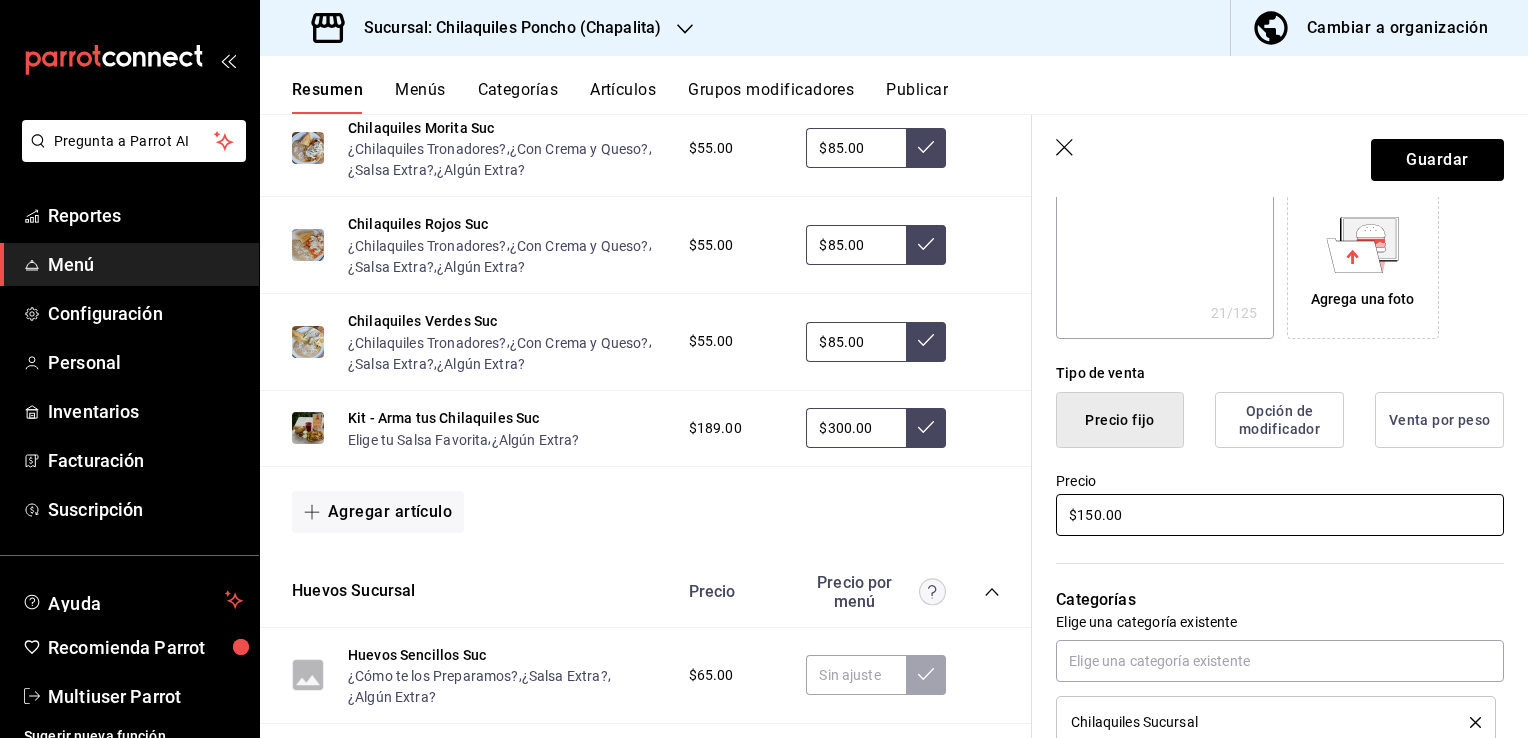 type on "x" 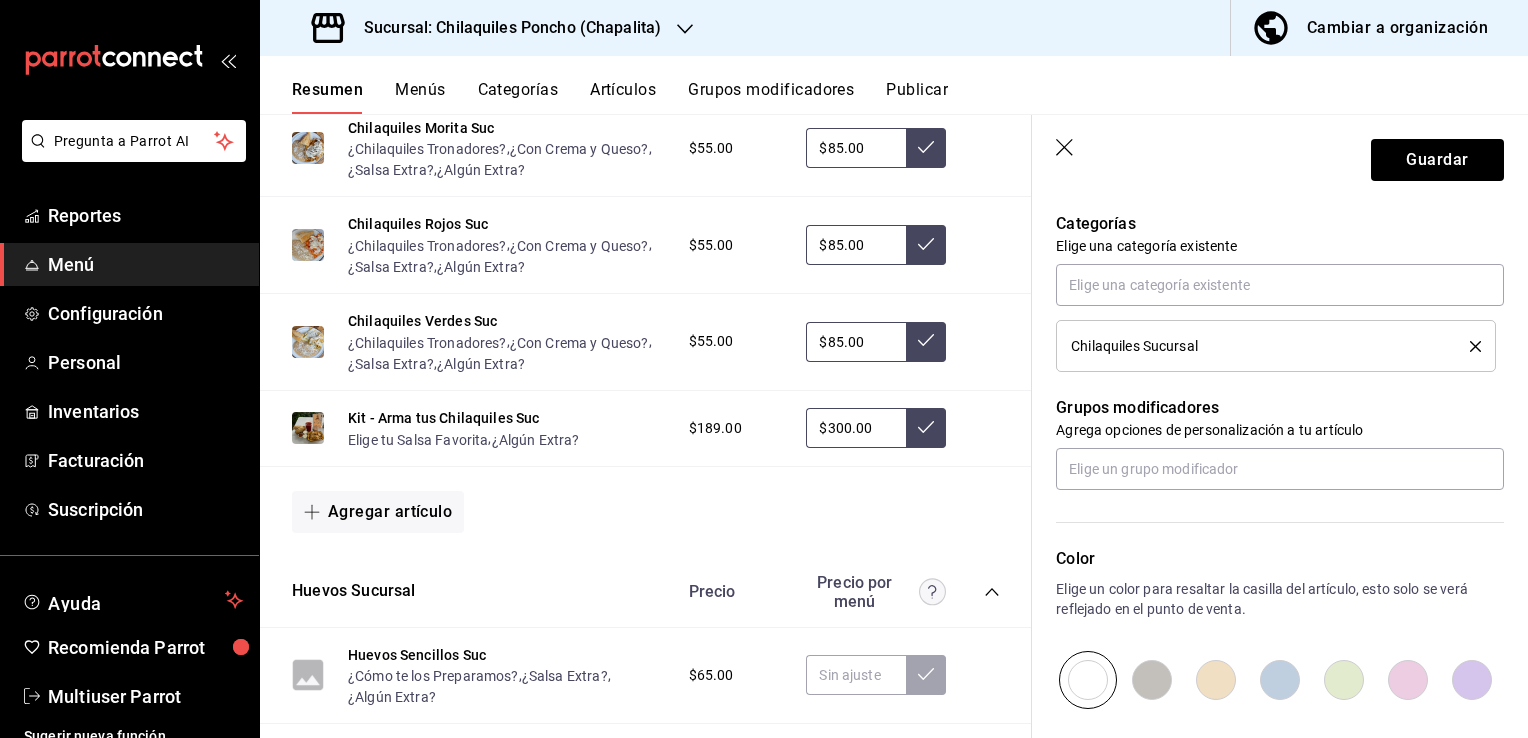 scroll, scrollTop: 779, scrollLeft: 0, axis: vertical 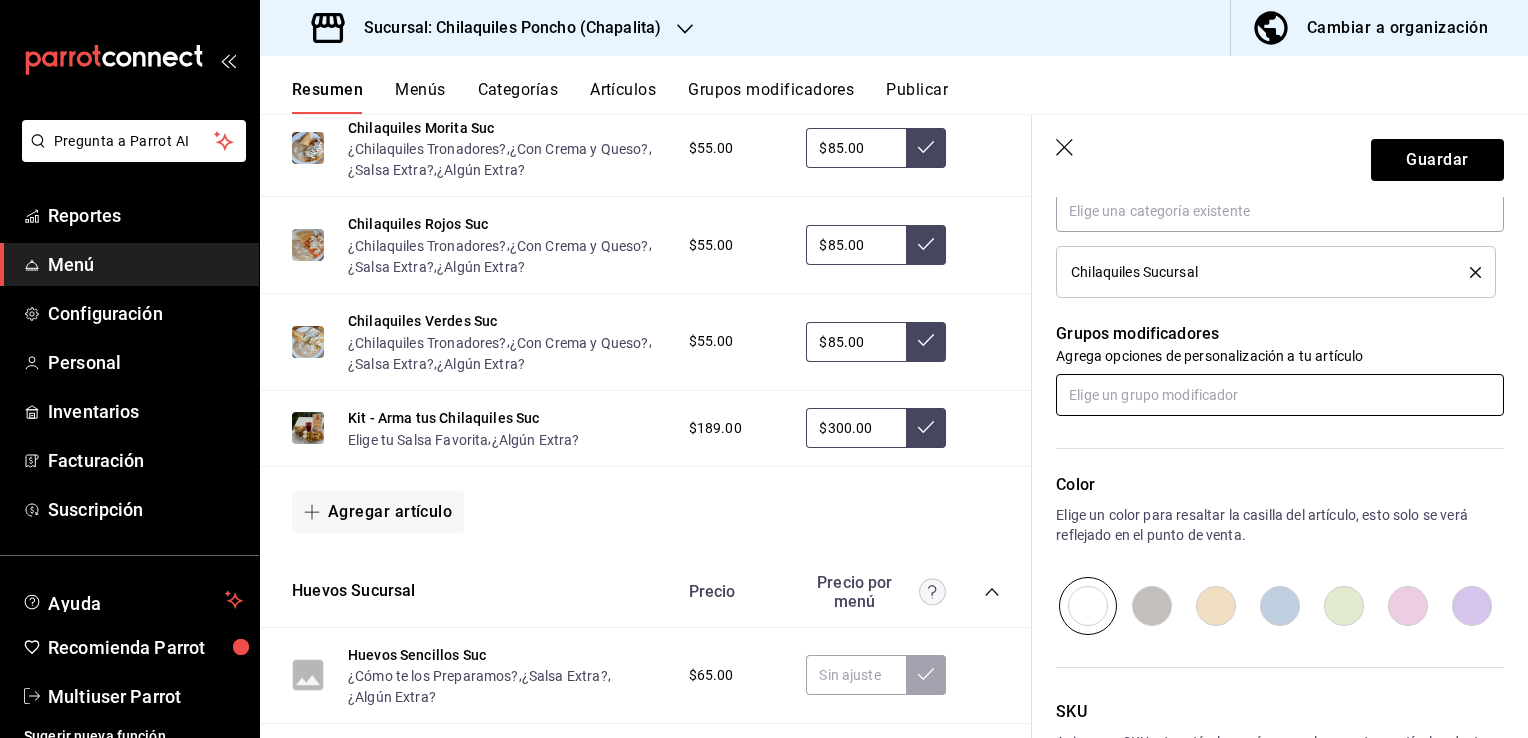 type on "$150.00" 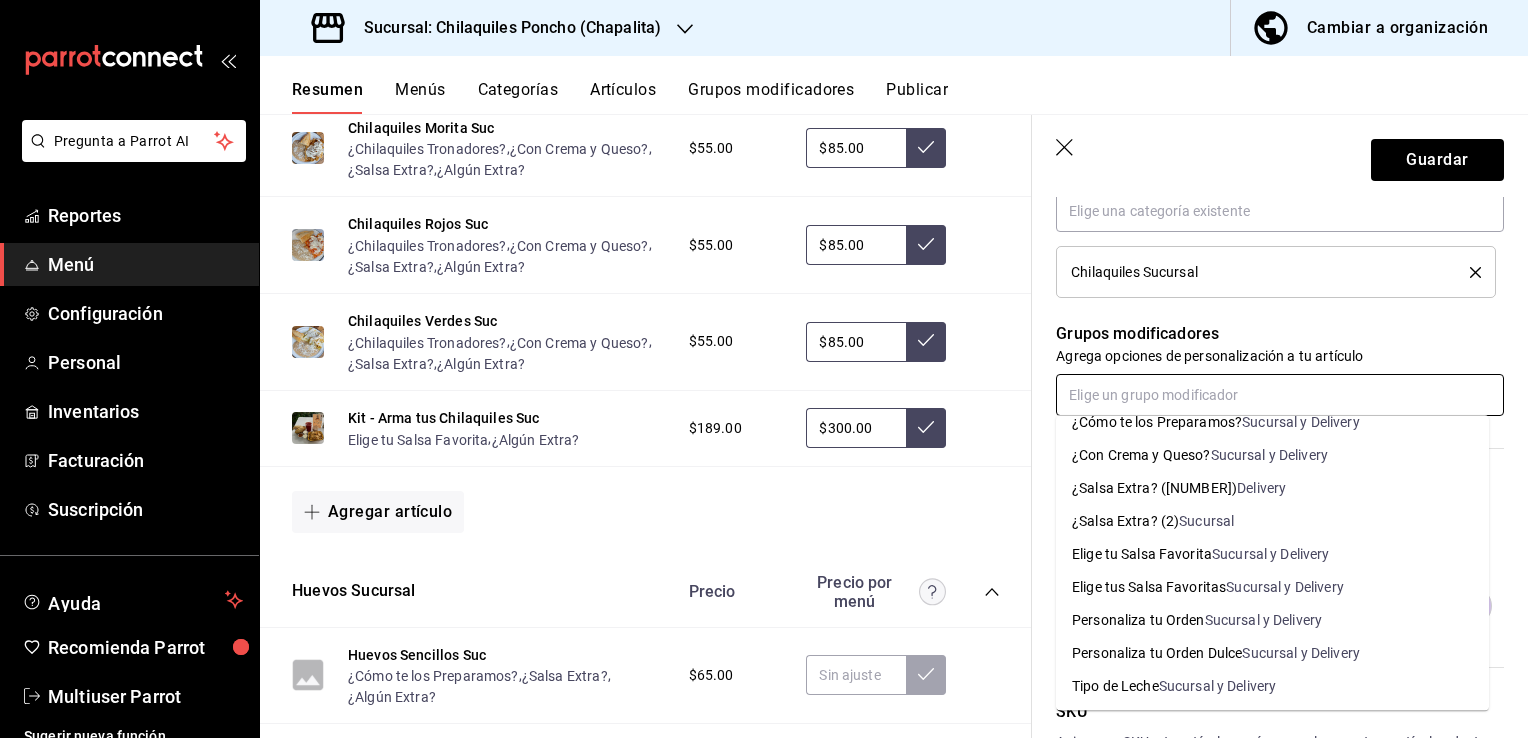 scroll, scrollTop: 116, scrollLeft: 0, axis: vertical 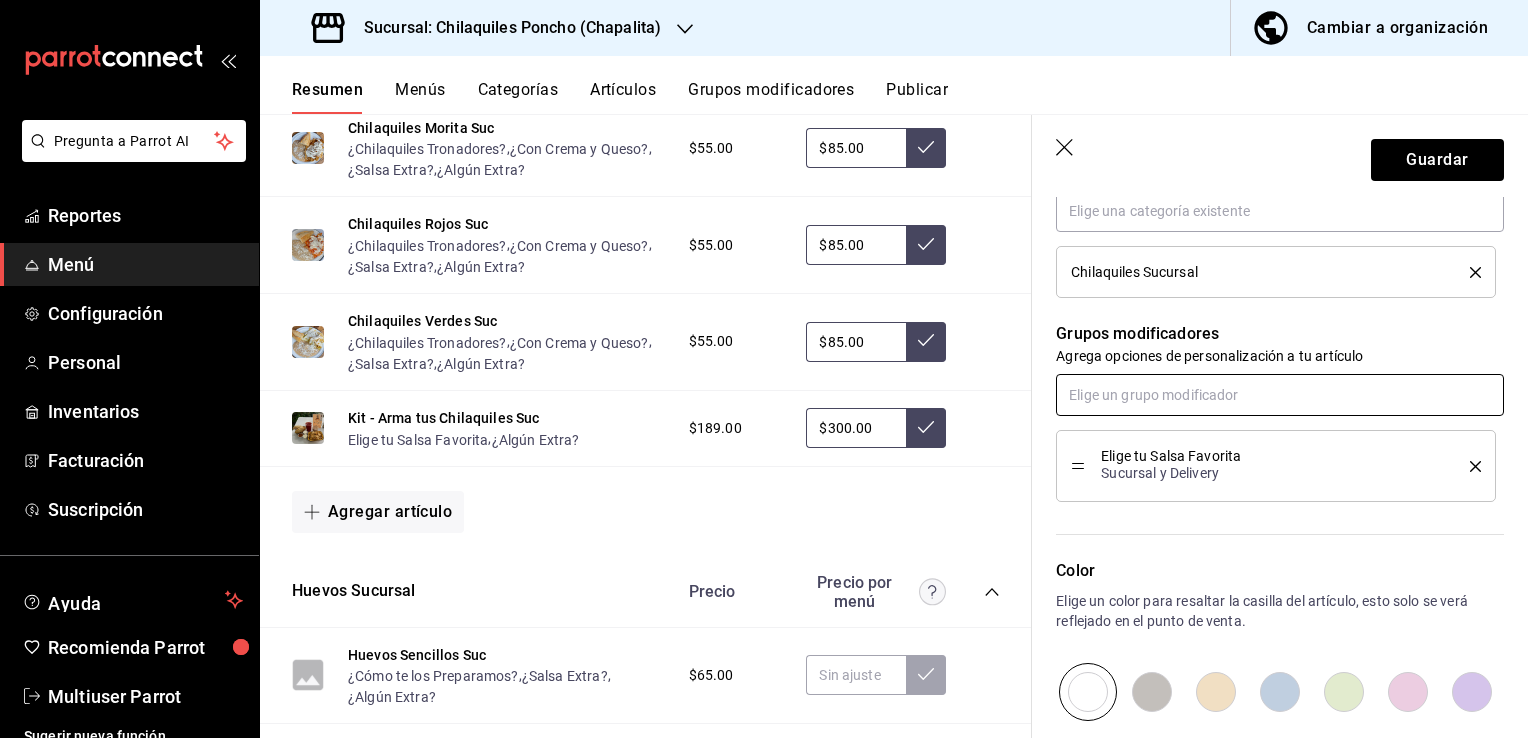 click at bounding box center [1280, 395] 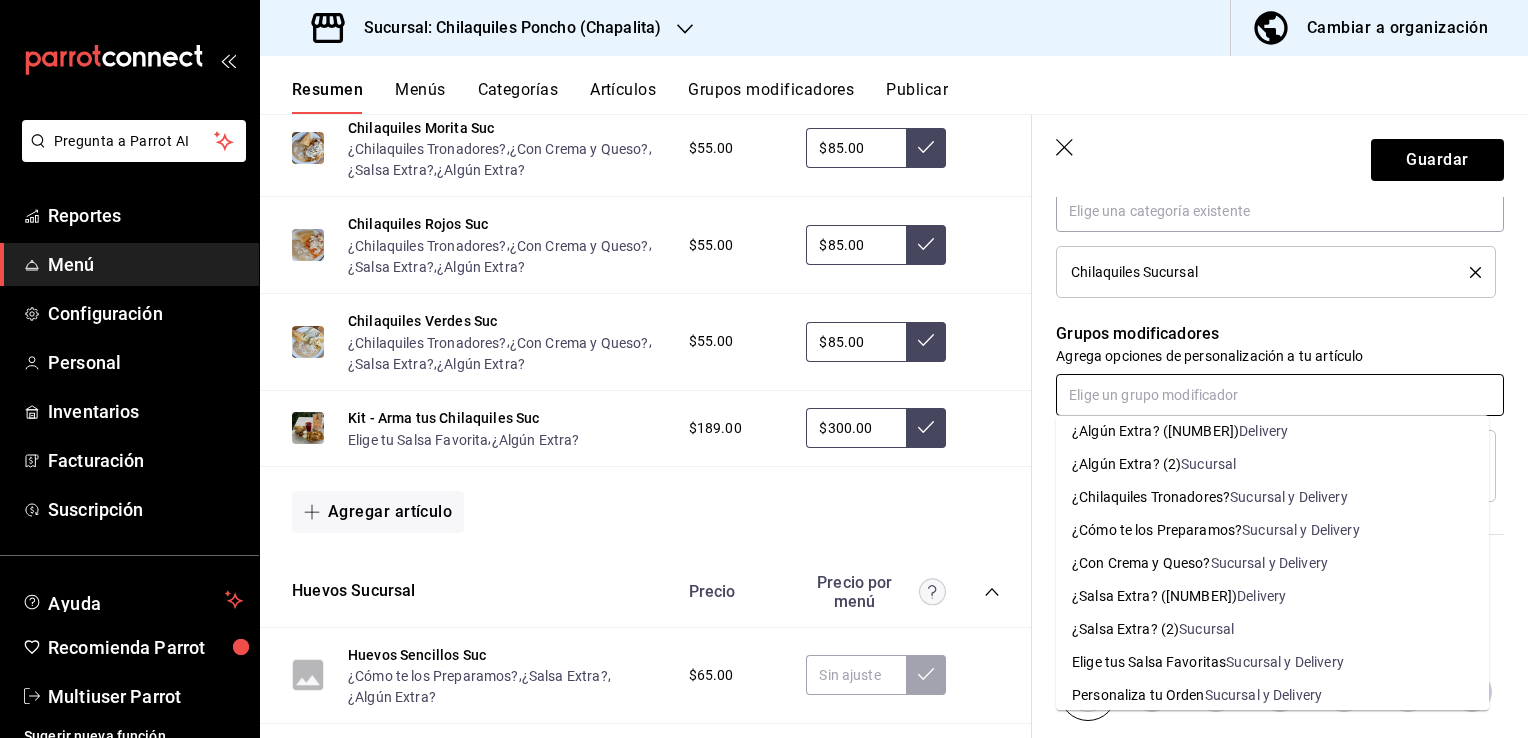scroll, scrollTop: 0, scrollLeft: 0, axis: both 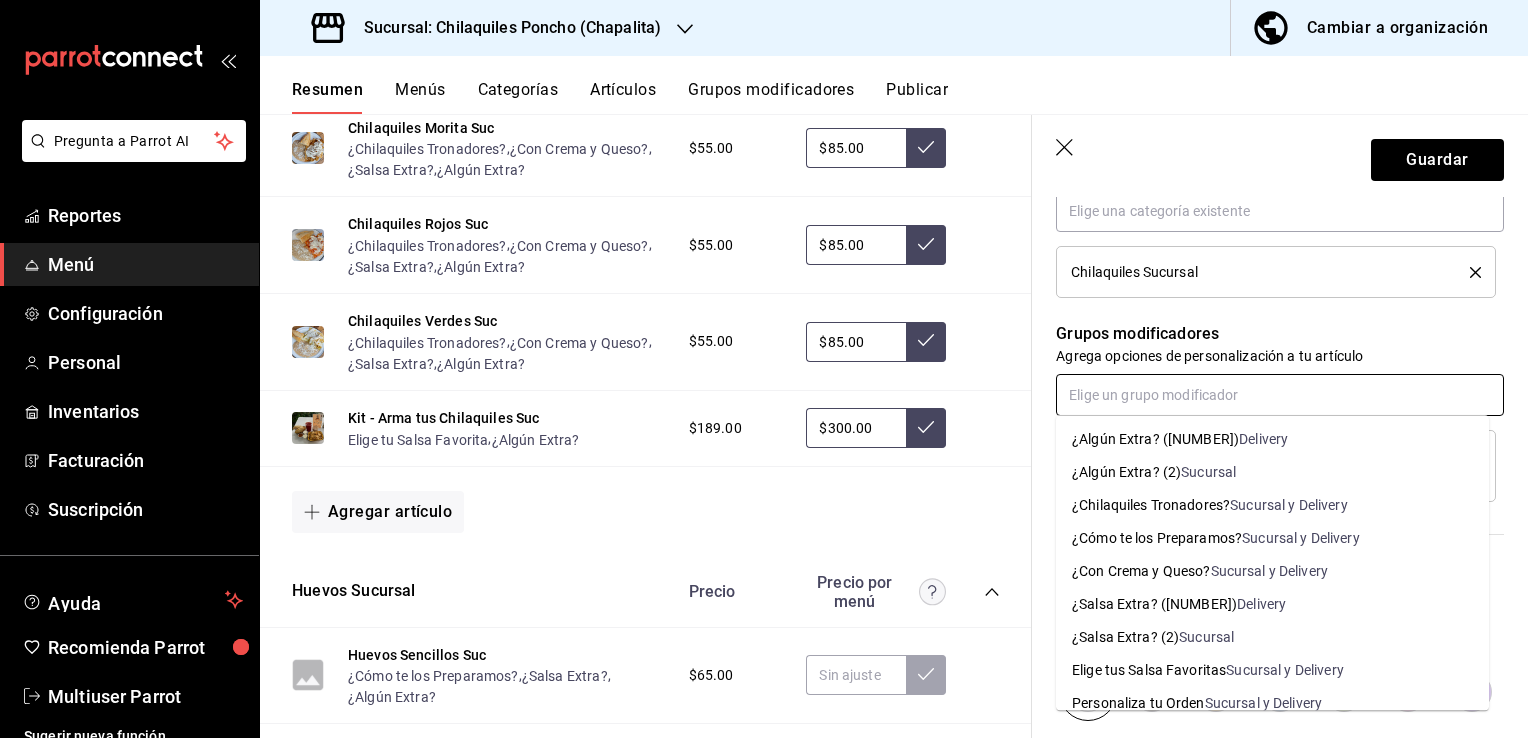 click on "Sucursal y Delivery" at bounding box center [1289, 505] 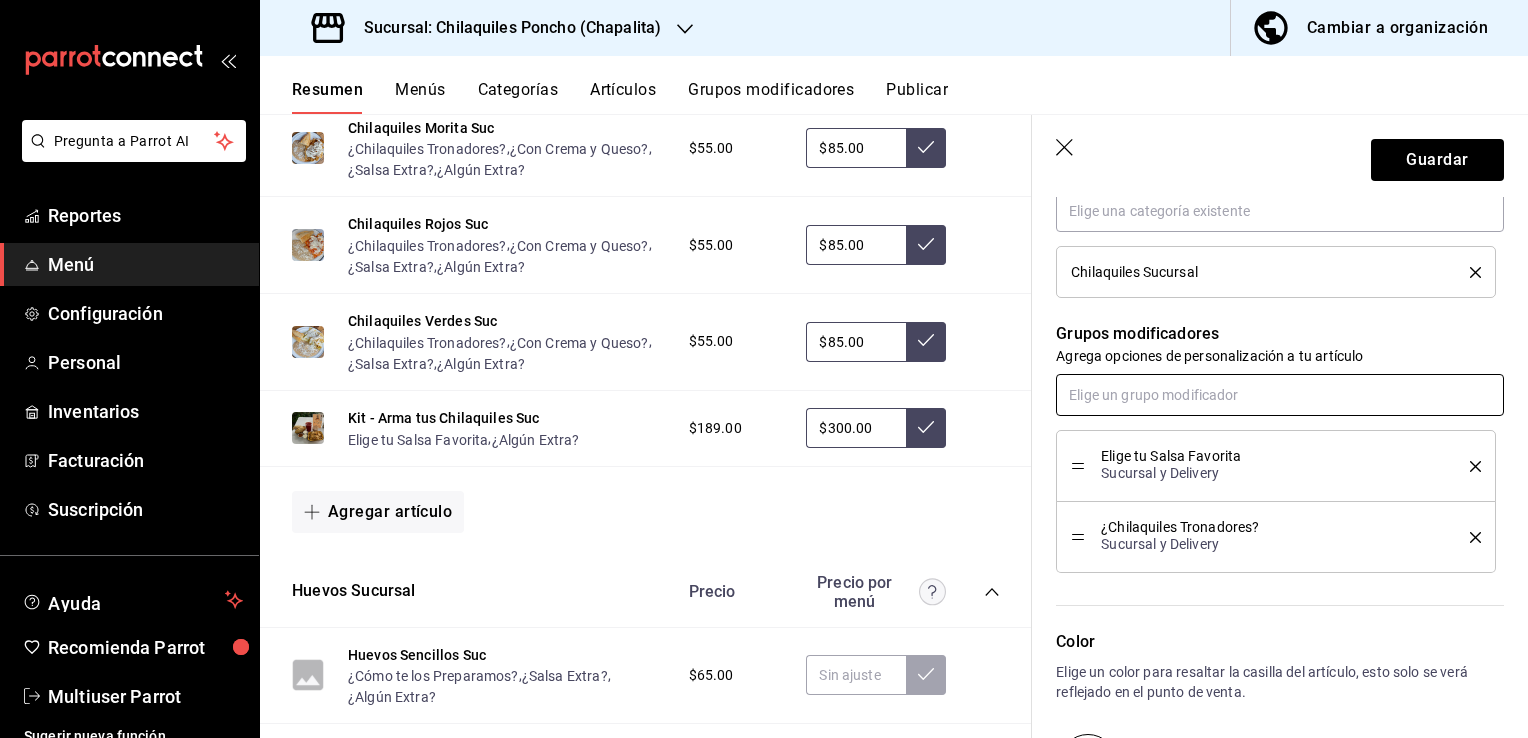 click at bounding box center (1280, 395) 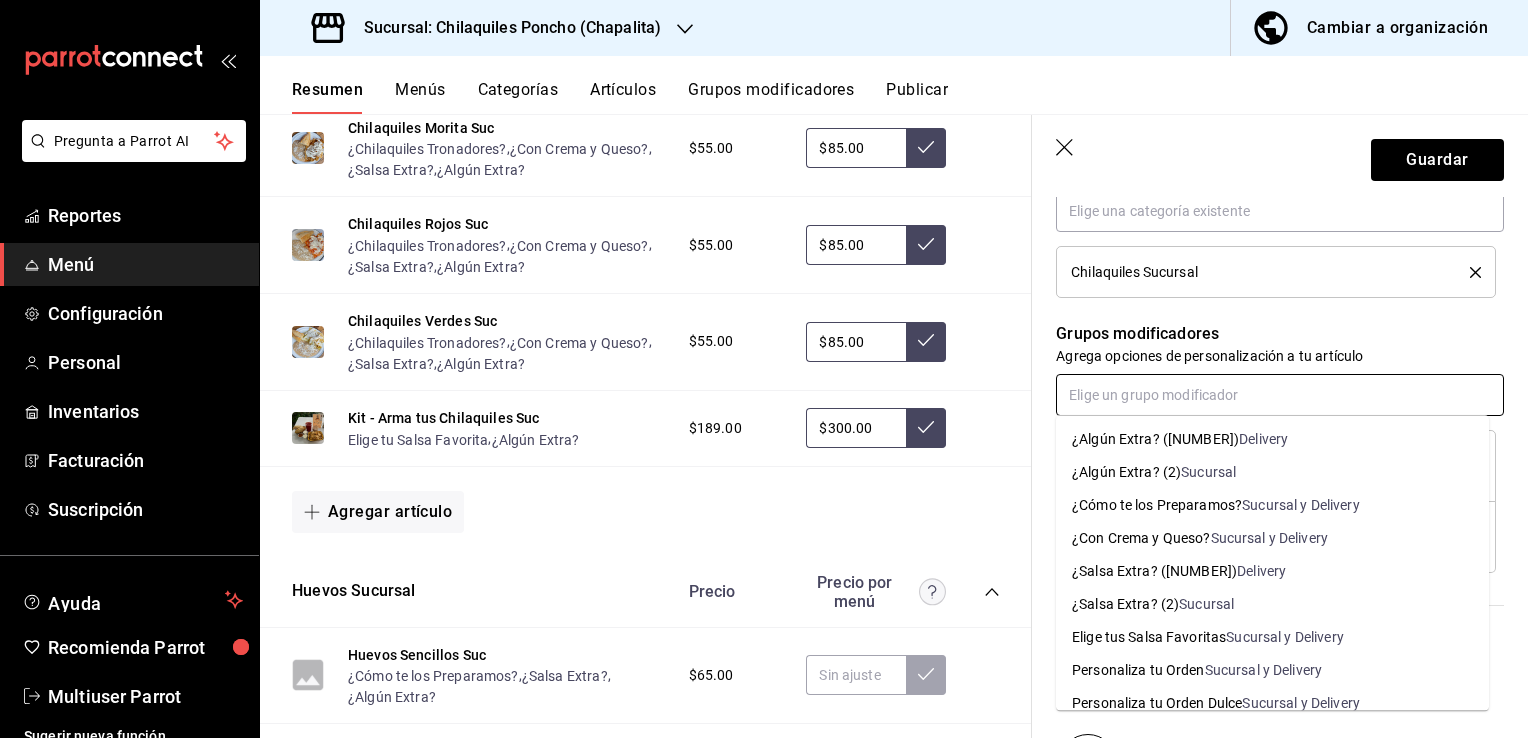 click on "Sucursal y Delivery" at bounding box center [1270, 538] 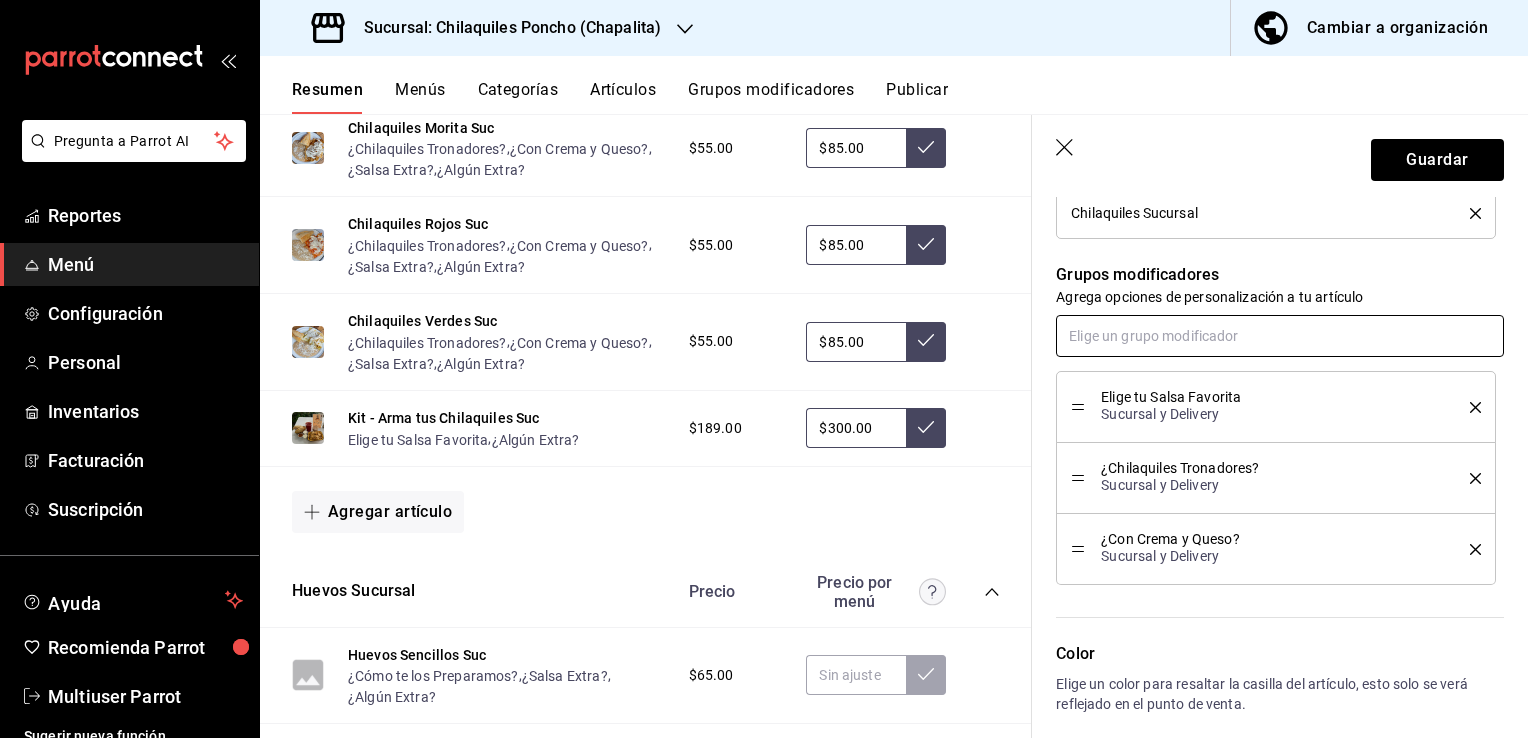 scroll, scrollTop: 837, scrollLeft: 0, axis: vertical 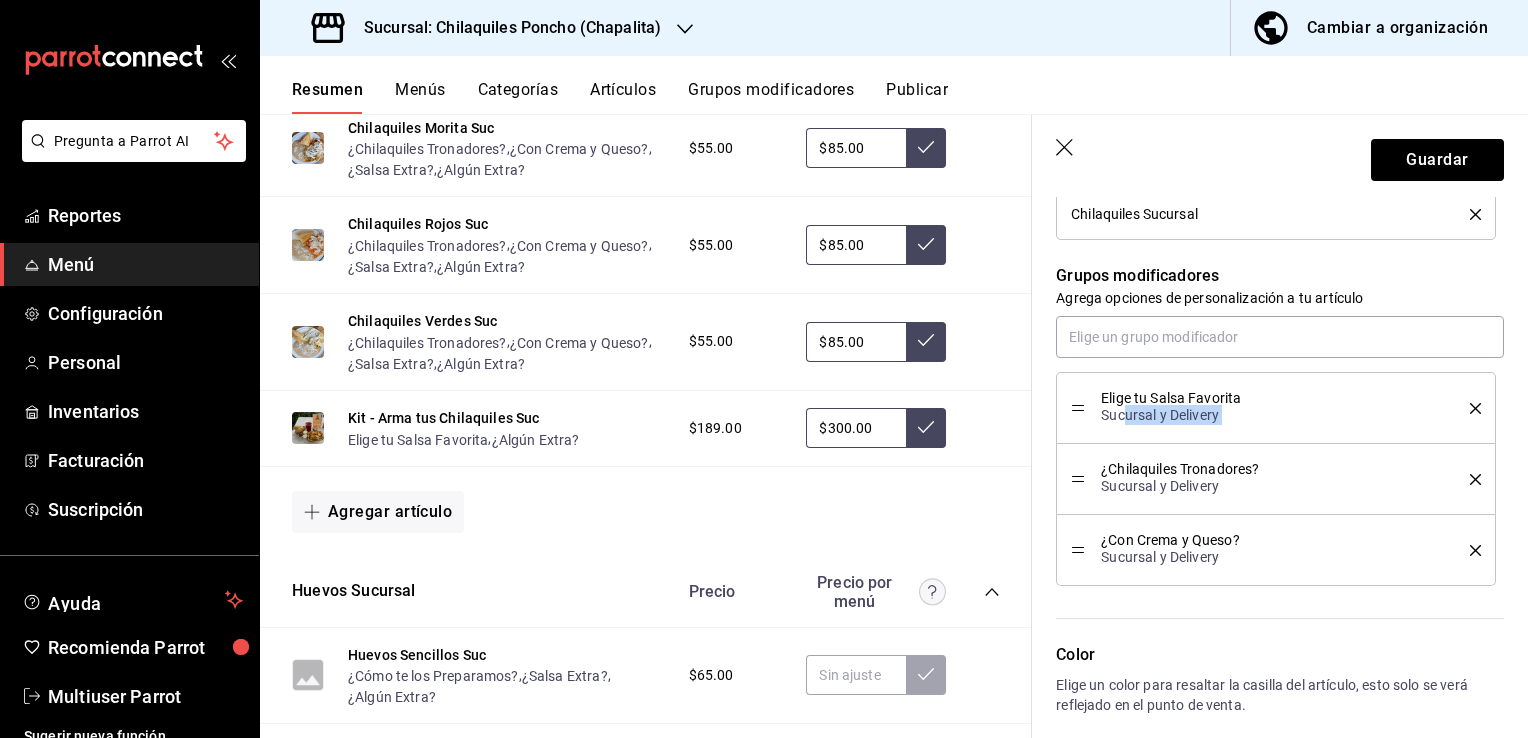 drag, startPoint x: 1067, startPoint y: 476, endPoint x: 1123, endPoint y: 404, distance: 91.214035 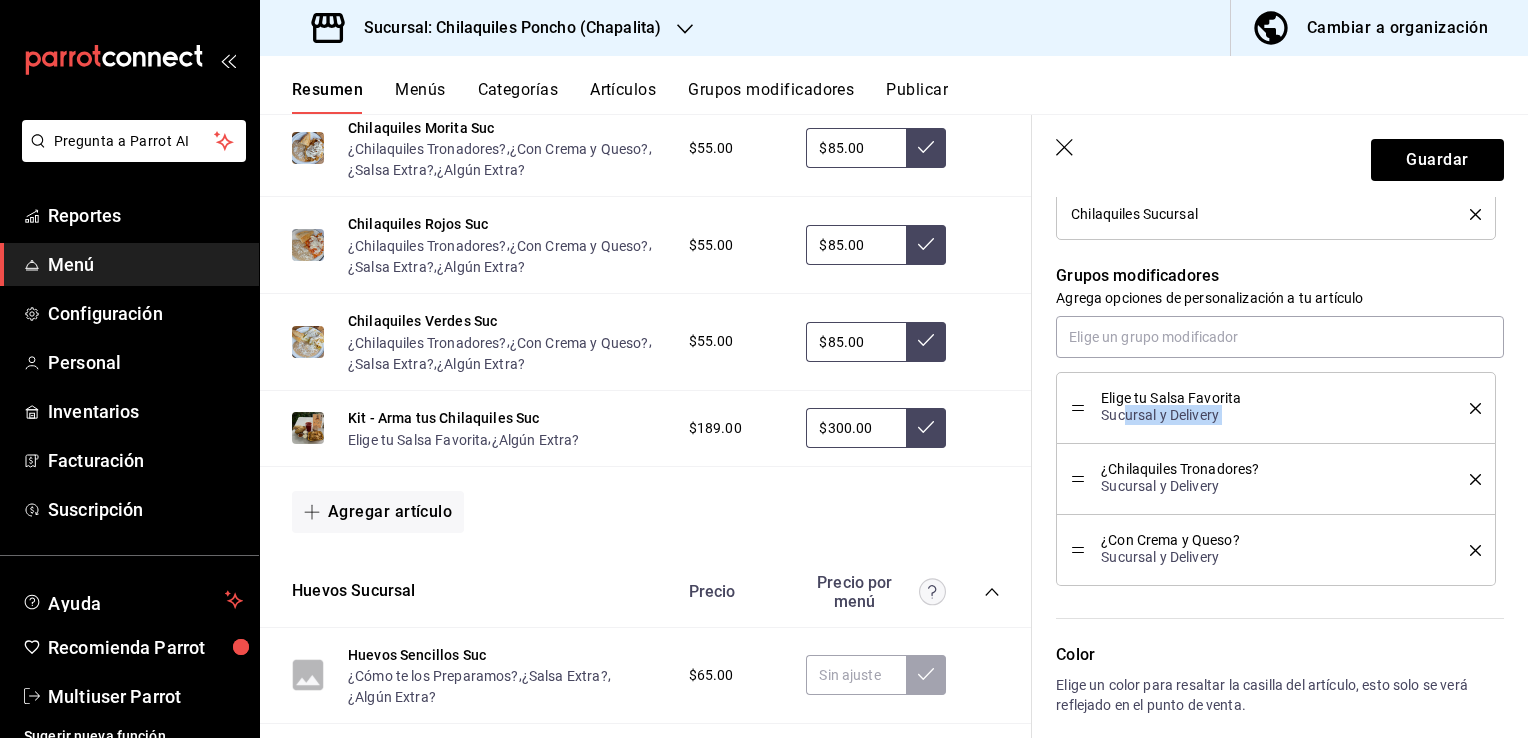 drag, startPoint x: 1123, startPoint y: 404, endPoint x: 1056, endPoint y: 478, distance: 99.824844 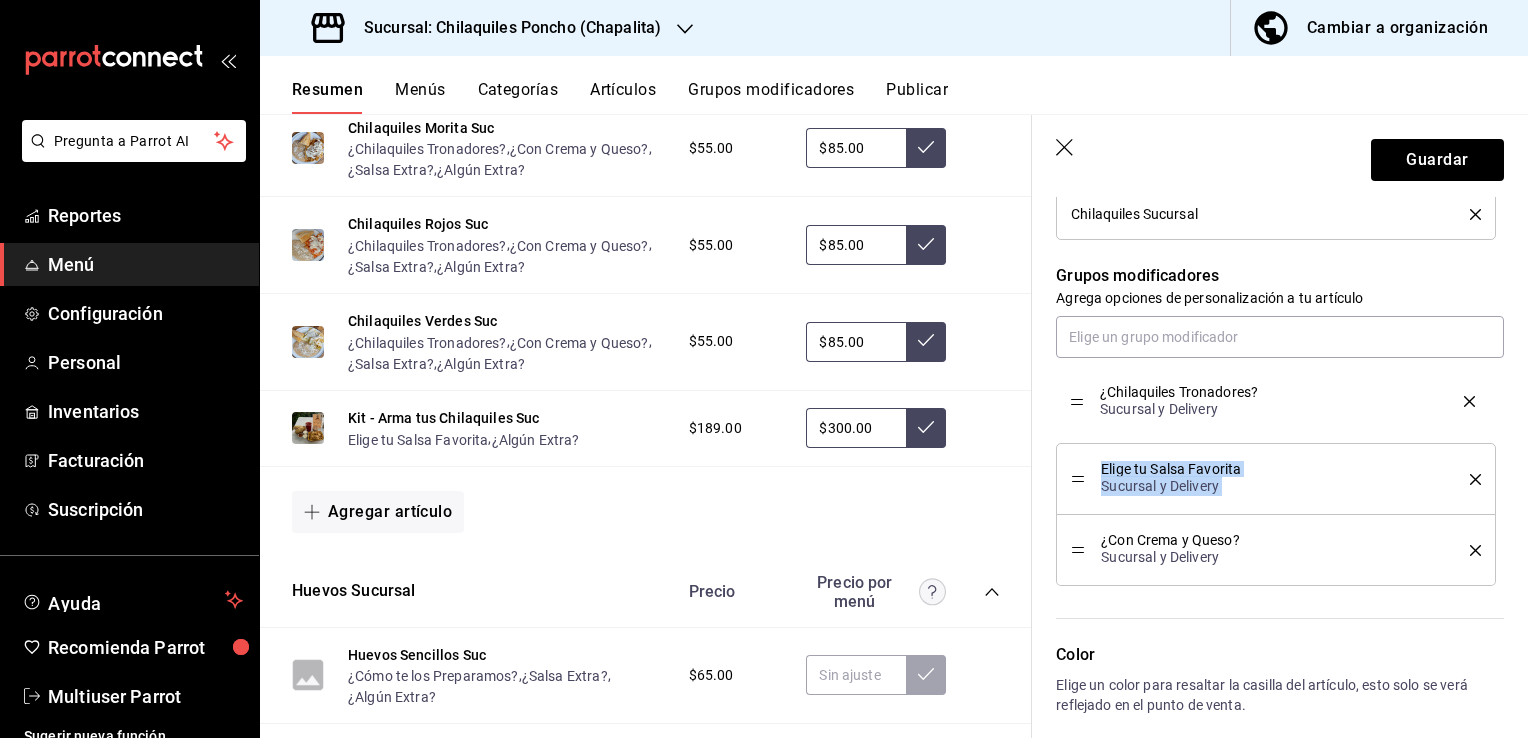 drag, startPoint x: 1076, startPoint y: 478, endPoint x: 1044, endPoint y: 475, distance: 32.140316 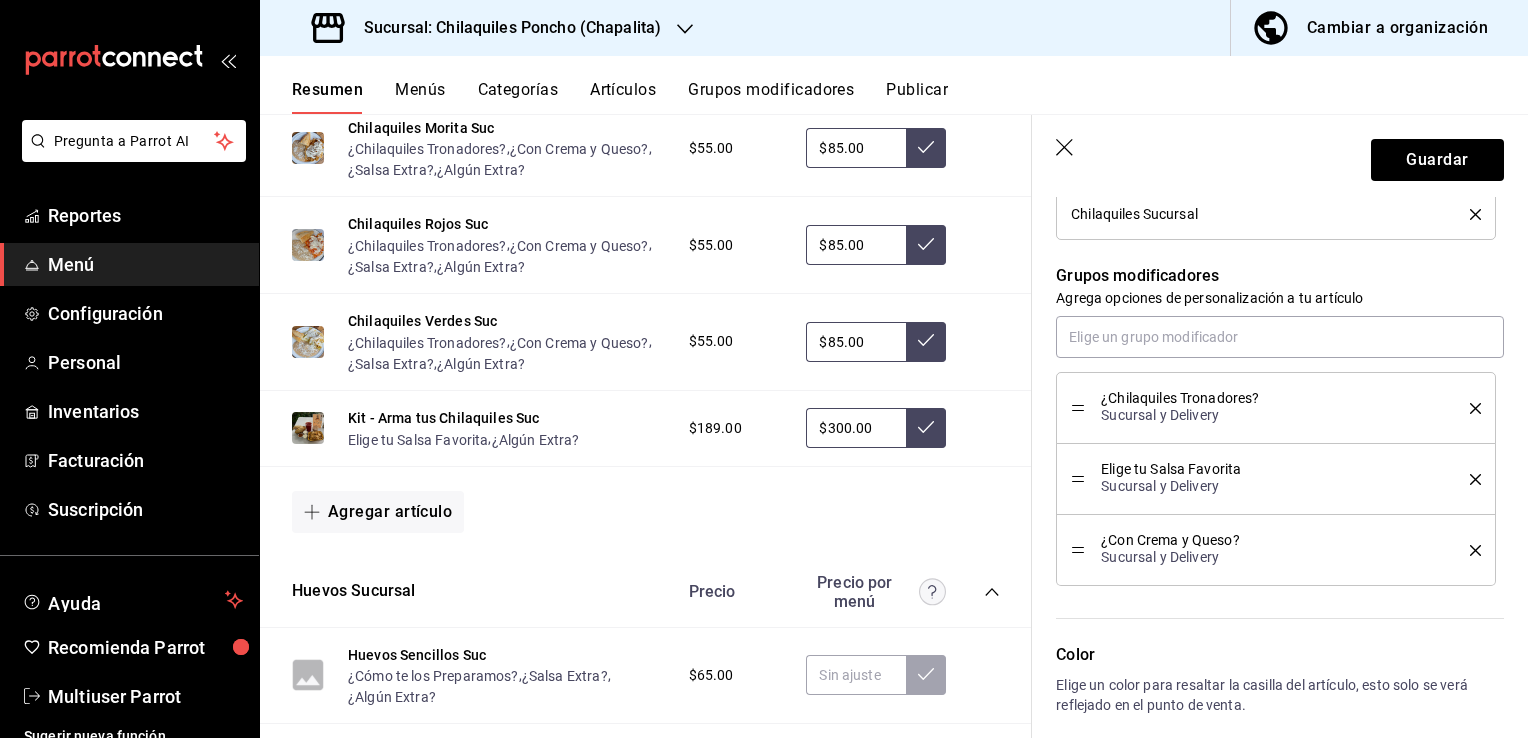click on "Color Elige un color para resaltar la casilla del artículo, esto solo se verá reflejado en el punto de venta." at bounding box center (1268, 695) 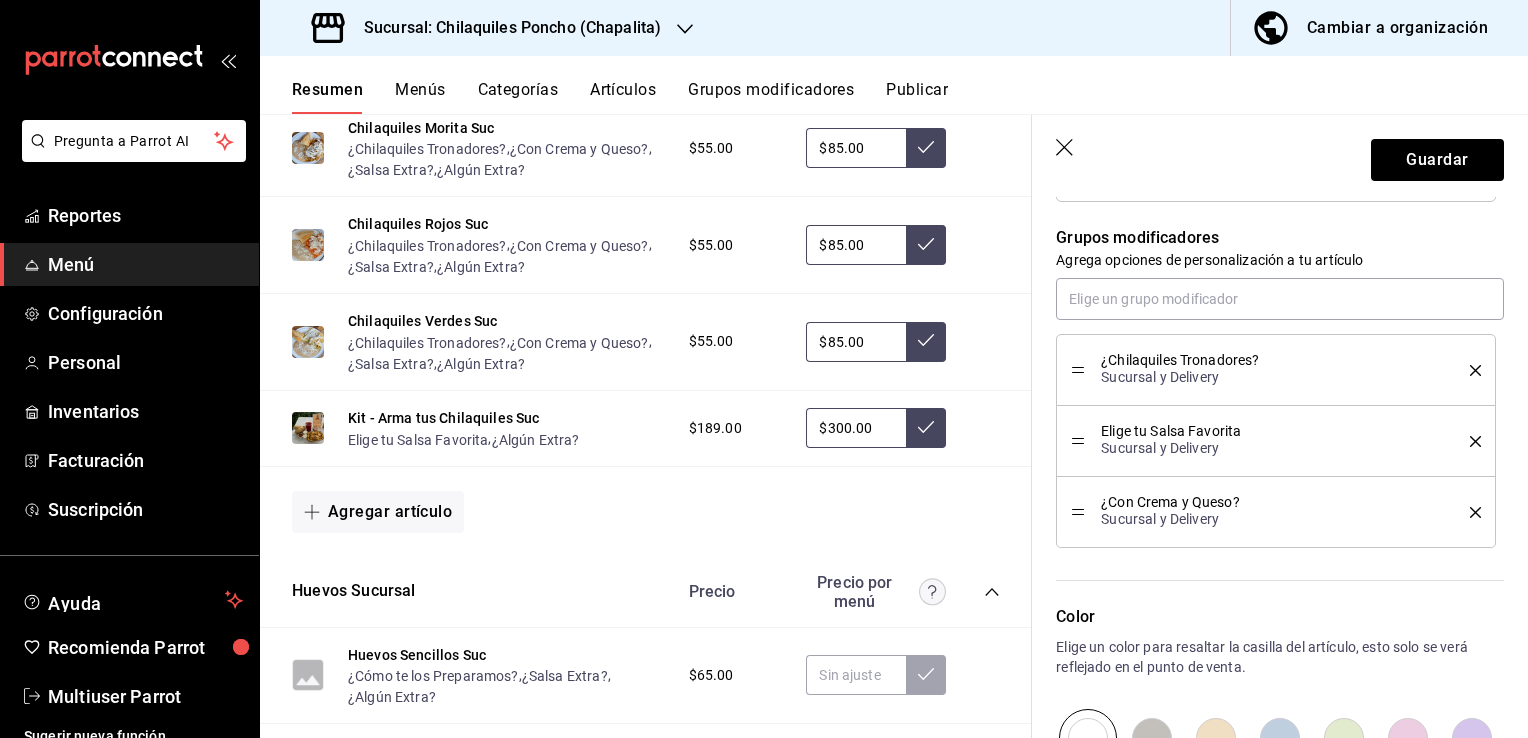 scroll, scrollTop: 952, scrollLeft: 0, axis: vertical 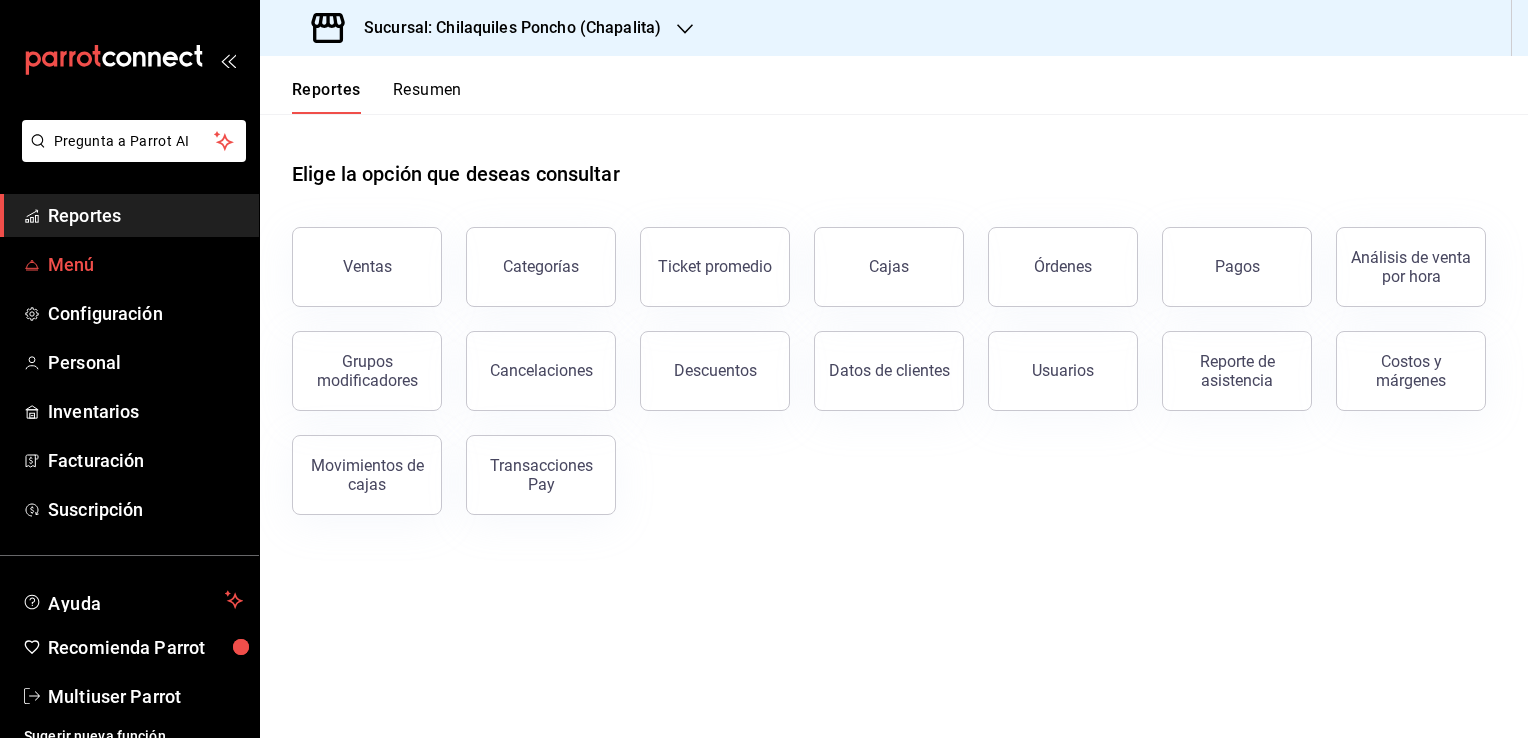 click at bounding box center (32, 265) 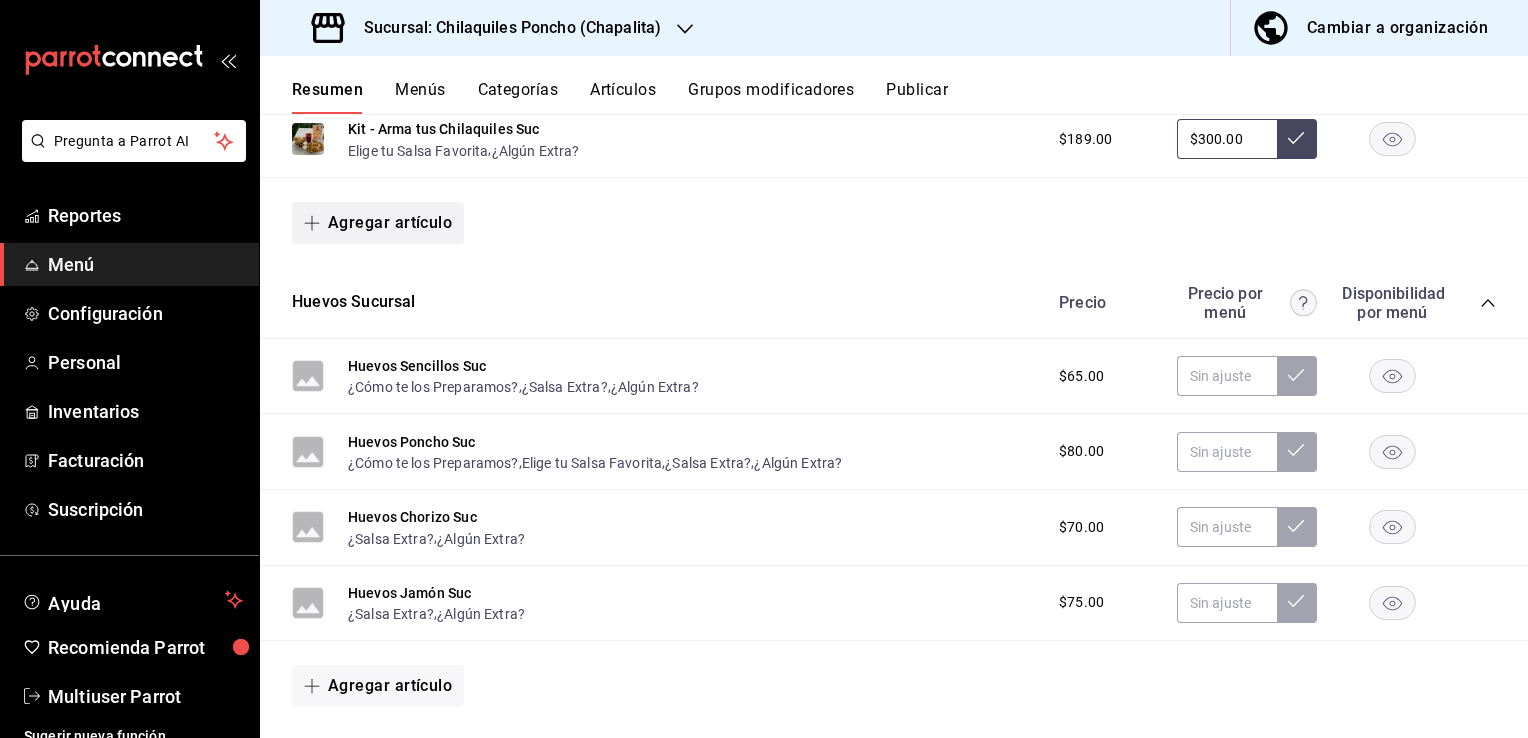 scroll, scrollTop: 800, scrollLeft: 0, axis: vertical 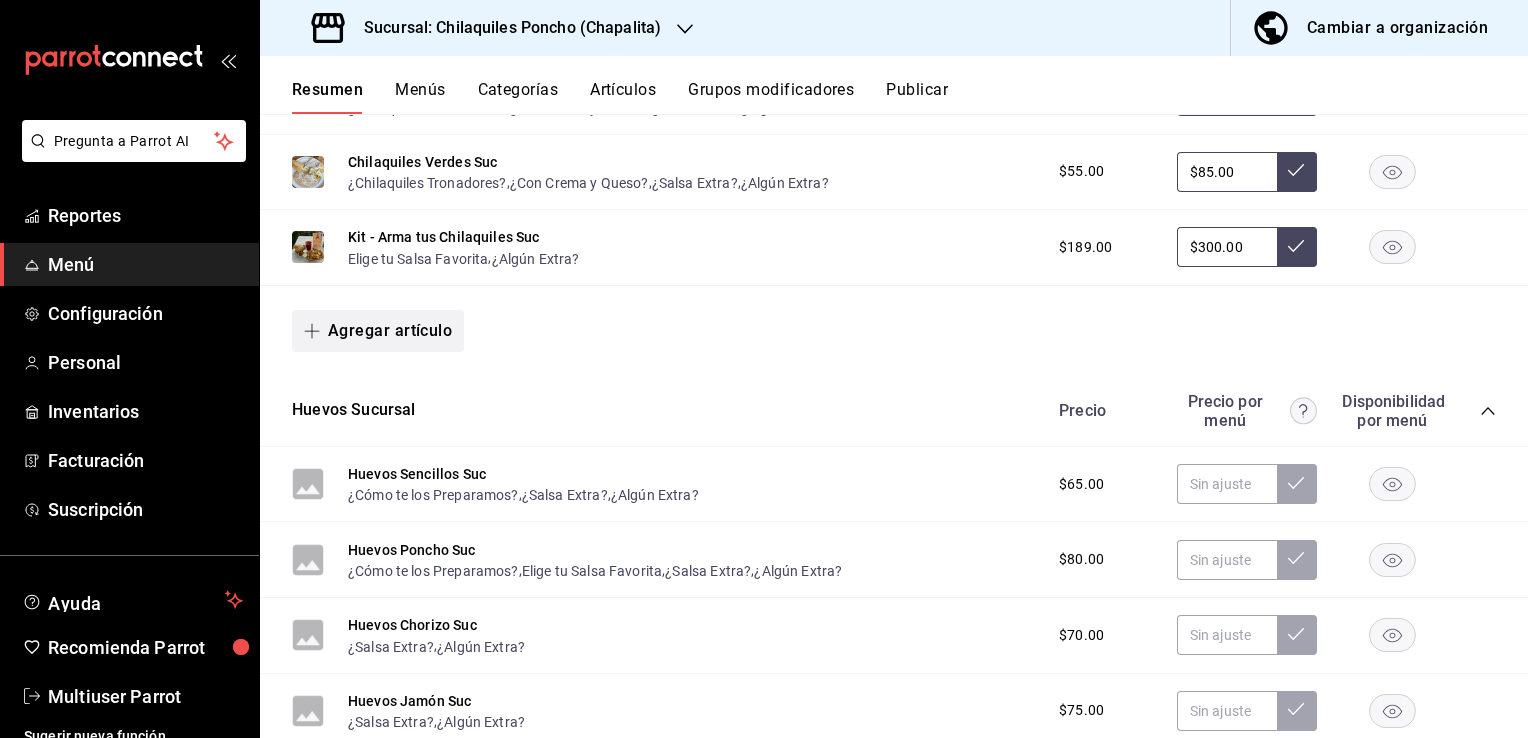 click on "Agregar artículo" at bounding box center (378, 331) 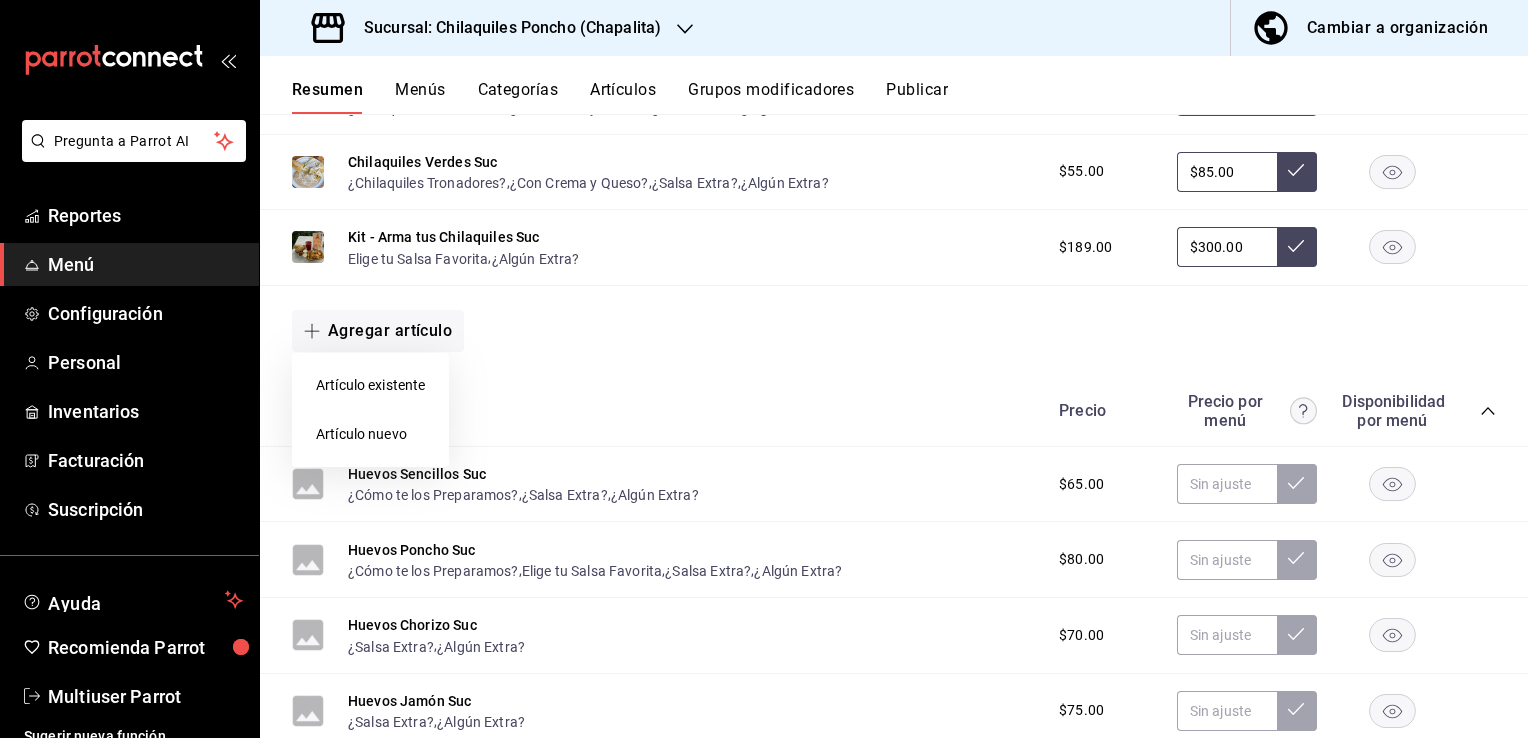 click on "Artículo nuevo" at bounding box center [370, 434] 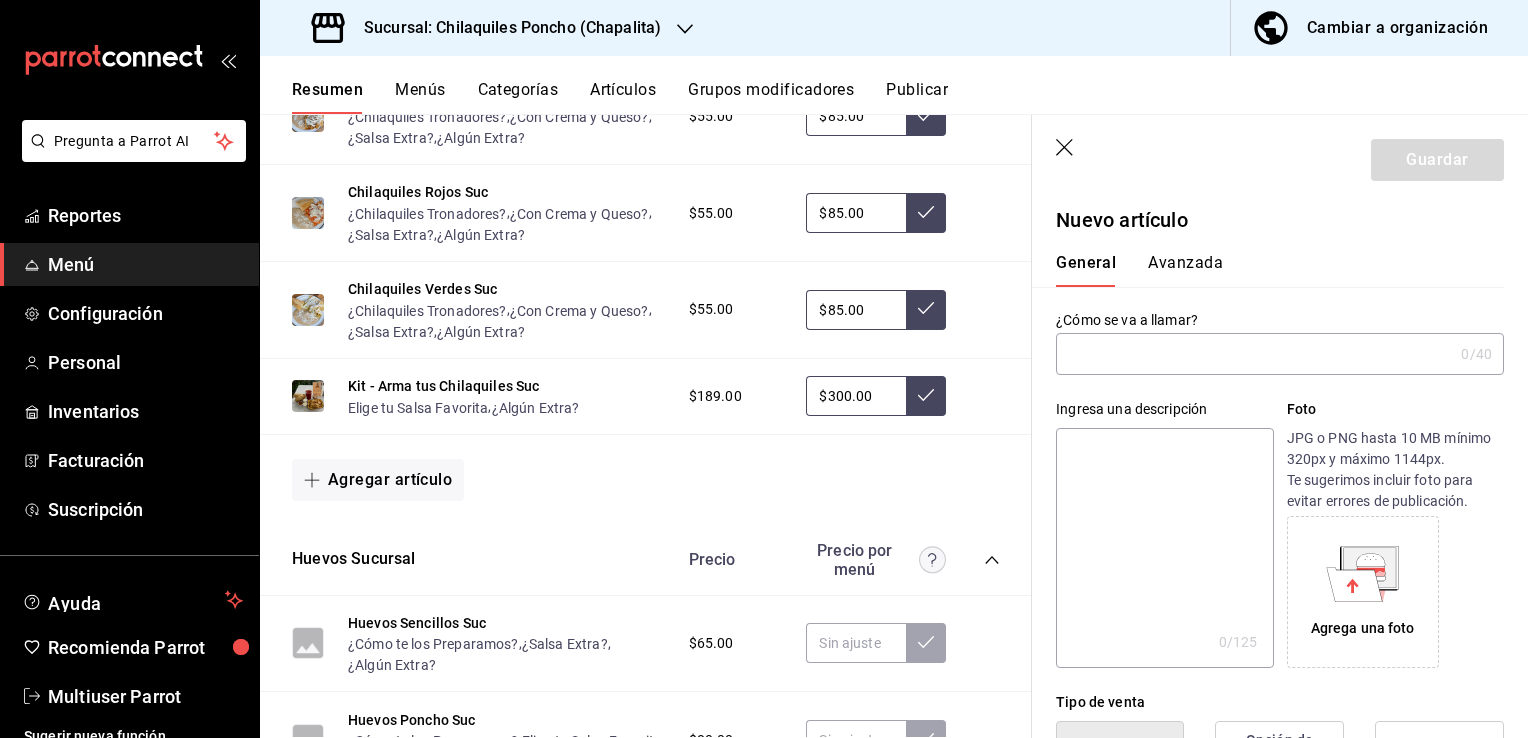 click at bounding box center [1254, 354] 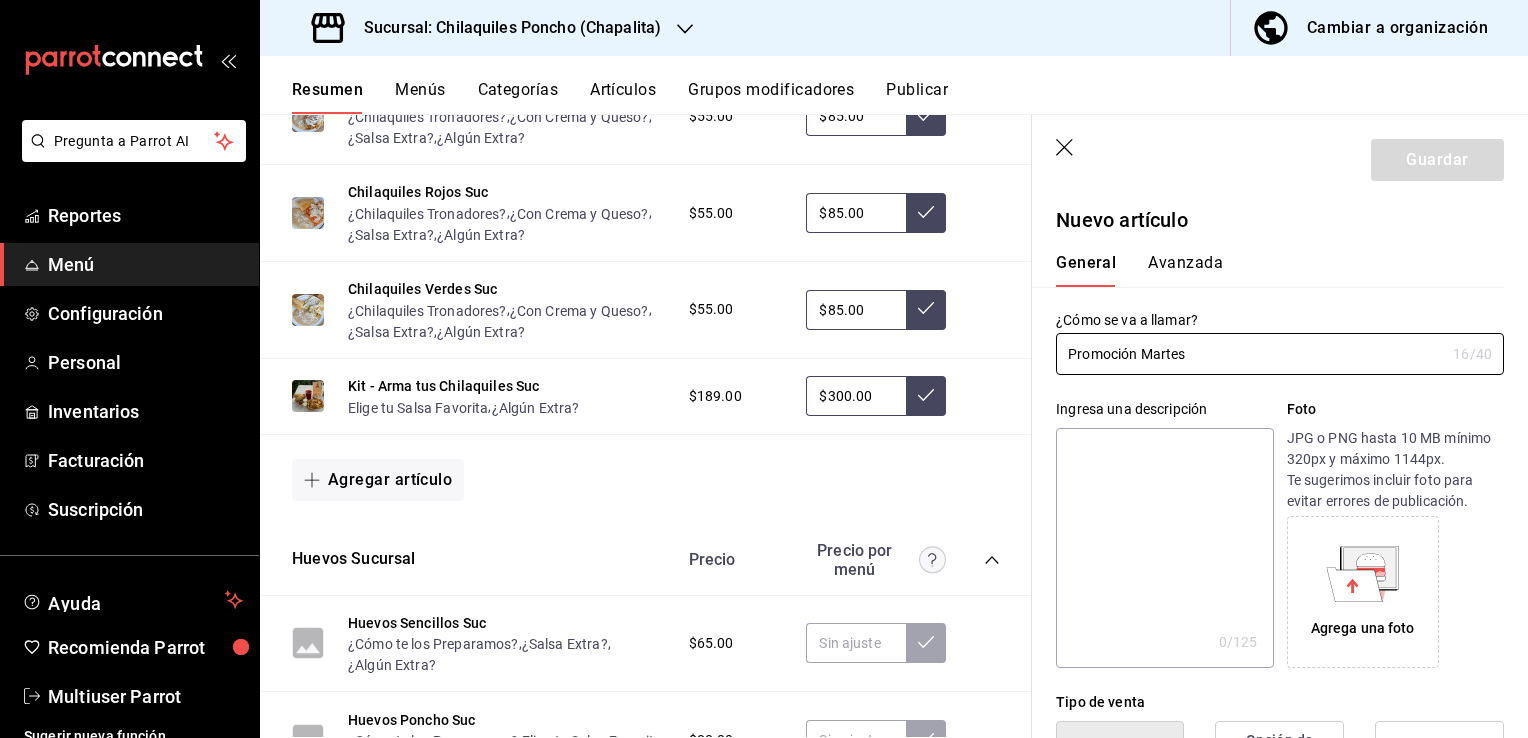 type on "Promoción Martes" 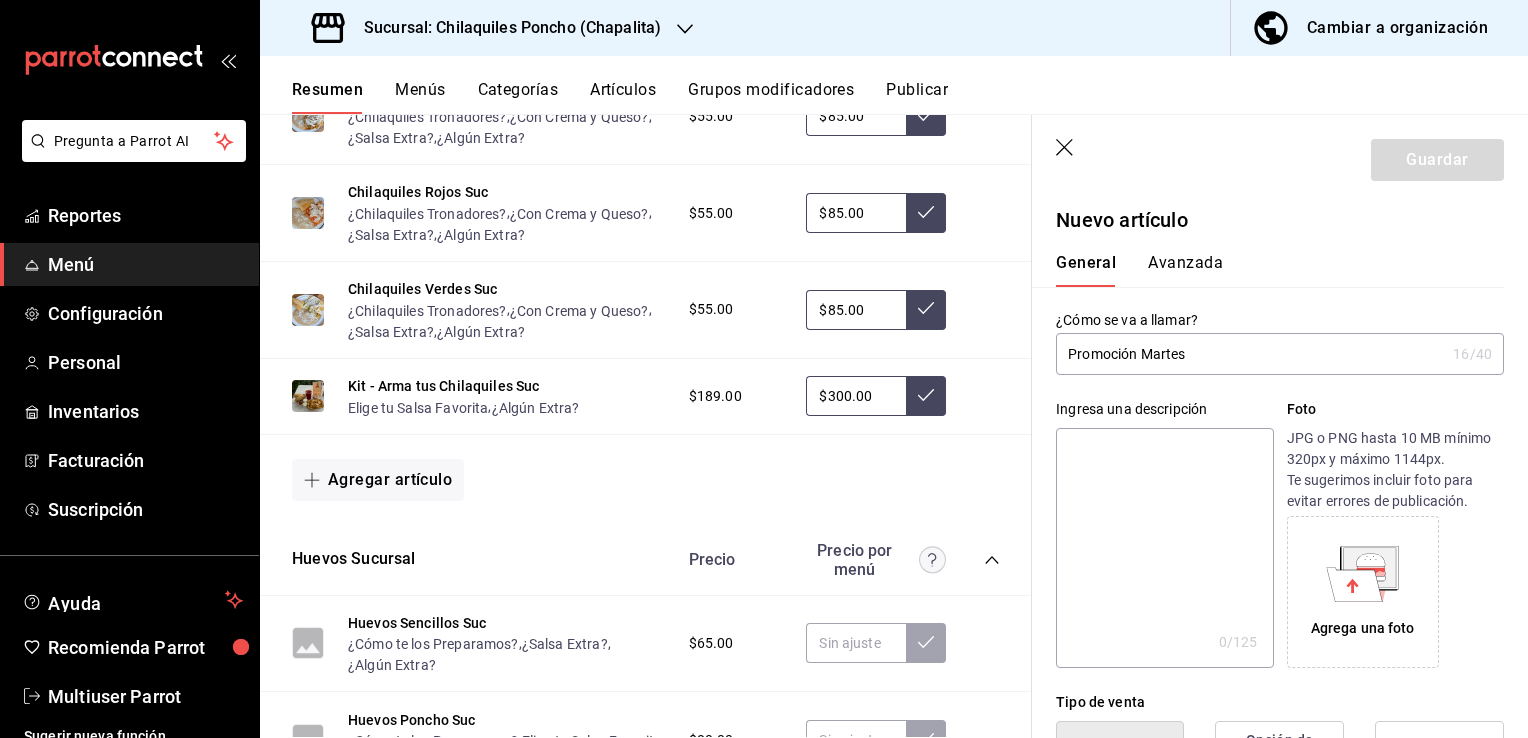 type on "C" 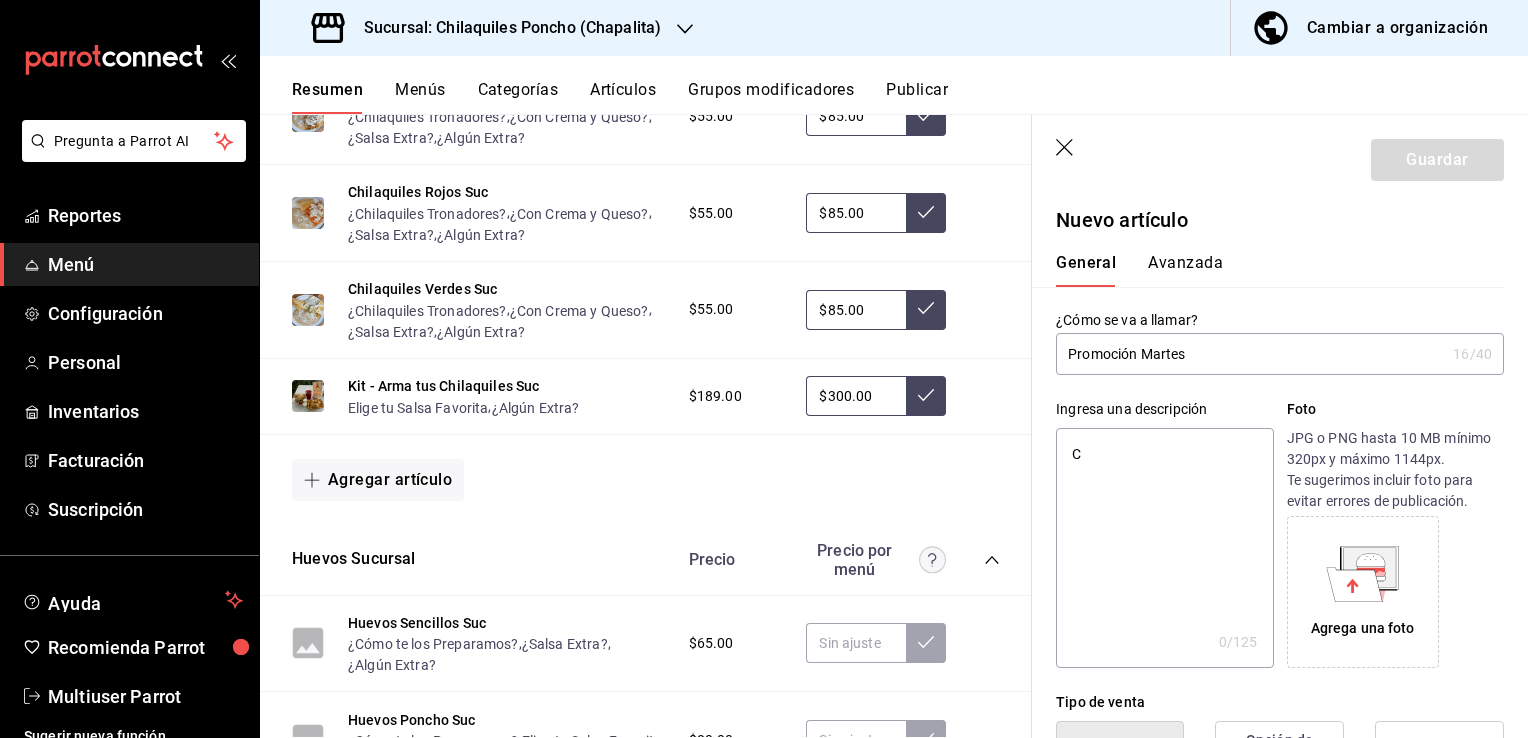 type on "x" 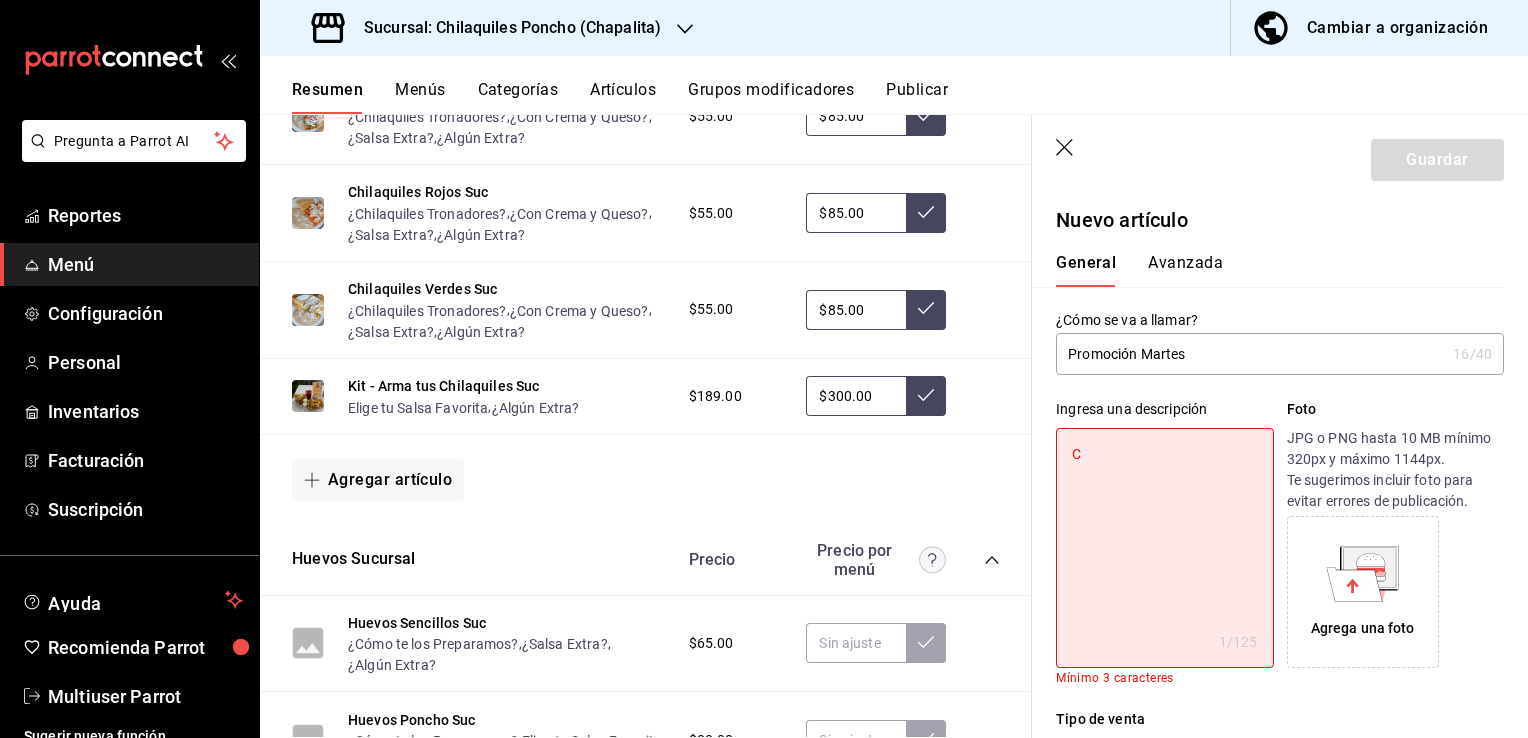 type on "Ch" 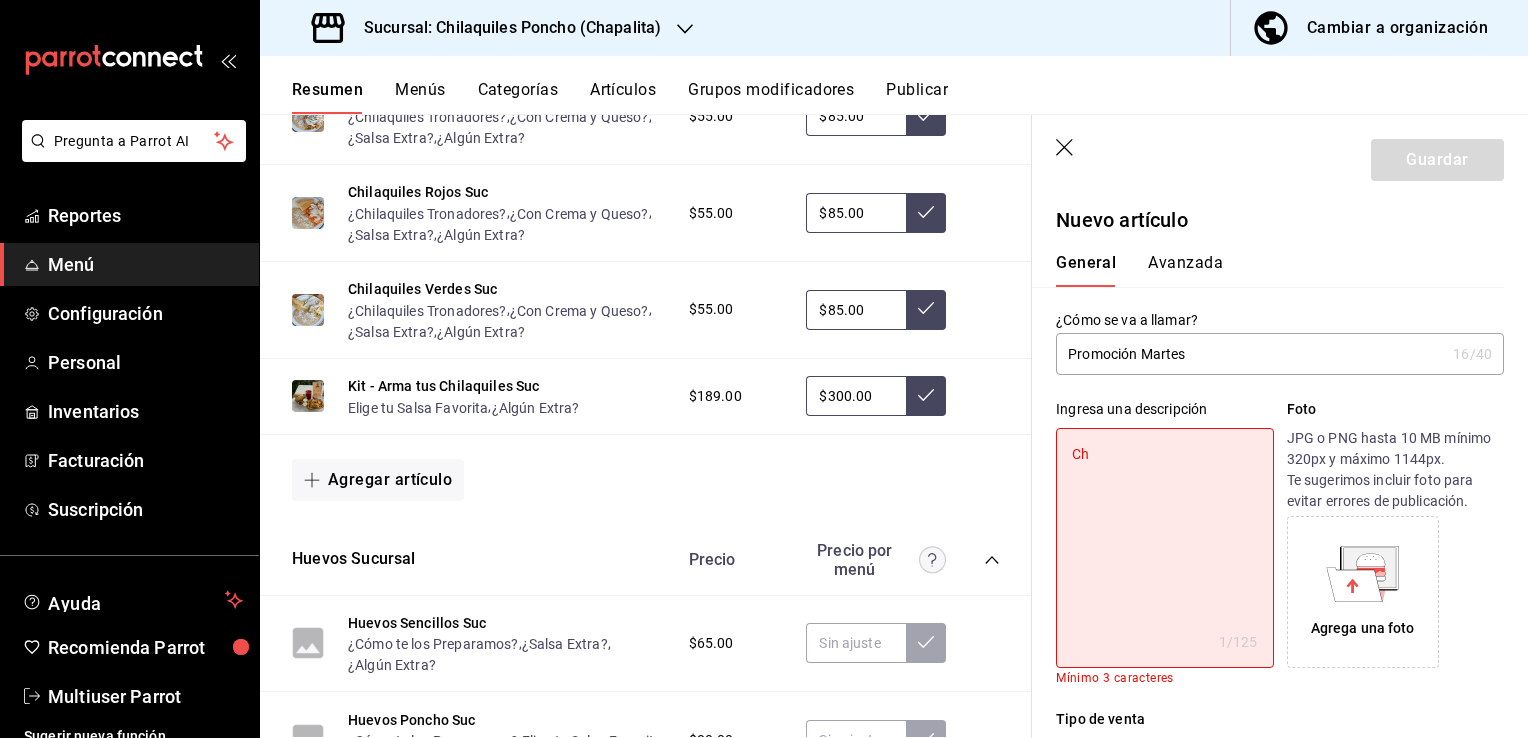 type on "x" 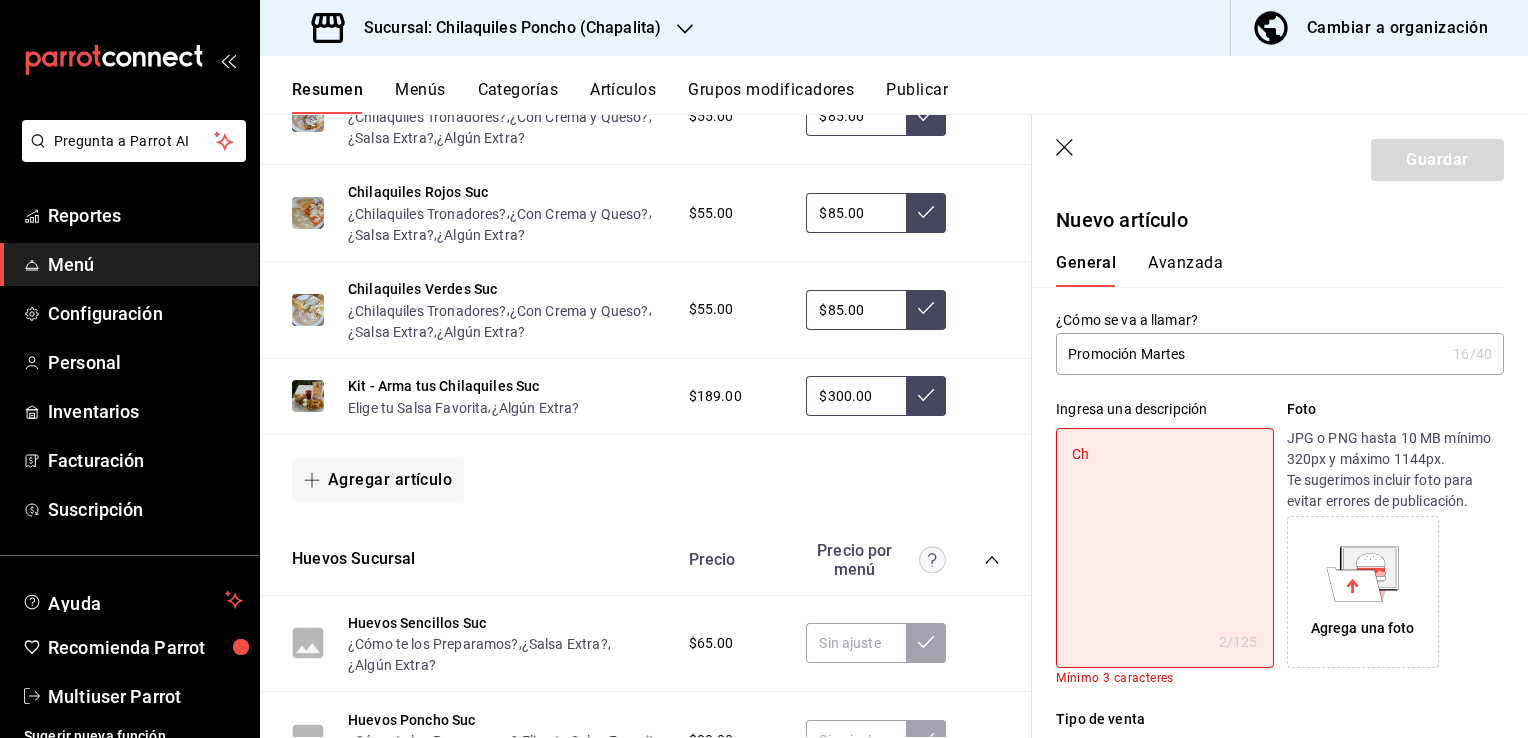 type on "Chi" 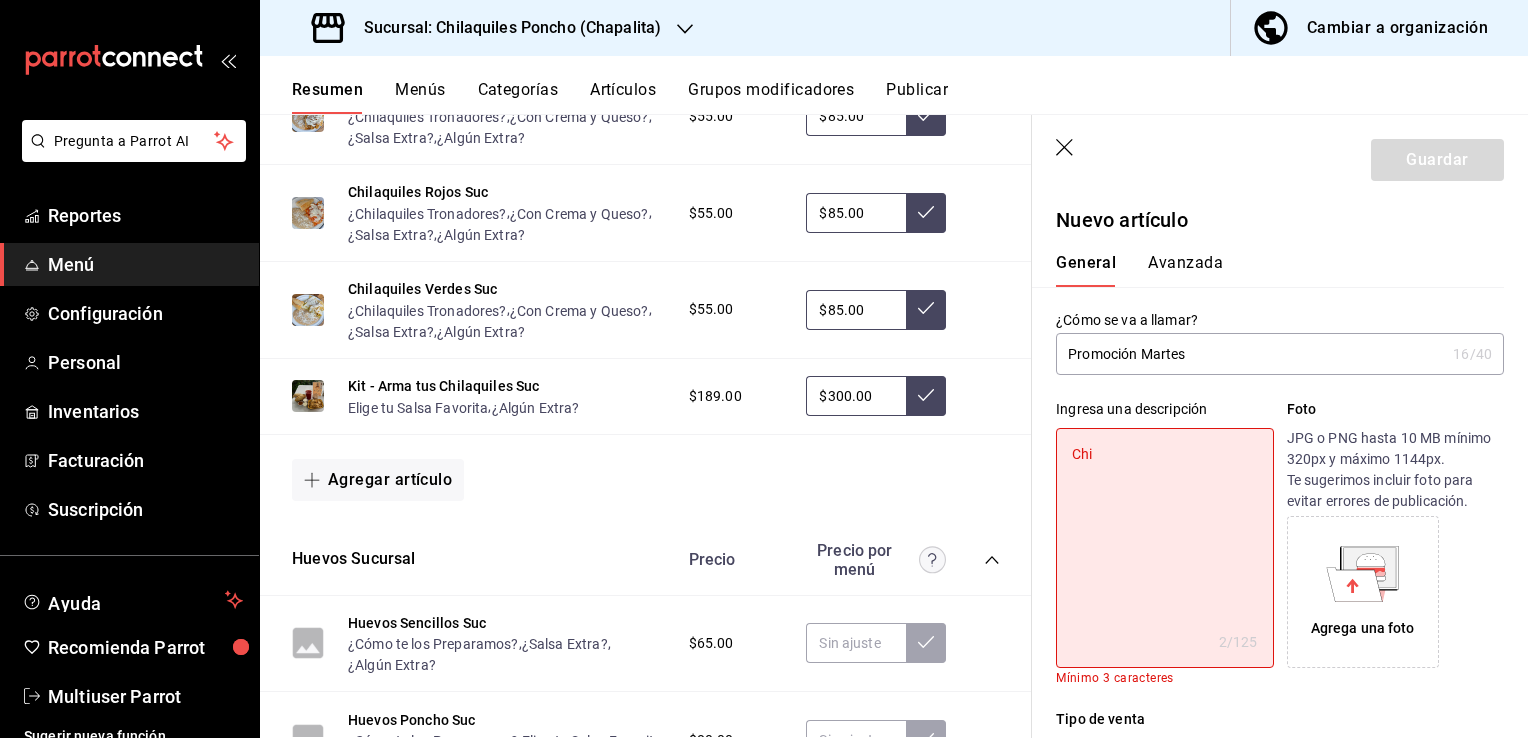 type on "x" 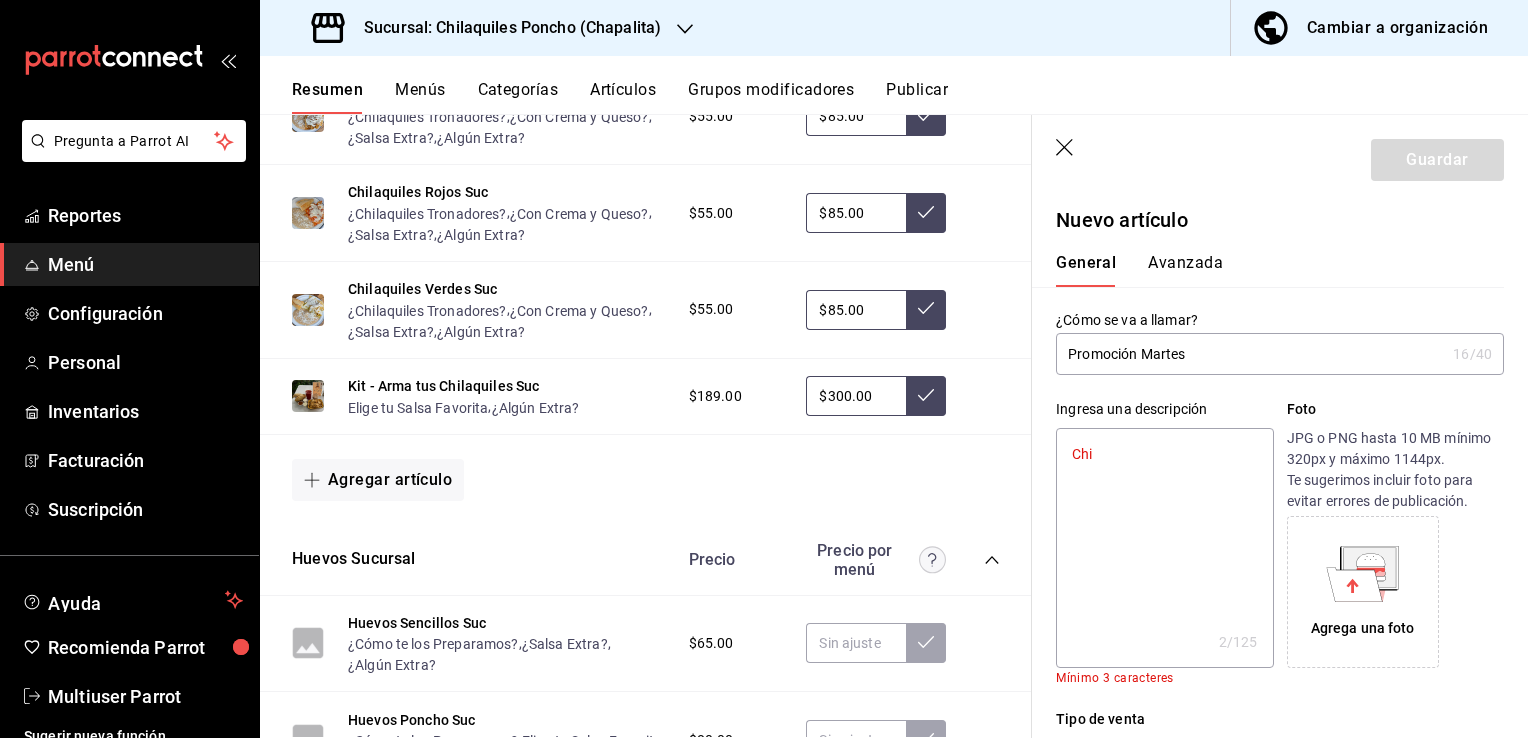 type on "Chil" 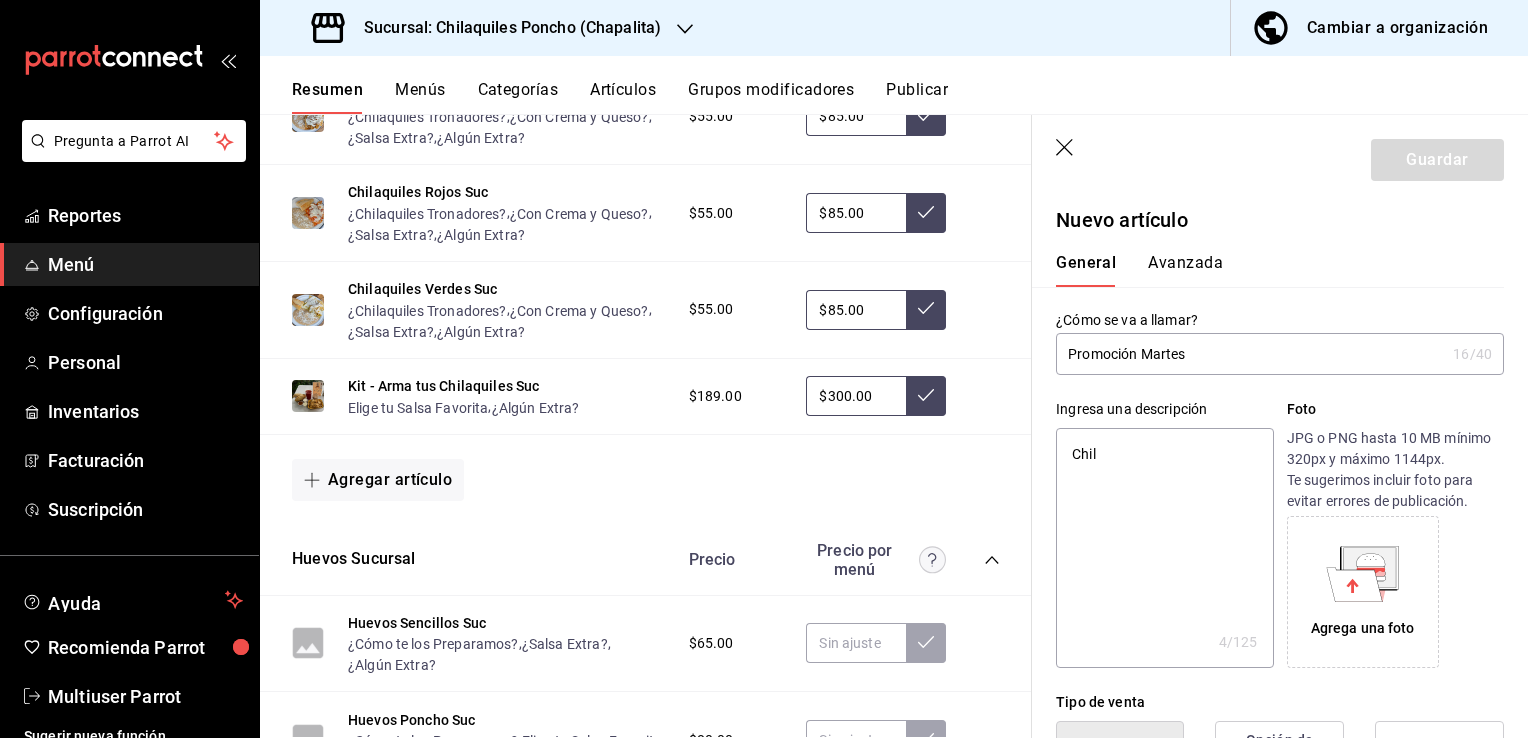 type on "Chi" 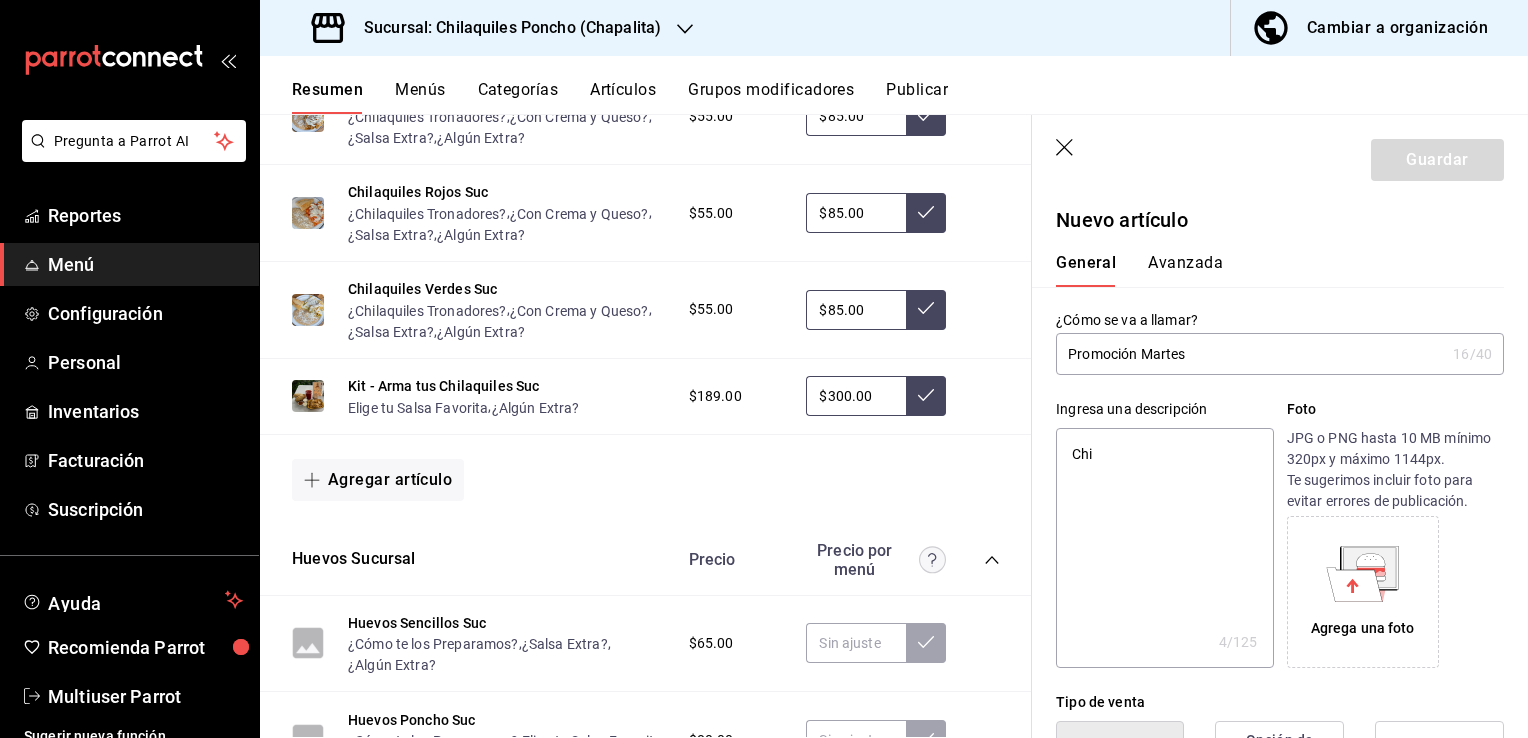 type on "x" 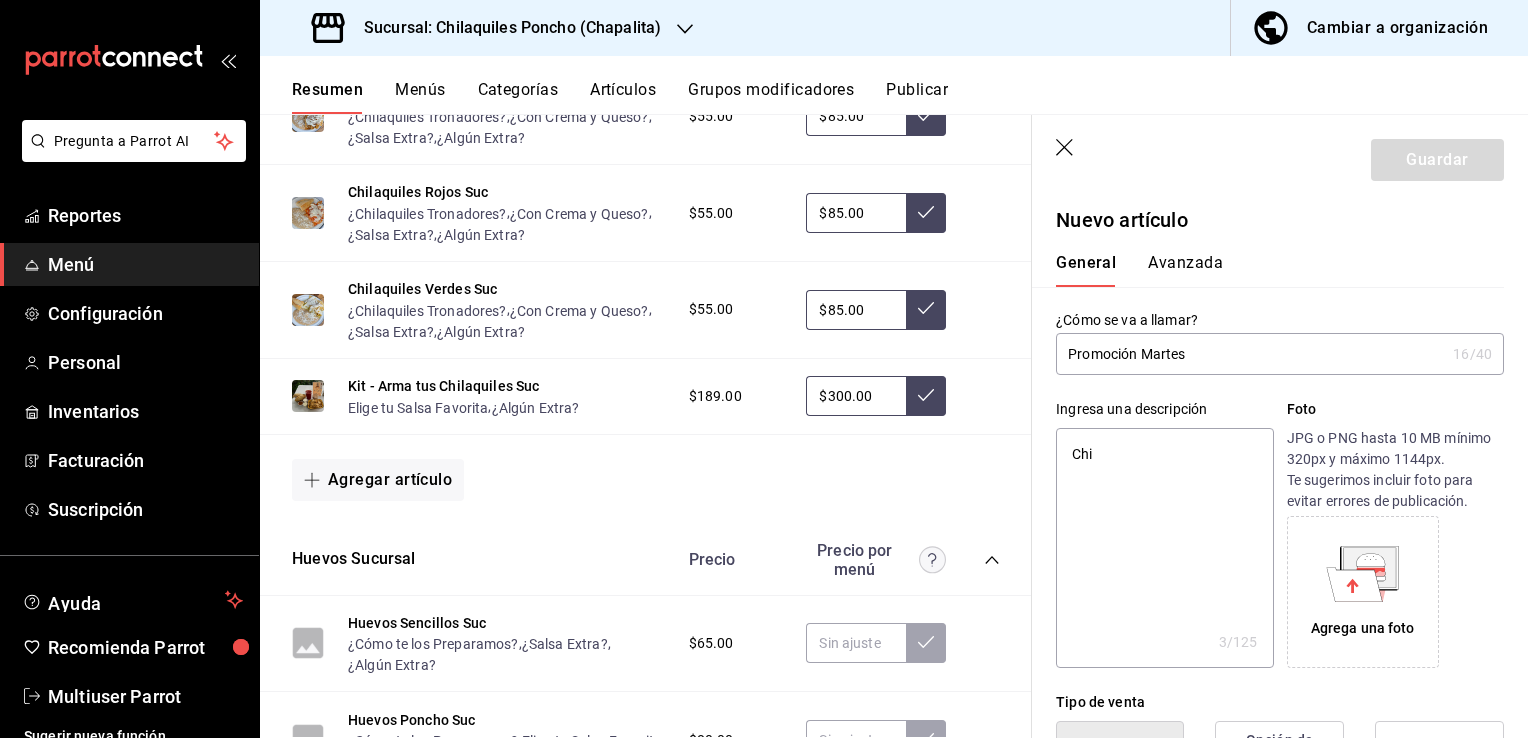 type on "Ch" 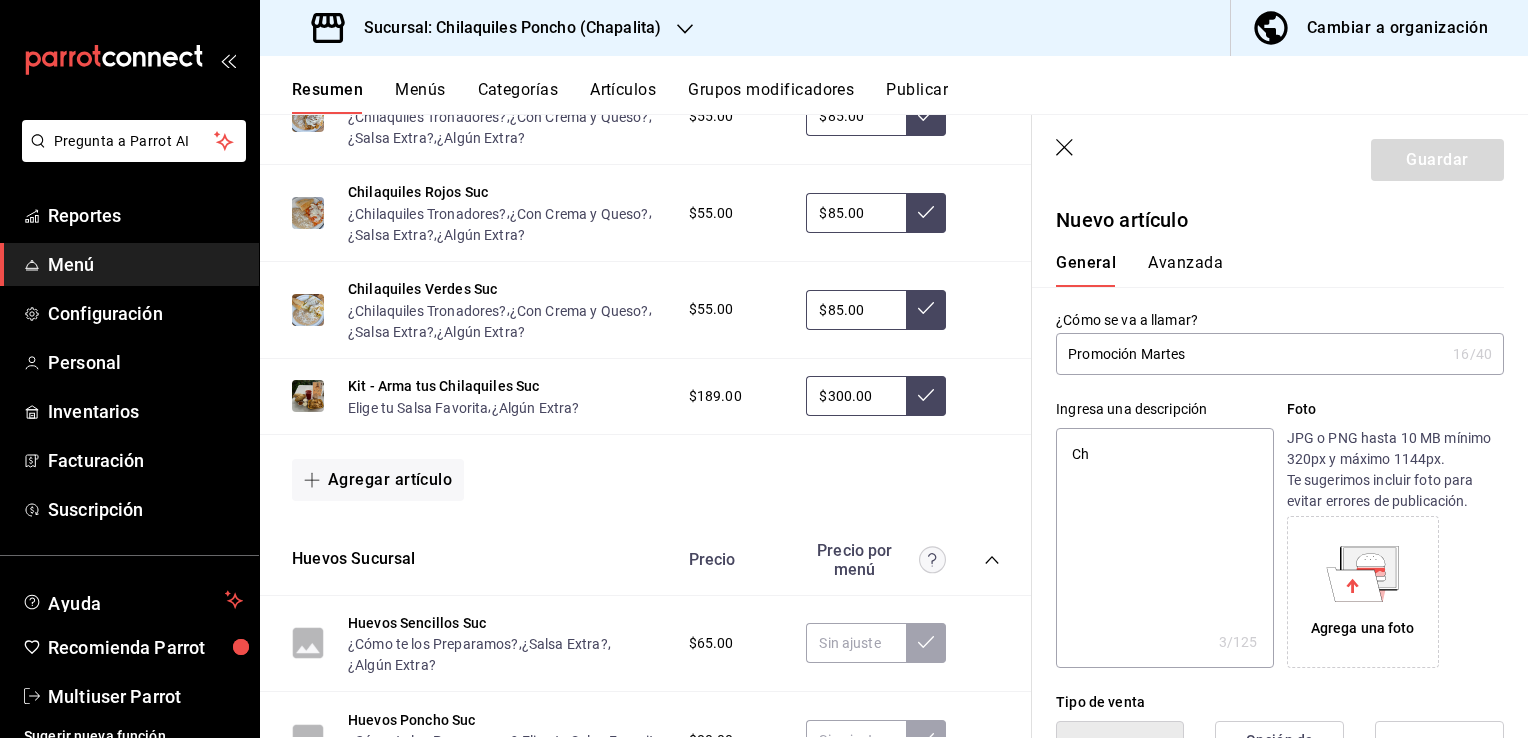 type on "x" 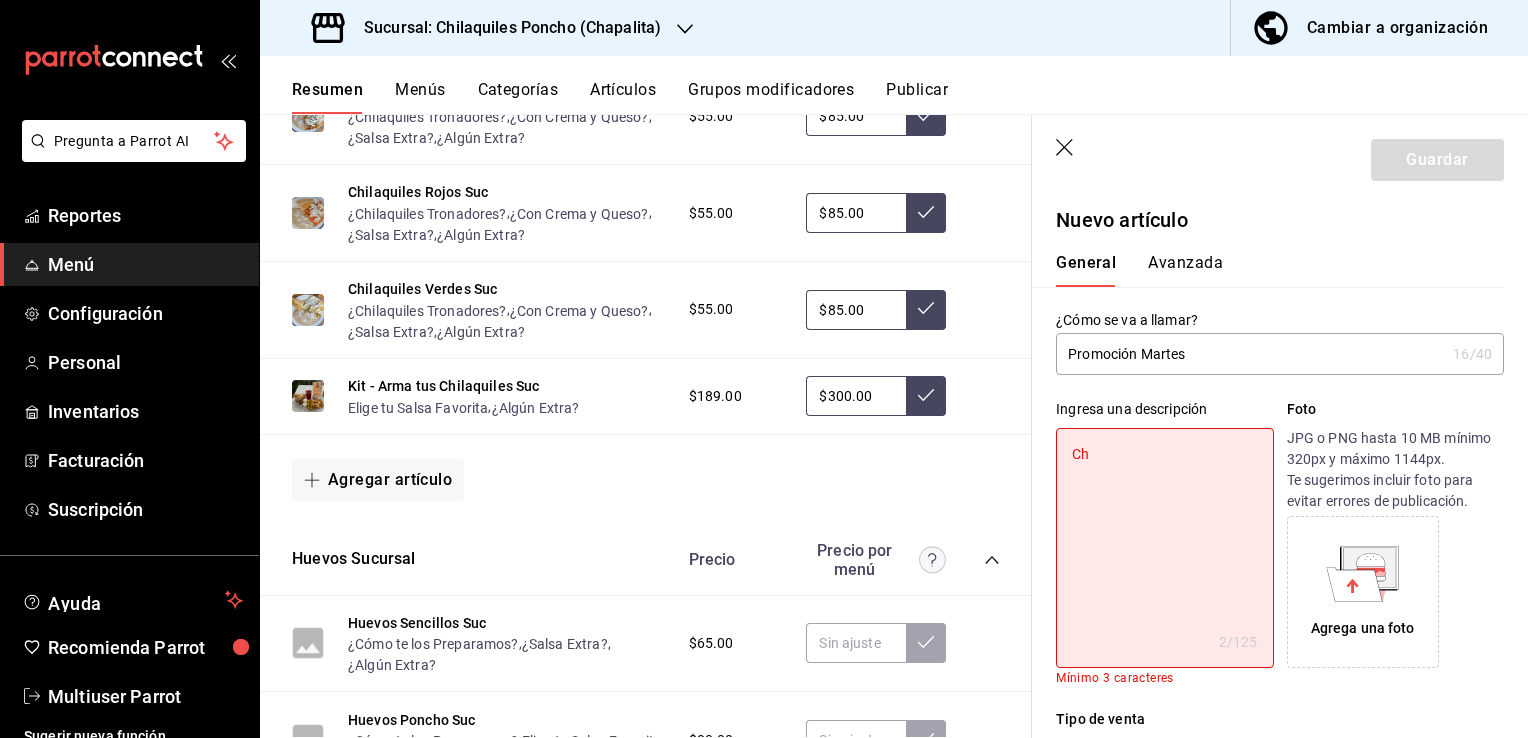 type on "C" 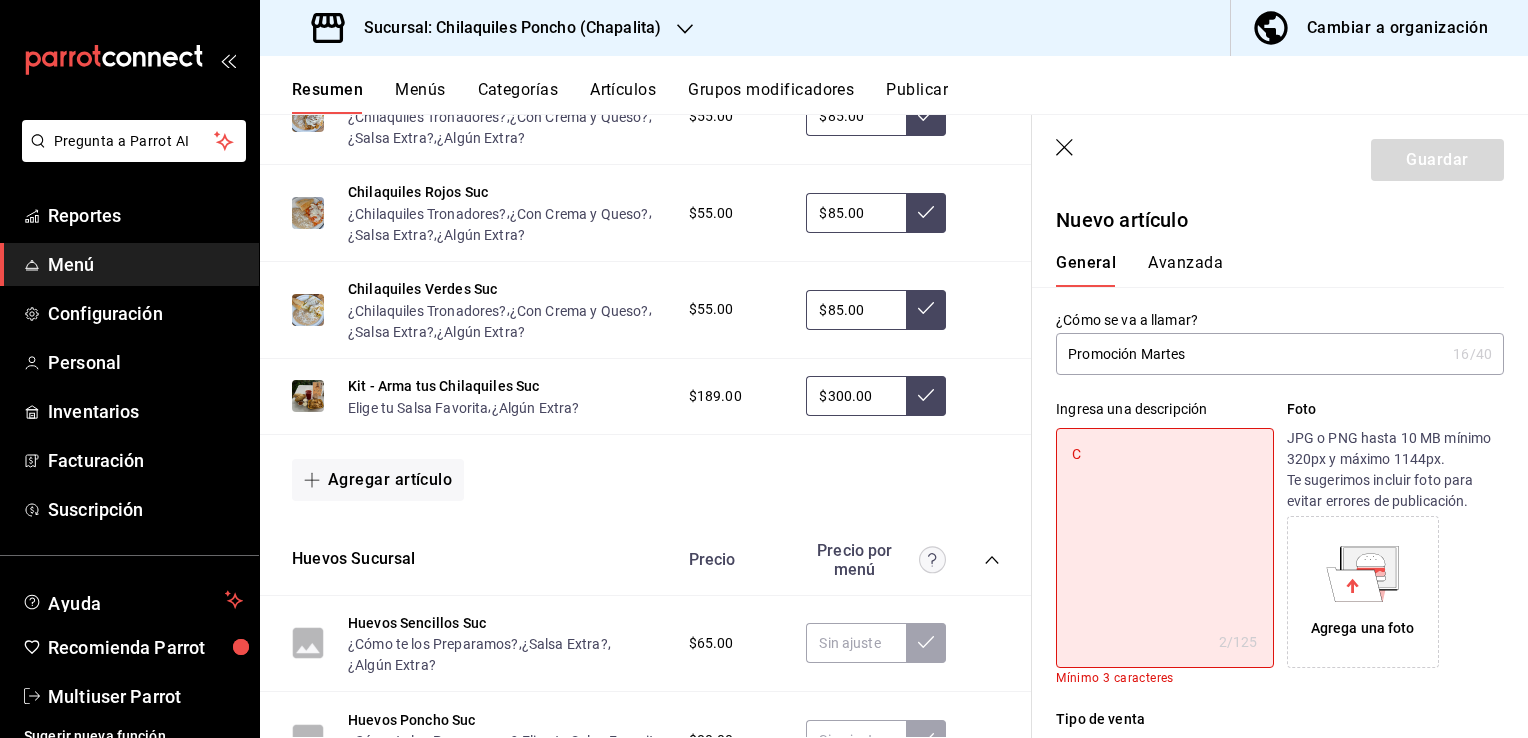 type on "x" 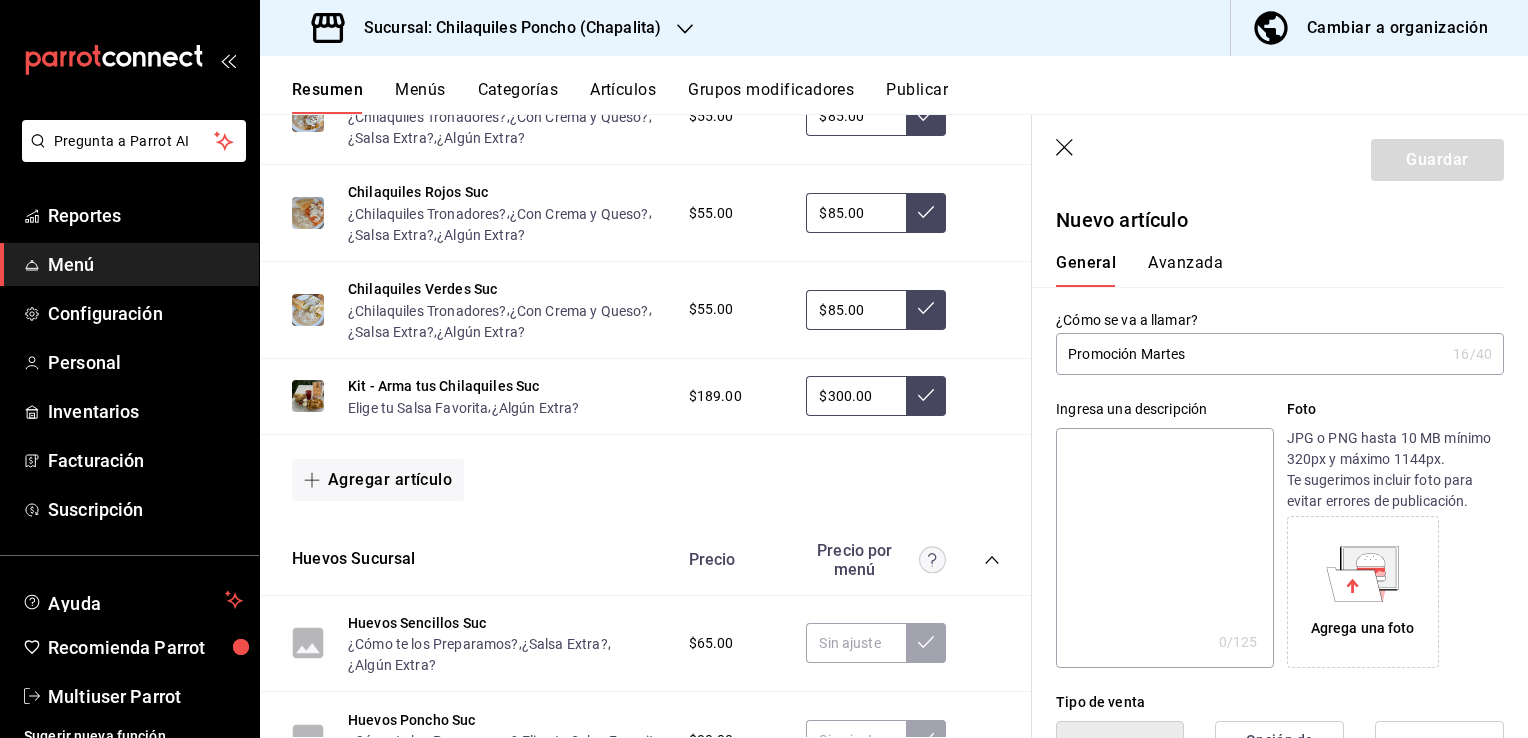 type on "1" 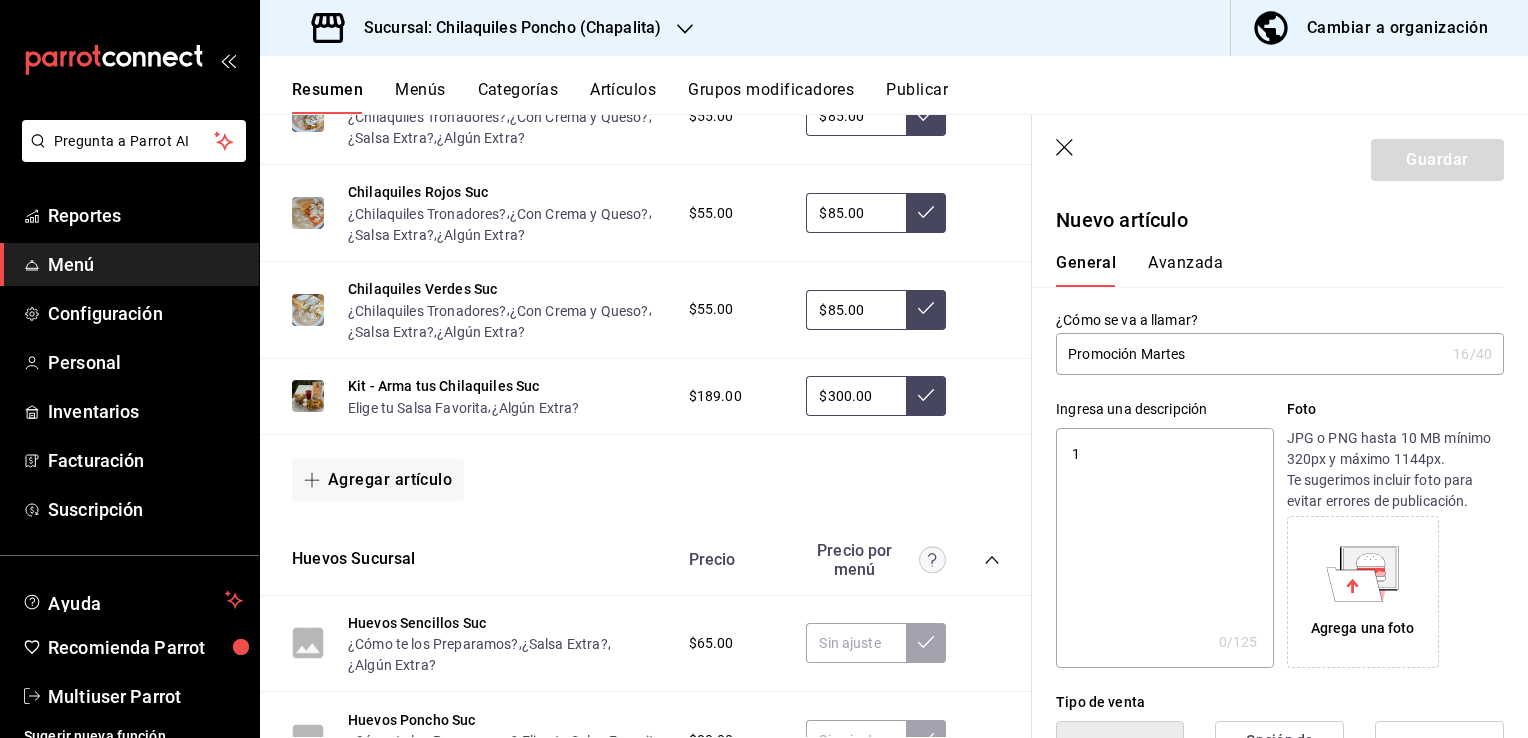 type on "x" 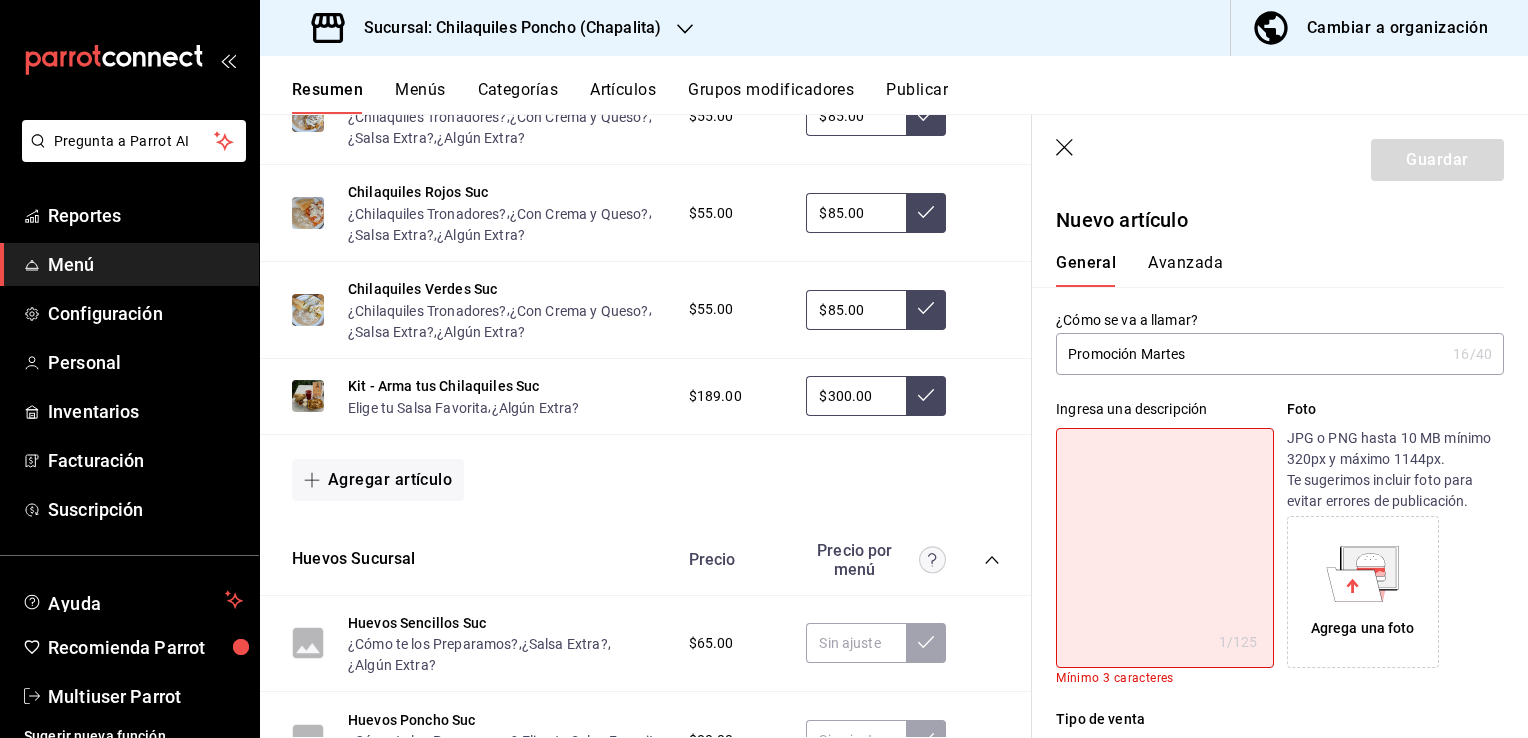 type on "2" 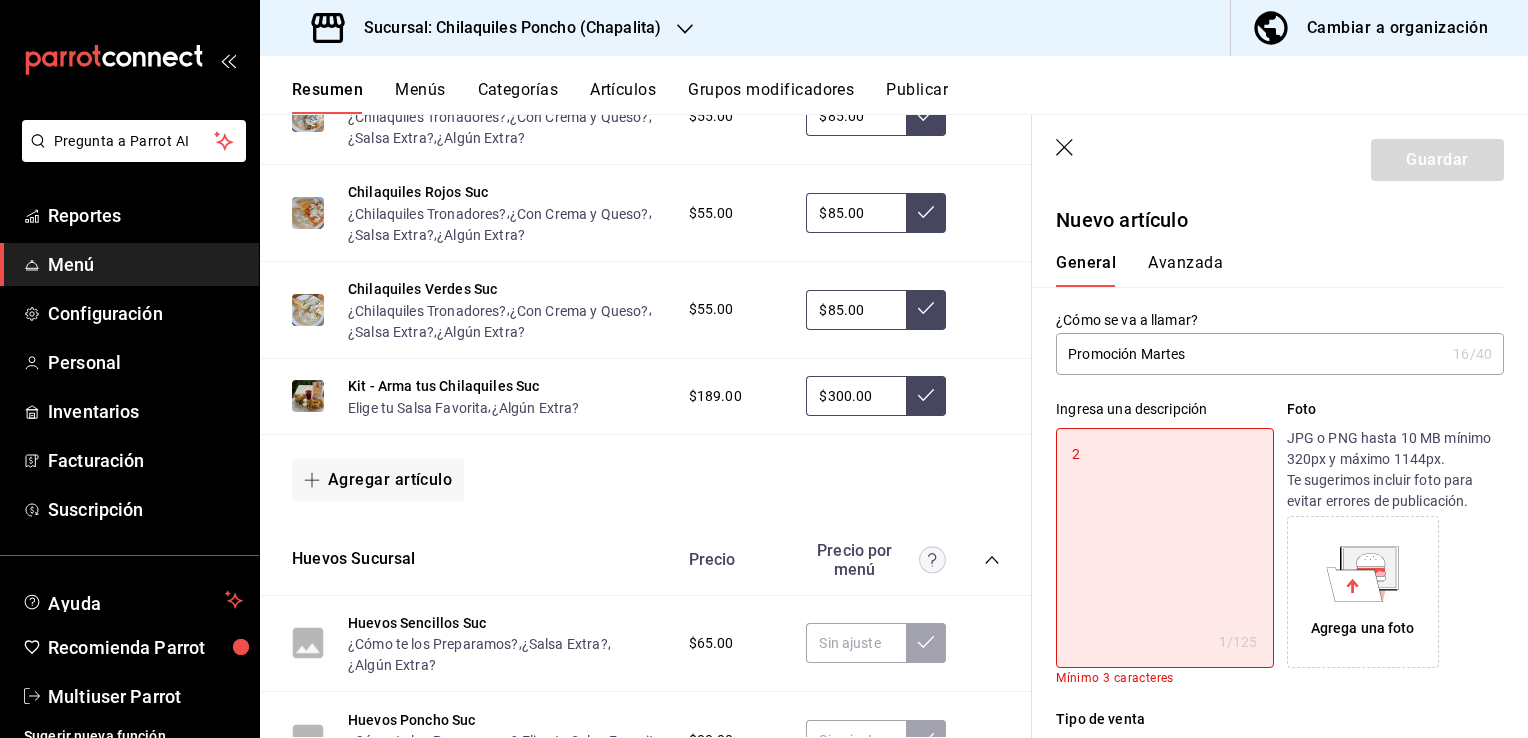 type on "x" 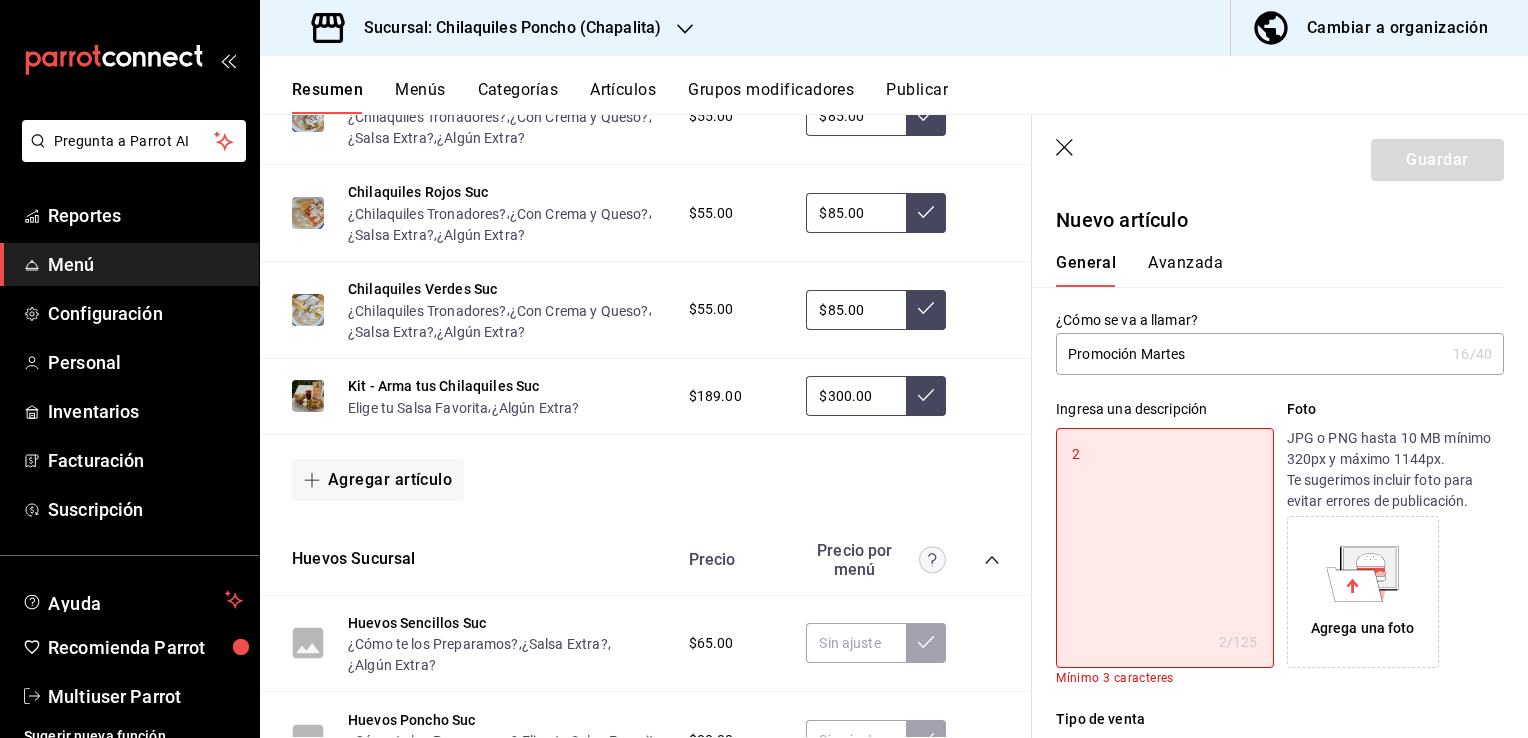 type on "2 c" 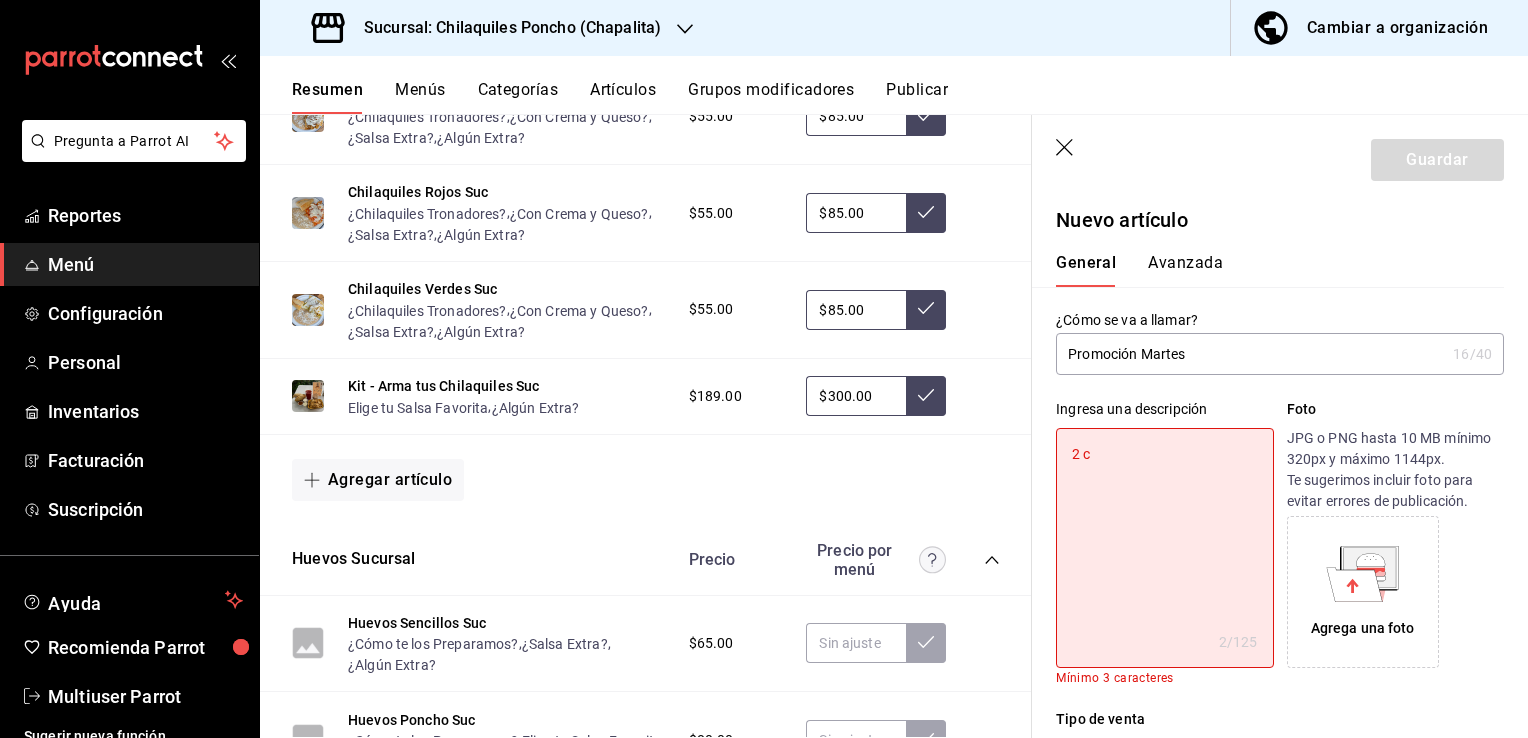 type on "x" 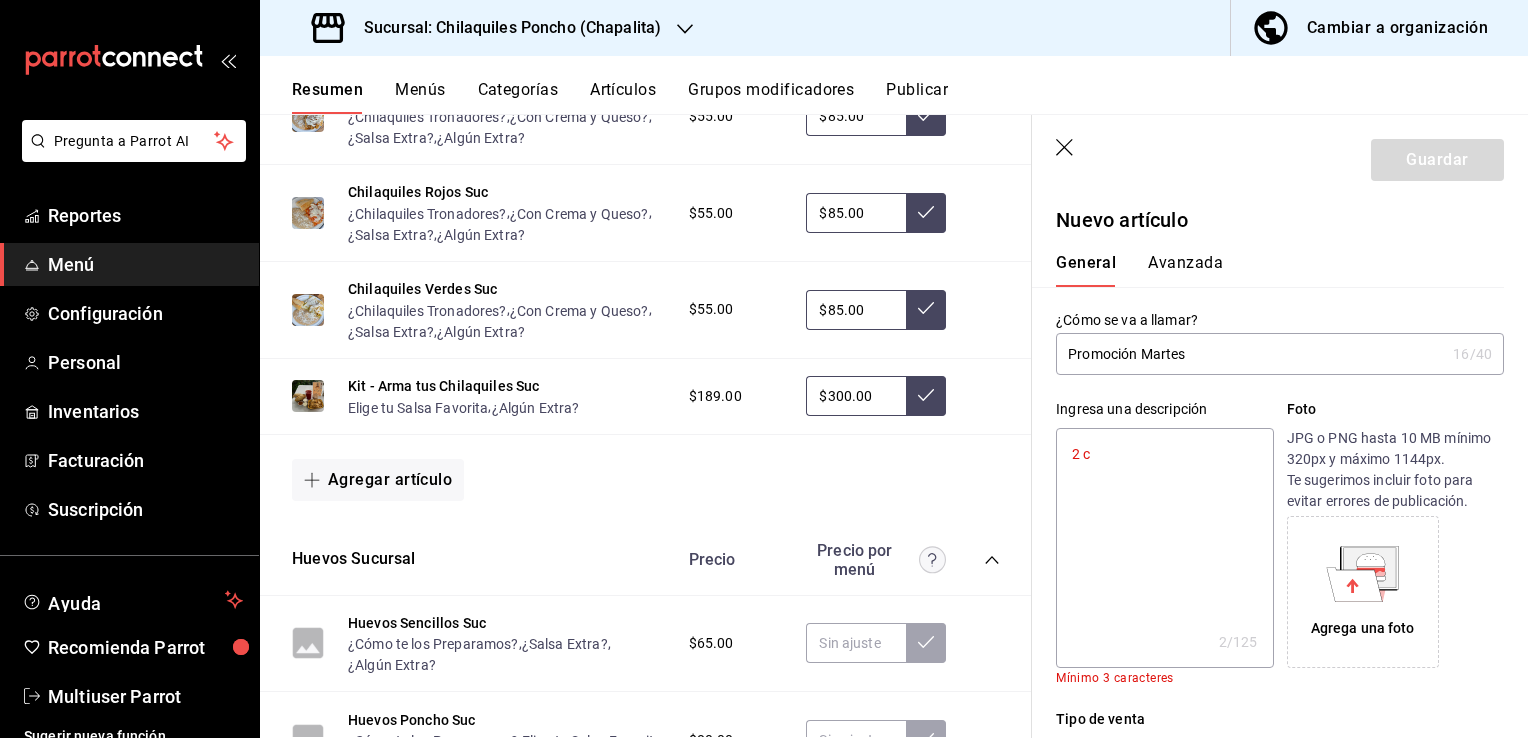 type on "[NUMBER] ch" 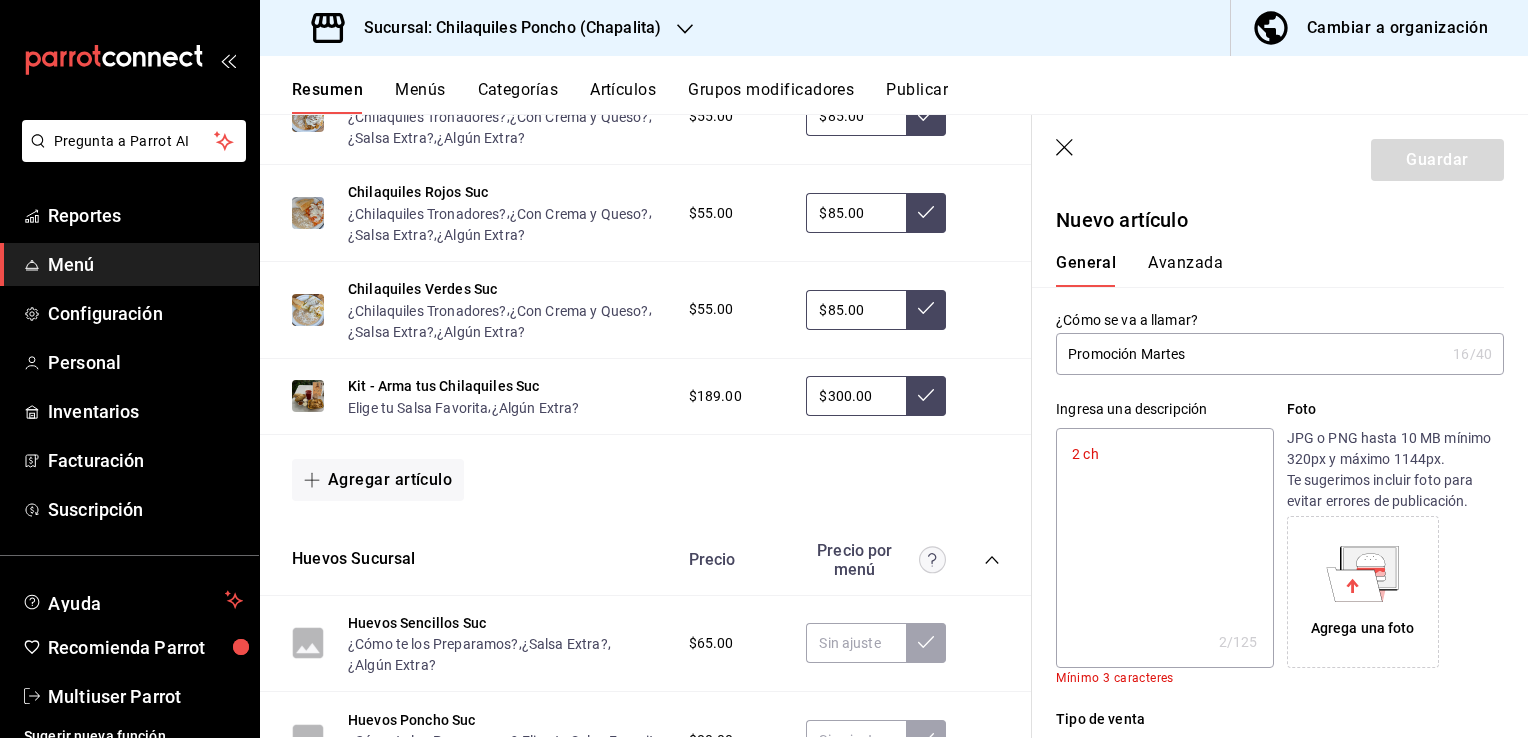 type on "x" 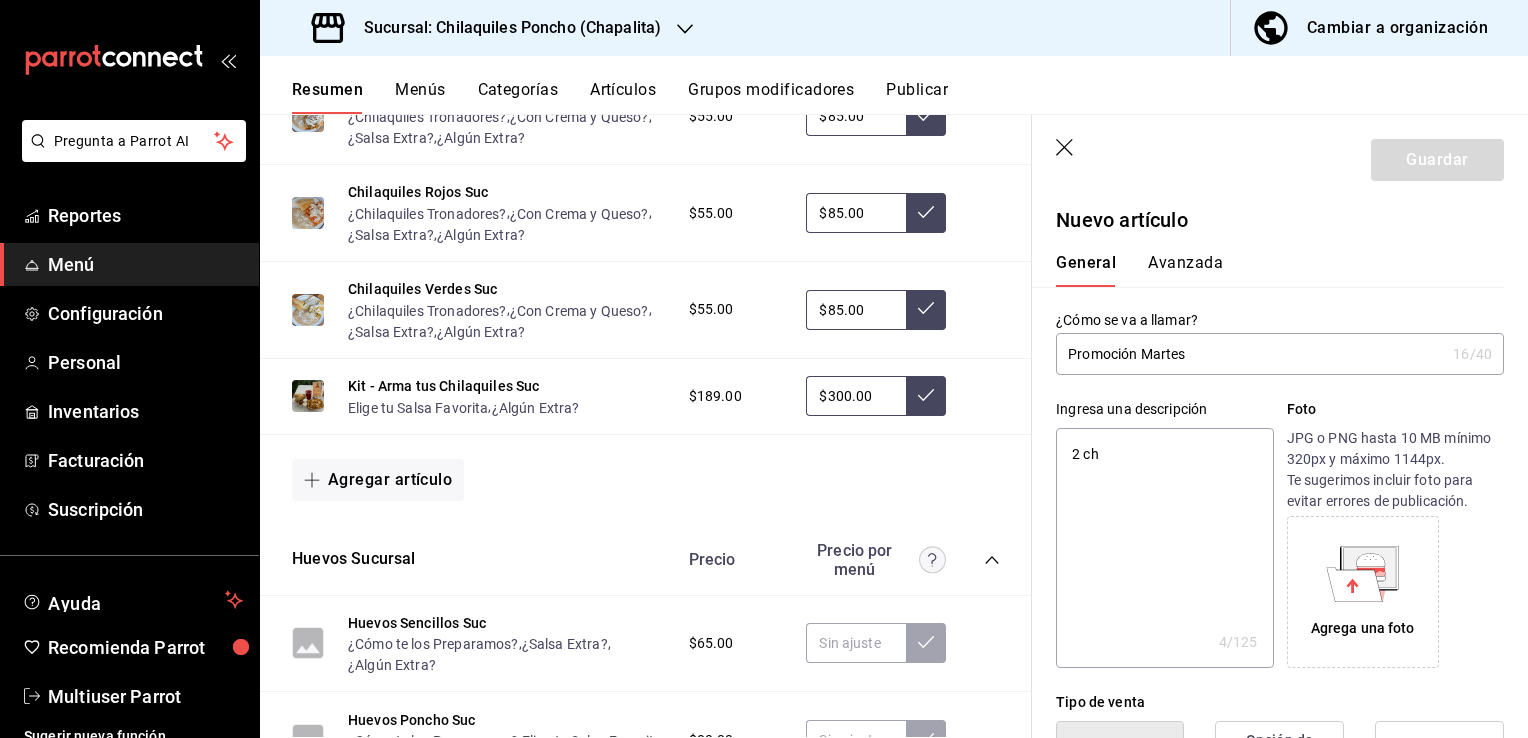 type on "[NUMBER] chi" 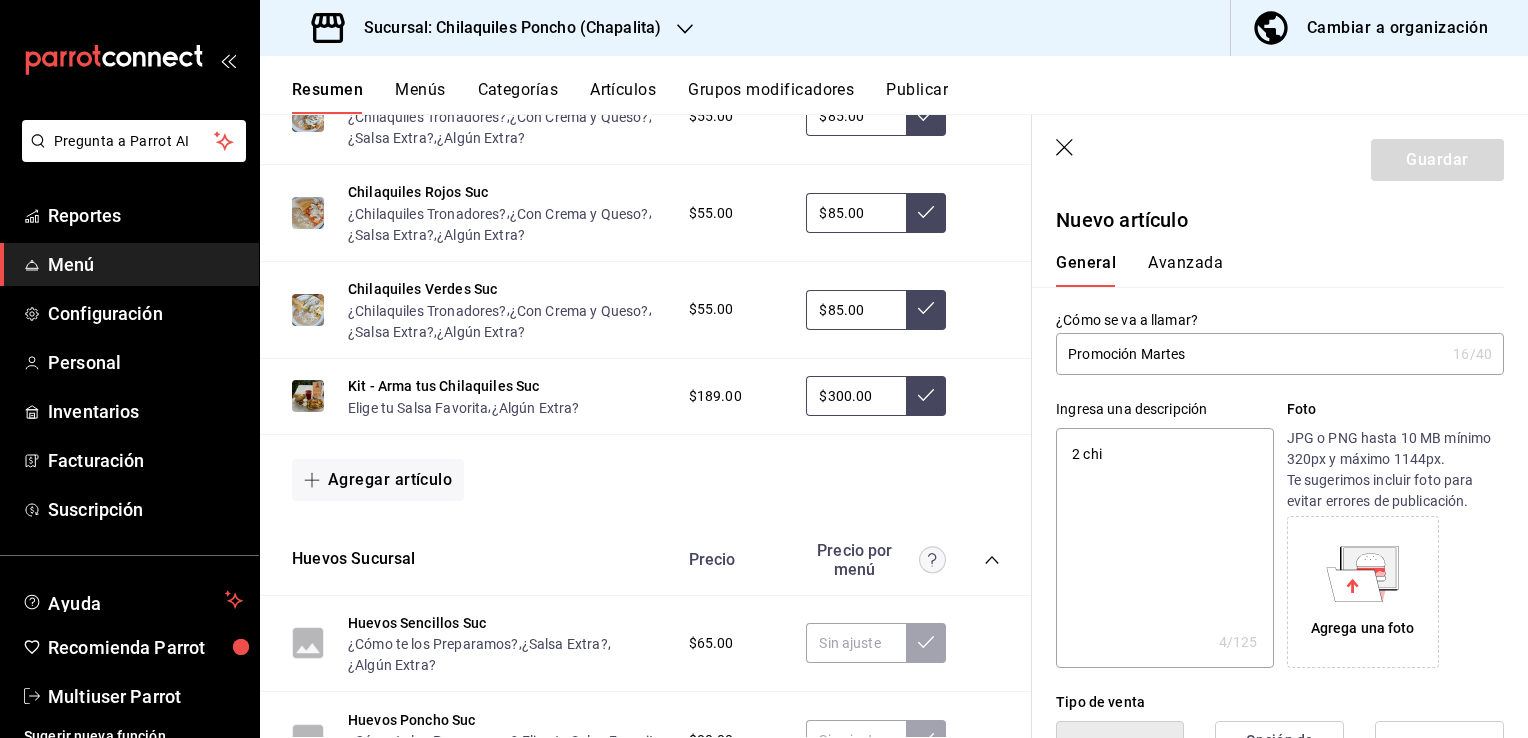 type on "x" 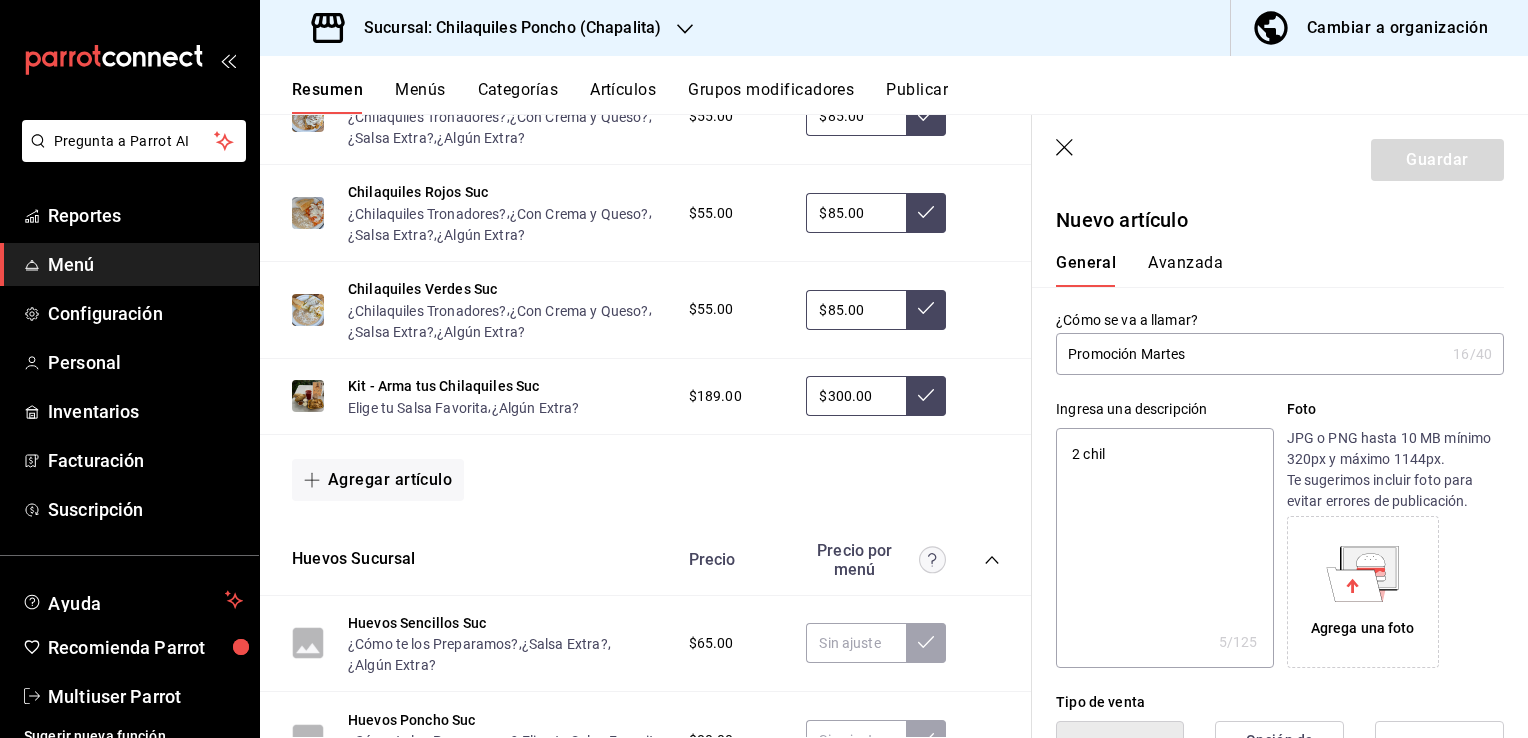 type on "[NUMBER] chila" 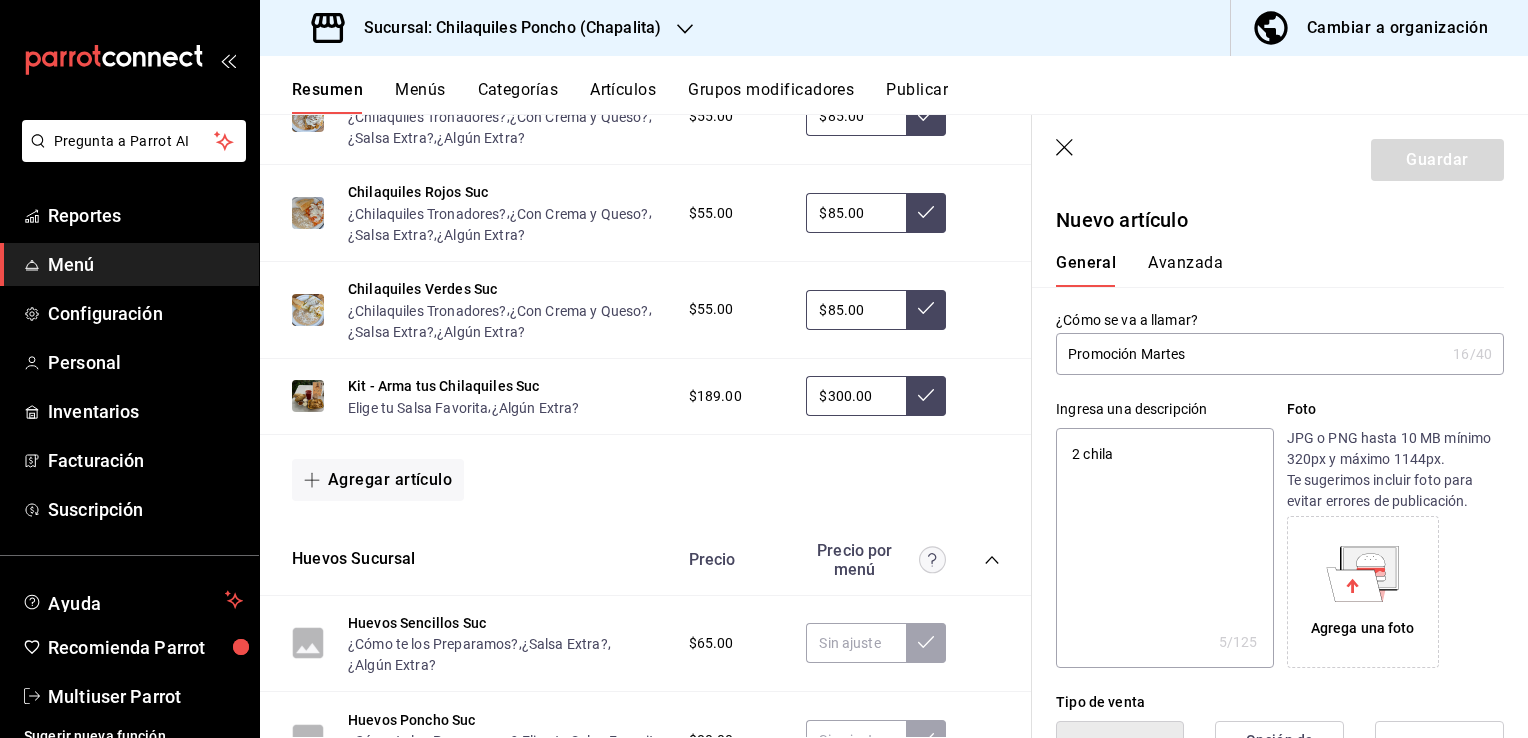 type on "x" 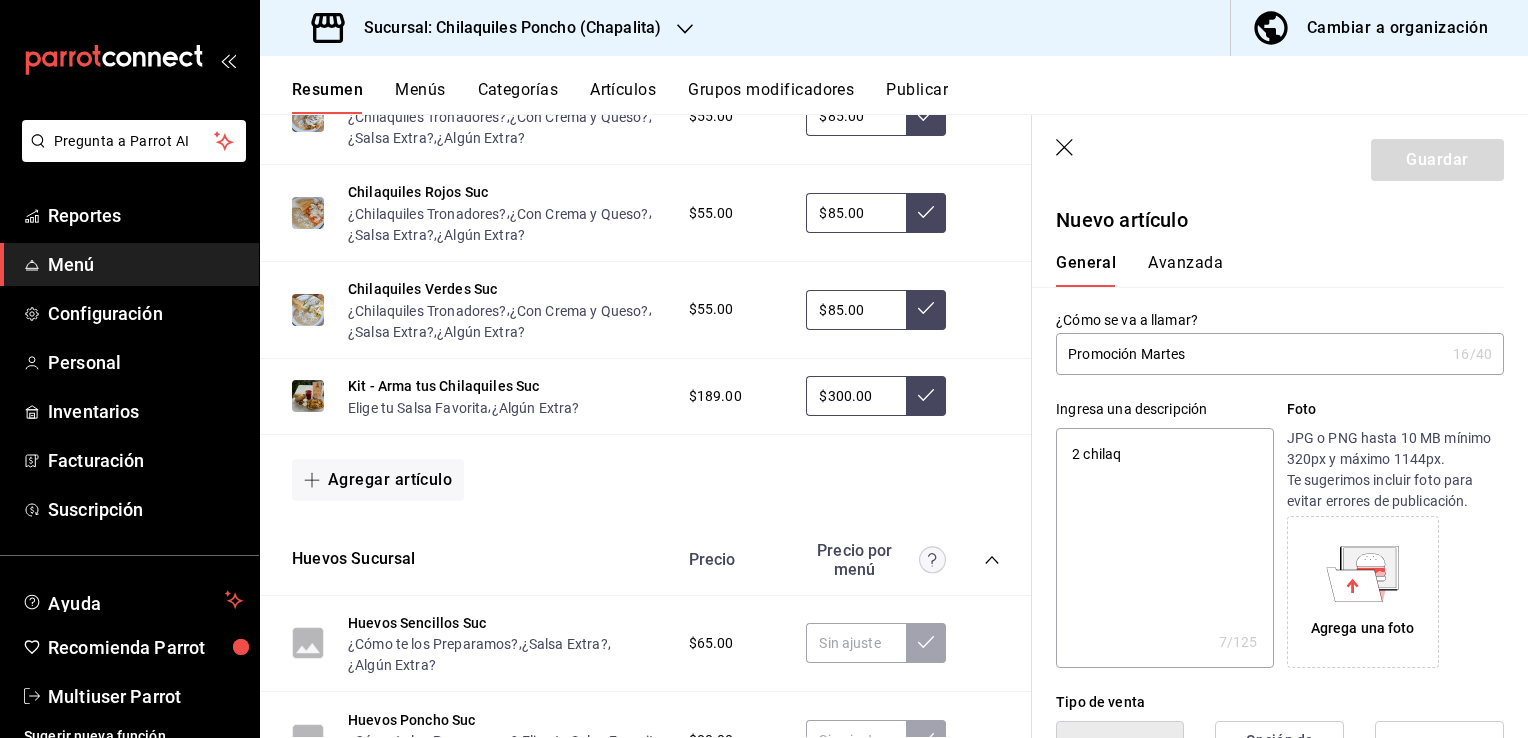 type on "[NUMBER] chilaqu" 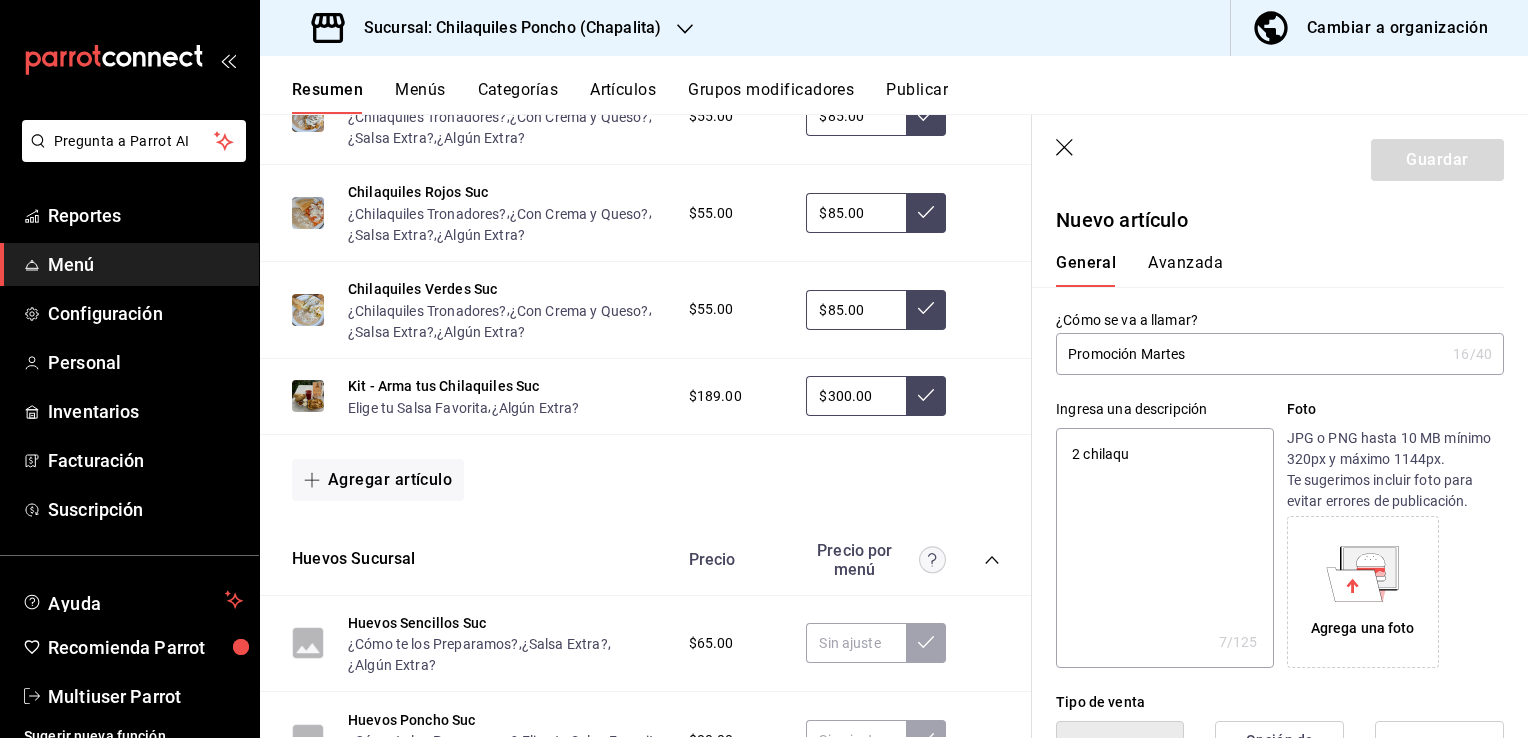 type on "x" 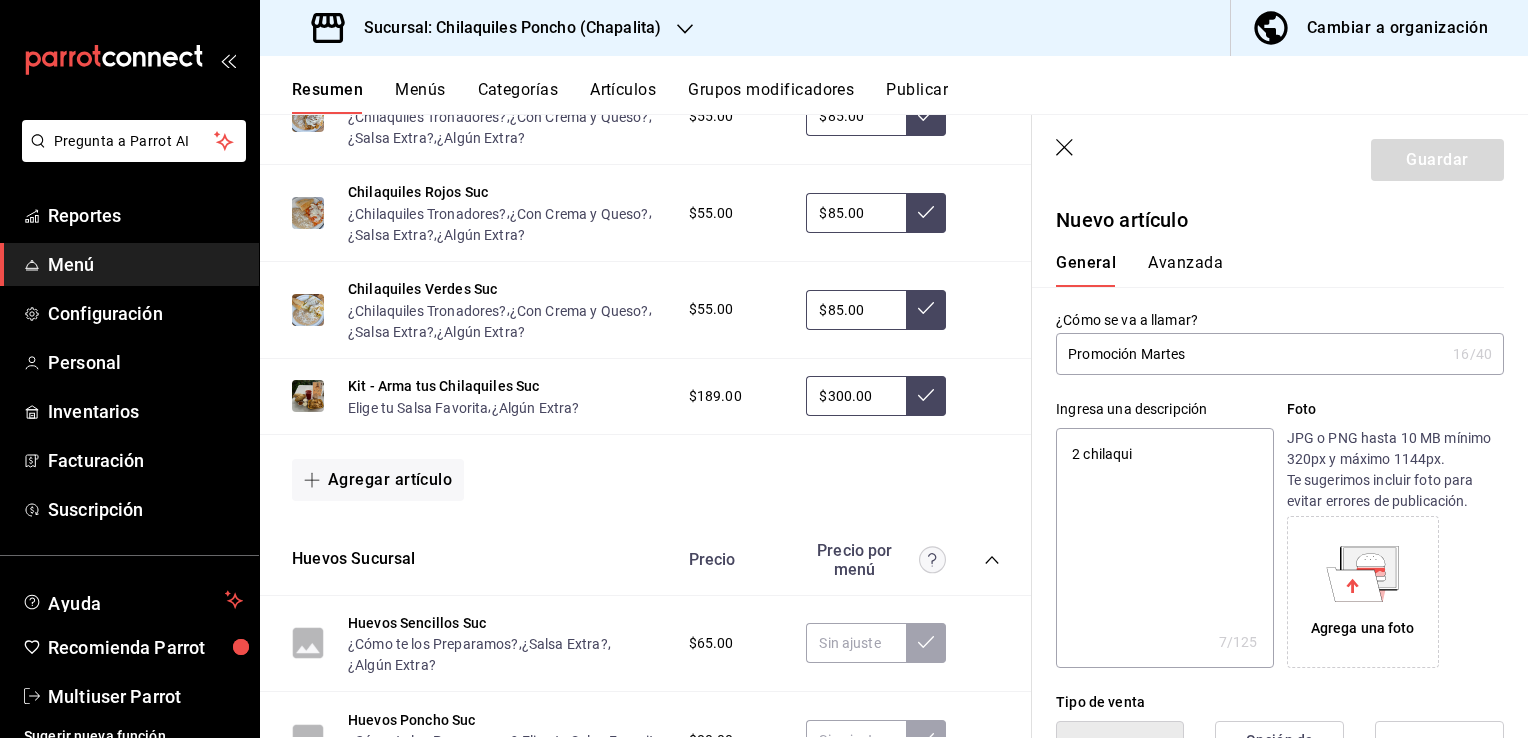 type on "x" 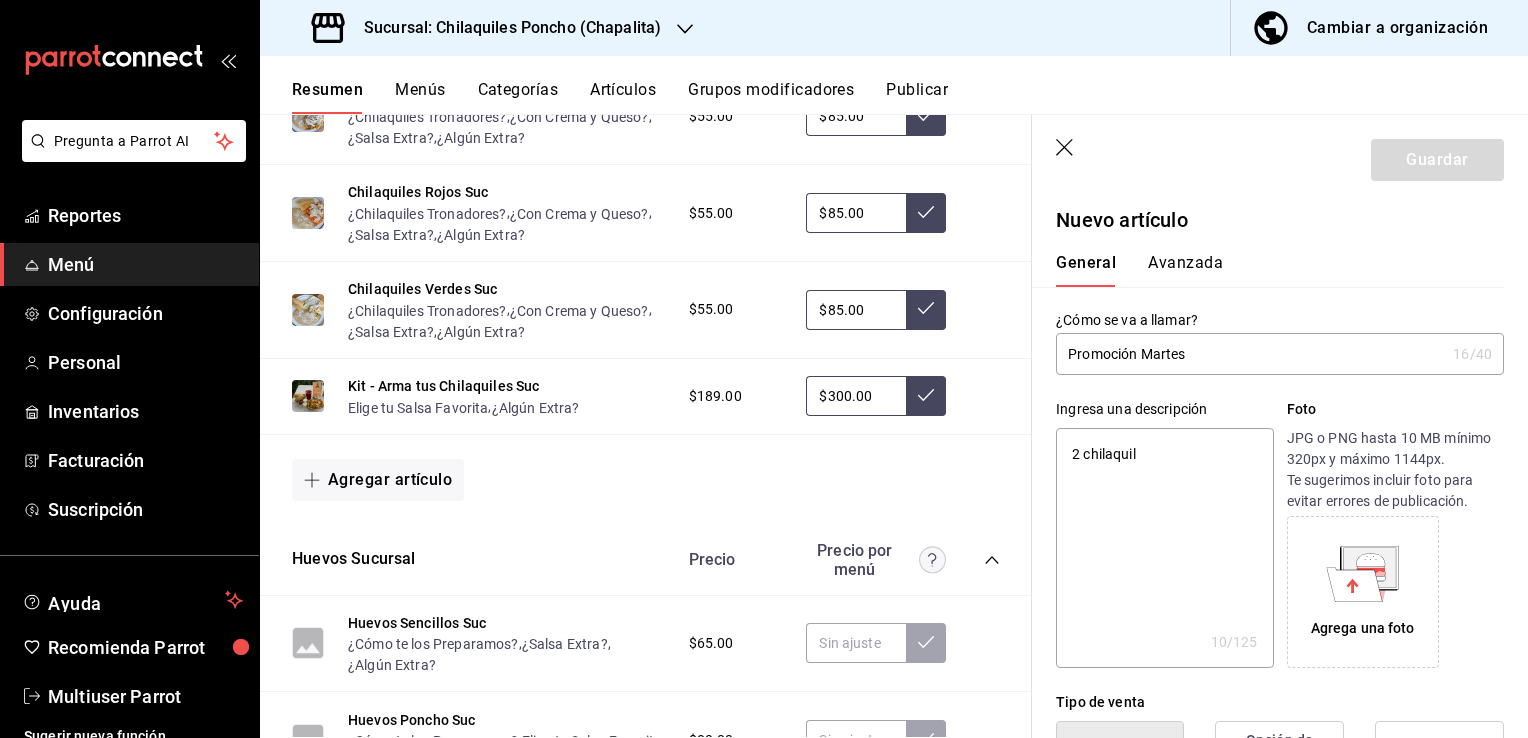 type on "[NUMBER] chilaquile" 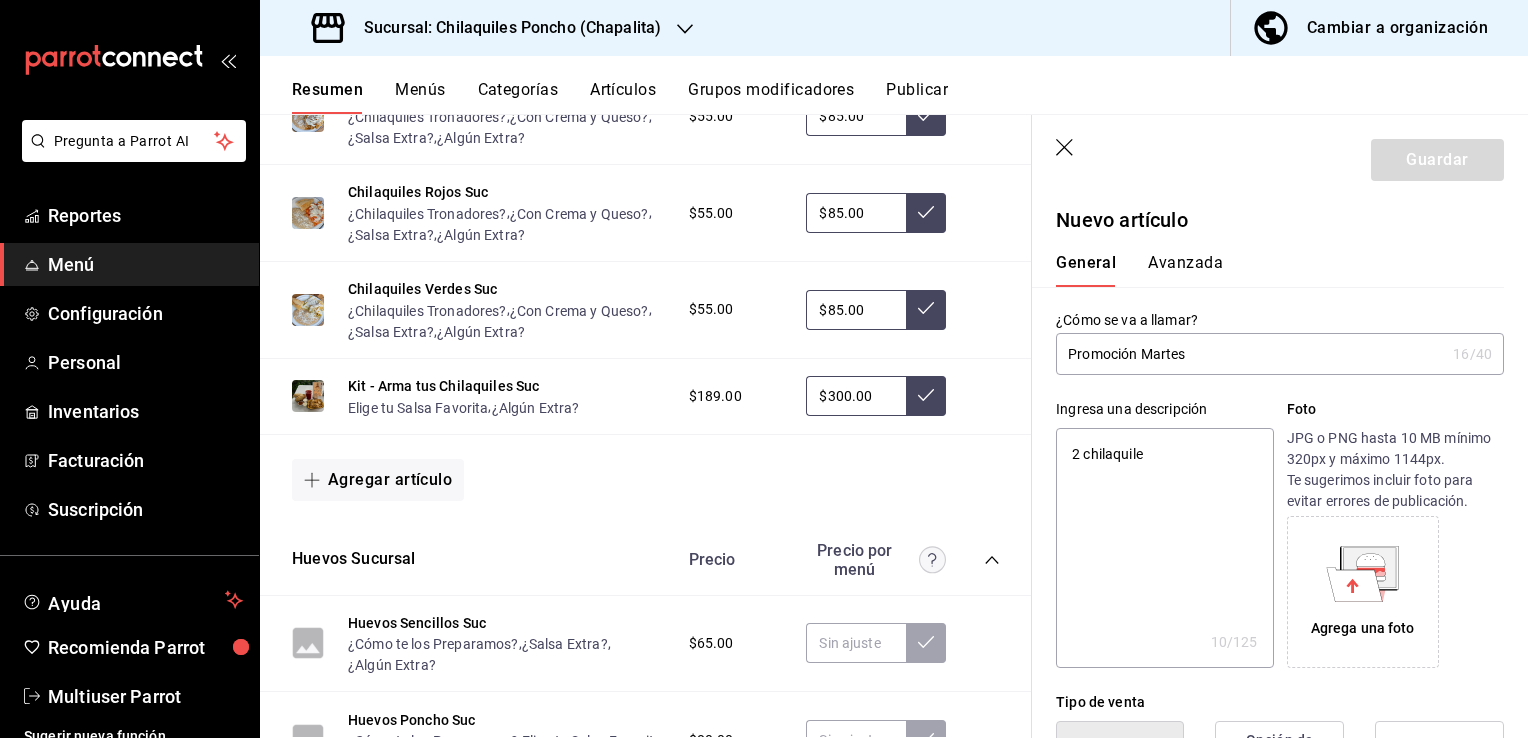 type on "x" 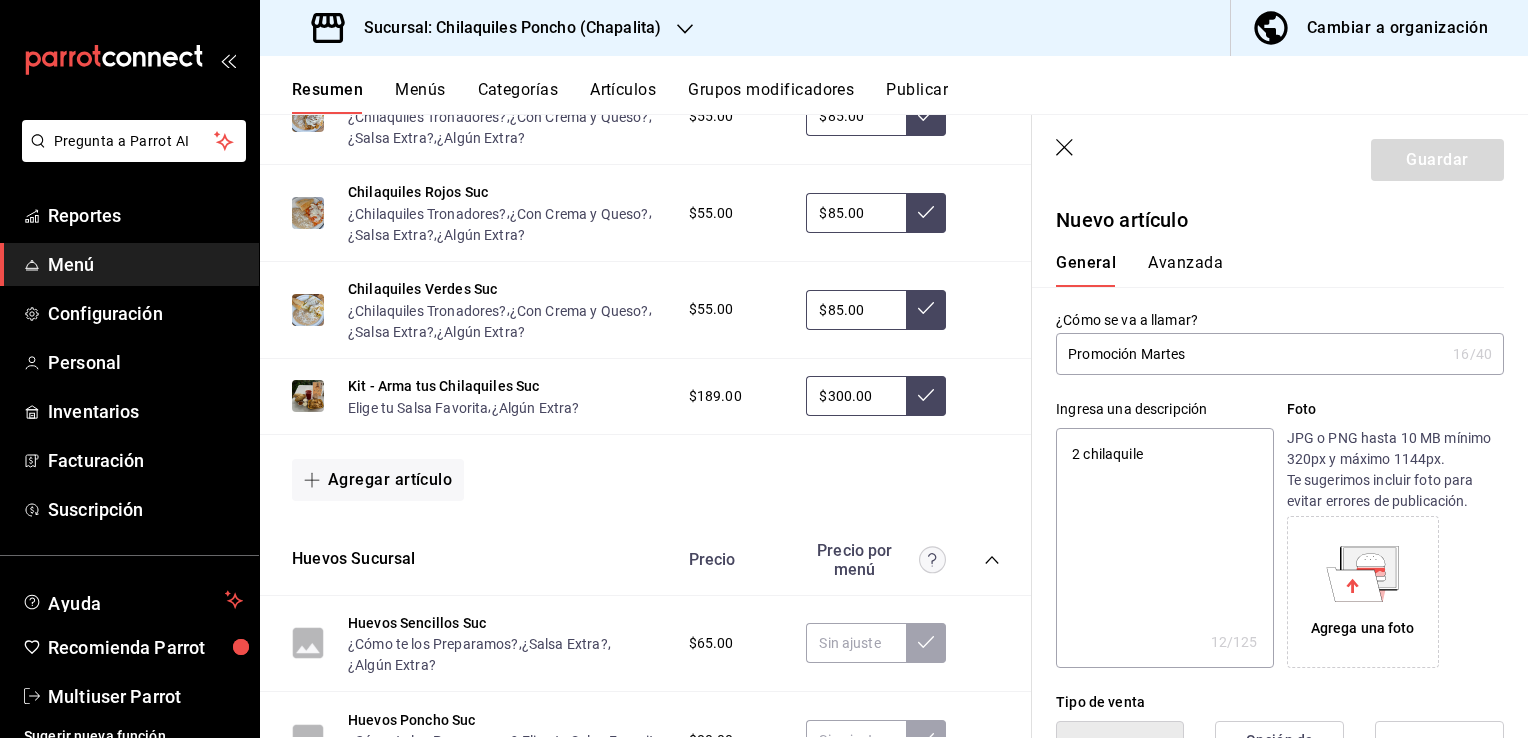 type on "[NUMBER] chilaquiles" 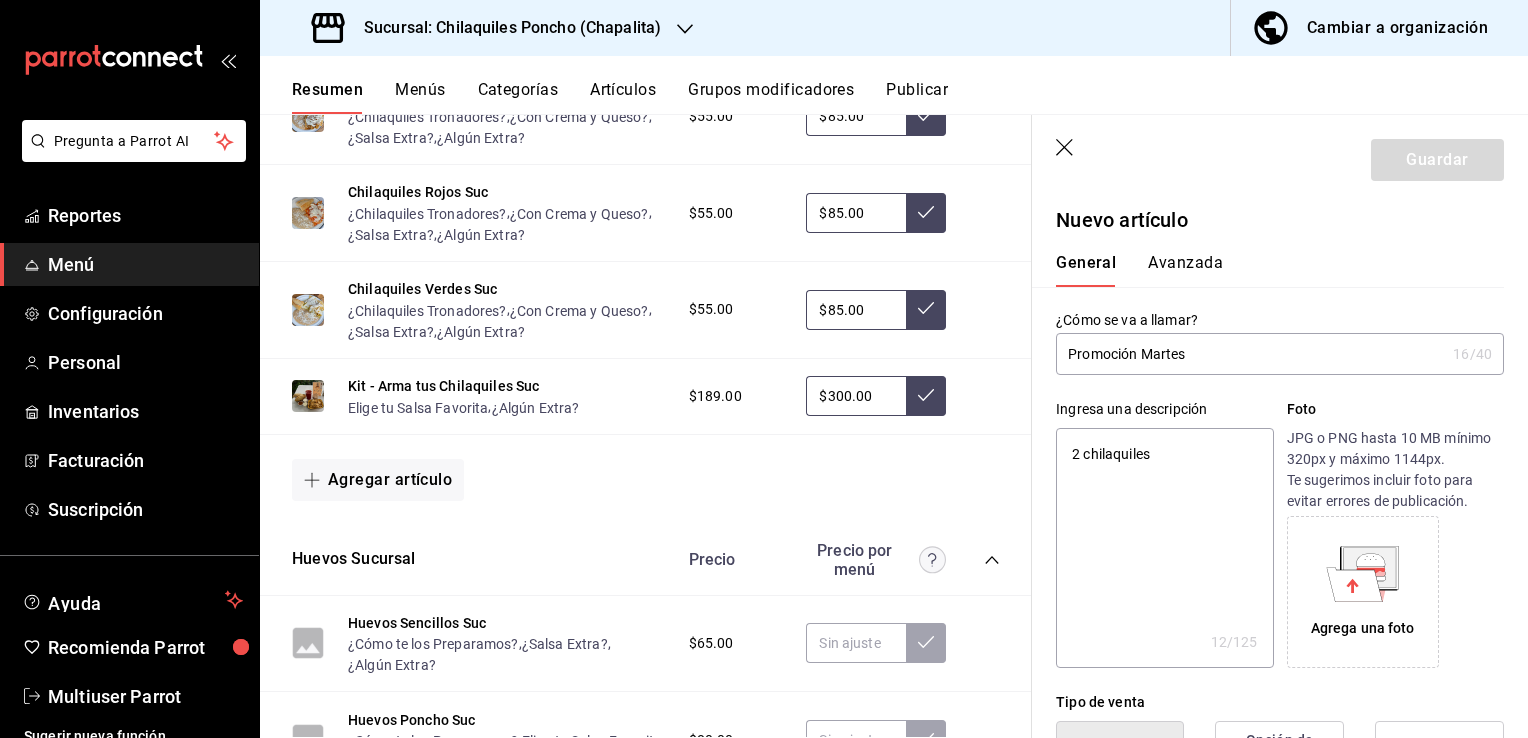 type on "x" 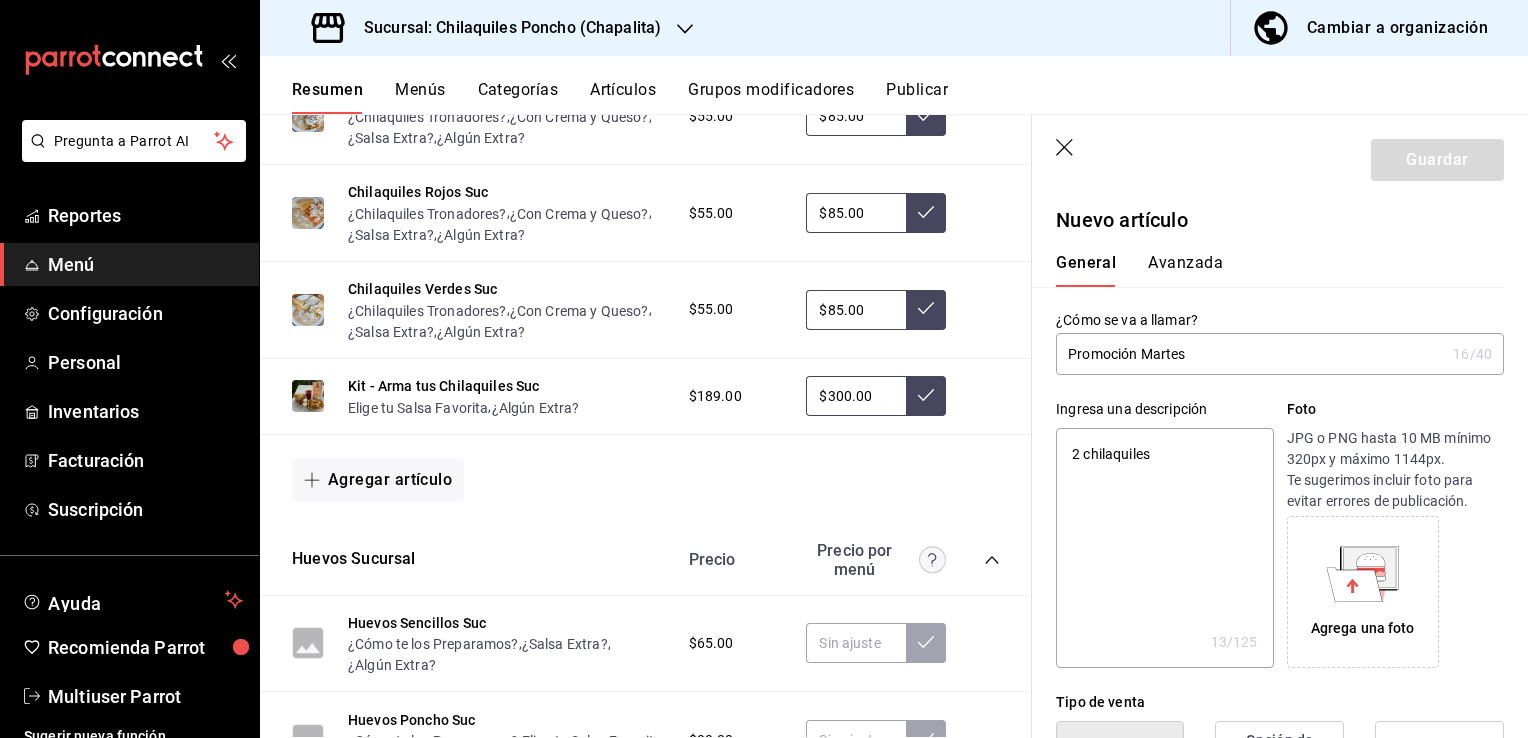 type on "[NUMBER] chilaquiles" 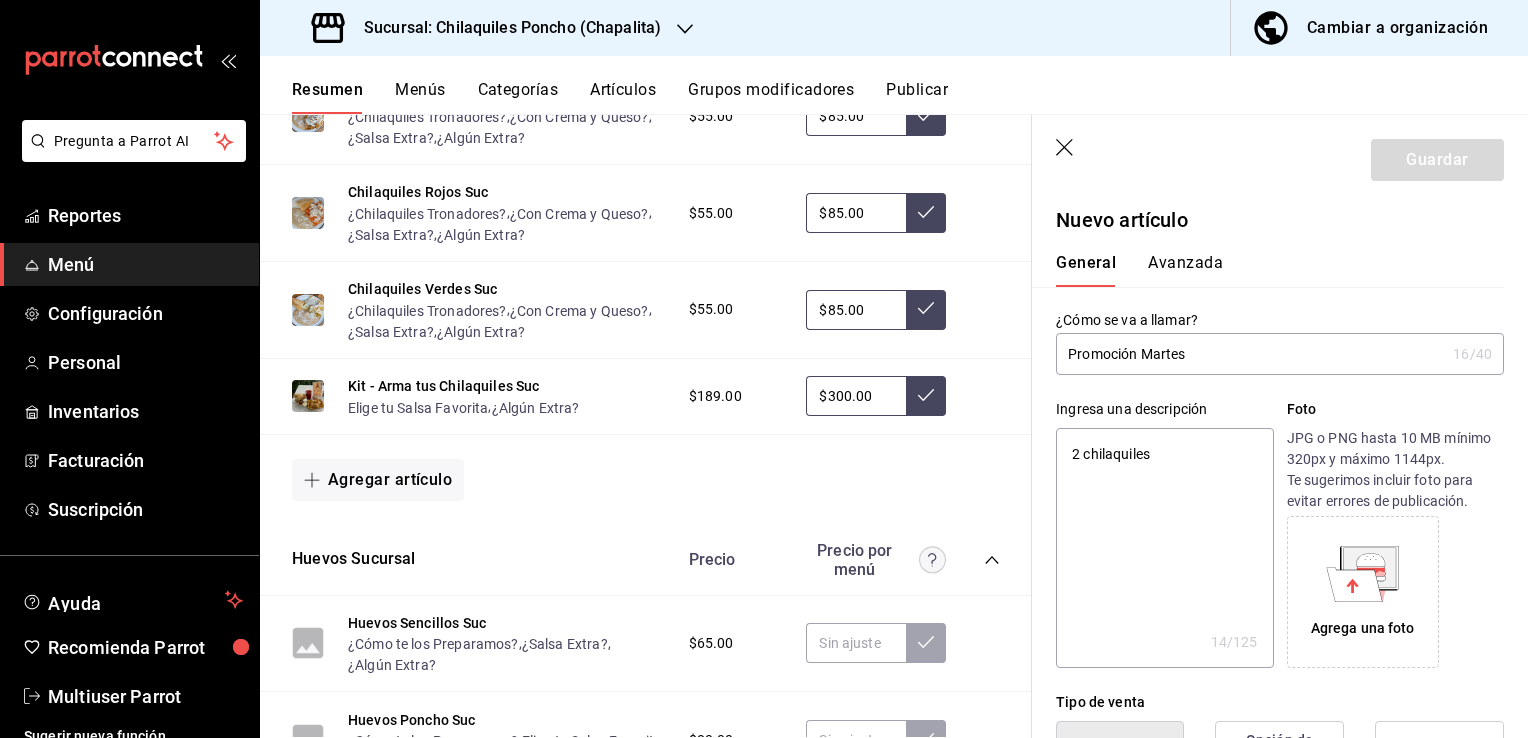 type on "2 chilaquiles x" 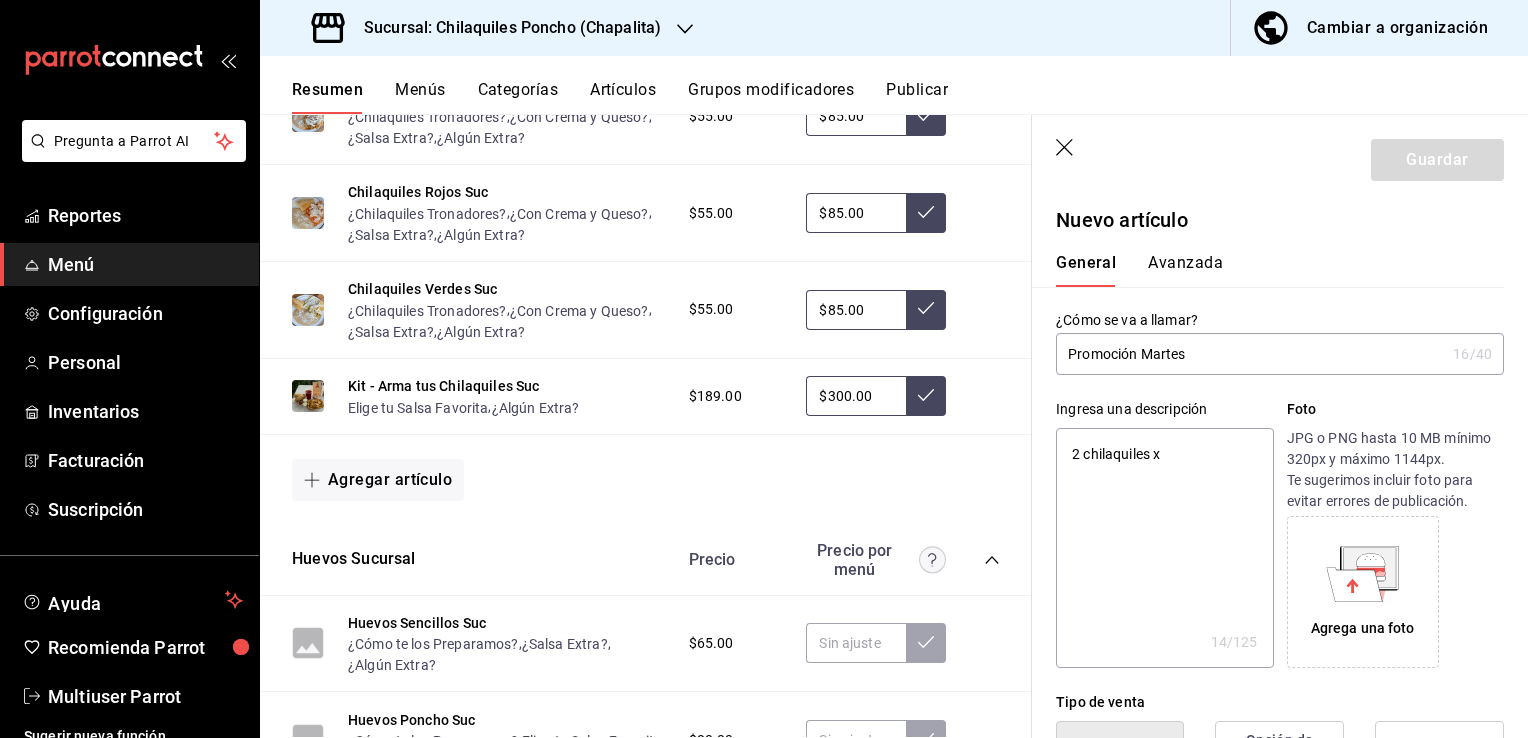 type on "x" 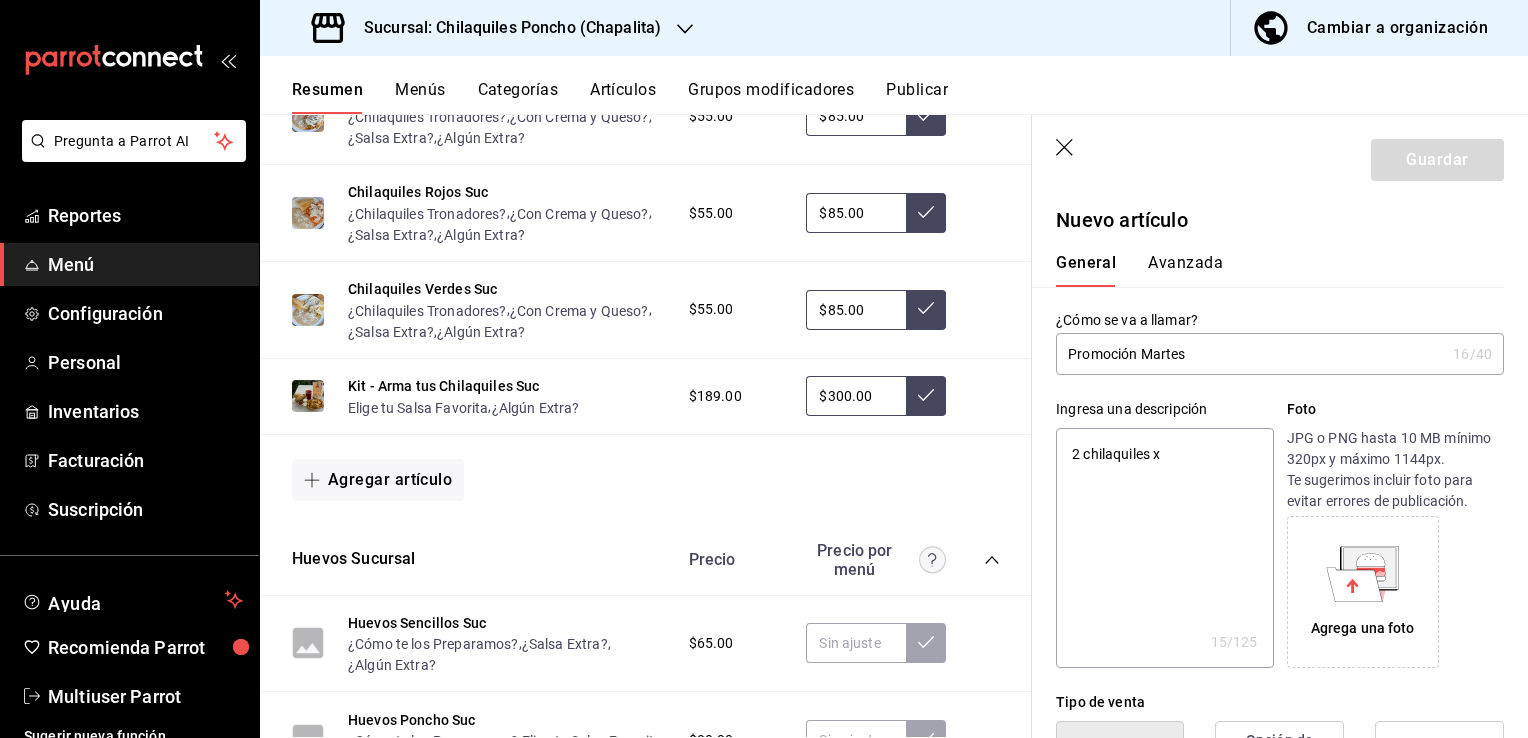type on "2 chilaquiles x" 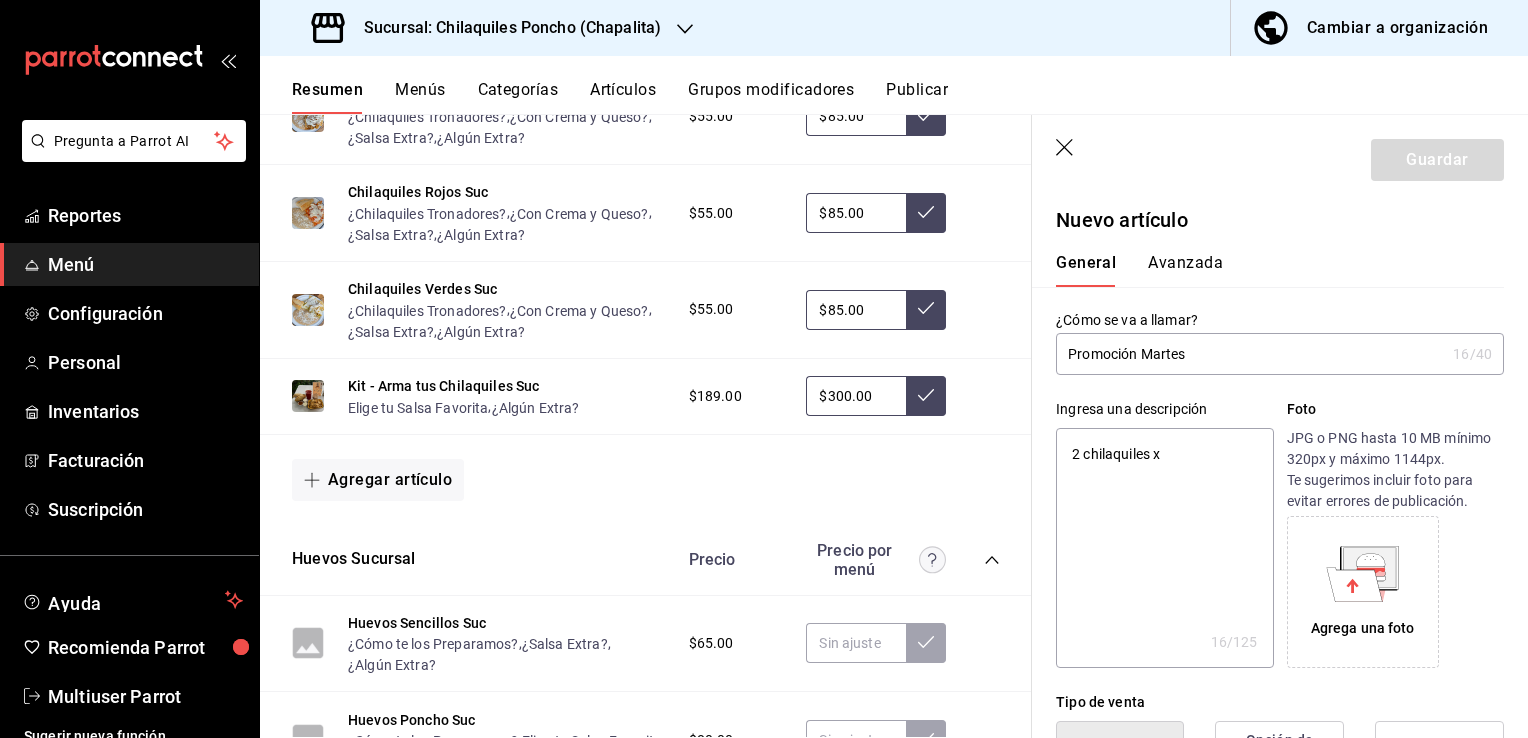 type on "2 chilaquiles x 1" 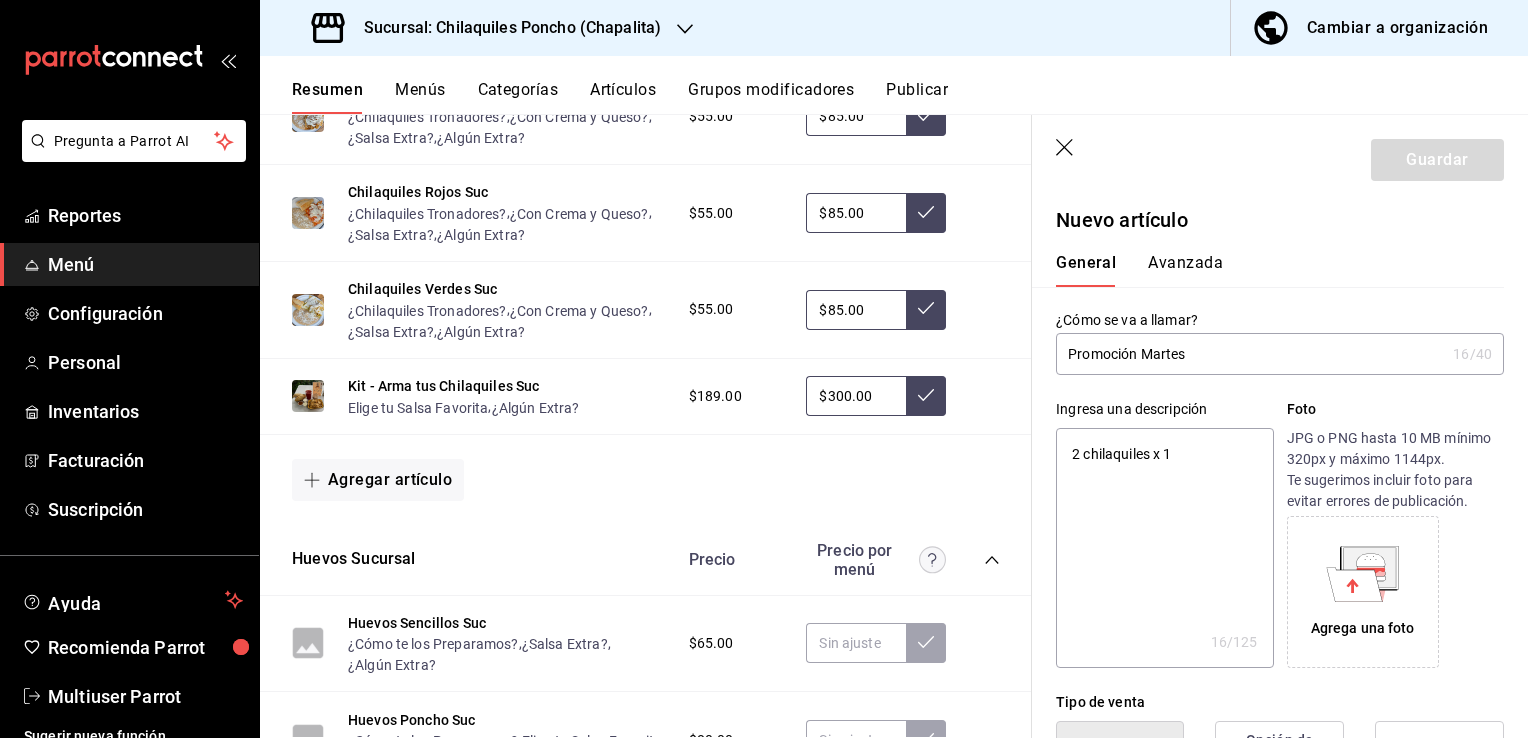 type on "x" 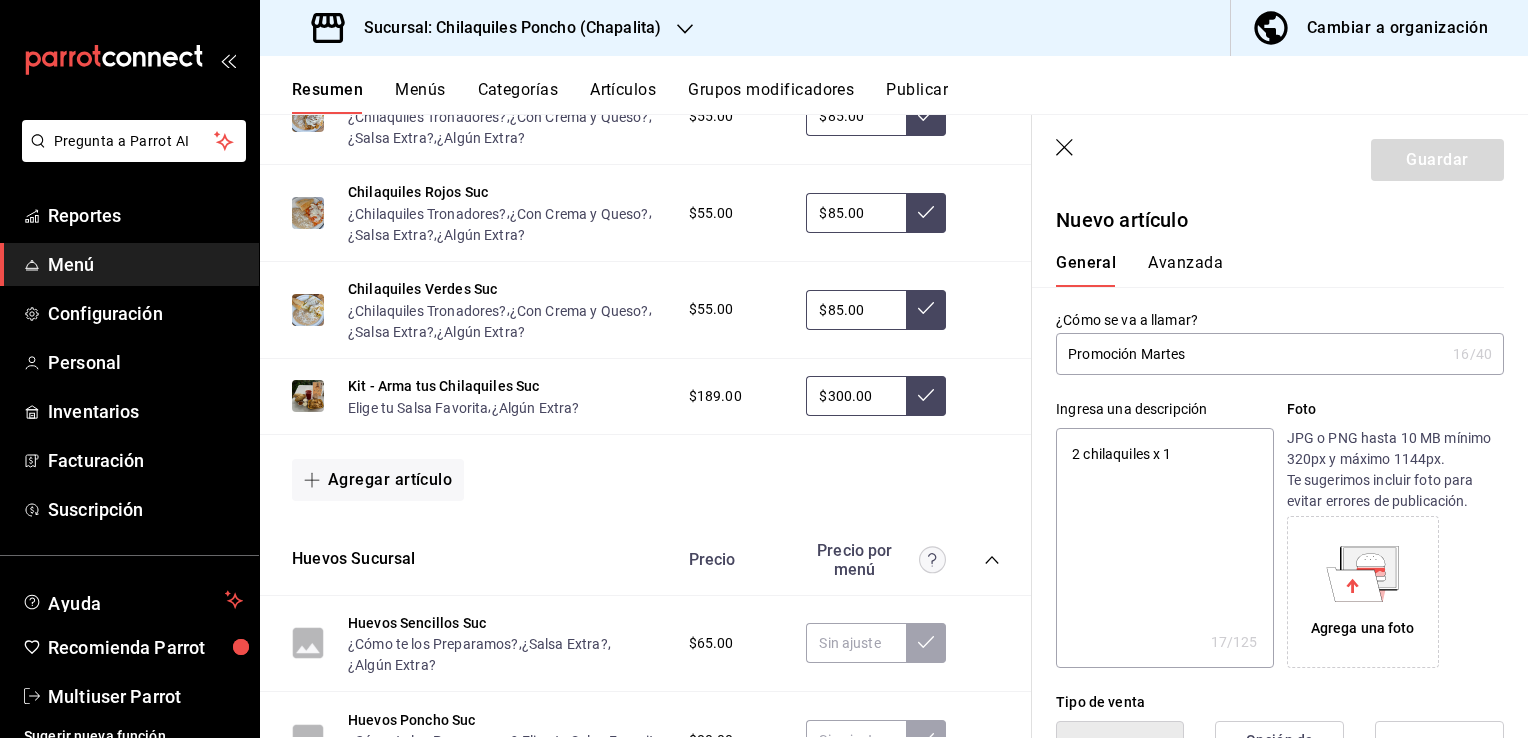 type on "2 chilaquiles x 15" 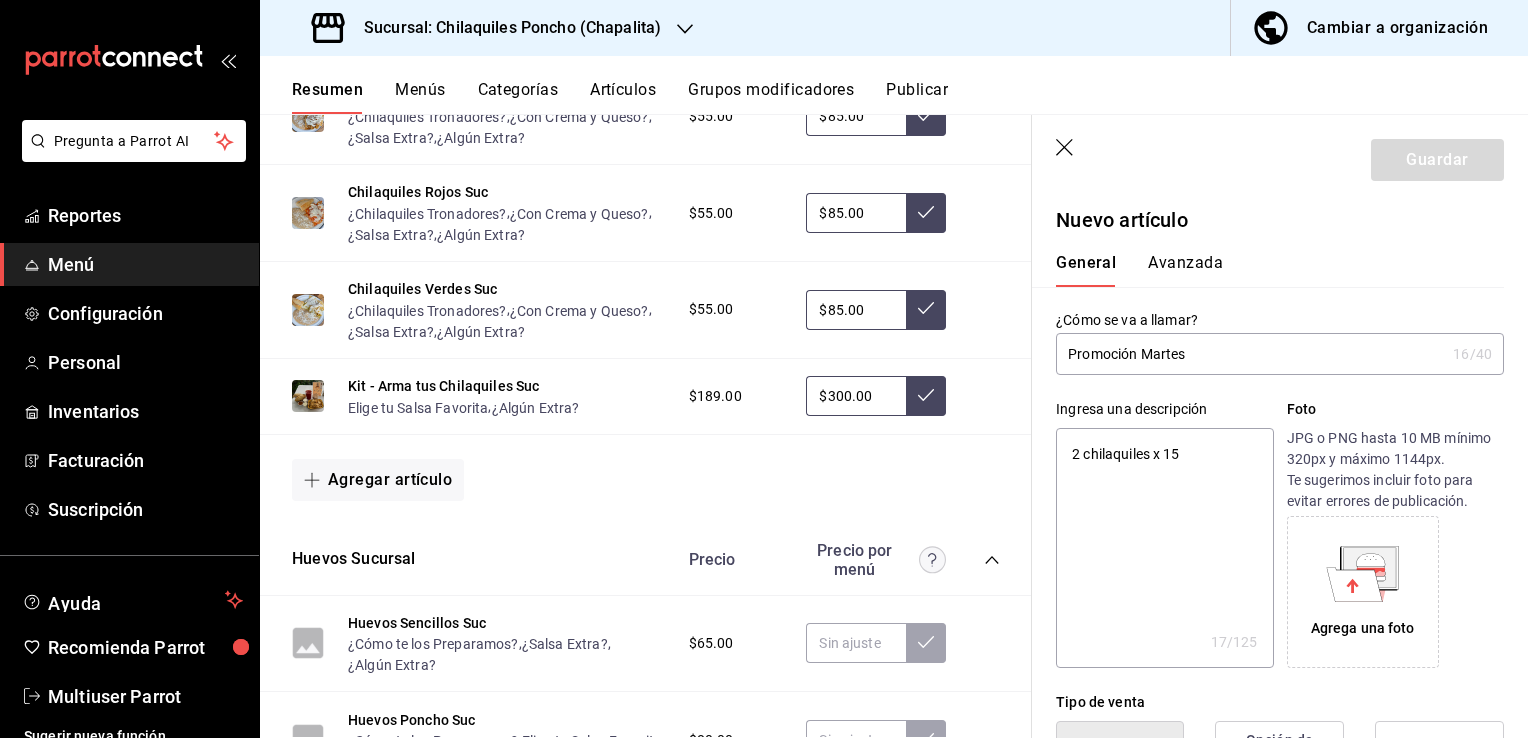 type on "x" 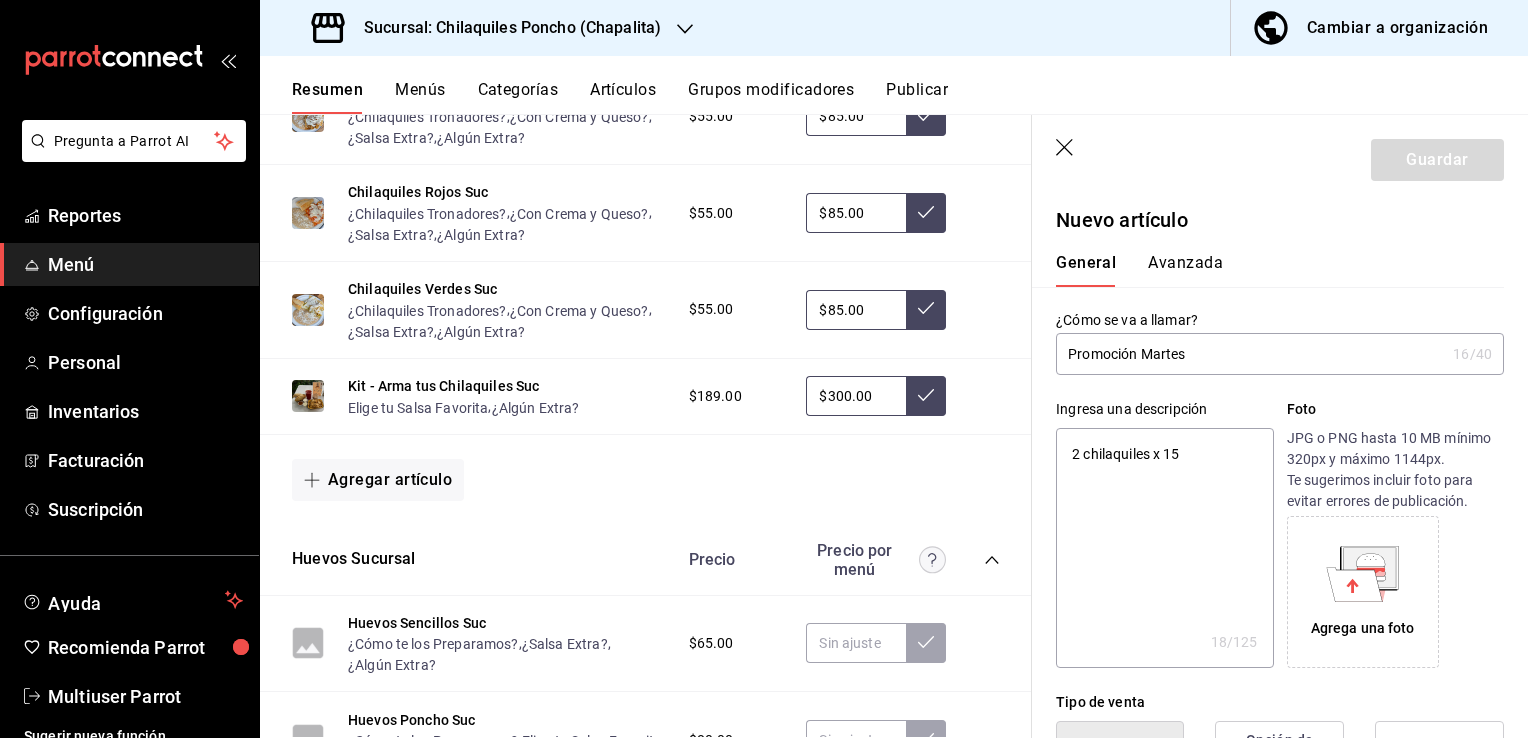 type on "2 chilaquiles x 150" 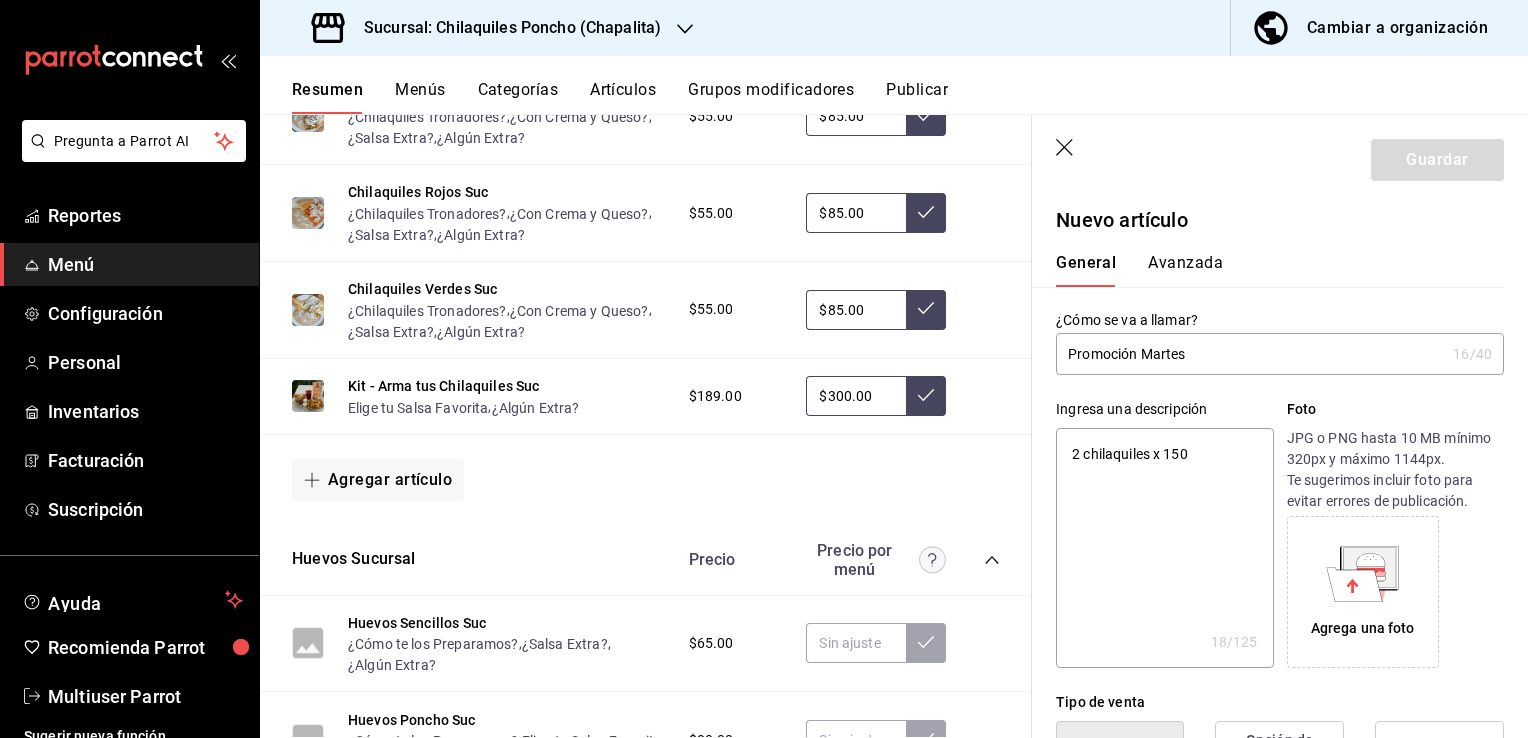 type on "x" 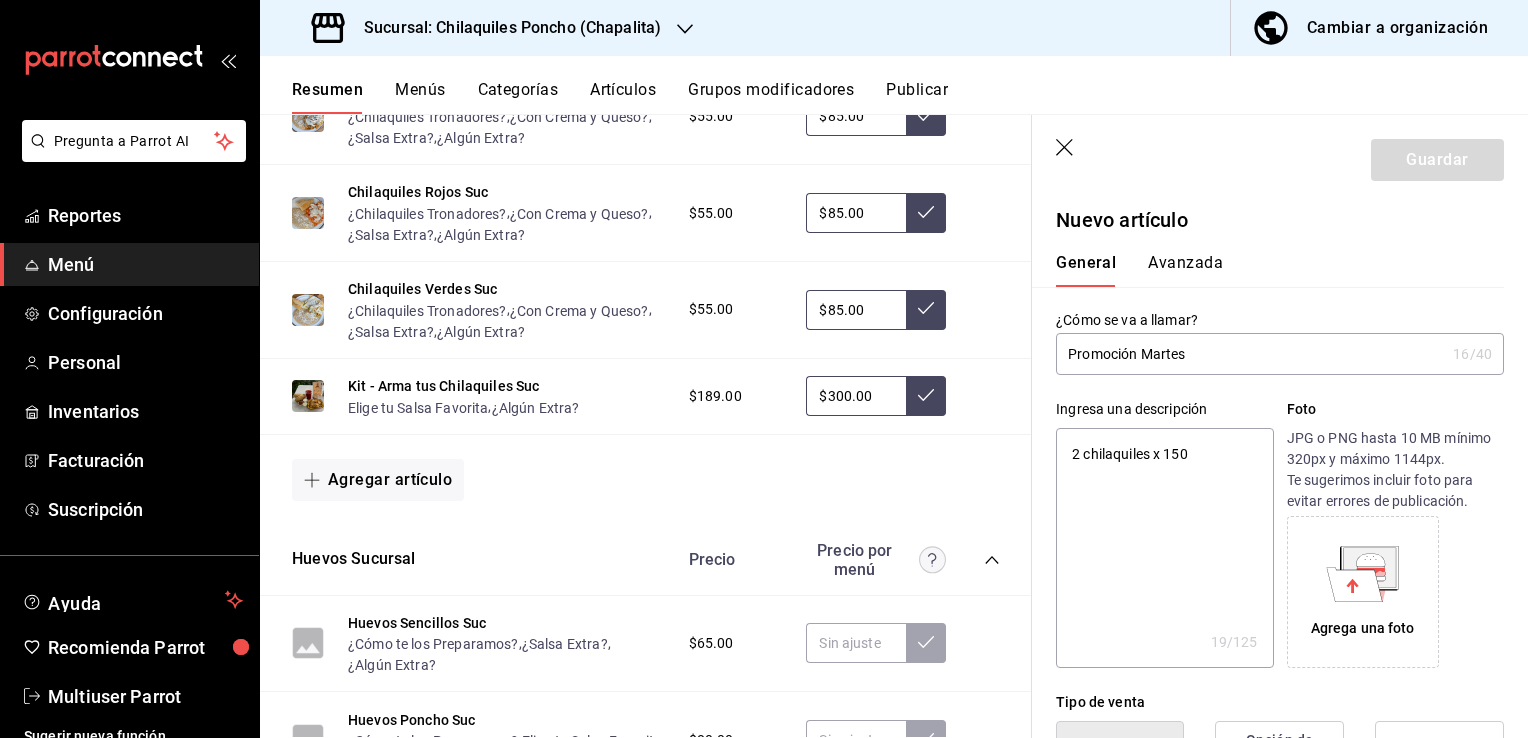 click on "2 chilaquiles x 150" at bounding box center (1164, 548) 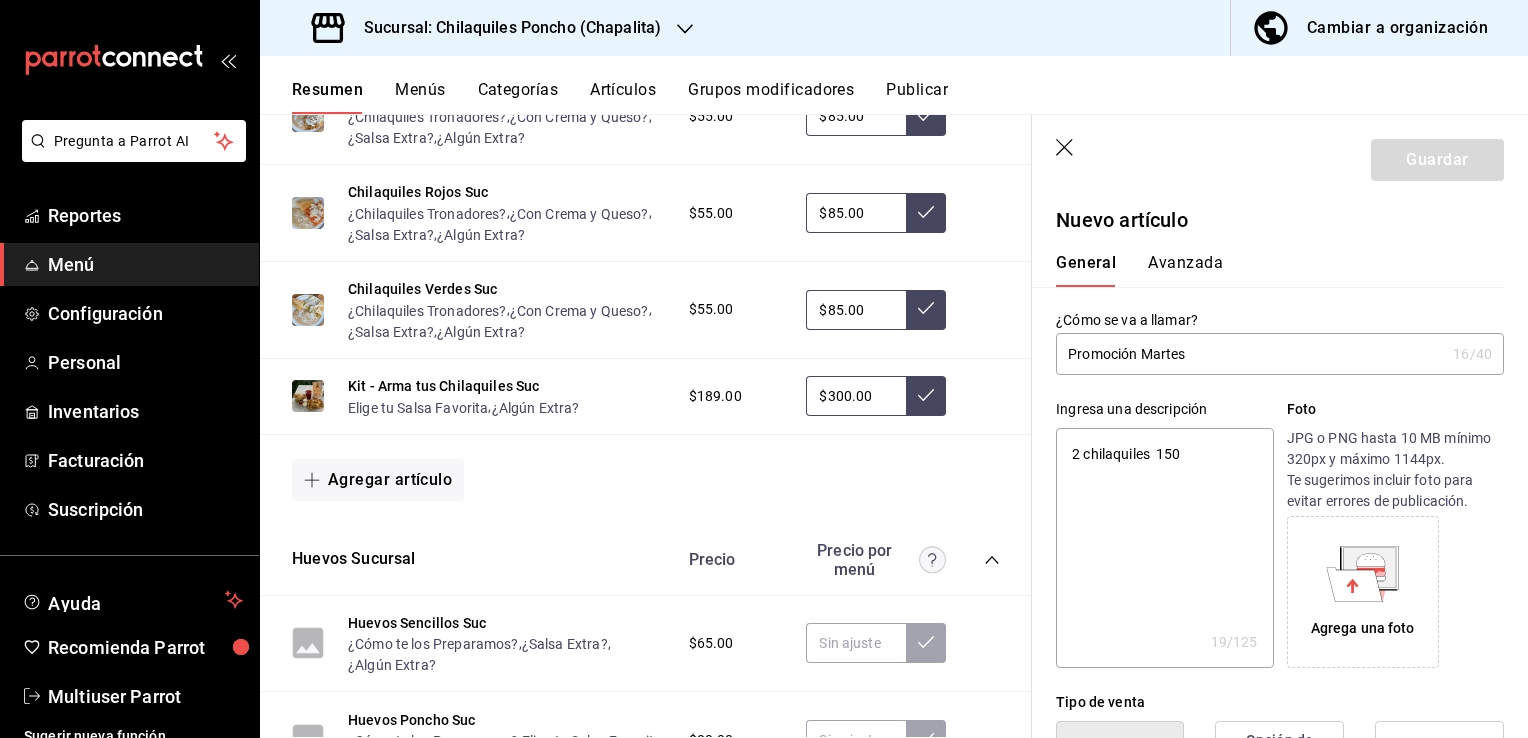 type on "x" 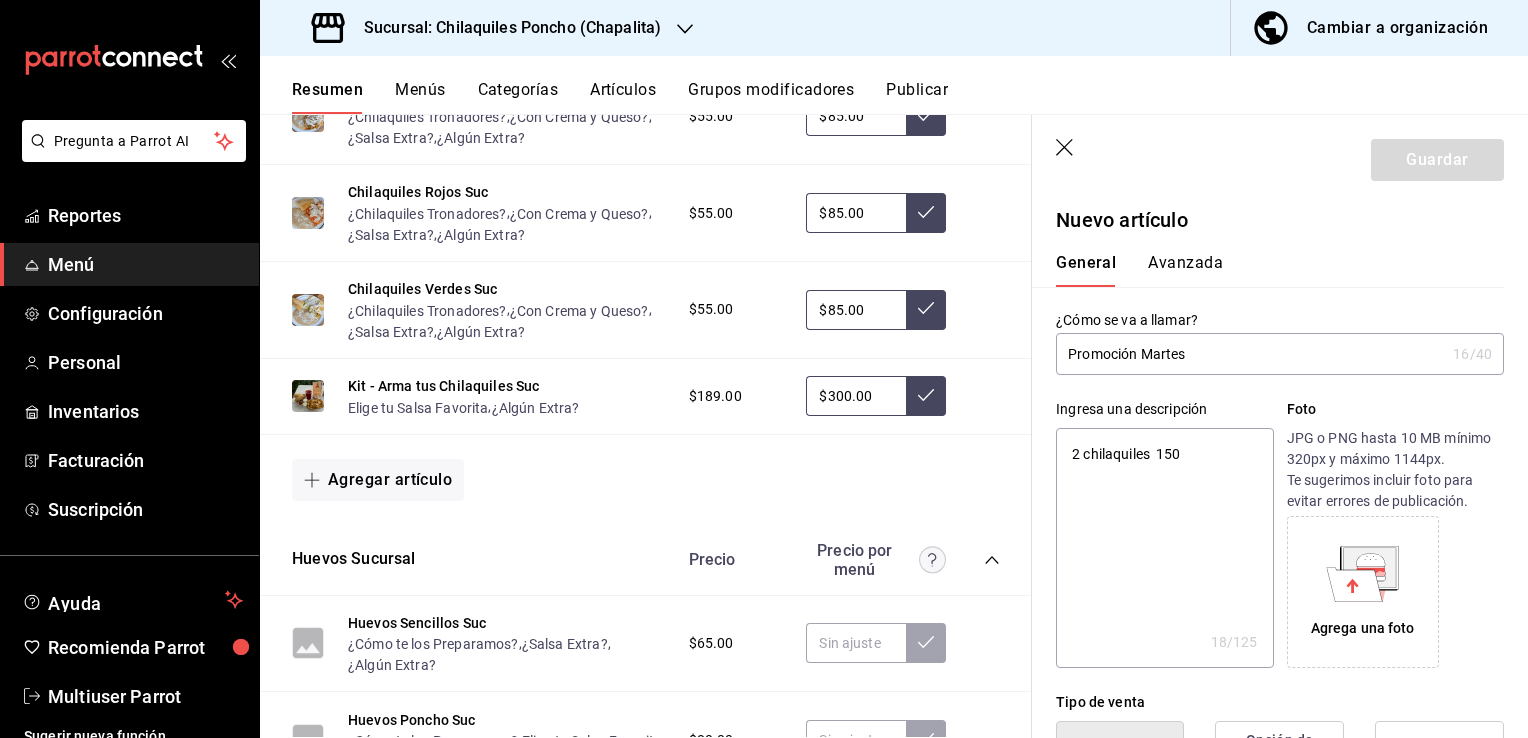 type on "2 chilaquiles p 150" 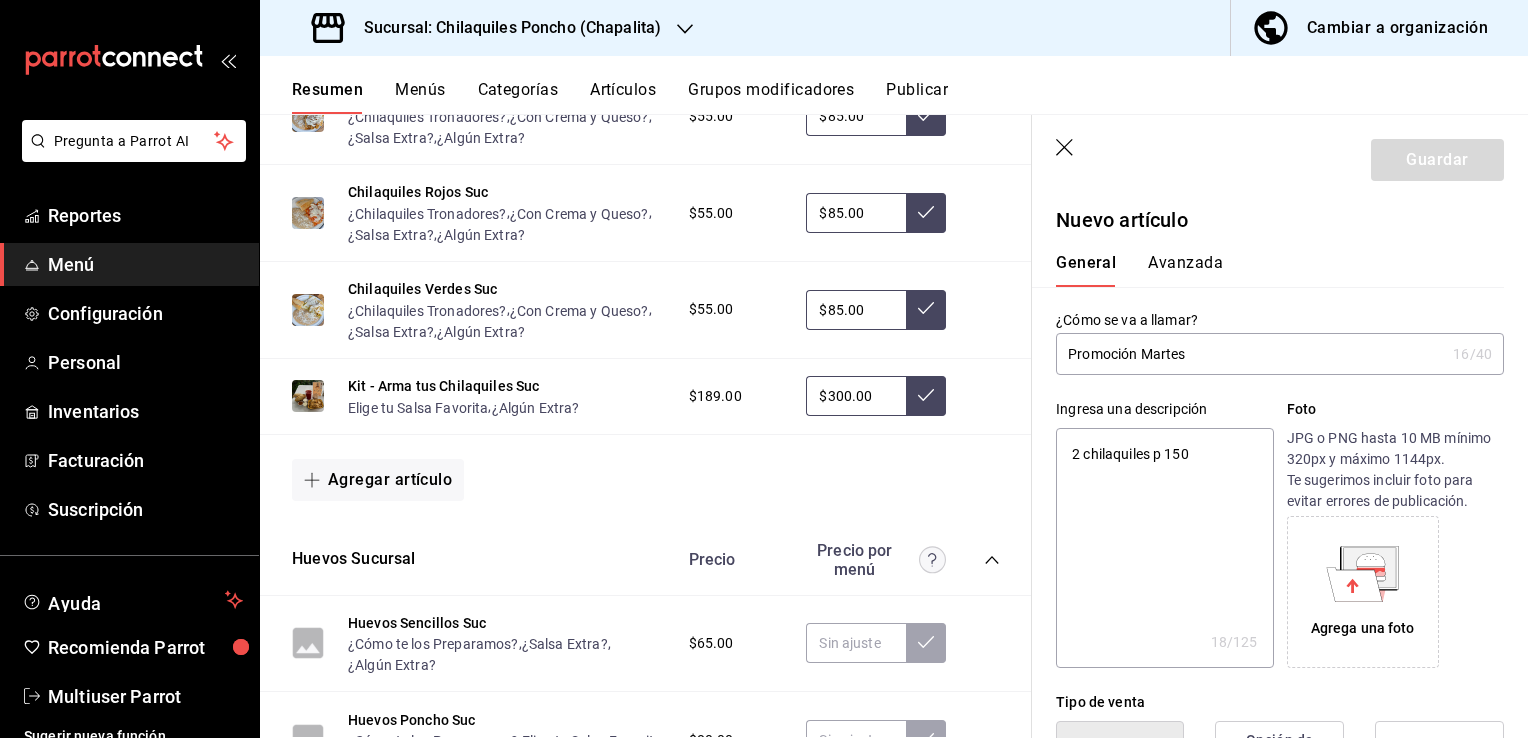 type on "x" 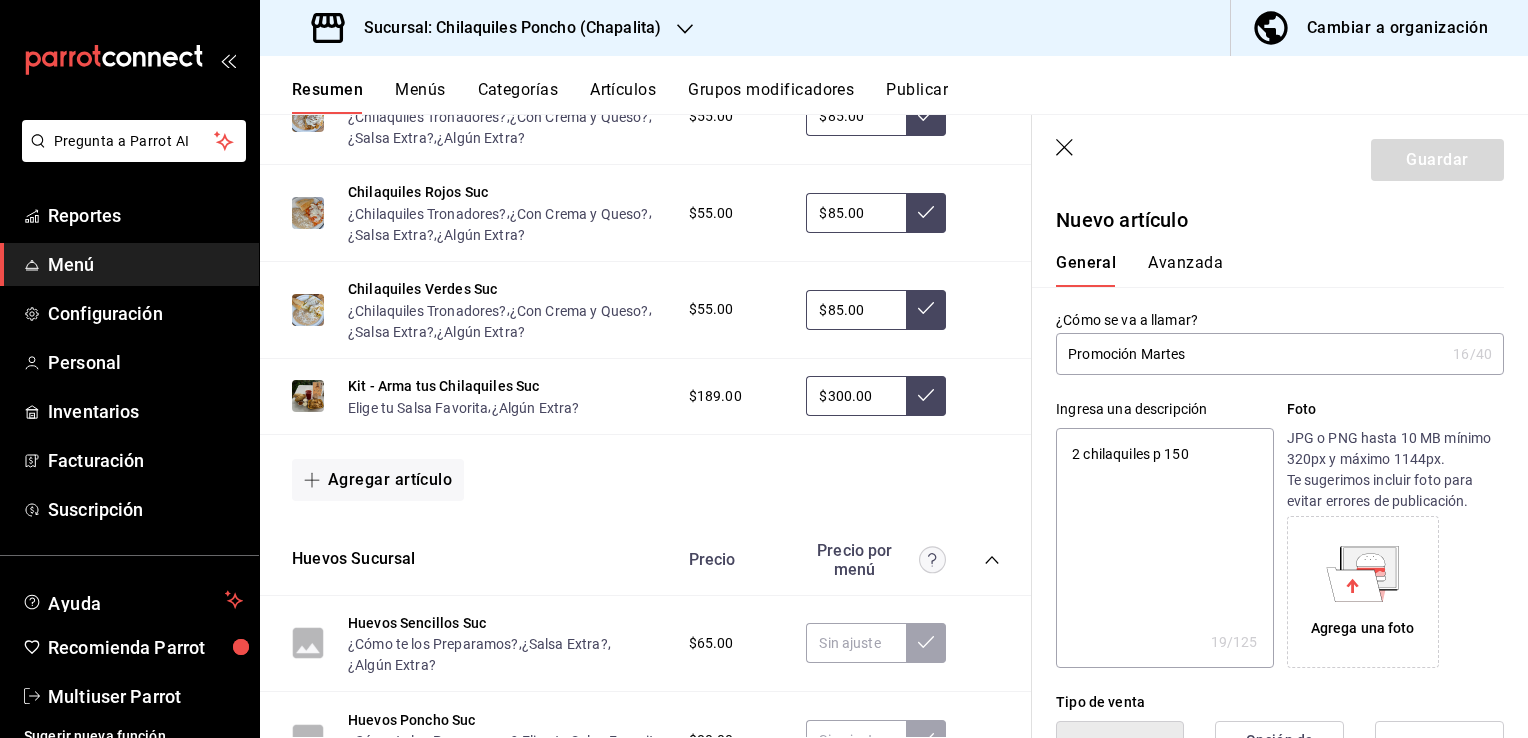 type on "2 chilaquiles po 150" 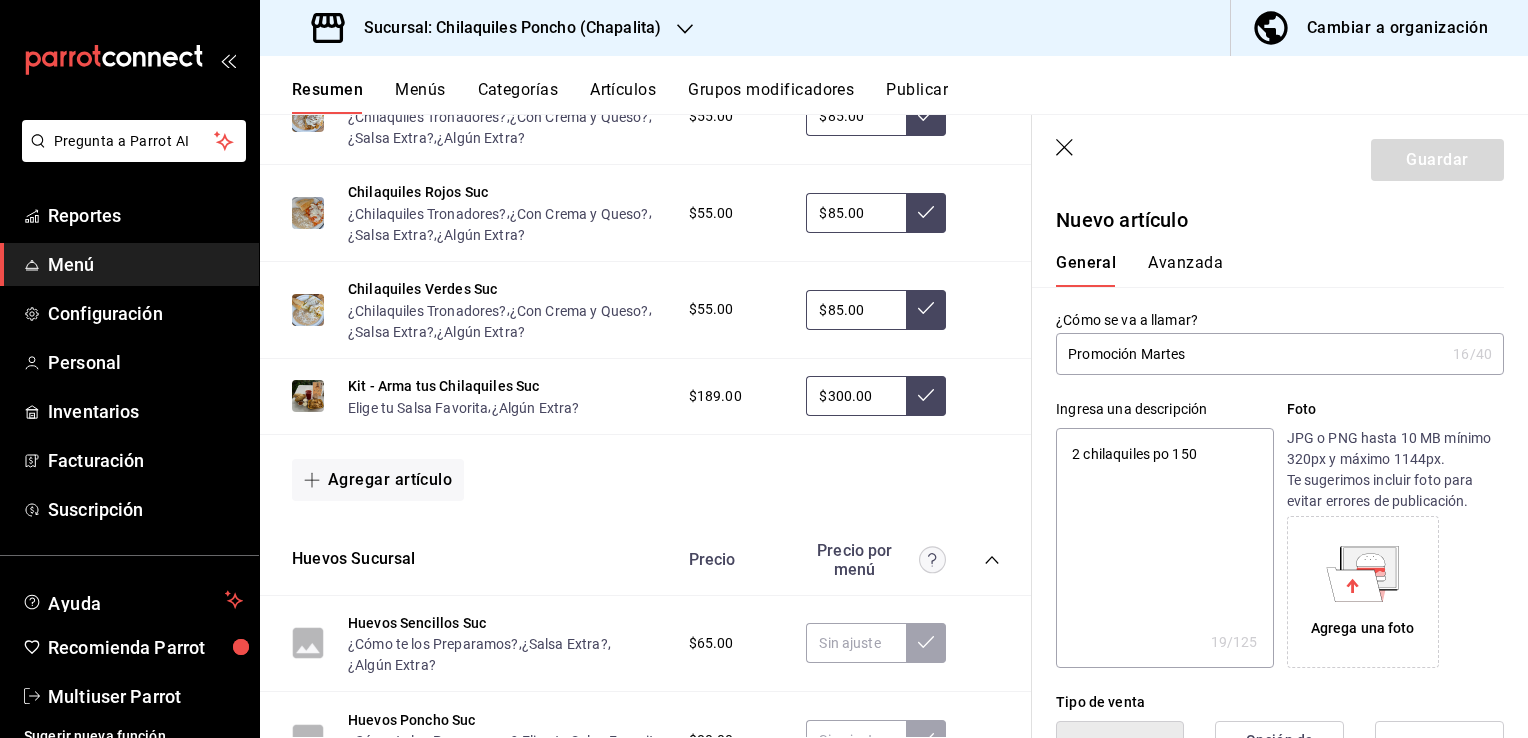 type on "x" 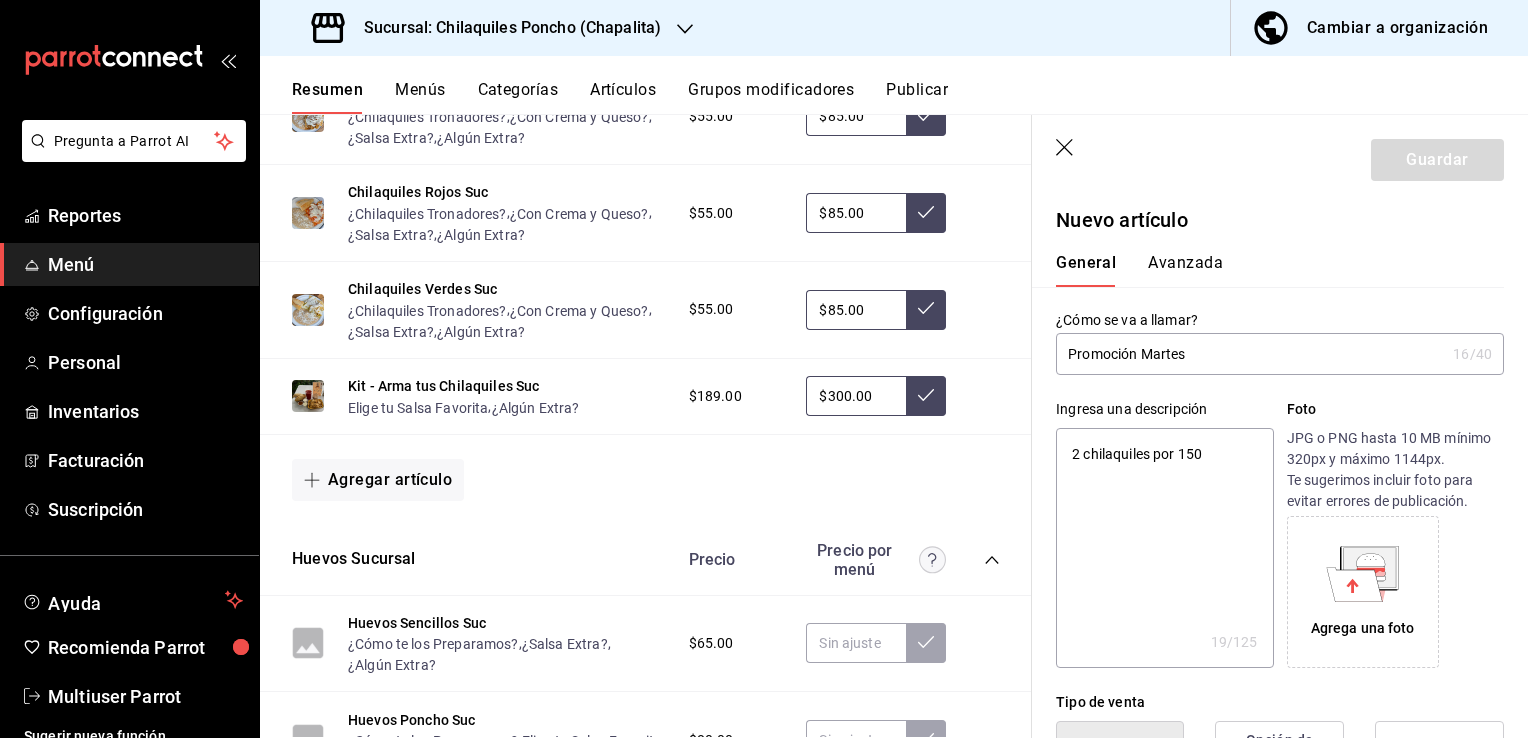 type on "x" 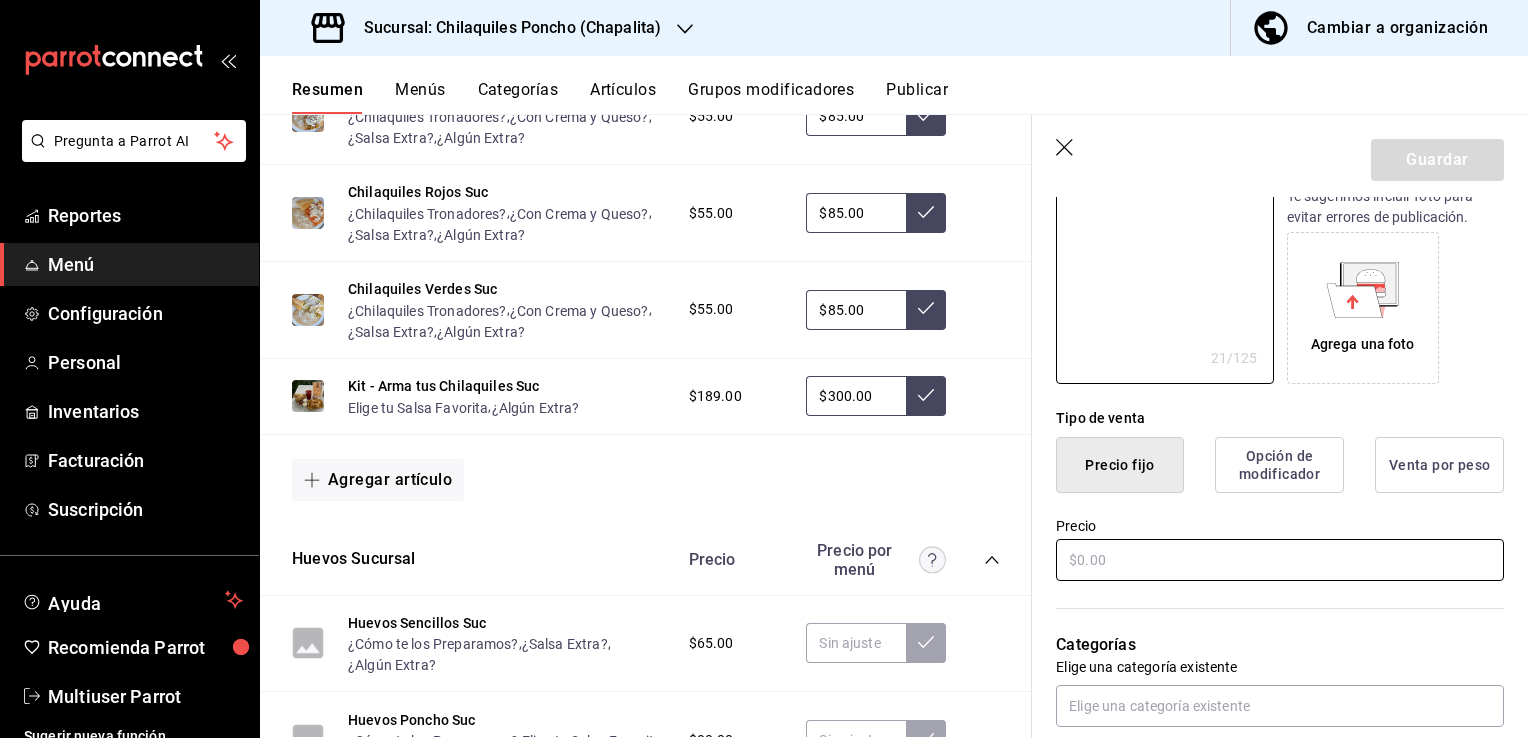 scroll, scrollTop: 300, scrollLeft: 0, axis: vertical 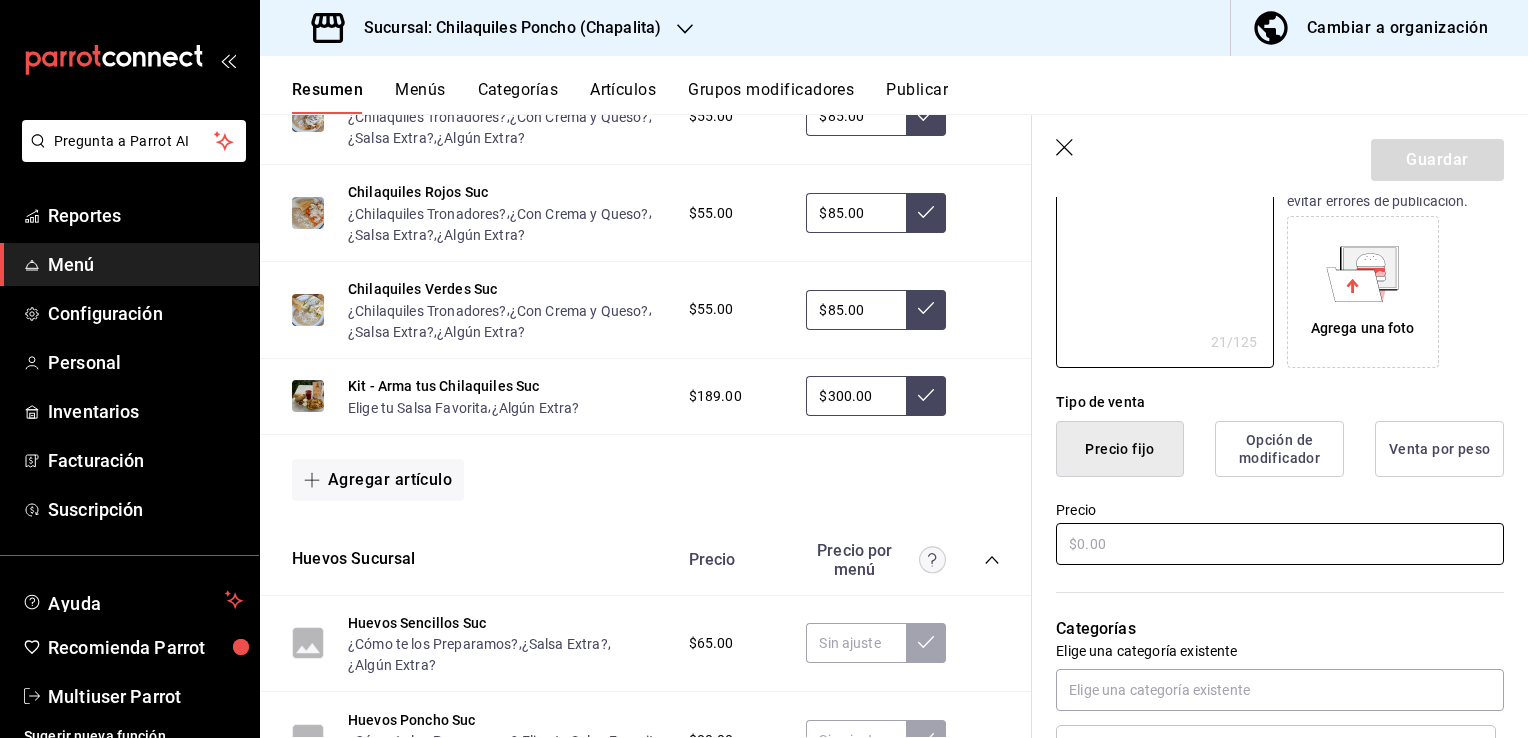 type on "[NUMBER] chilaquiles por [NUMBER]" 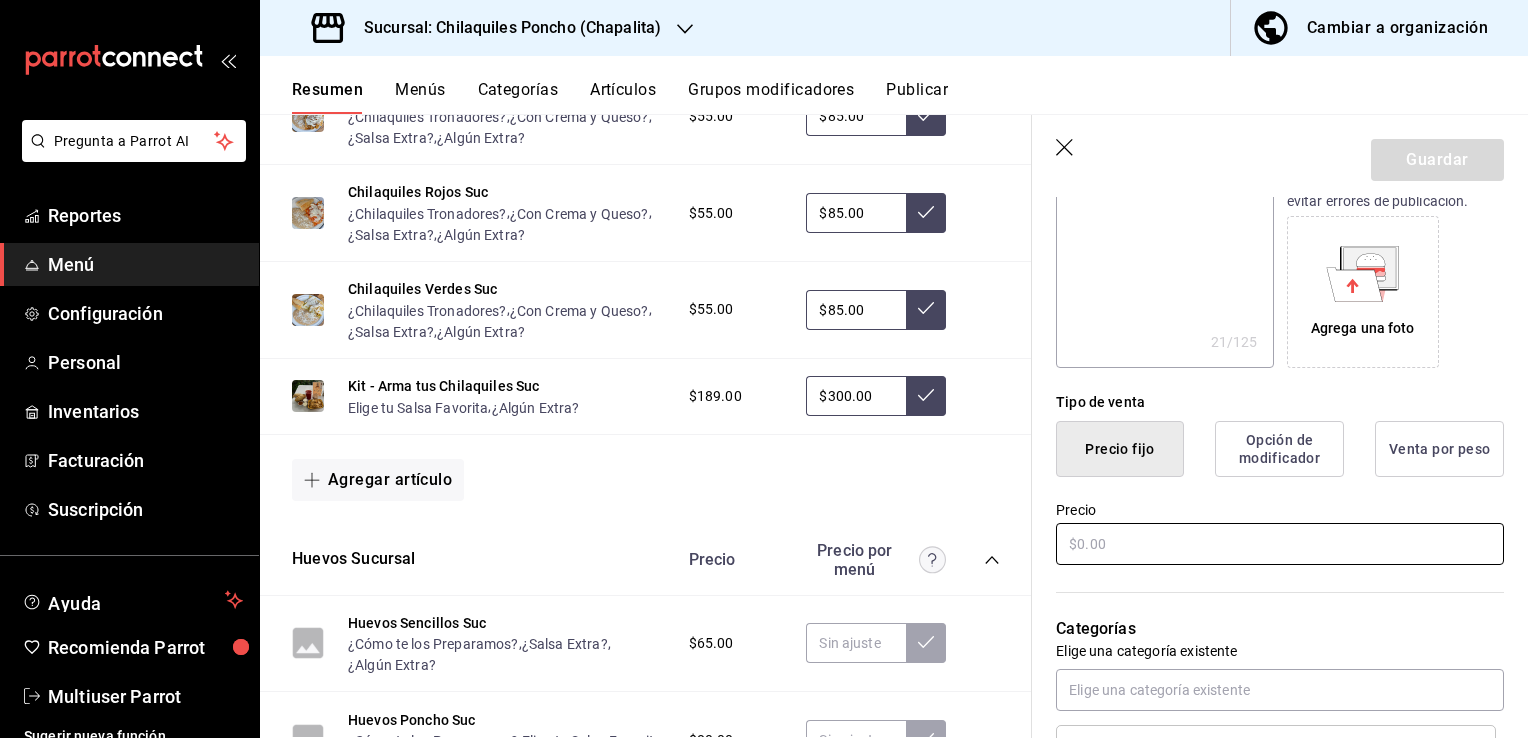 type on "$1.00" 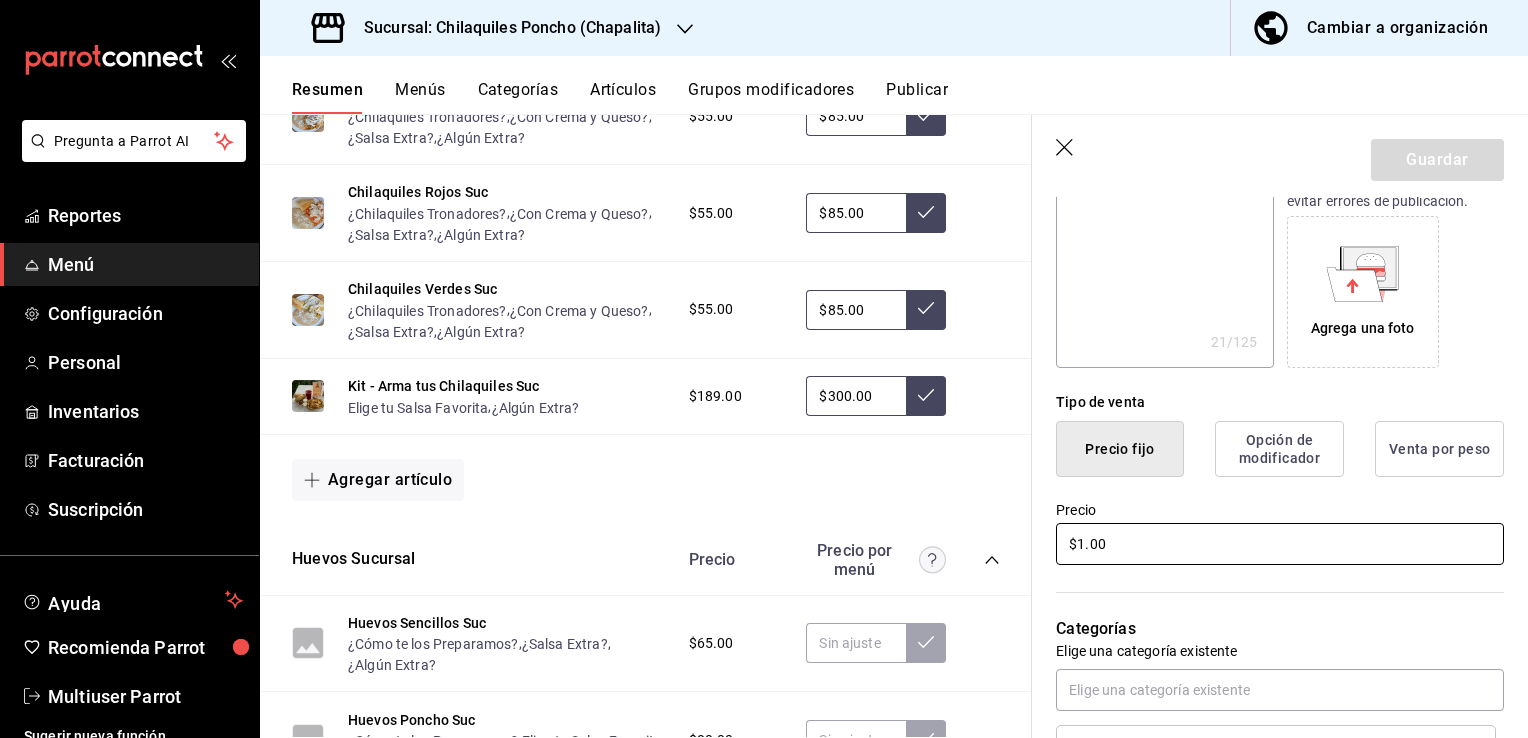 type on "x" 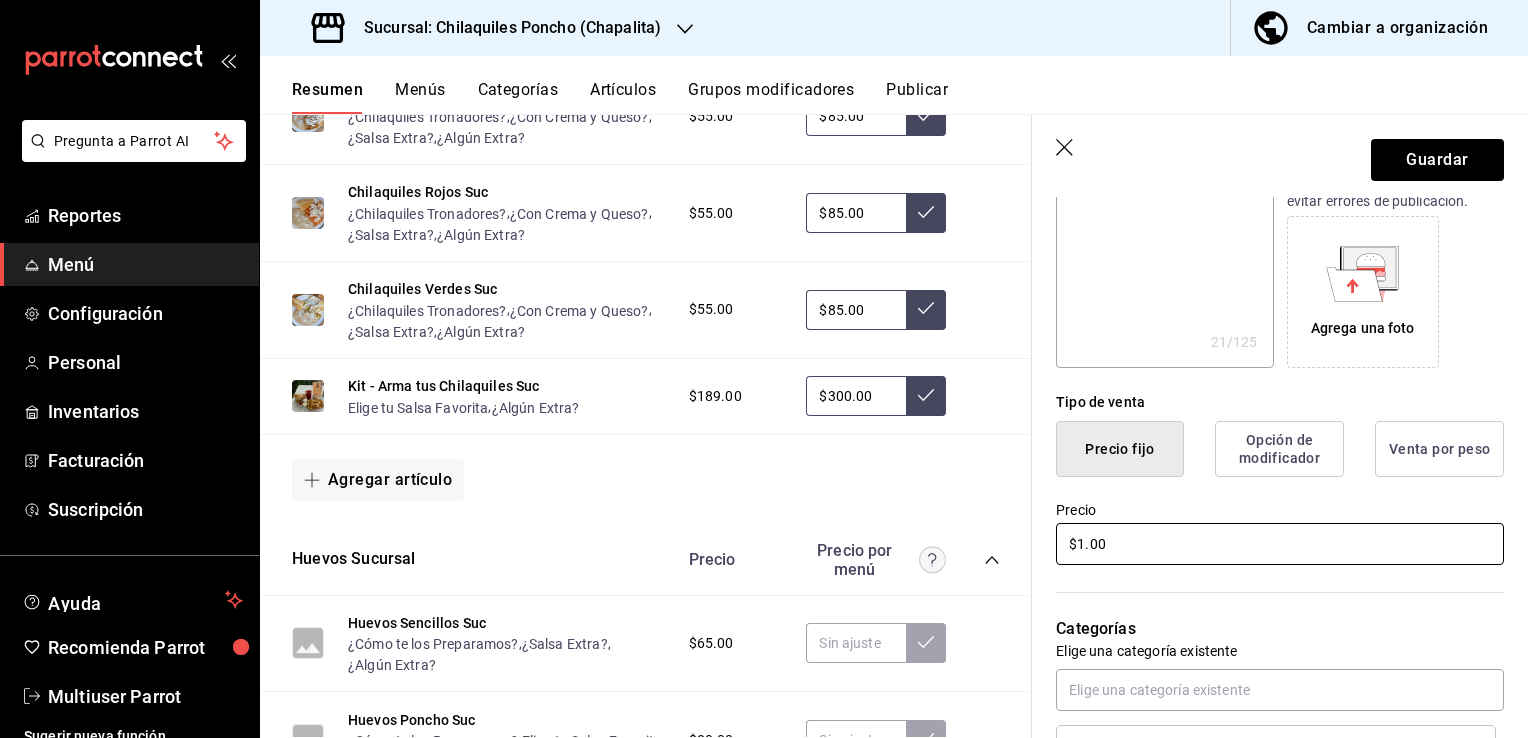 type on "$15.00" 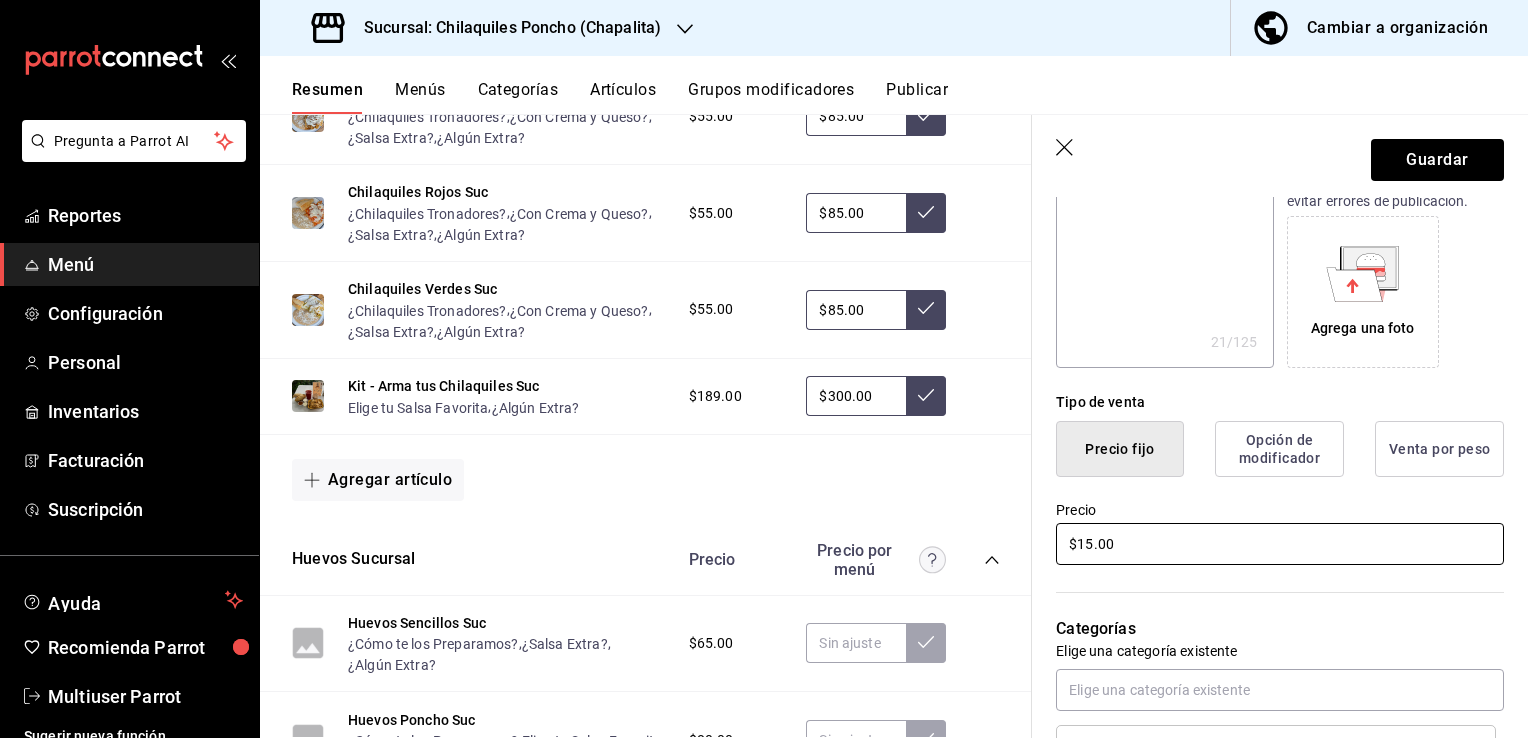 type on "x" 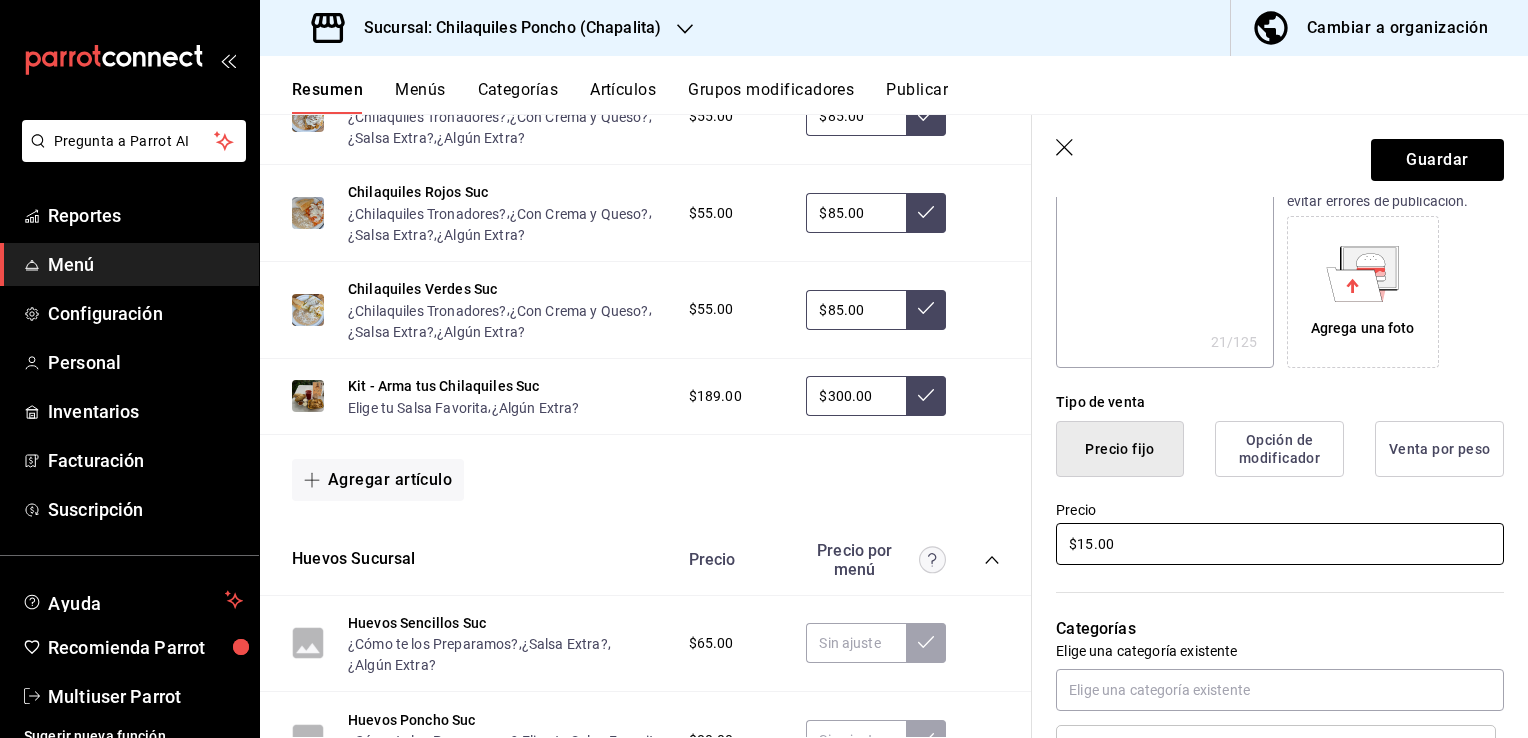 type on "$150.00" 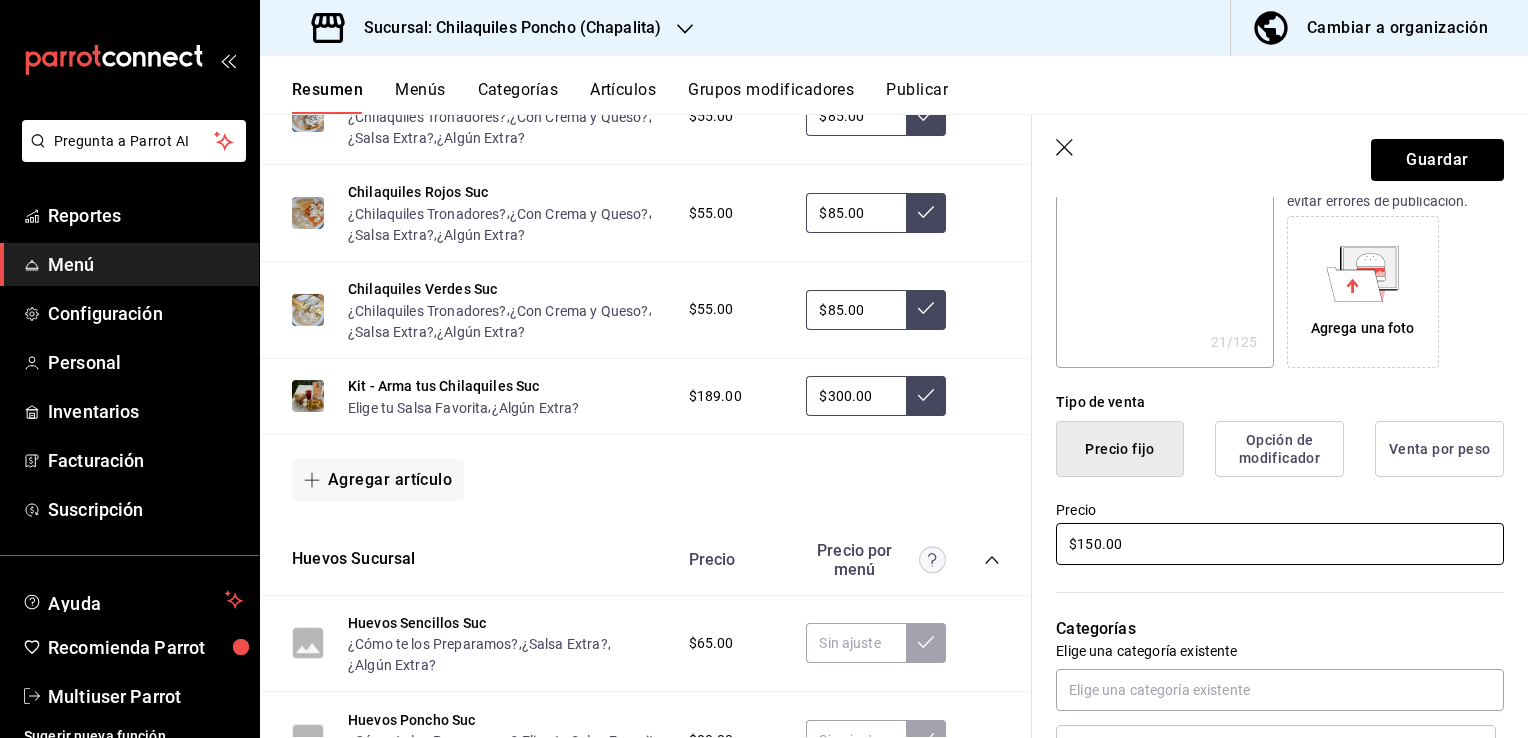 type on "x" 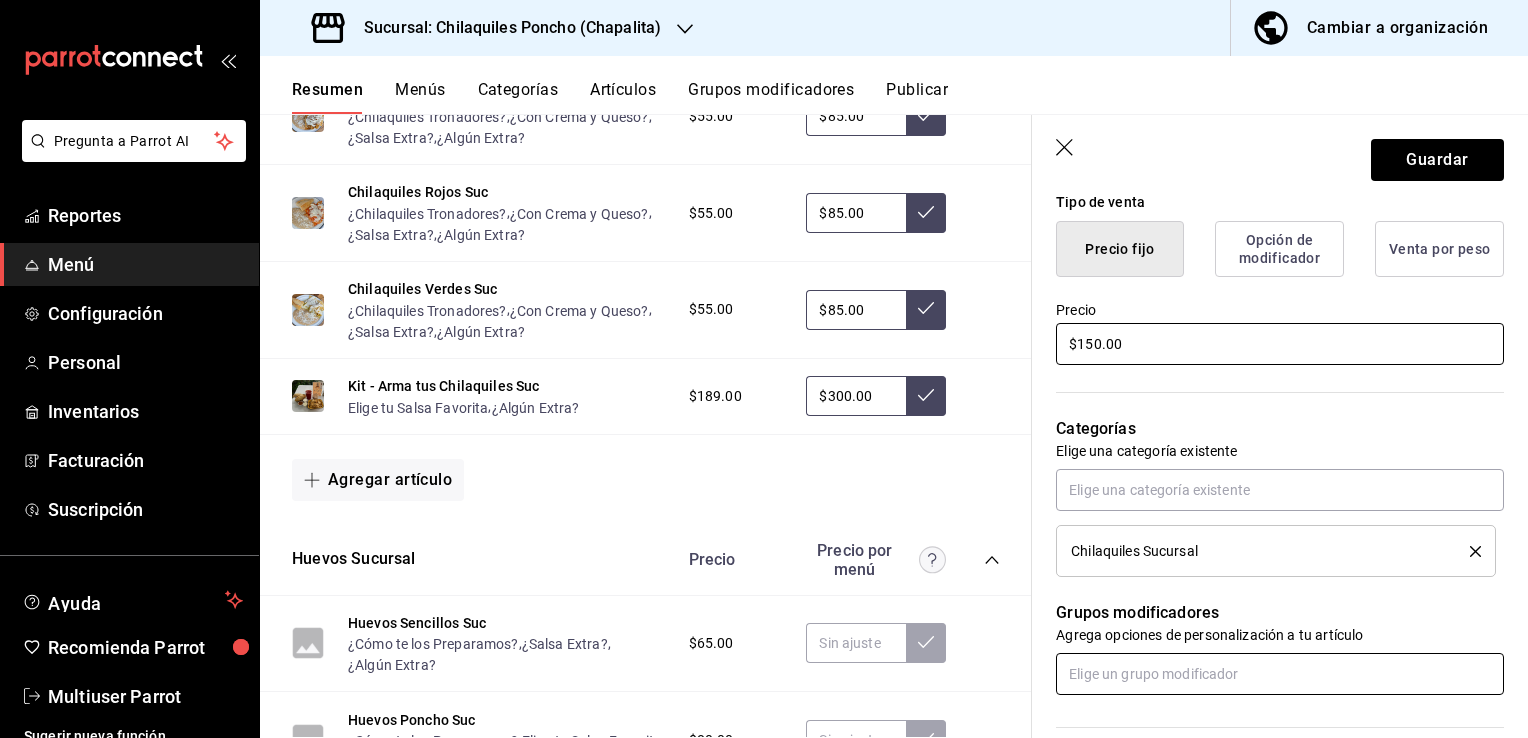 scroll, scrollTop: 800, scrollLeft: 0, axis: vertical 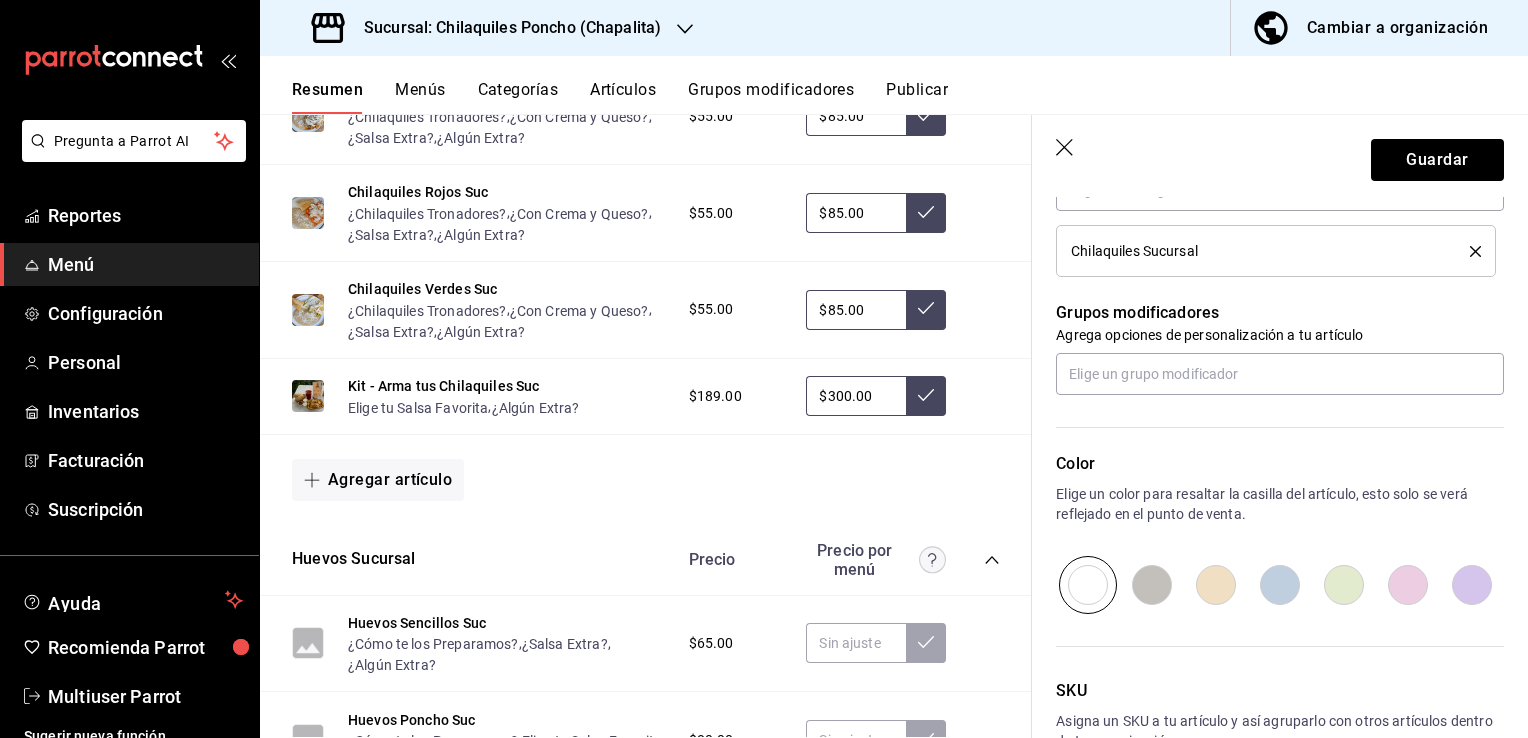 type on "$150.00" 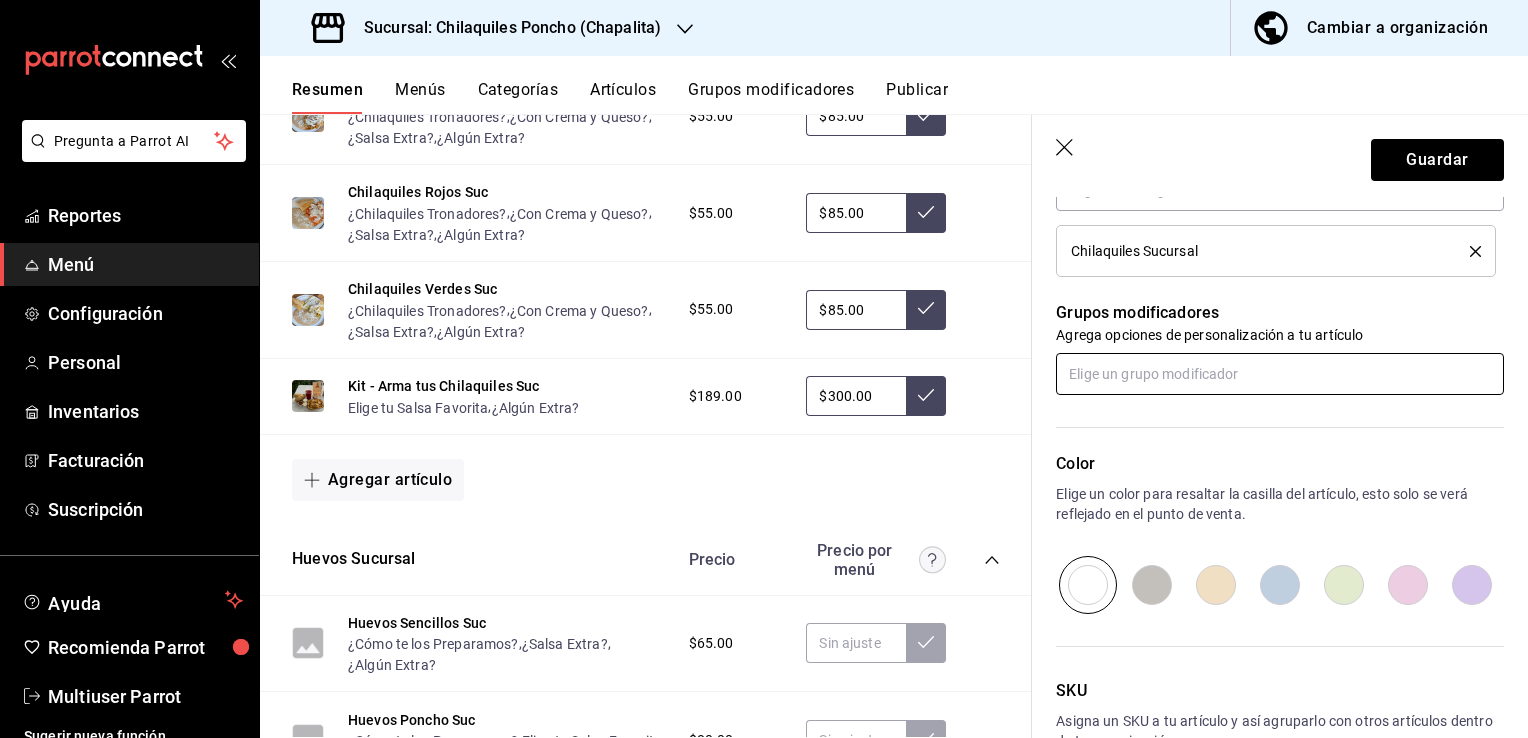 click at bounding box center (1280, 374) 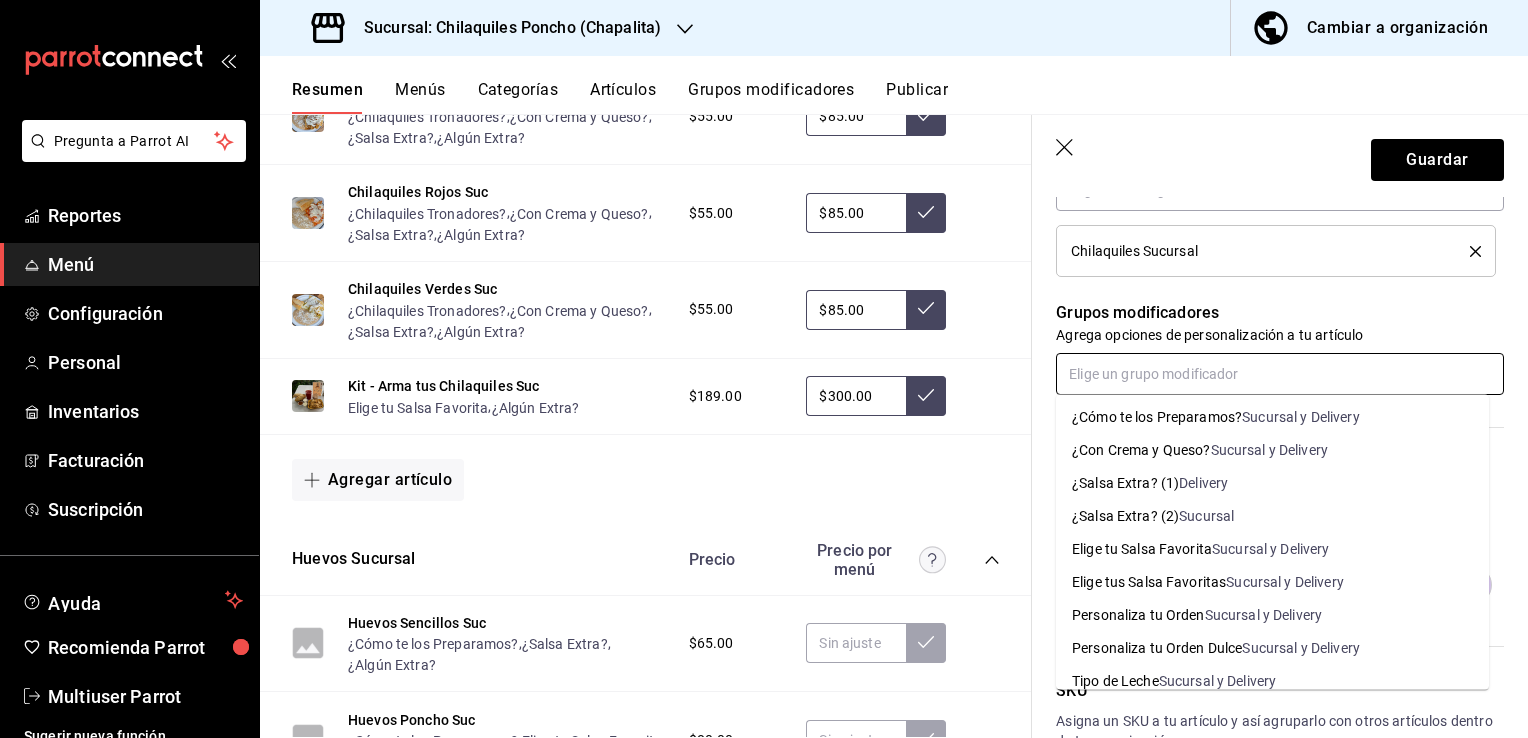 scroll, scrollTop: 116, scrollLeft: 0, axis: vertical 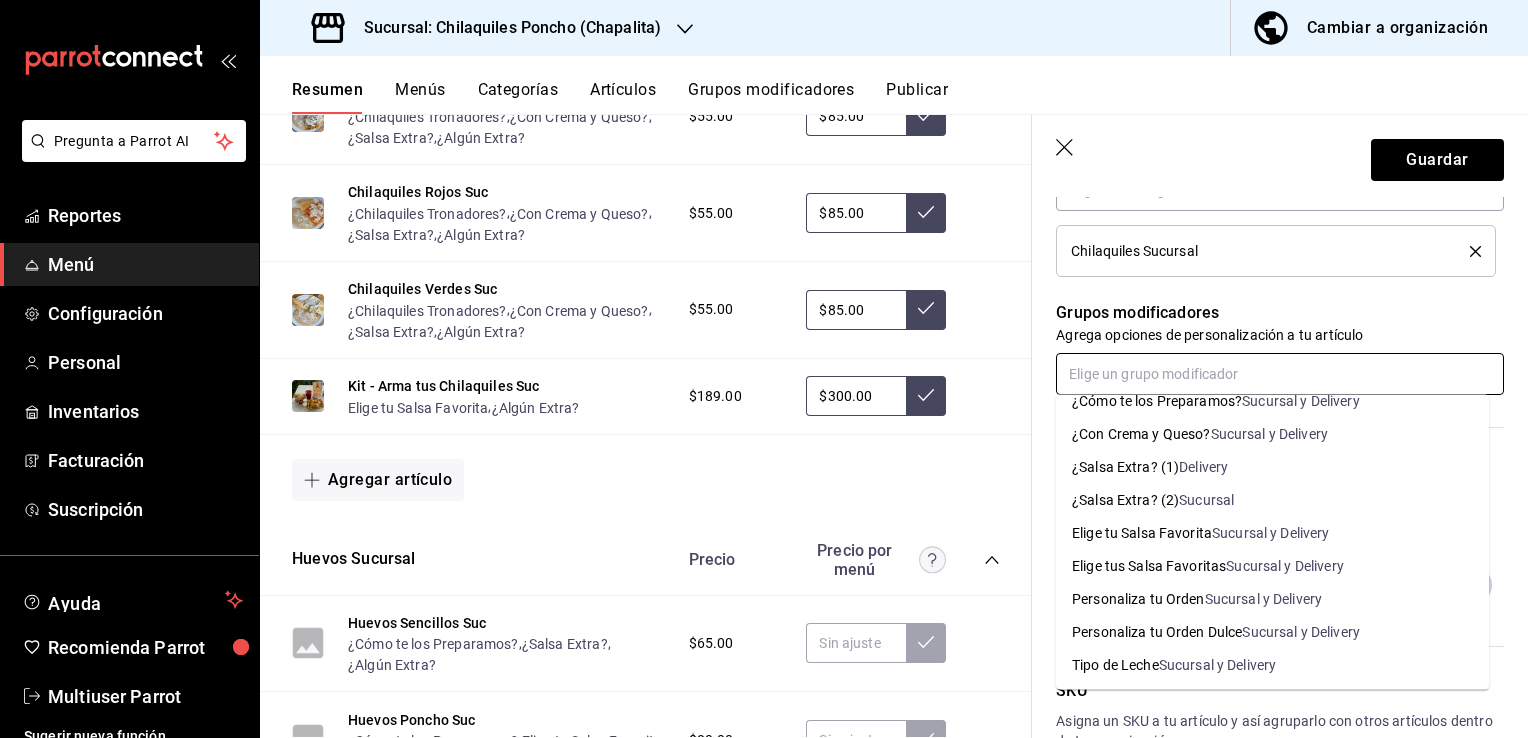 click on "Sucursal y Delivery" at bounding box center (1271, 533) 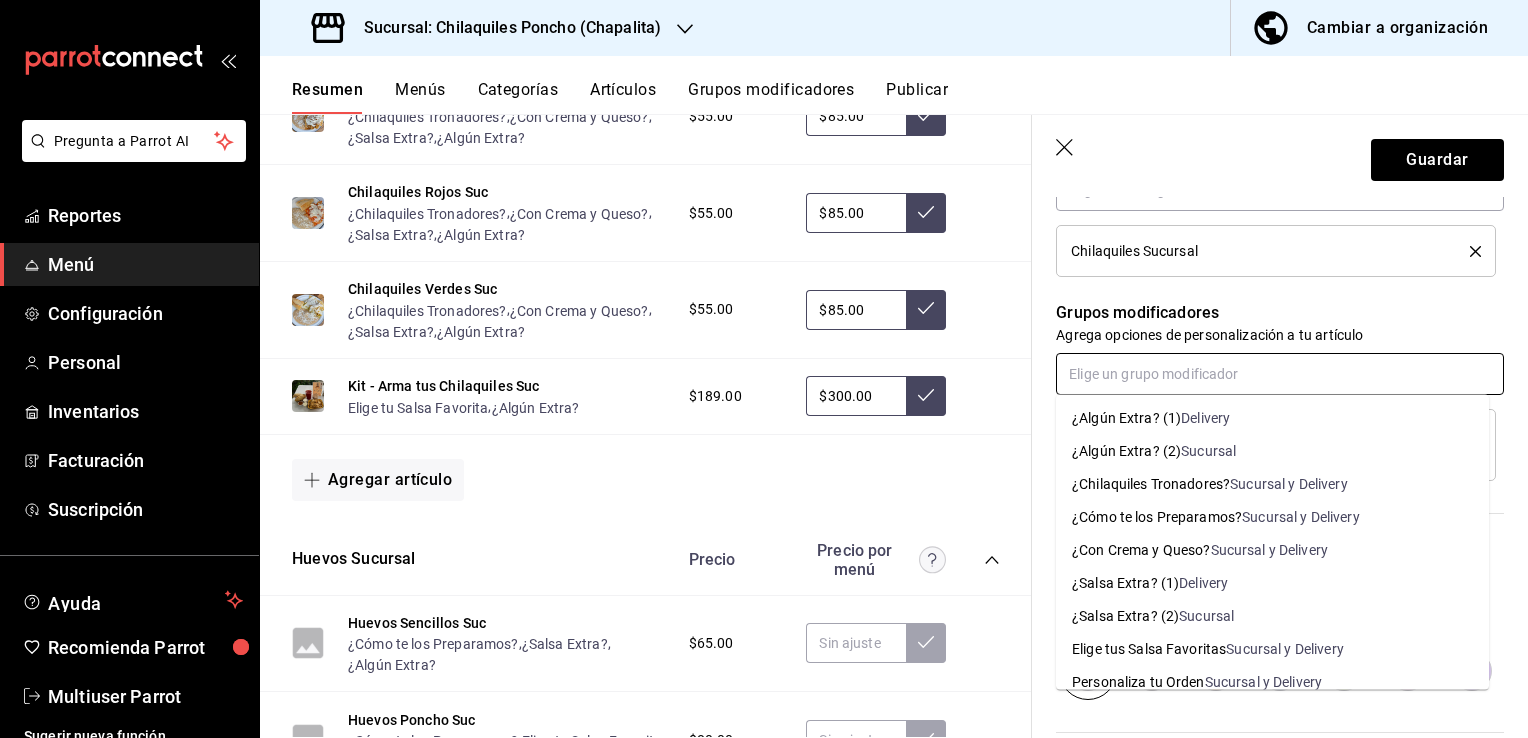 click at bounding box center (1280, 374) 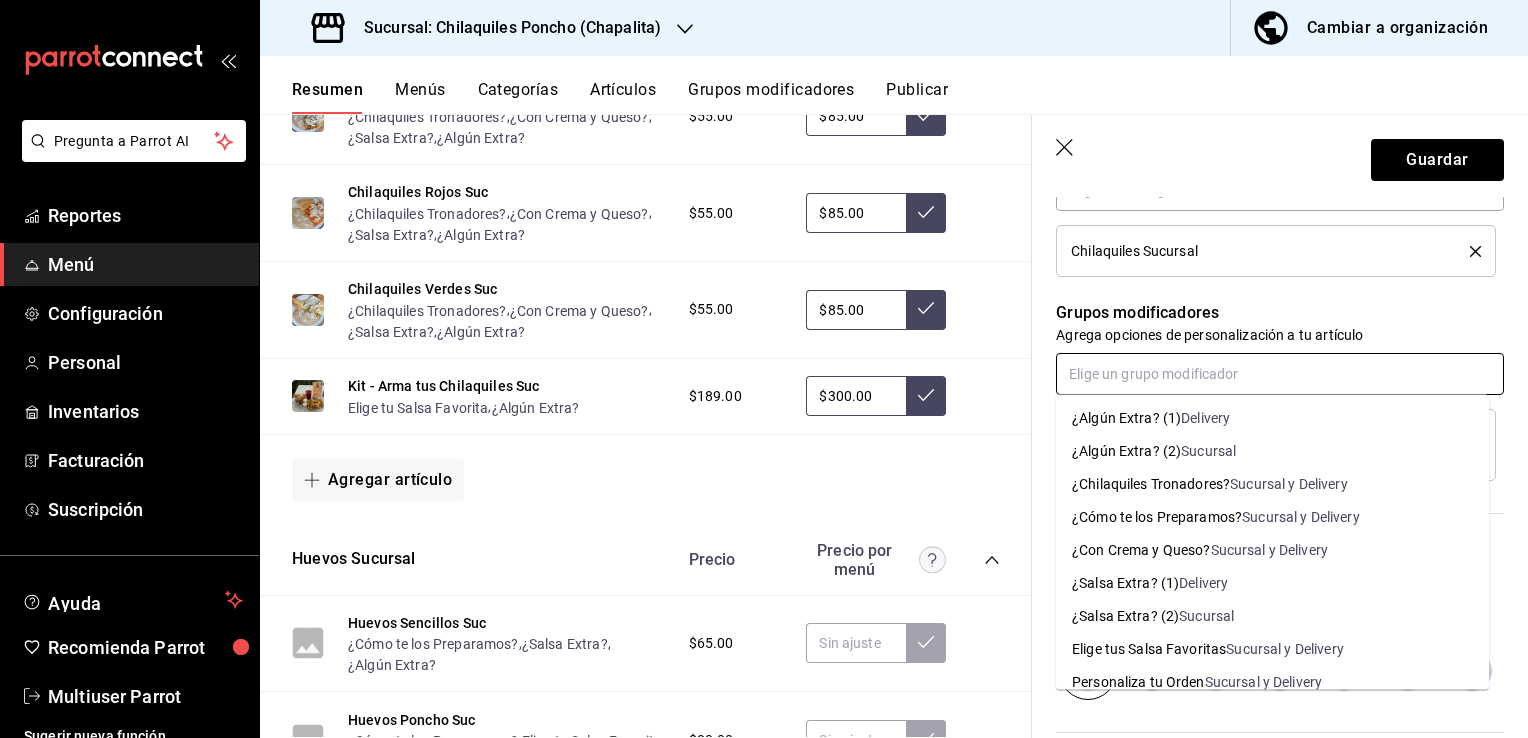 click on "¿Chilaquiles Tronadores? Sucursal y Delivery" at bounding box center [1272, 484] 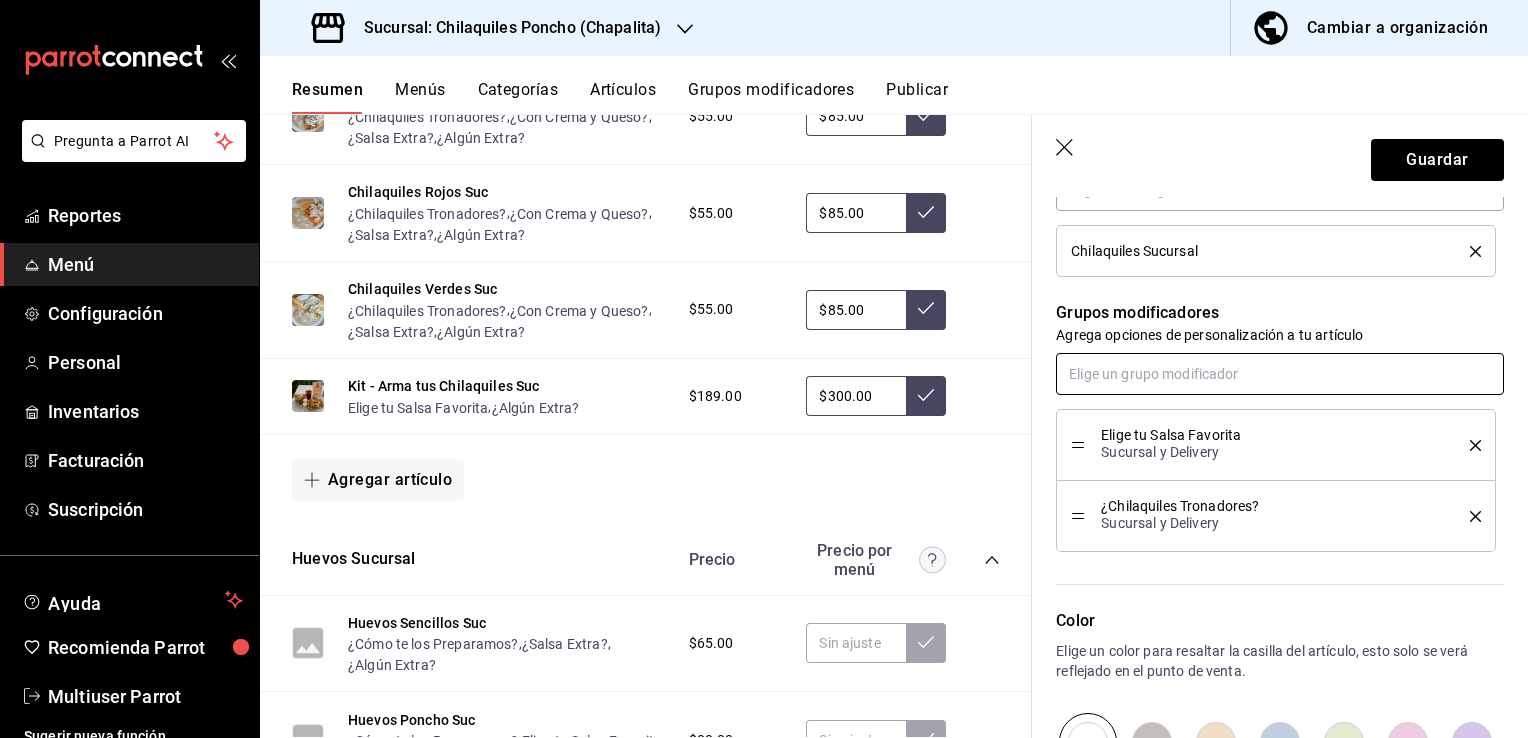 click at bounding box center [1280, 374] 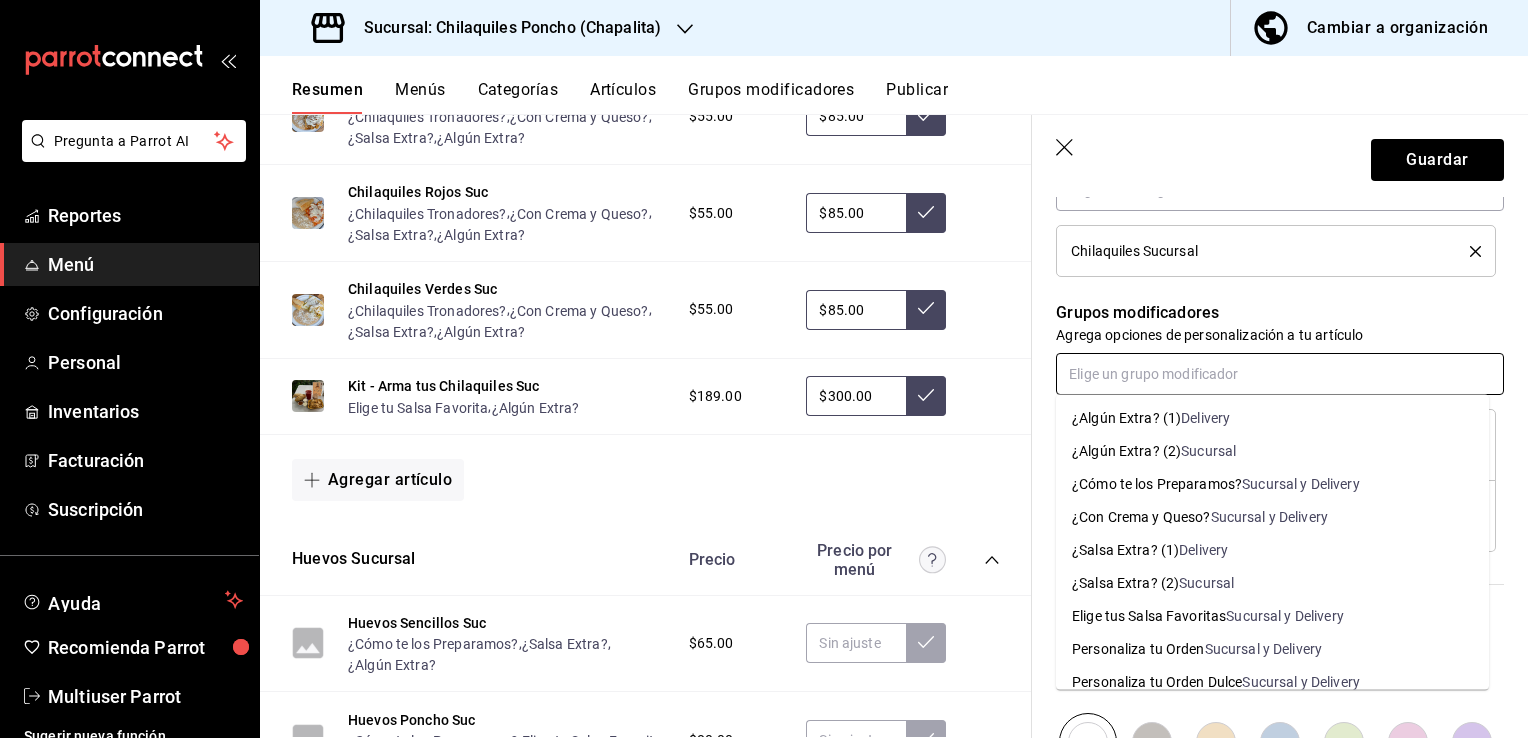 click on "Sucursal y Delivery" at bounding box center (1270, 517) 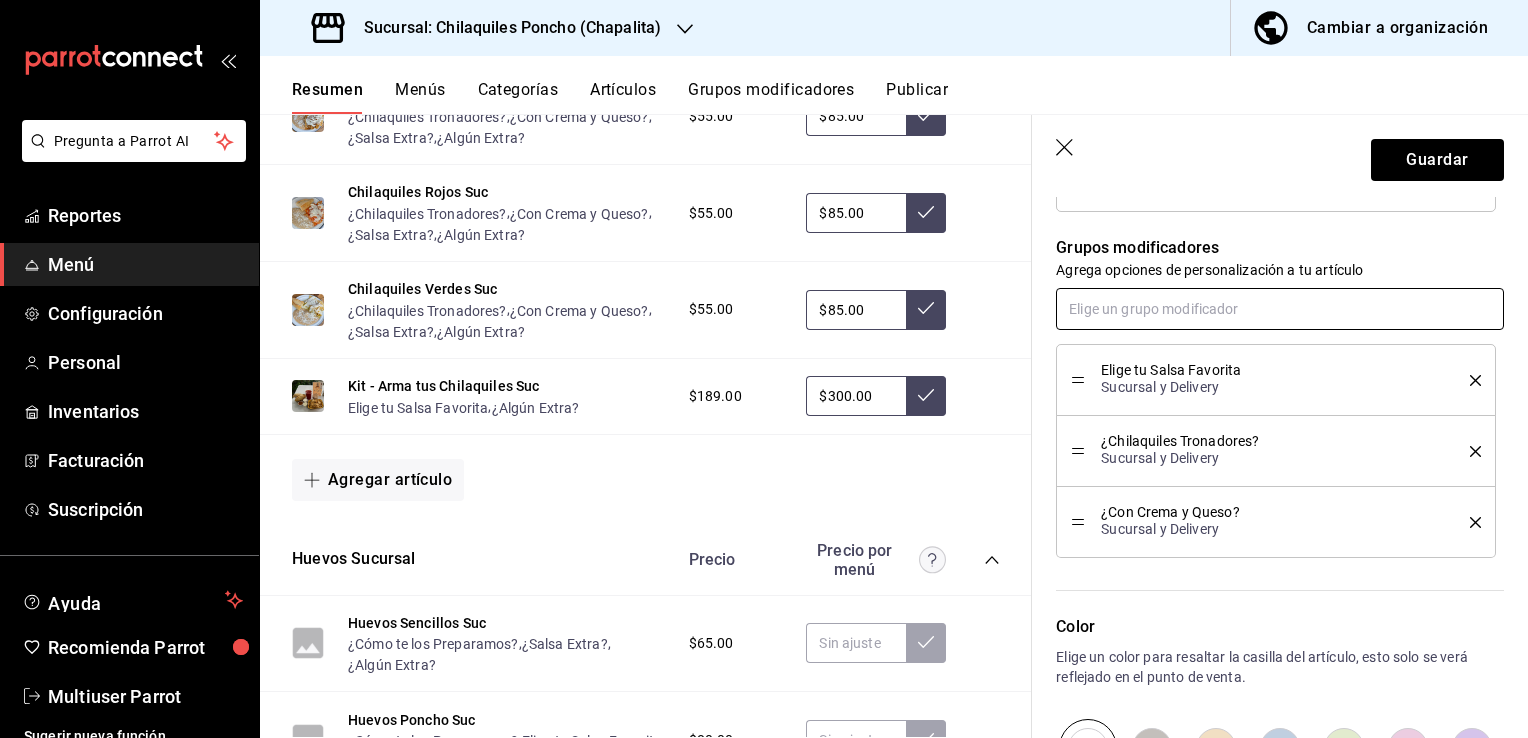 scroll, scrollTop: 900, scrollLeft: 0, axis: vertical 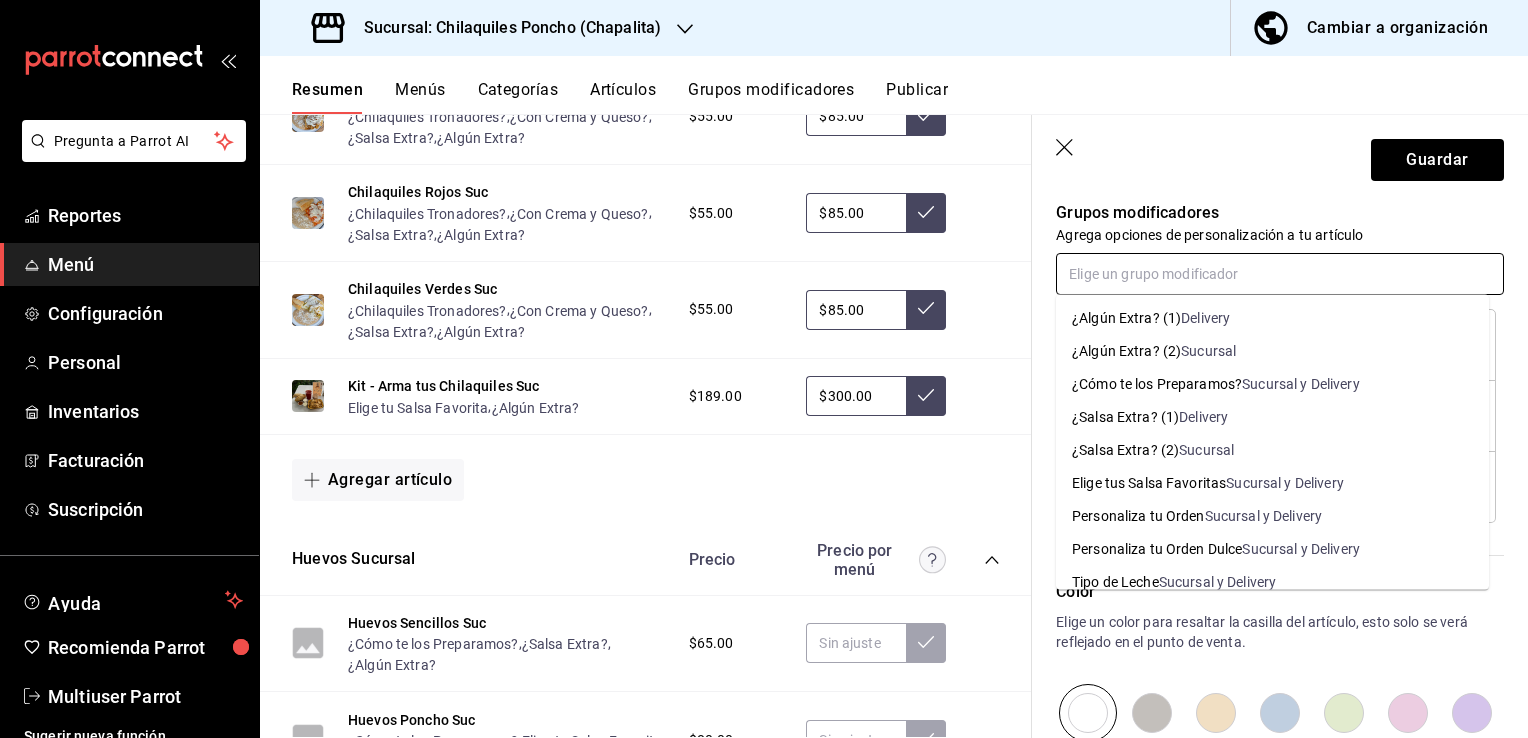 click at bounding box center [1280, 274] 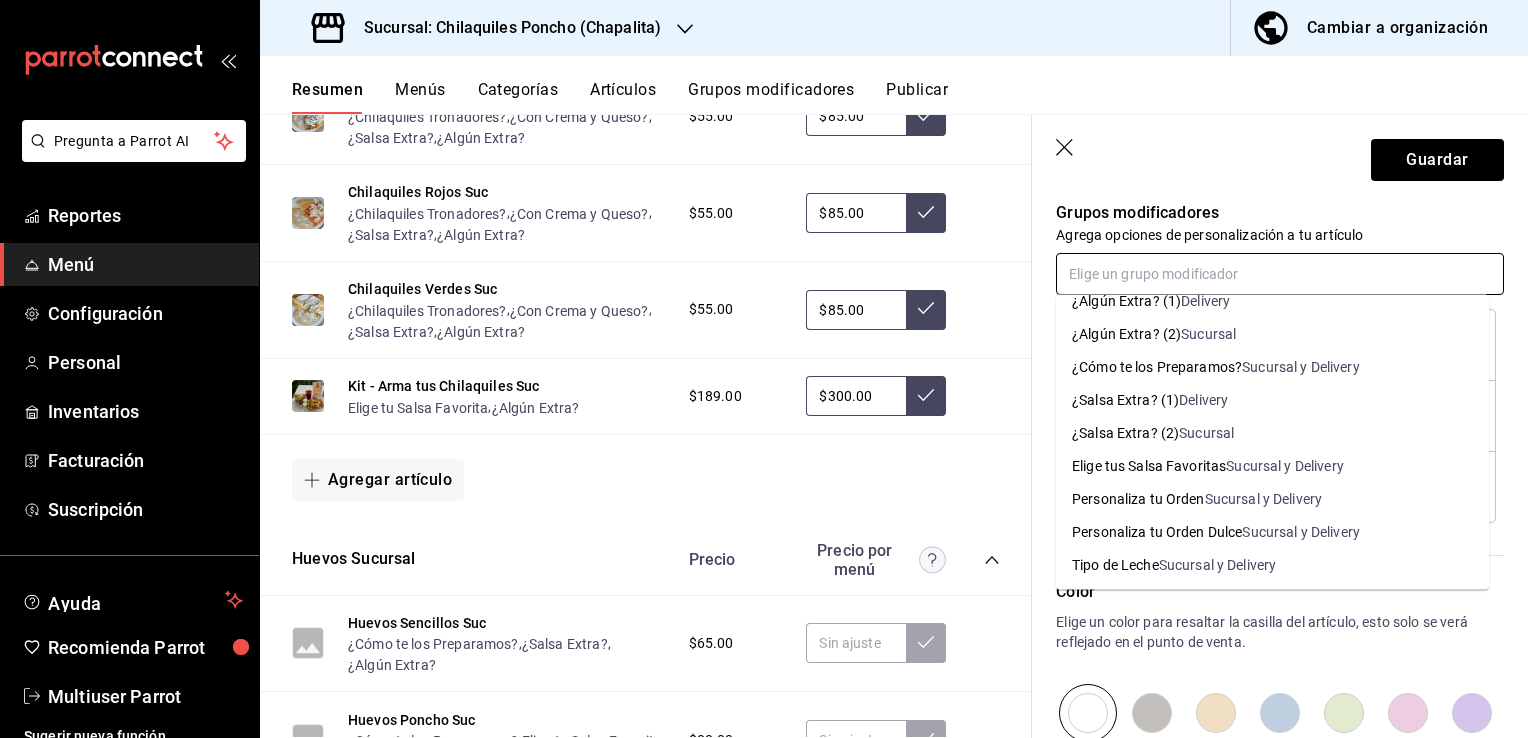 scroll, scrollTop: 0, scrollLeft: 0, axis: both 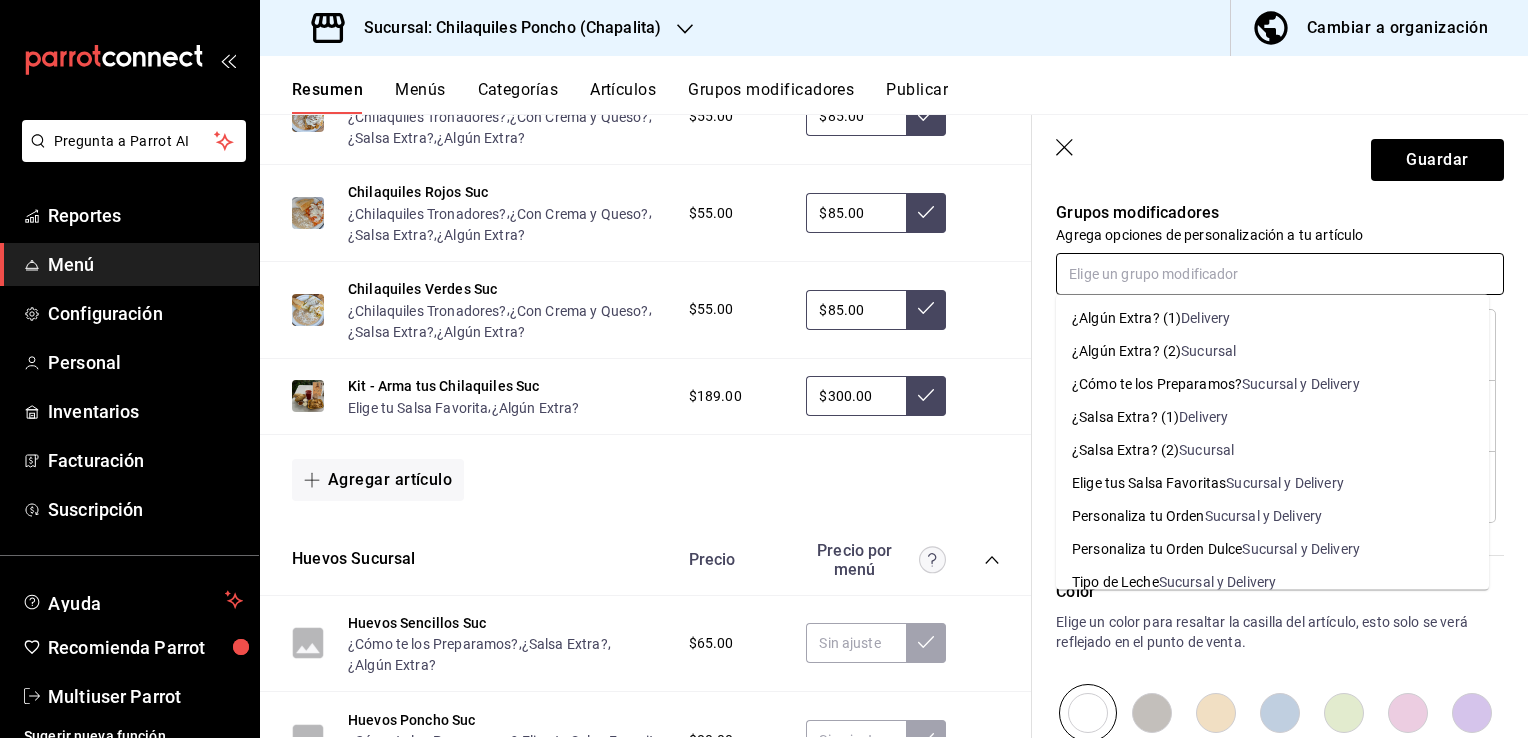click on "¿Algún Extra? ([NUMBER]) Sucursal" at bounding box center (1272, 351) 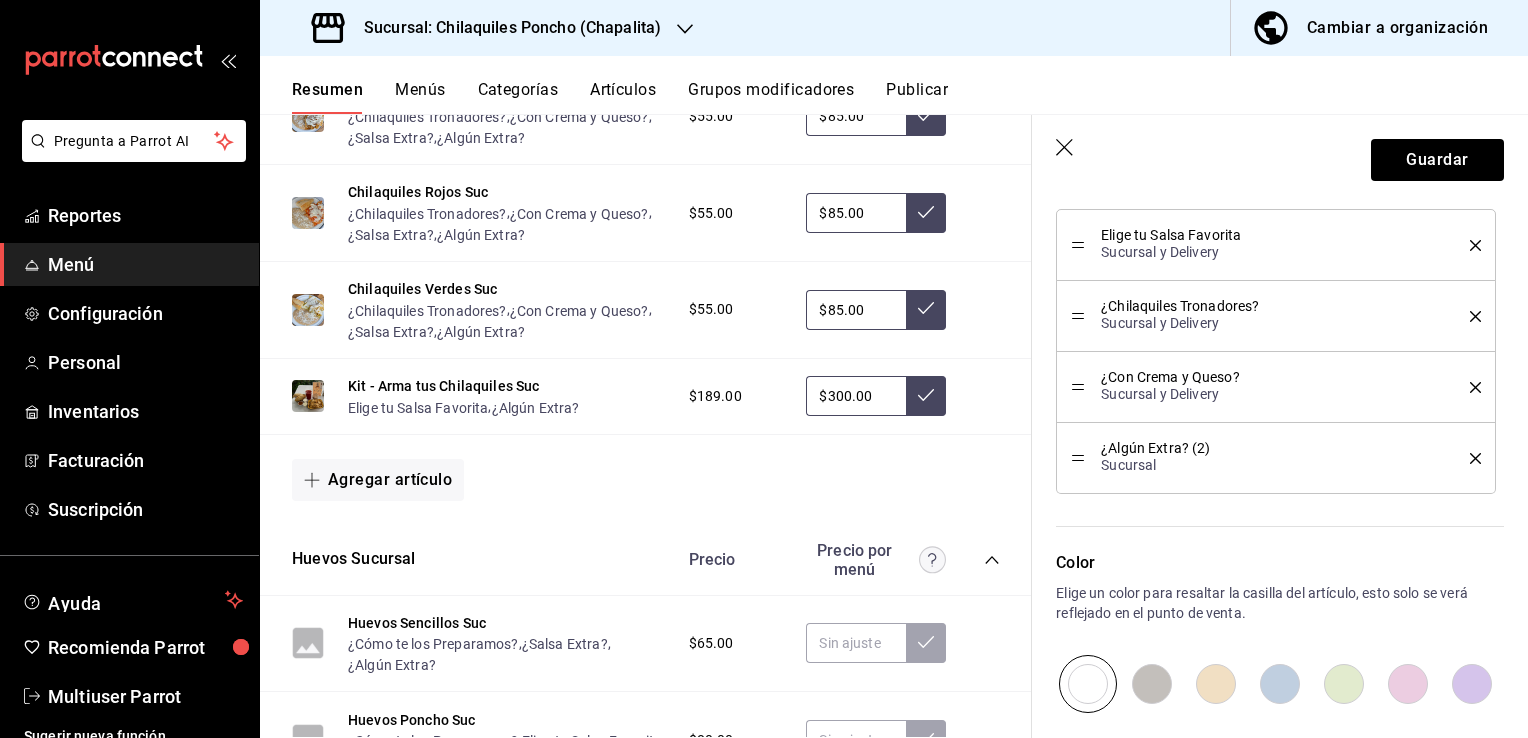 scroll, scrollTop: 900, scrollLeft: 0, axis: vertical 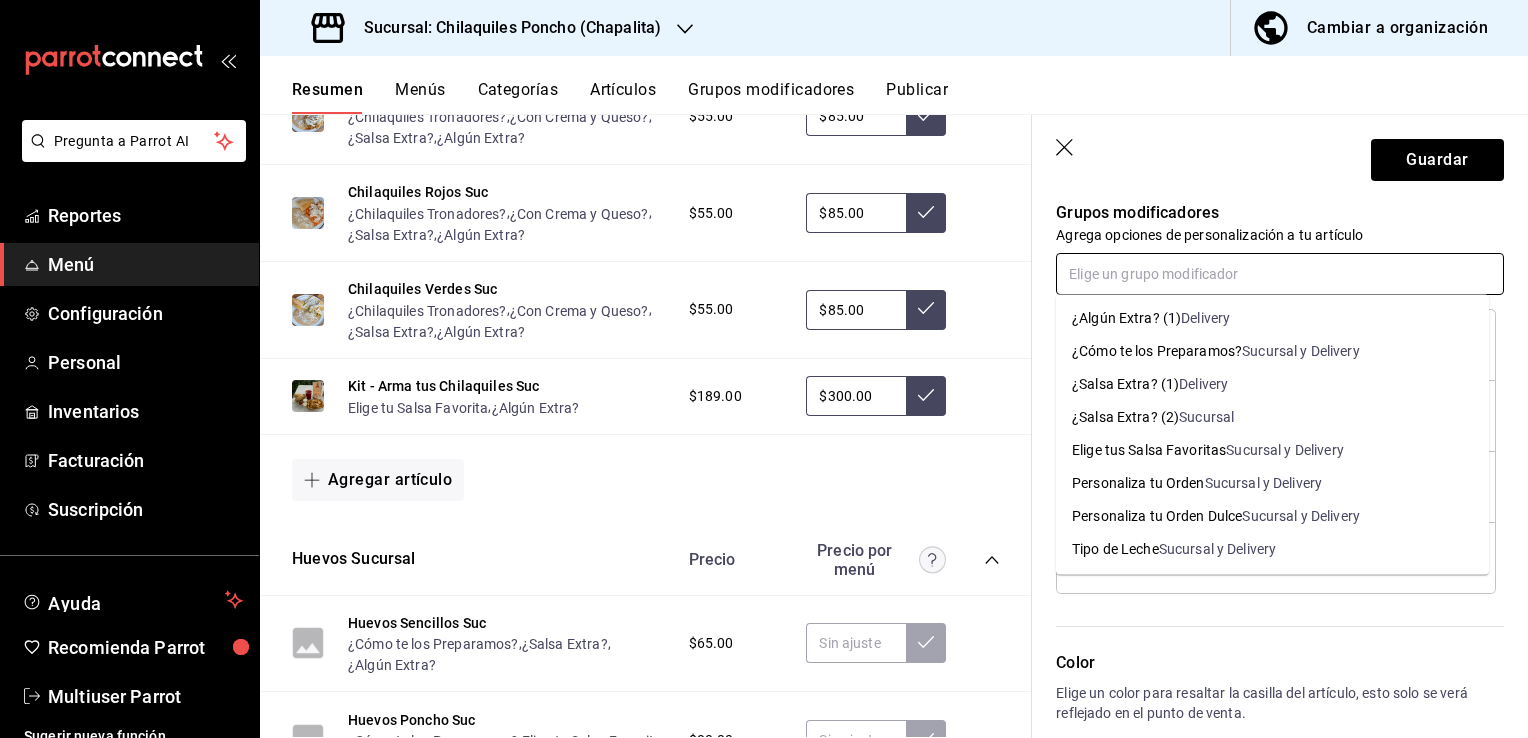 click at bounding box center [1280, 274] 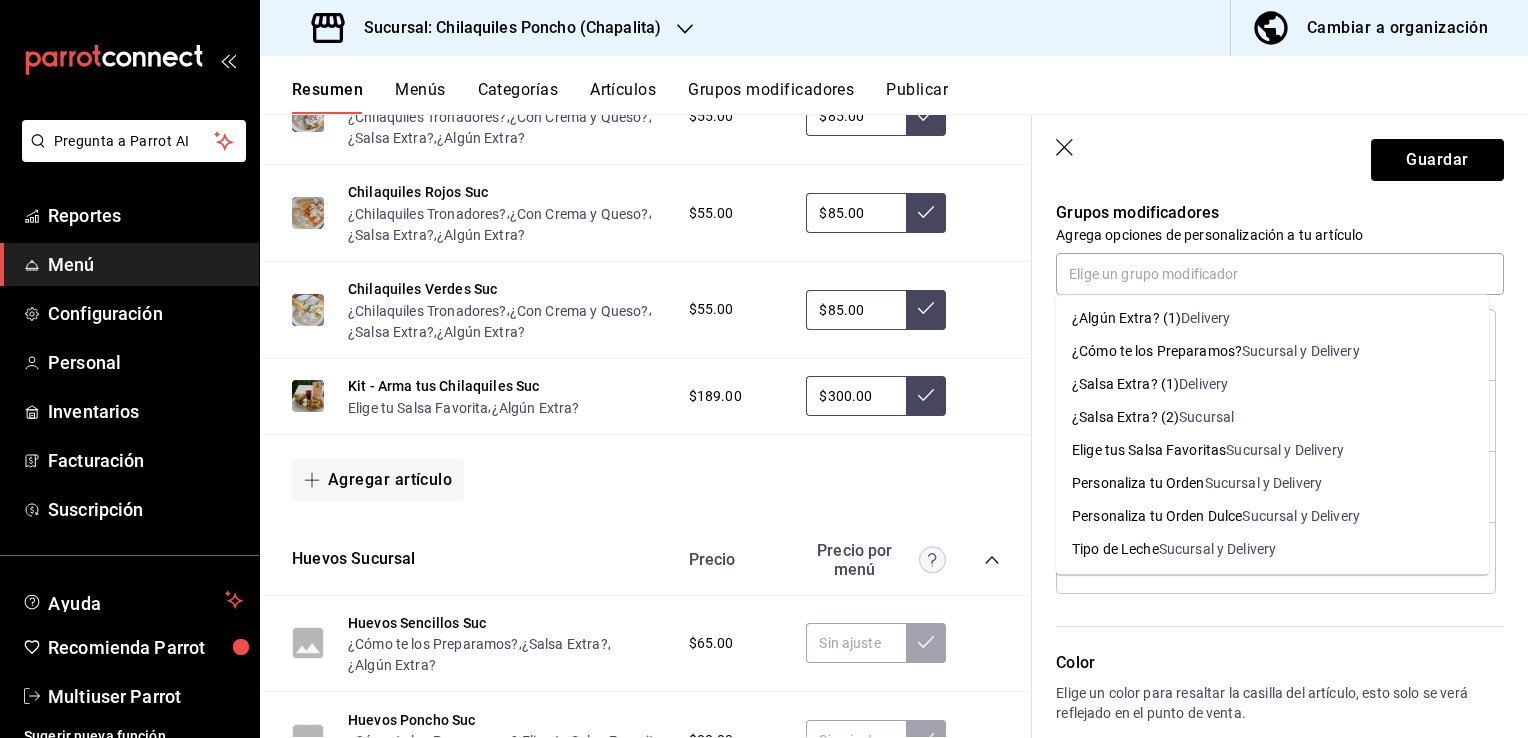 click on "Grupos modificadores" at bounding box center (1280, 213) 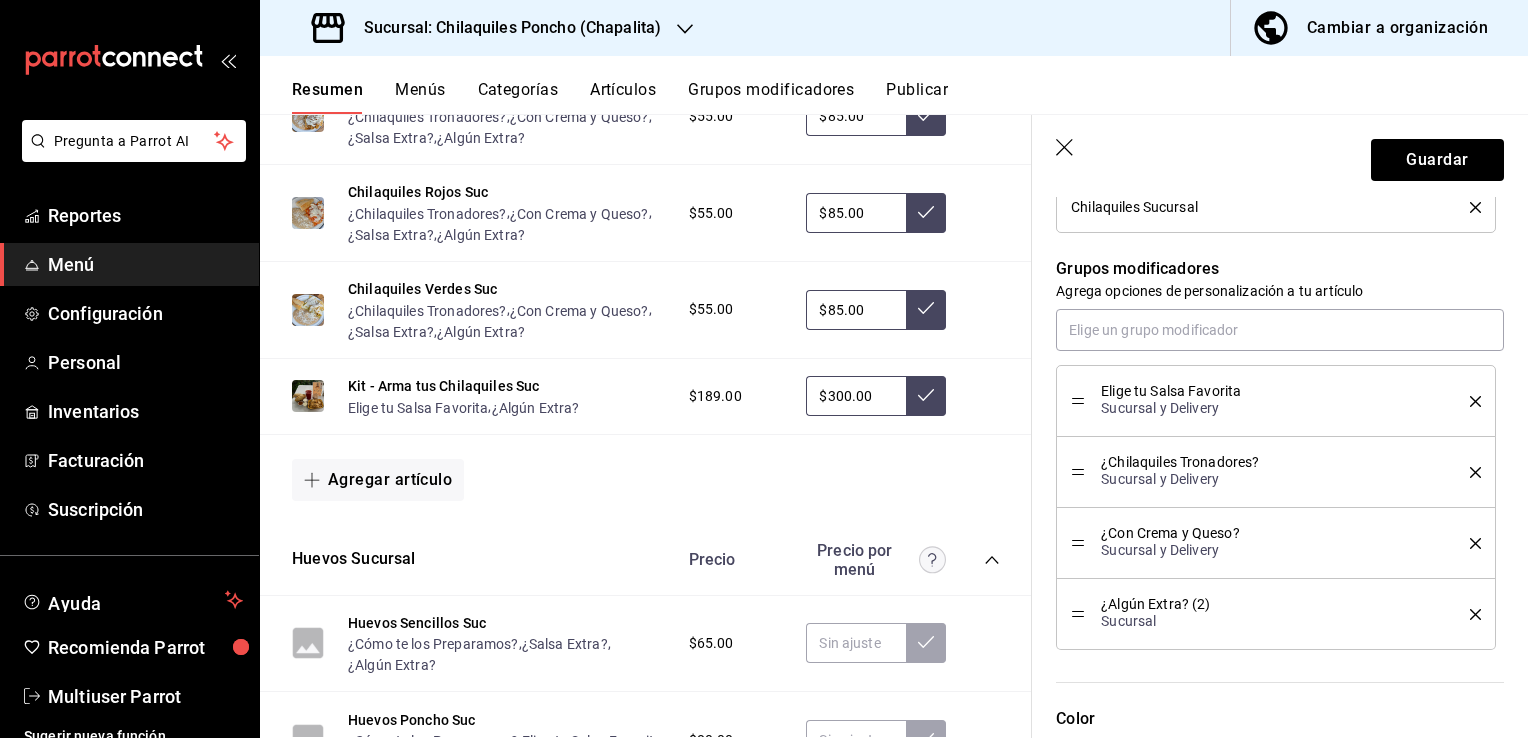scroll, scrollTop: 824, scrollLeft: 0, axis: vertical 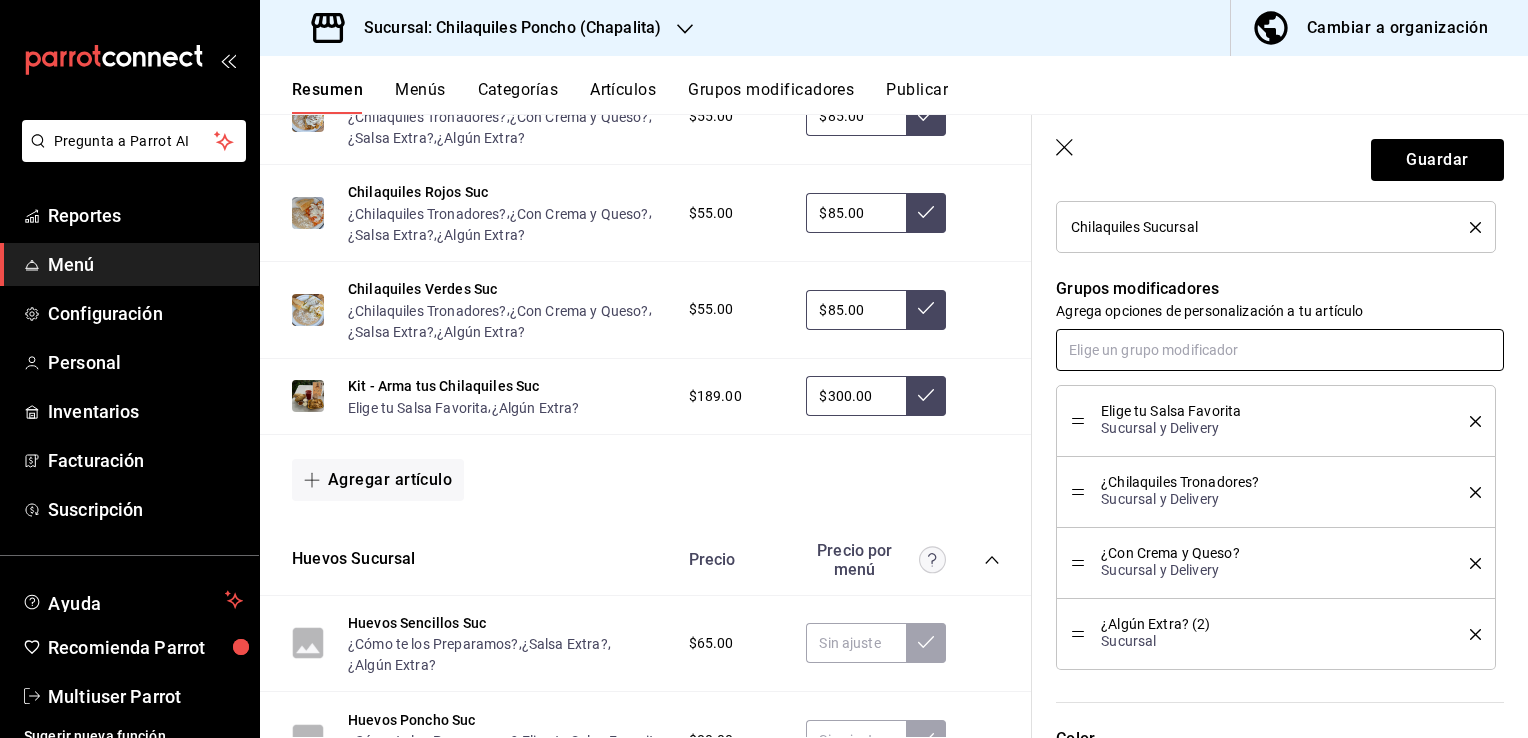 click at bounding box center (1280, 350) 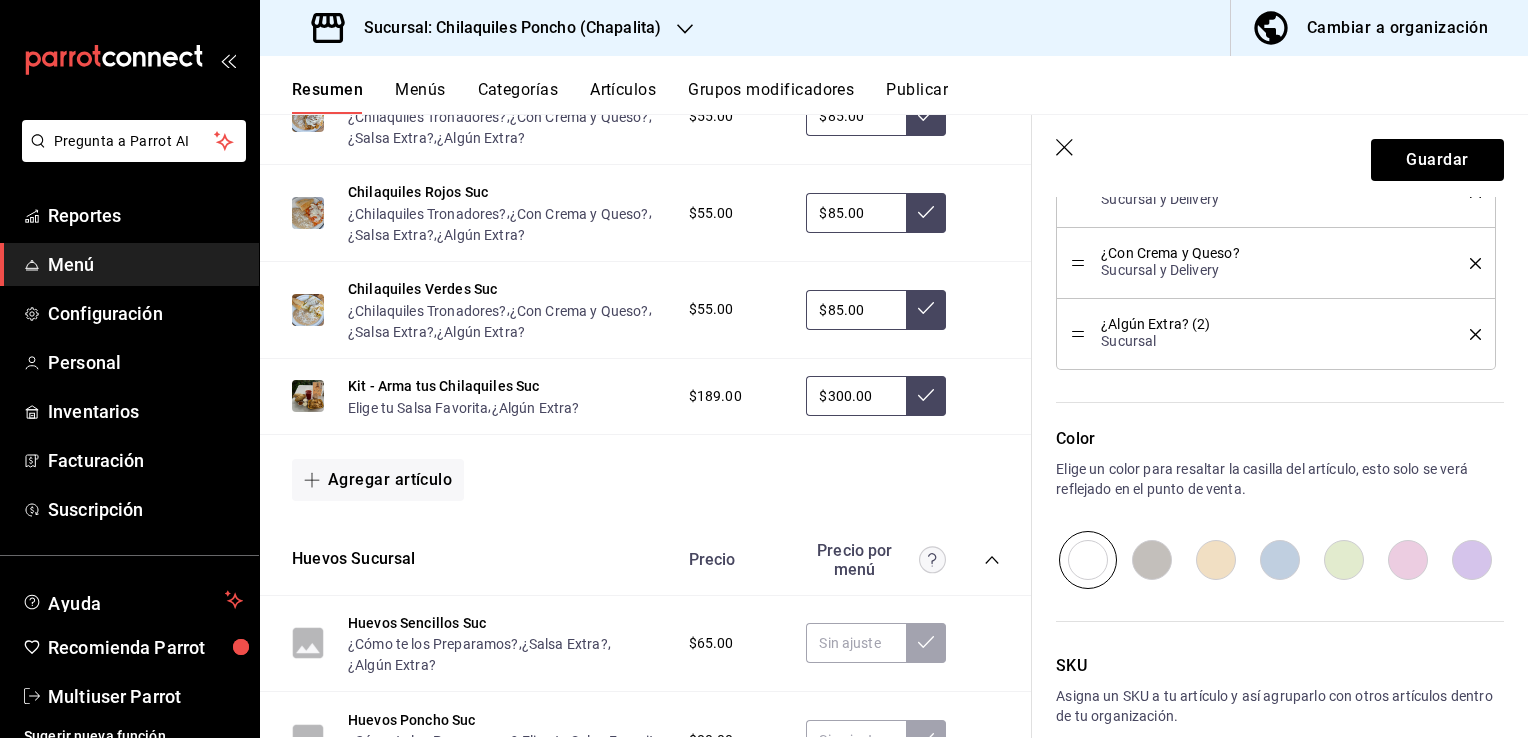 click on "Color Elige un color para resaltar la casilla del artículo, esto solo se verá reflejado en el punto de venta." at bounding box center [1268, 479] 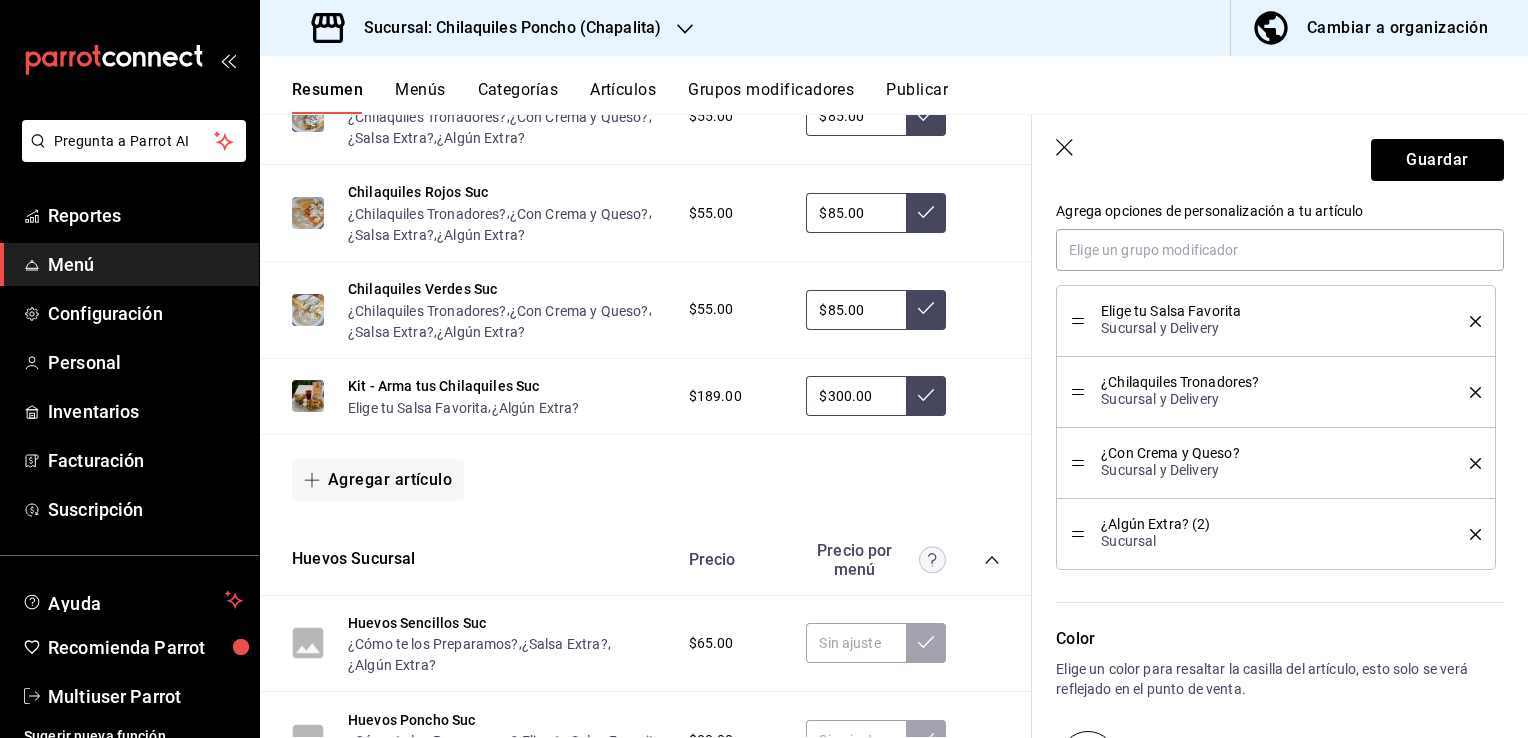 scroll, scrollTop: 824, scrollLeft: 0, axis: vertical 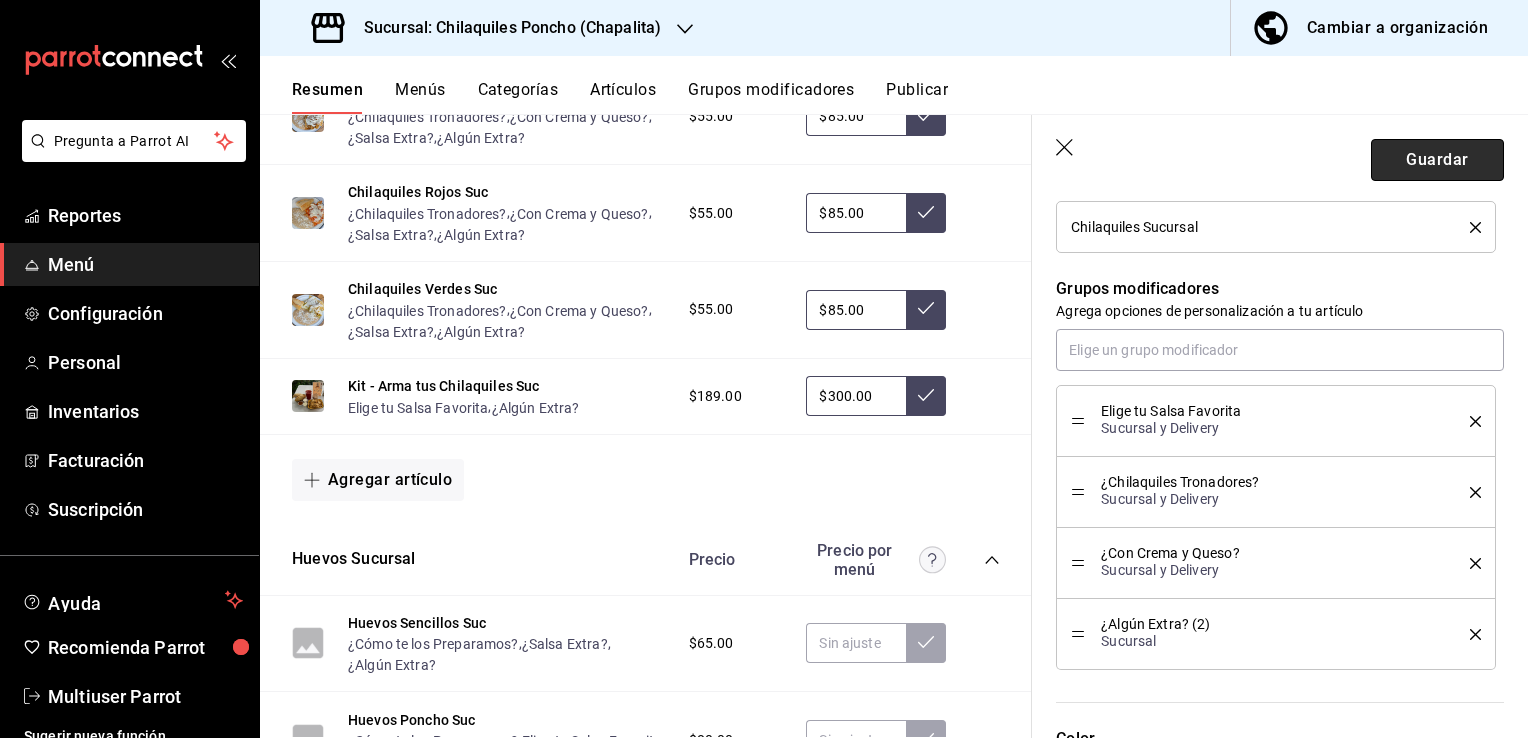 click on "Guardar" at bounding box center [1437, 160] 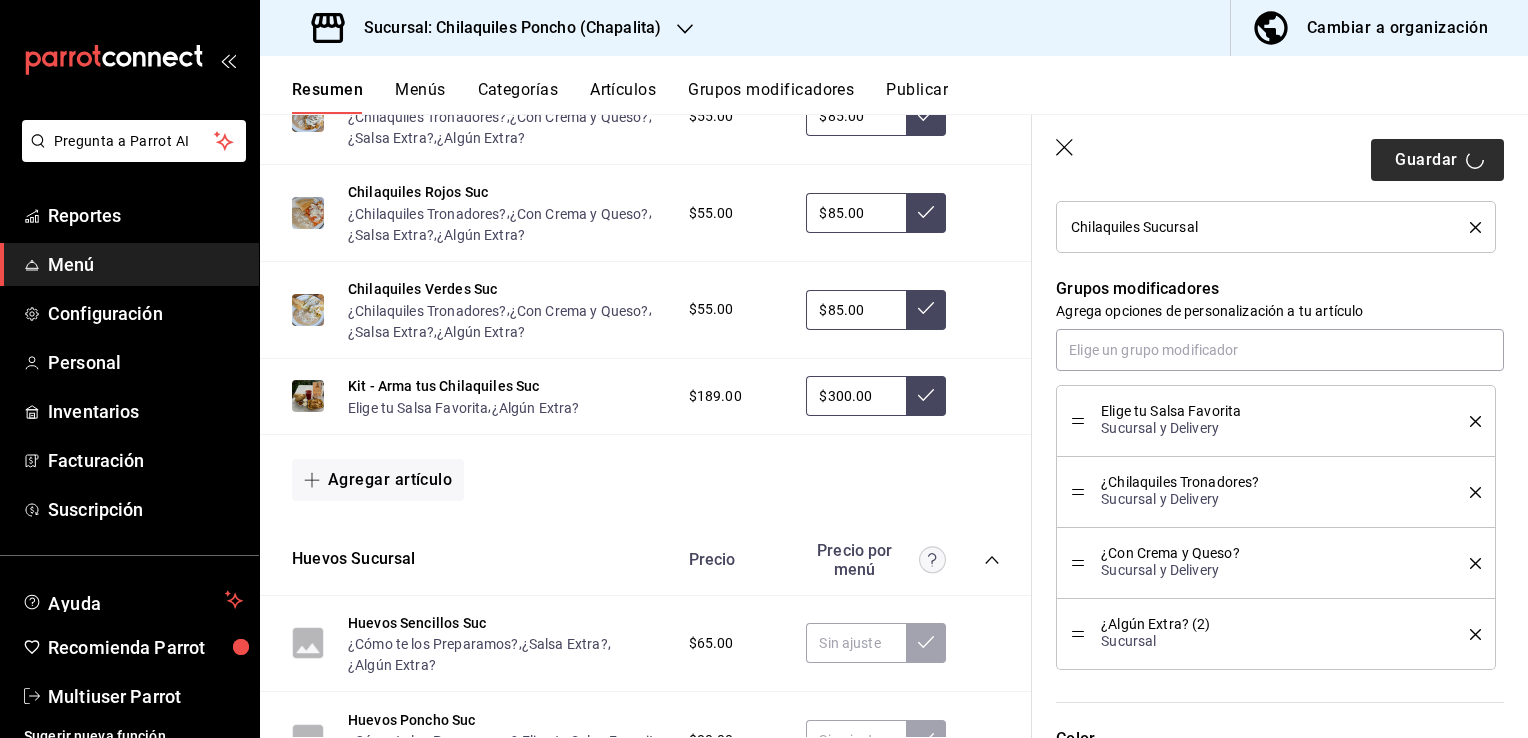 type on "x" 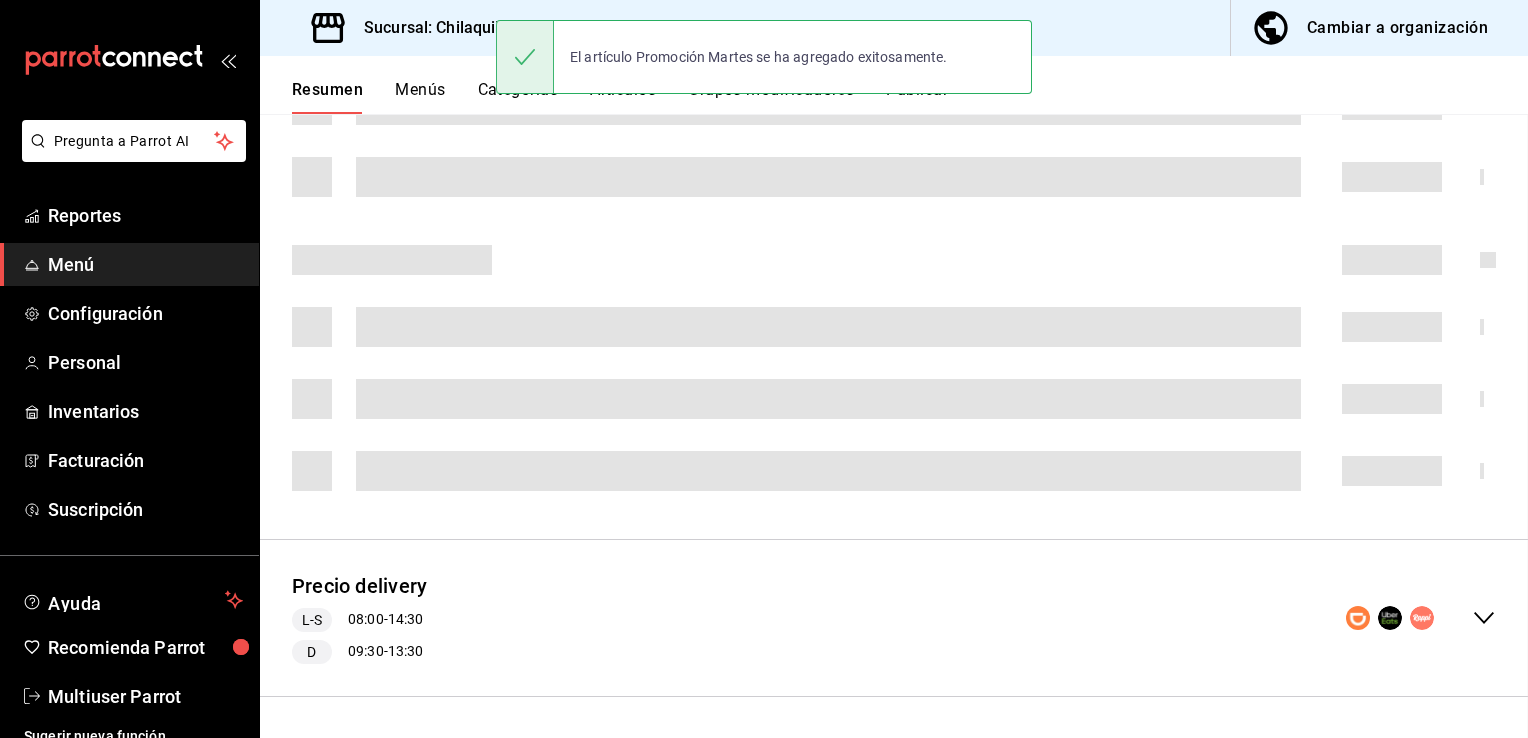 scroll, scrollTop: 875, scrollLeft: 0, axis: vertical 